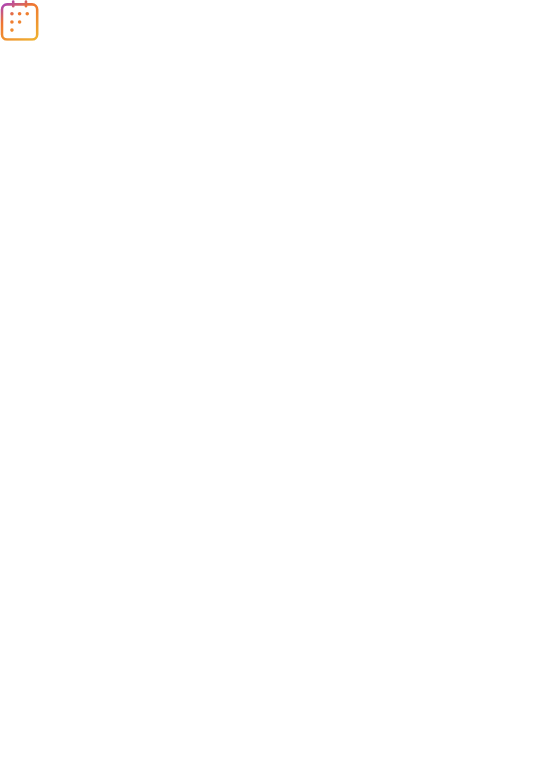 scroll, scrollTop: 0, scrollLeft: 0, axis: both 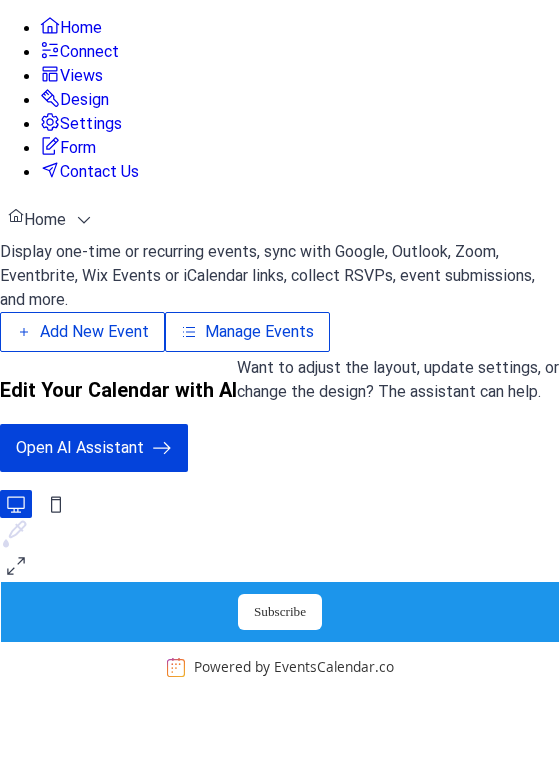 click on "Add New Event" at bounding box center (94, 332) 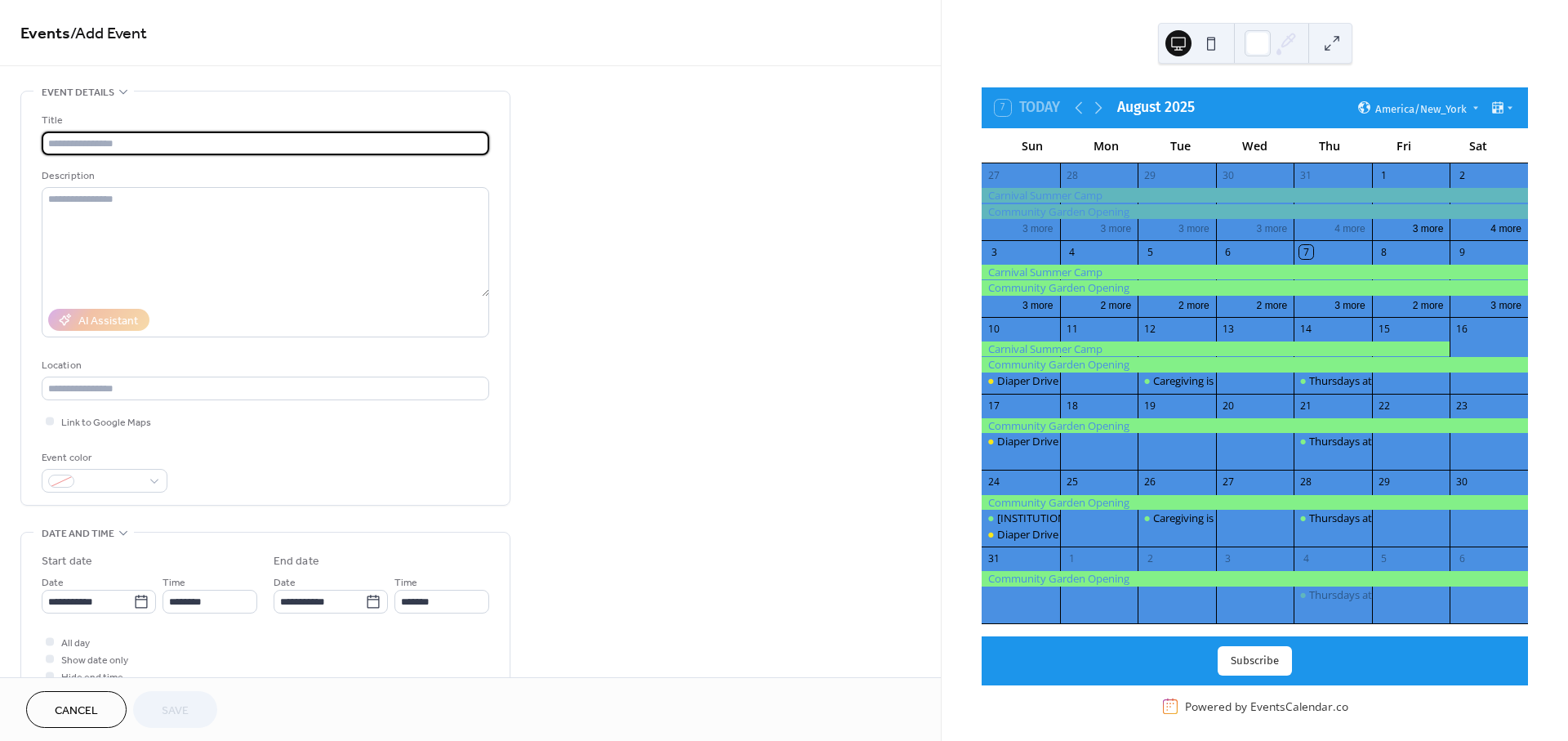 scroll, scrollTop: 0, scrollLeft: 0, axis: both 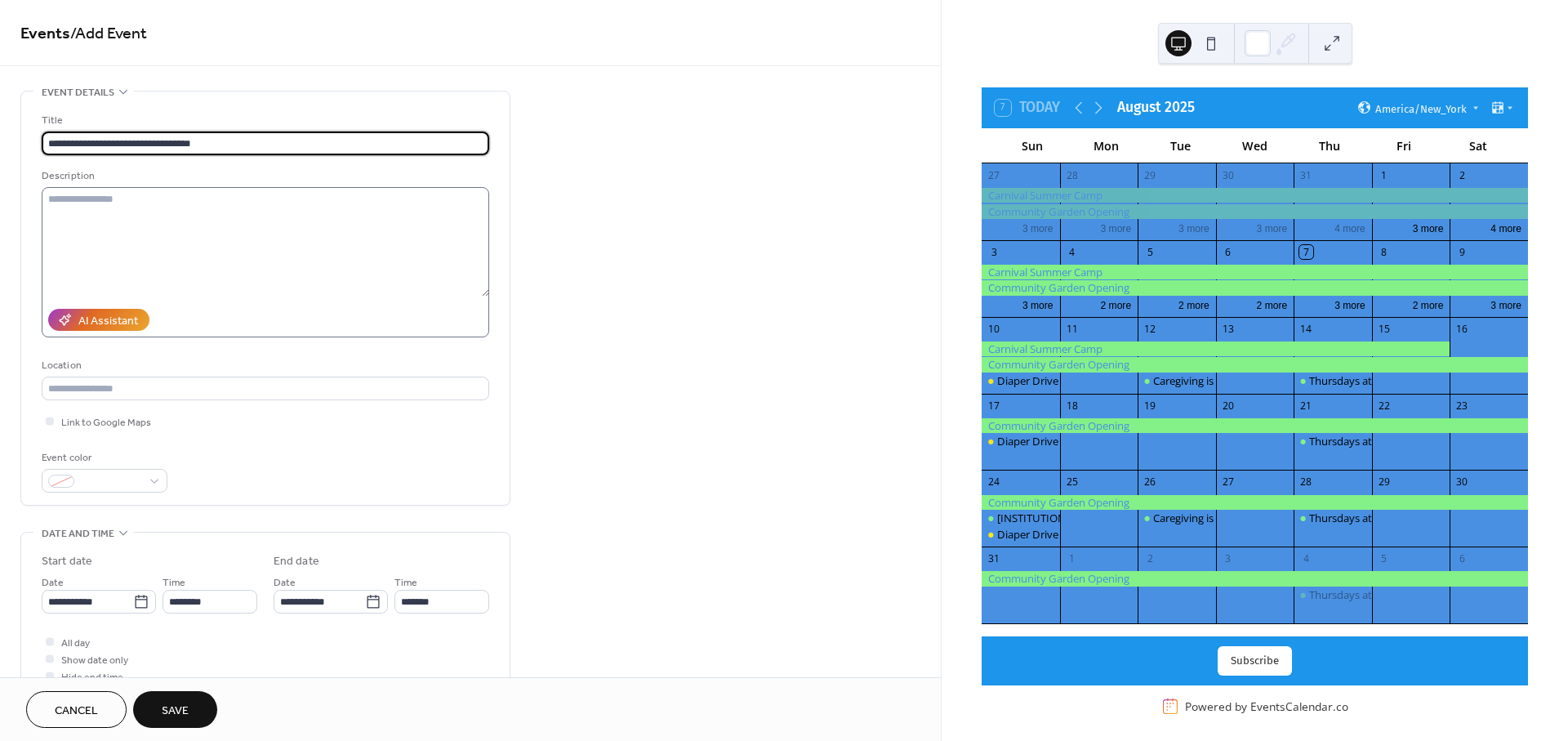 type on "**********" 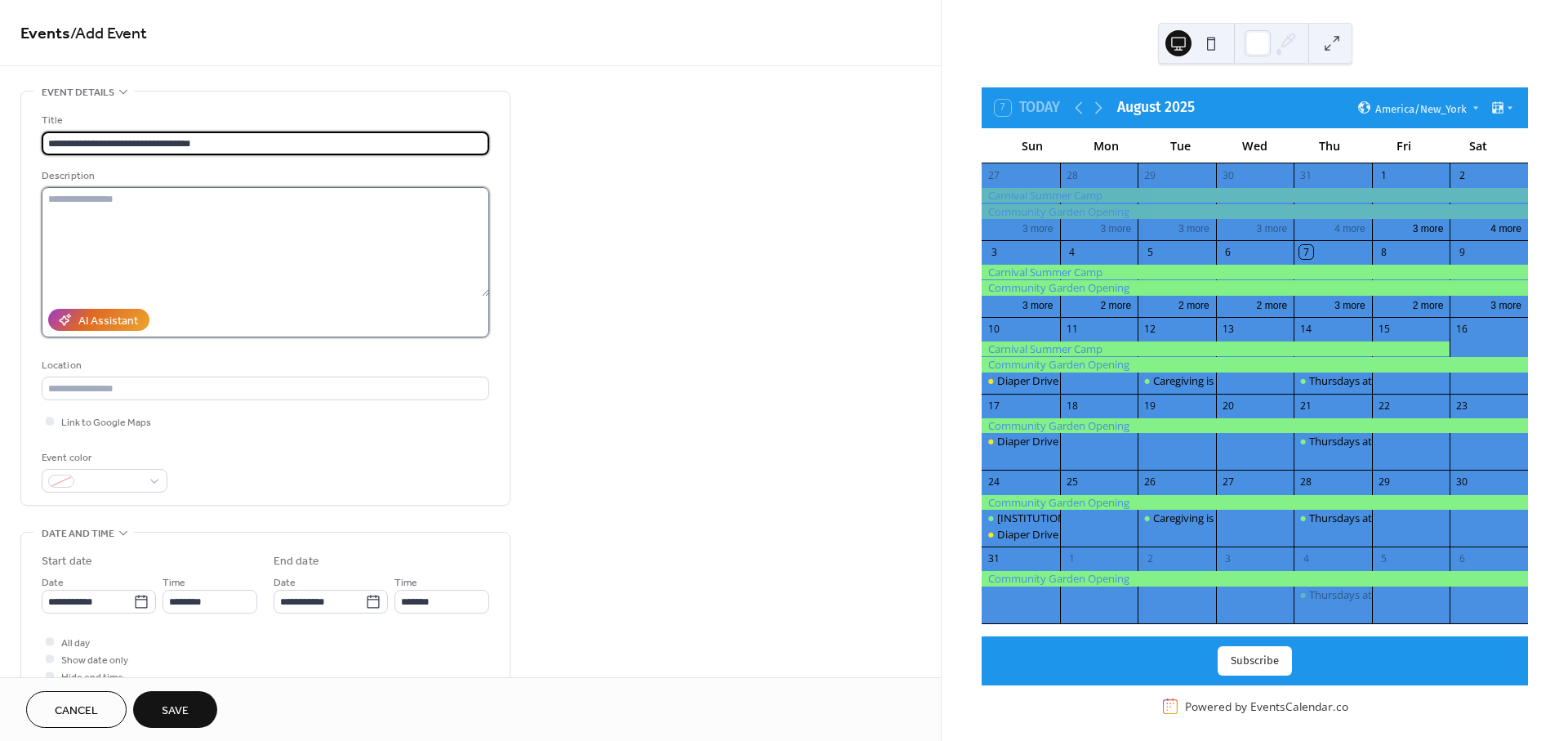 click at bounding box center (265, 242) 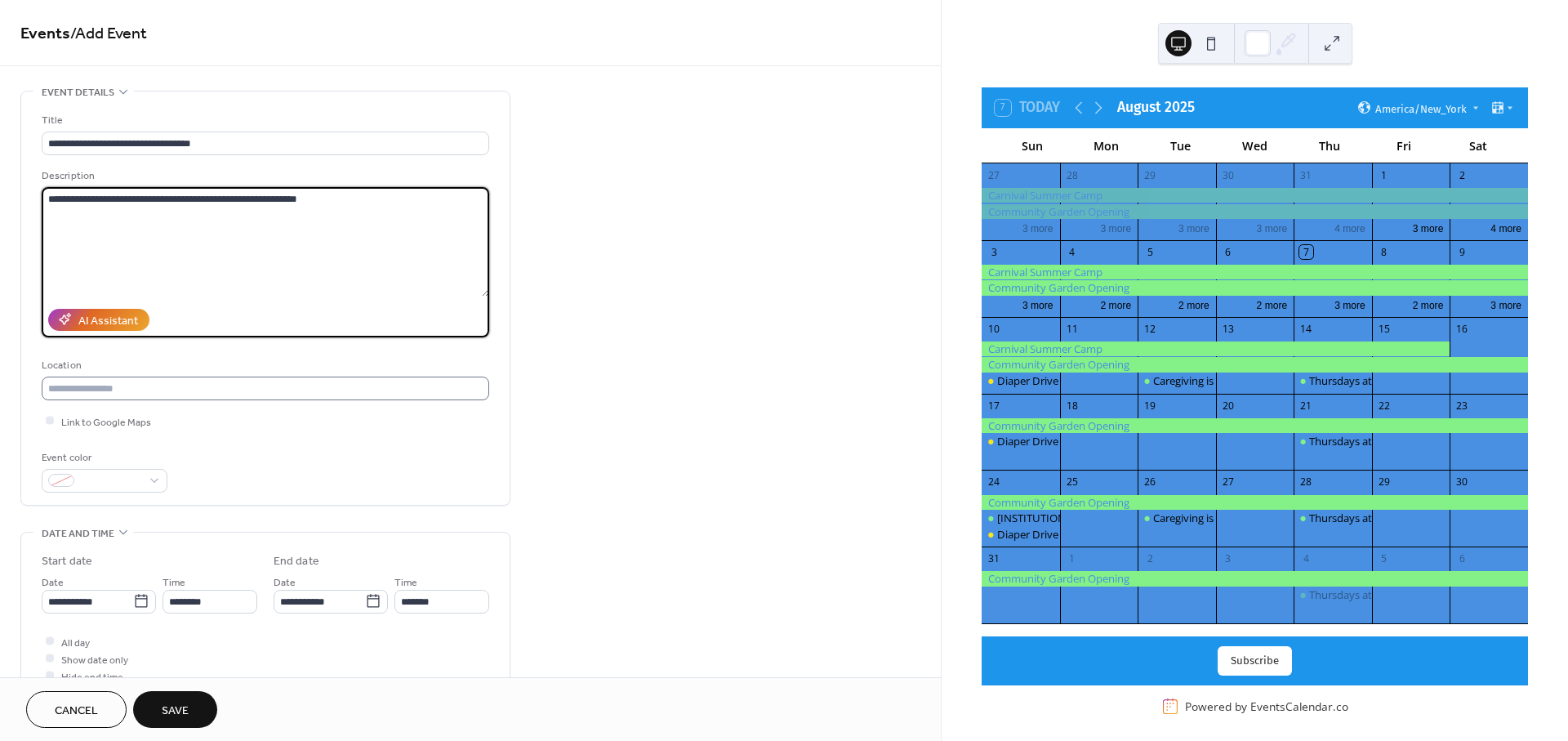 type on "**********" 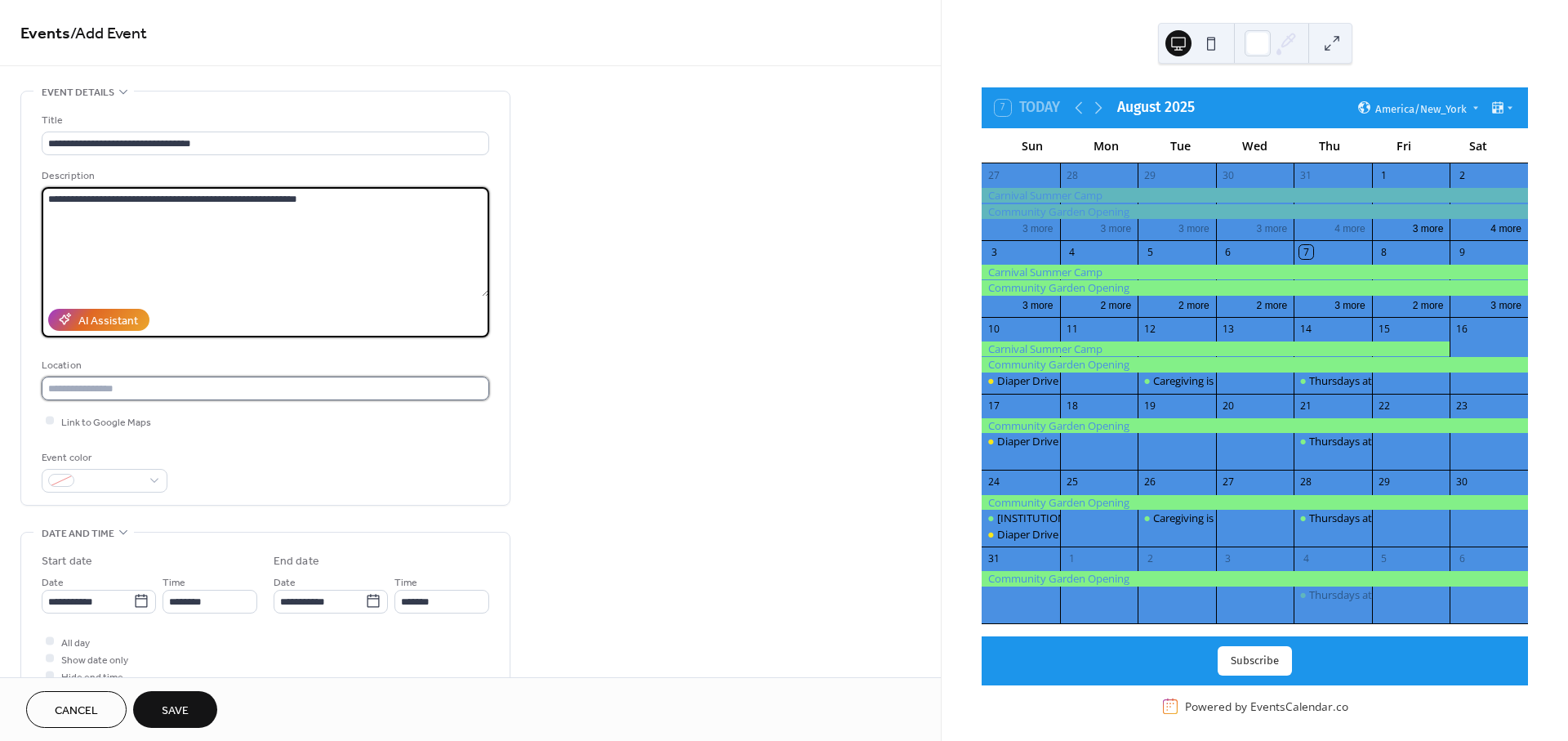 click at bounding box center [265, 388] 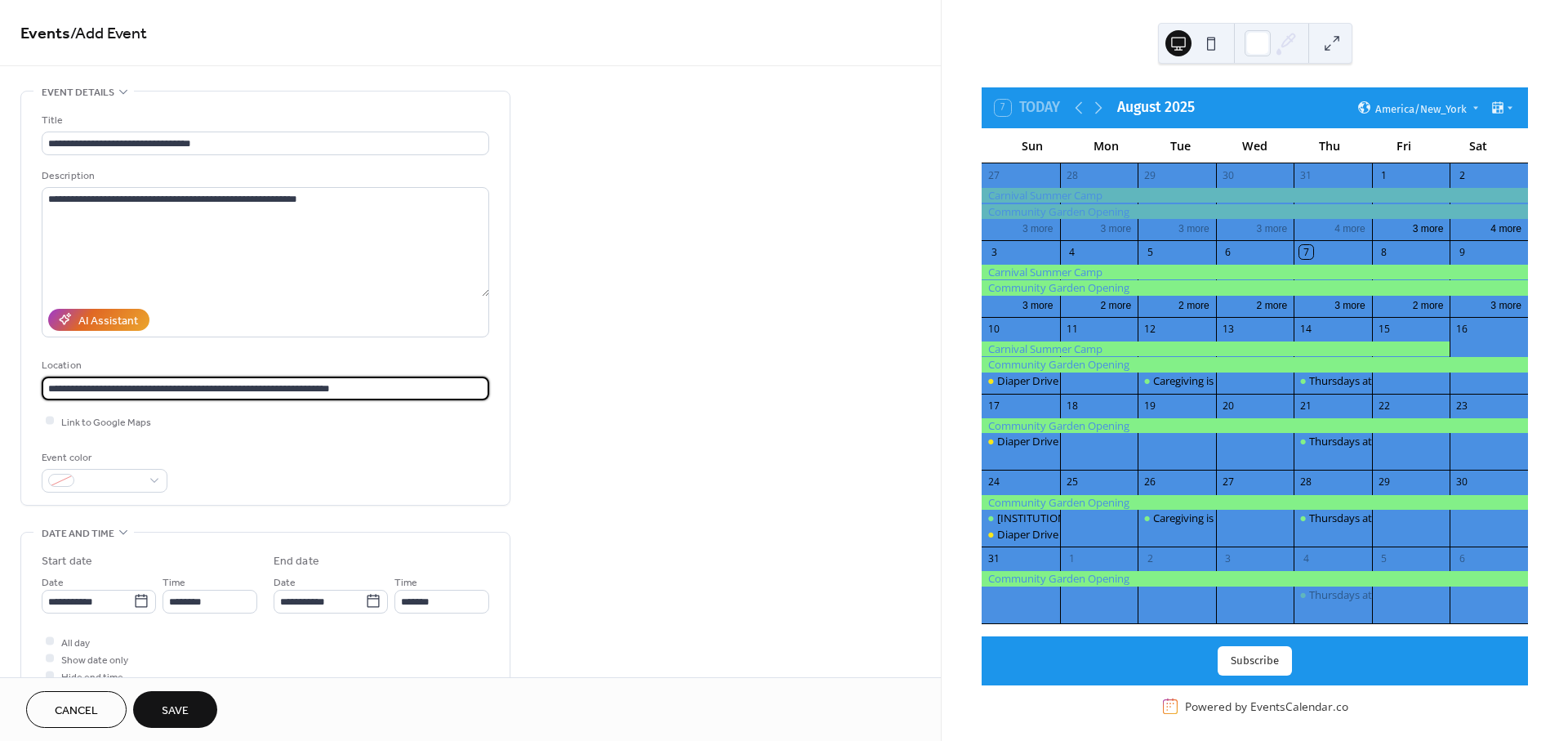 type on "**********" 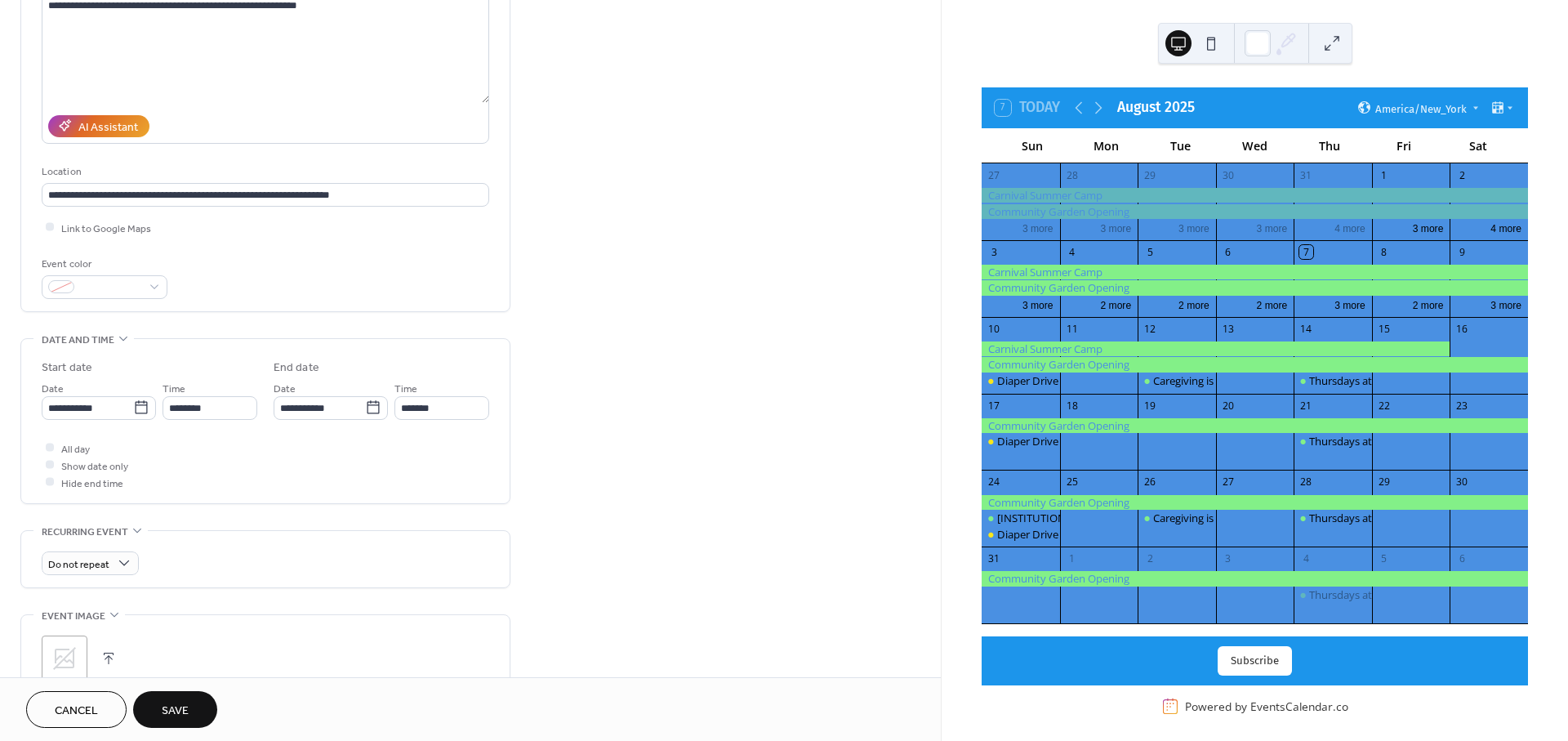 drag, startPoint x: 266, startPoint y: 451, endPoint x: 378, endPoint y: 573, distance: 165.61401 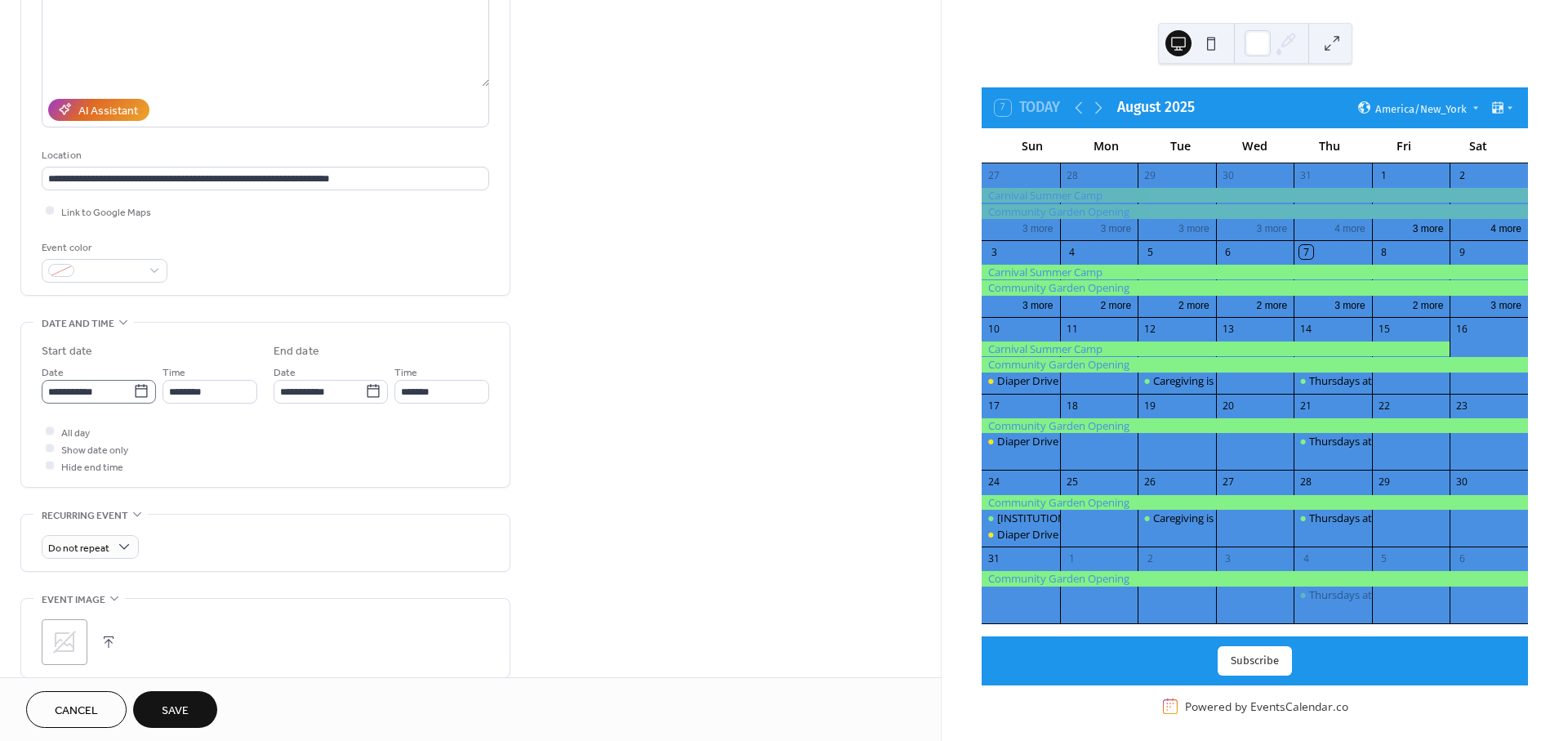 click on "**********" at bounding box center [99, 391] 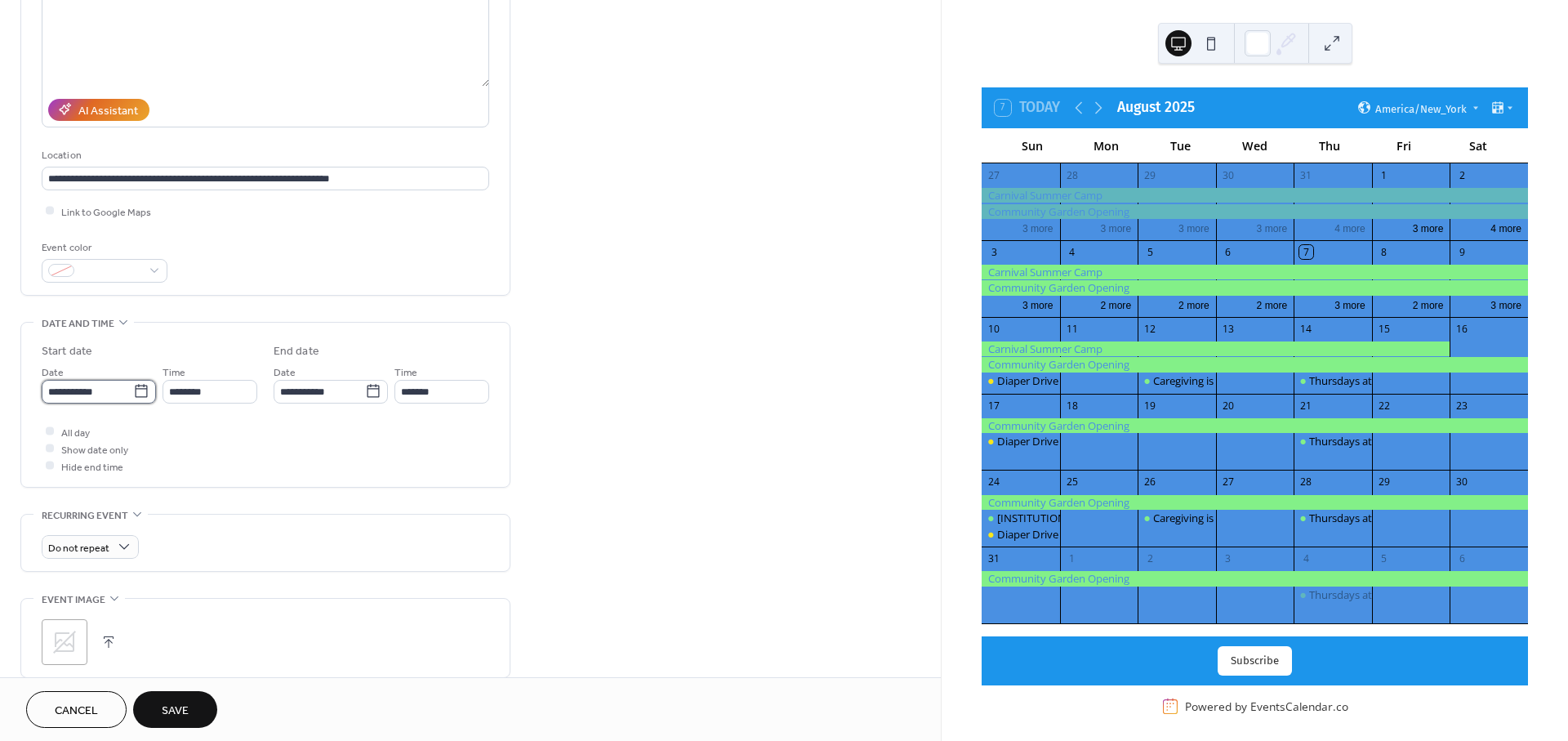 click on "**********" at bounding box center (87, 391) 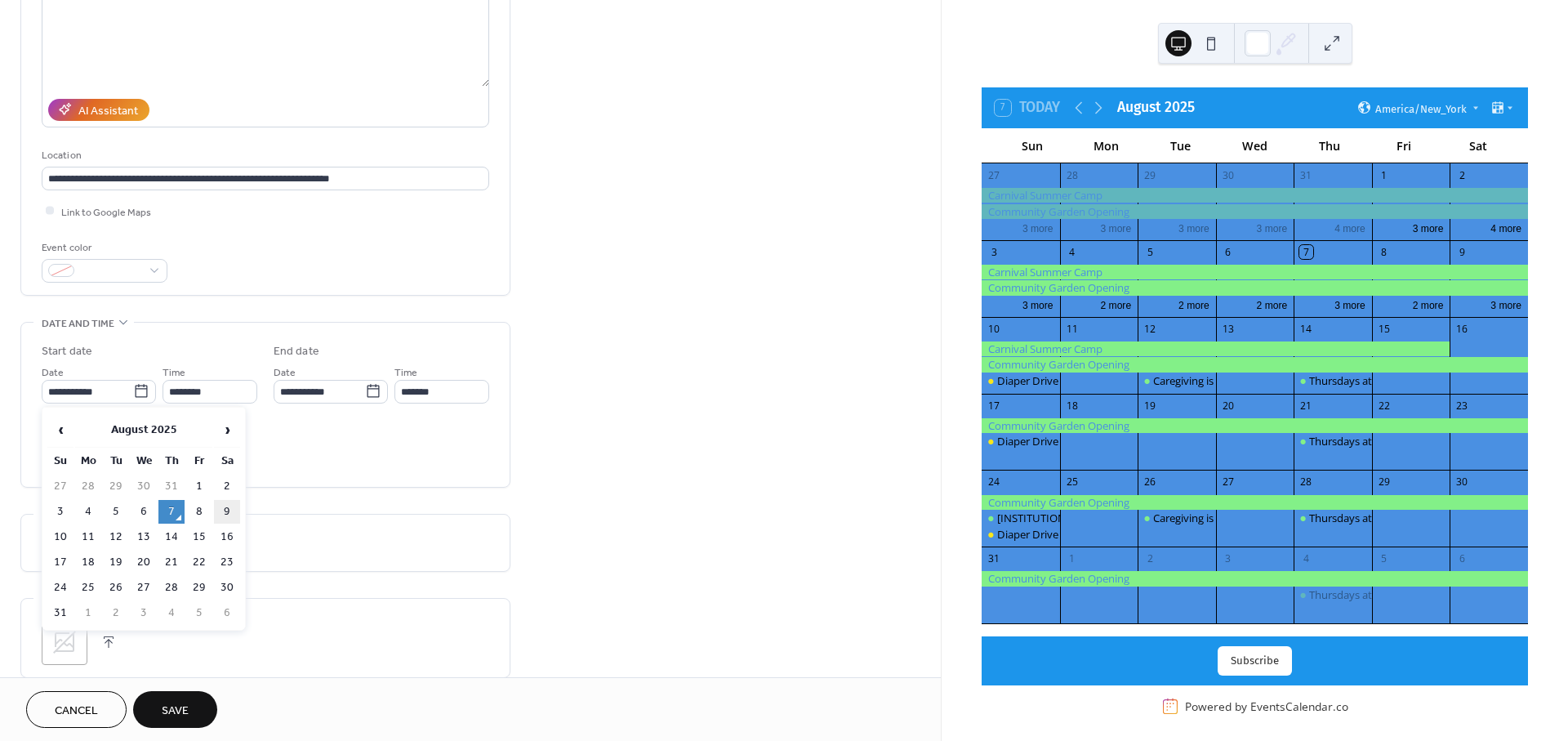 click on "9" at bounding box center [227, 511] 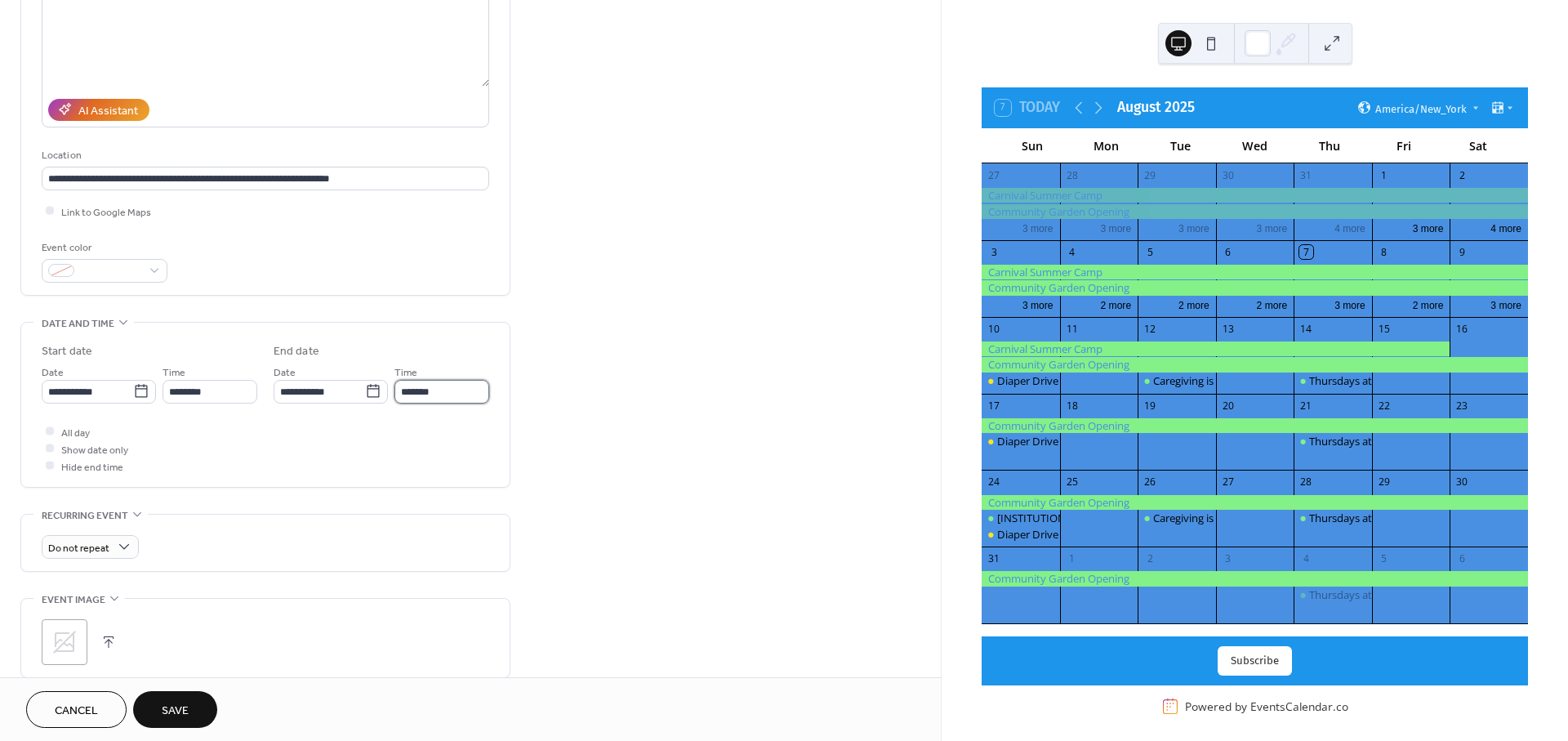 click on "*******" at bounding box center [442, 391] 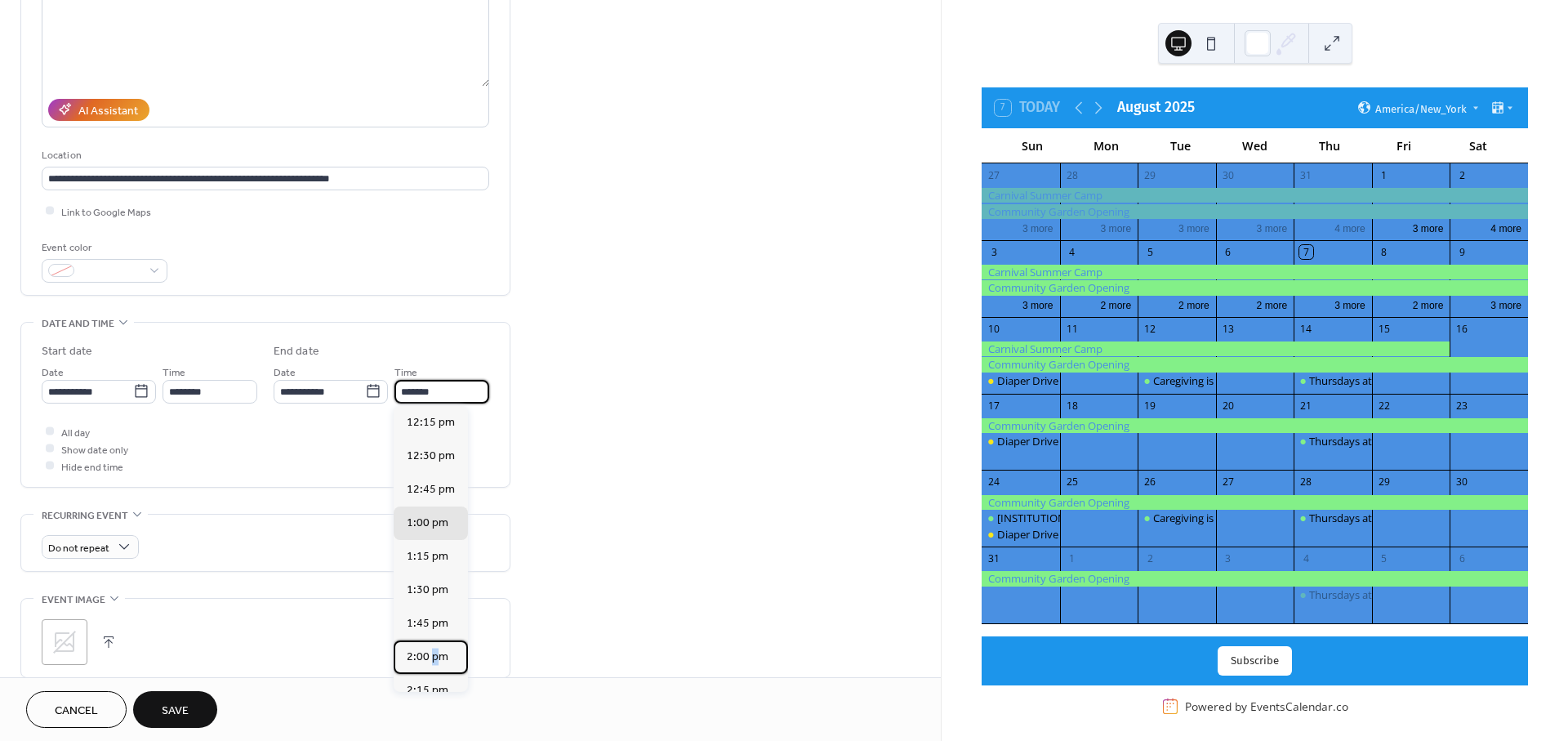 click on "2:00 pm" at bounding box center [427, 657] 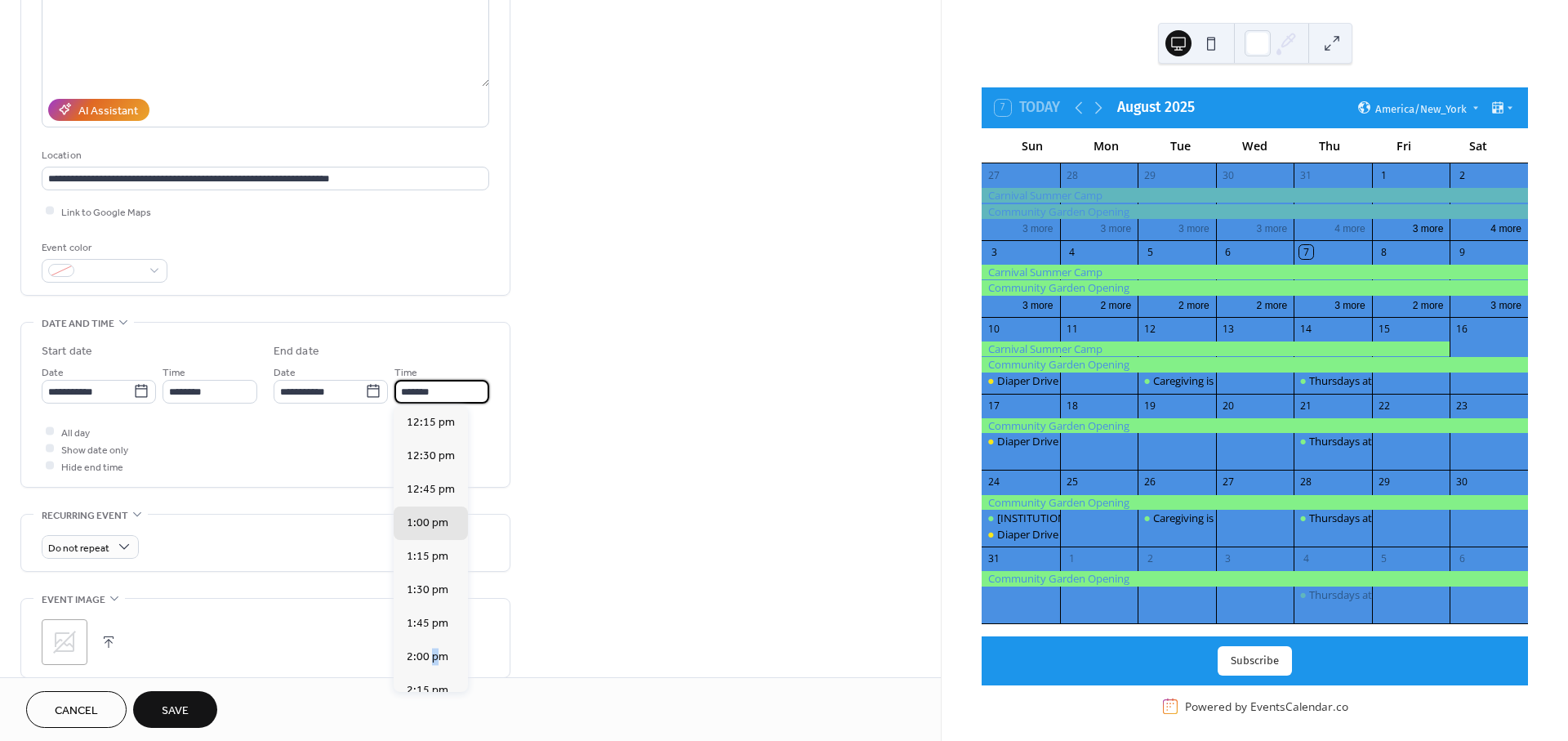 type on "*******" 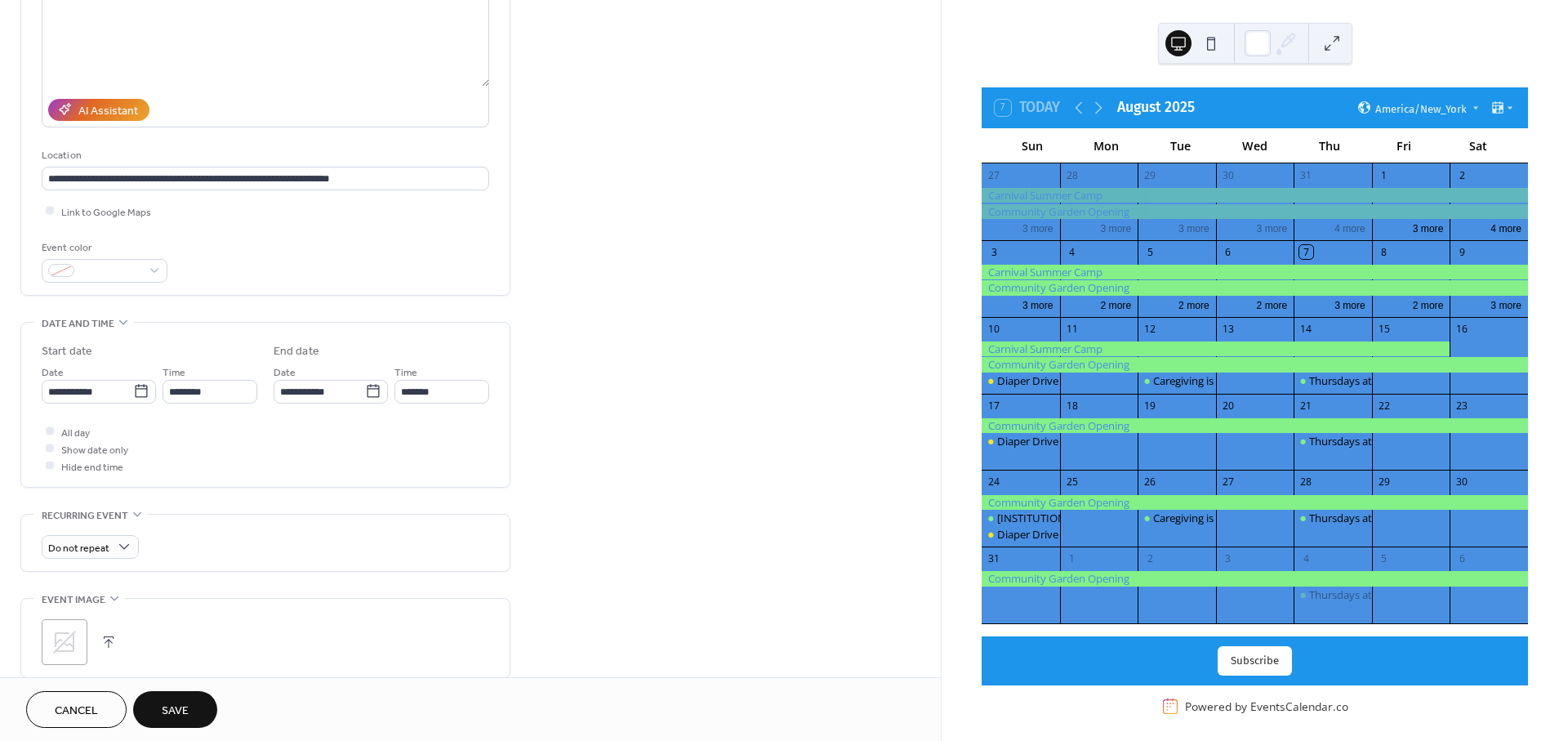 click on "**********" at bounding box center [470, 503] 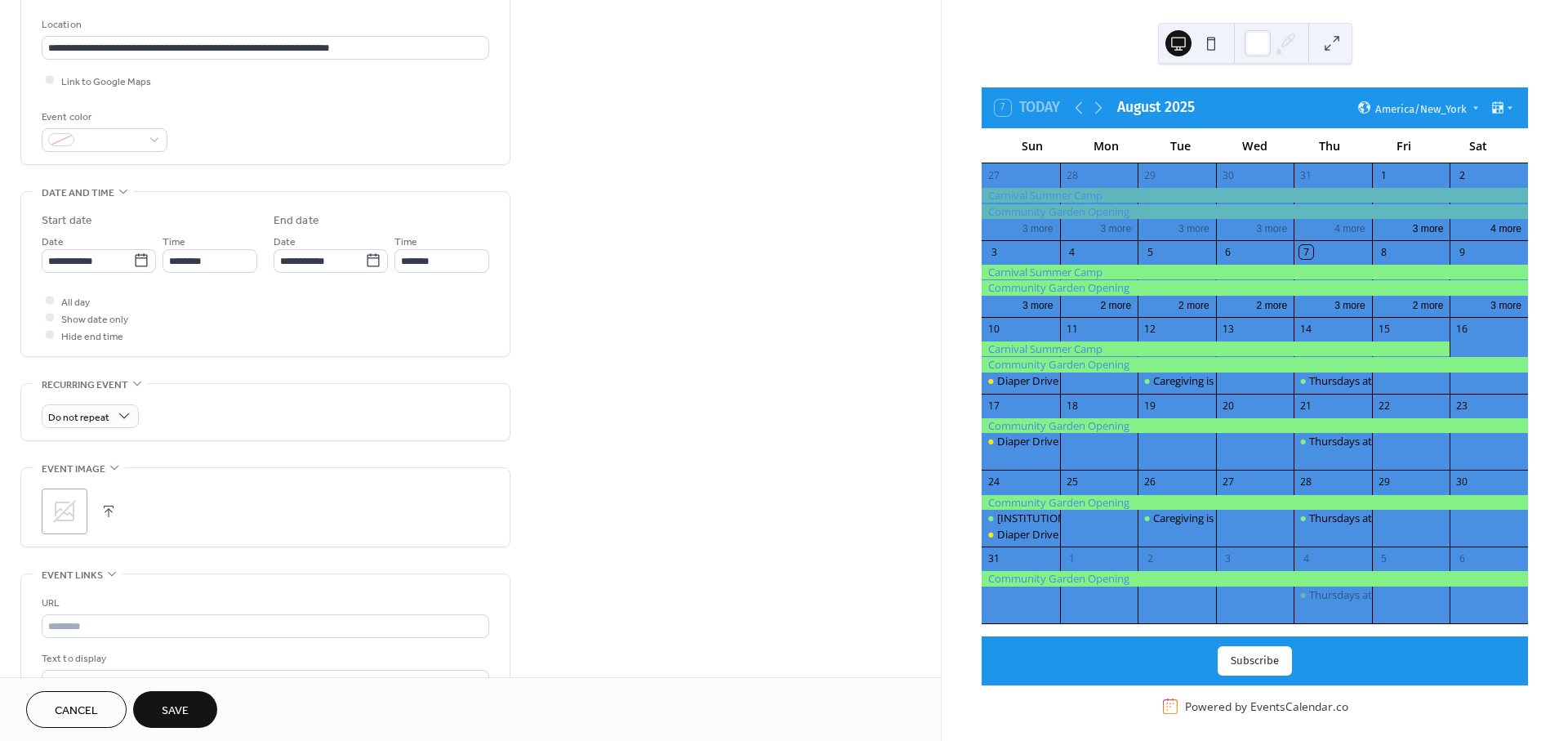 drag, startPoint x: 670, startPoint y: 400, endPoint x: 762, endPoint y: 534, distance: 162.542 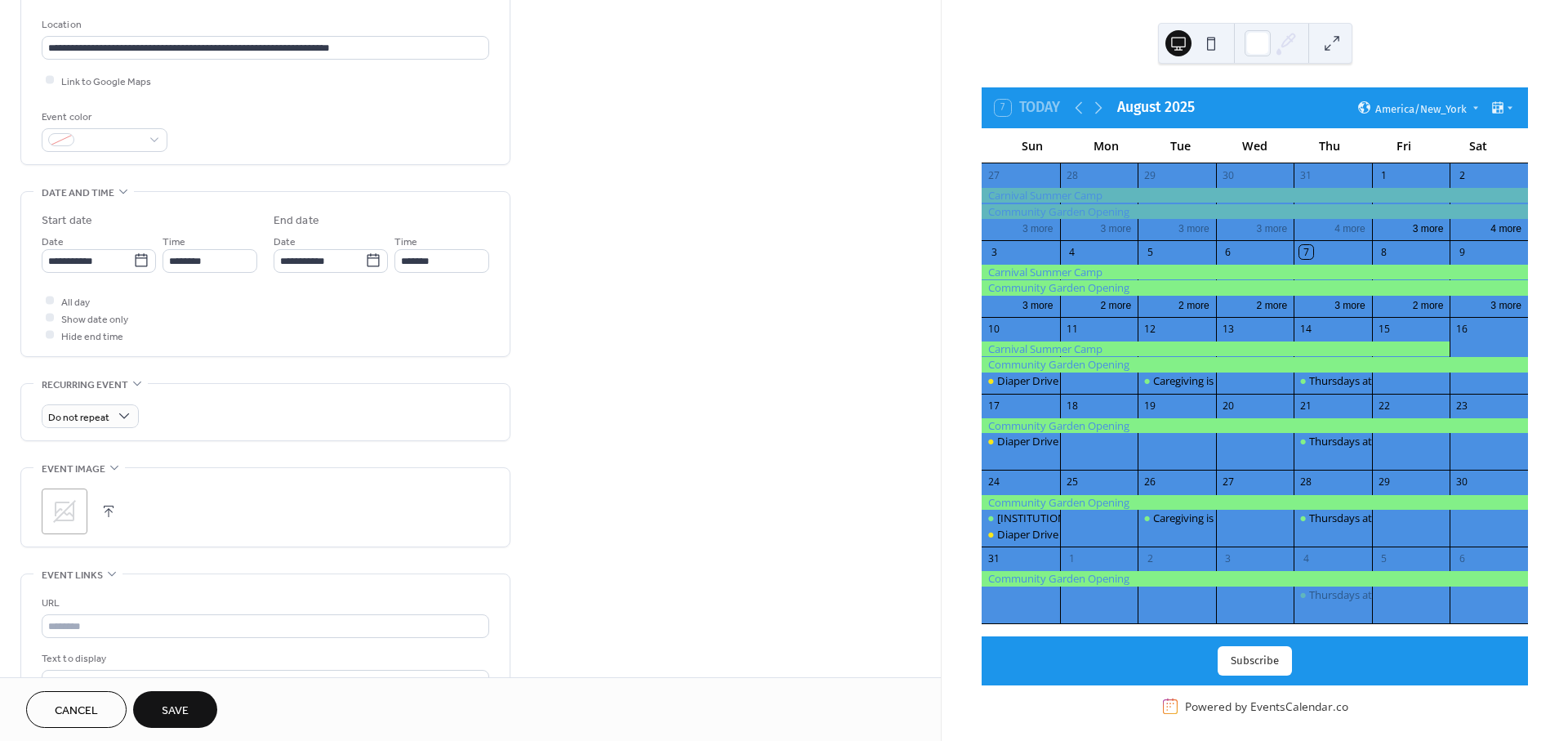 scroll, scrollTop: 382, scrollLeft: 0, axis: vertical 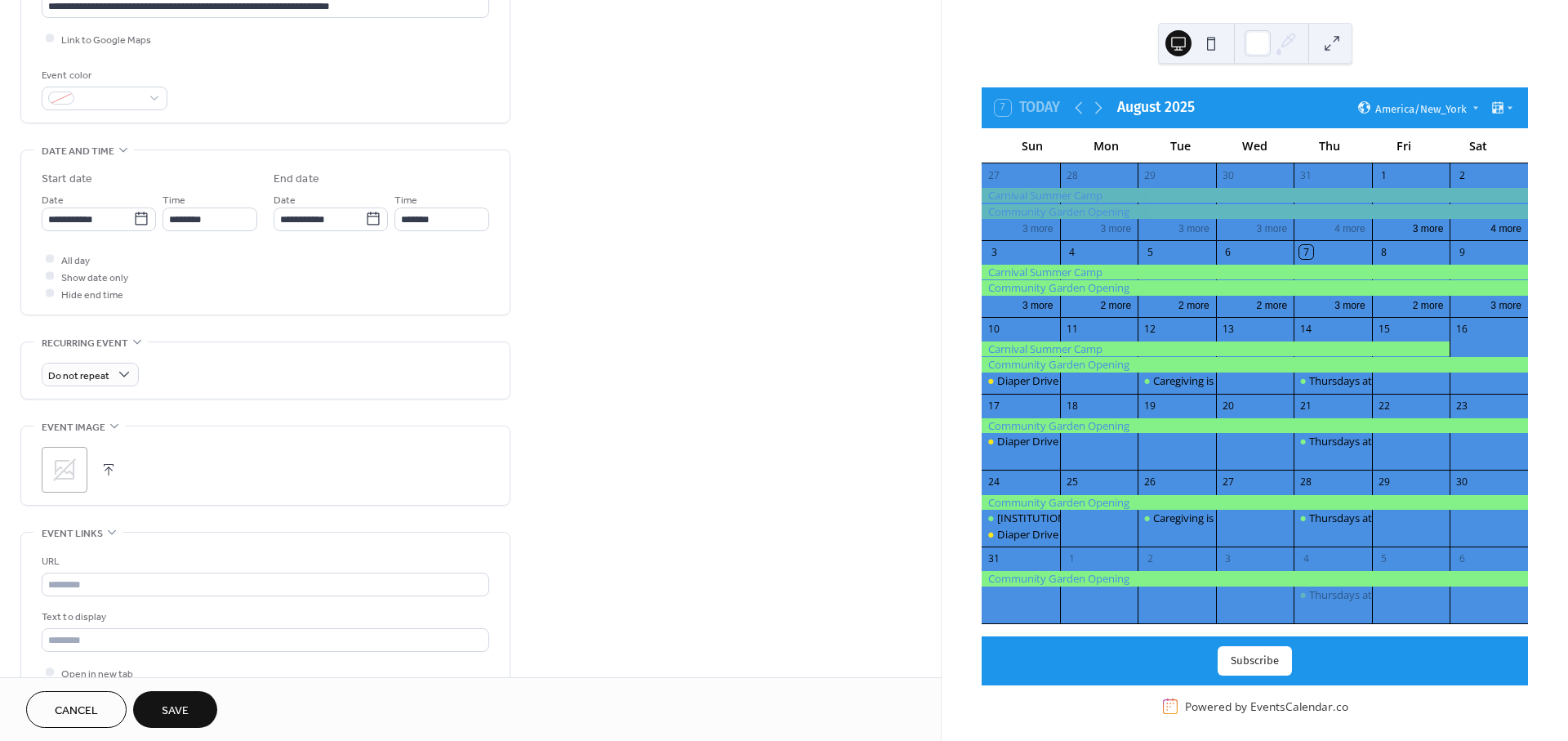 click at bounding box center (109, 470) 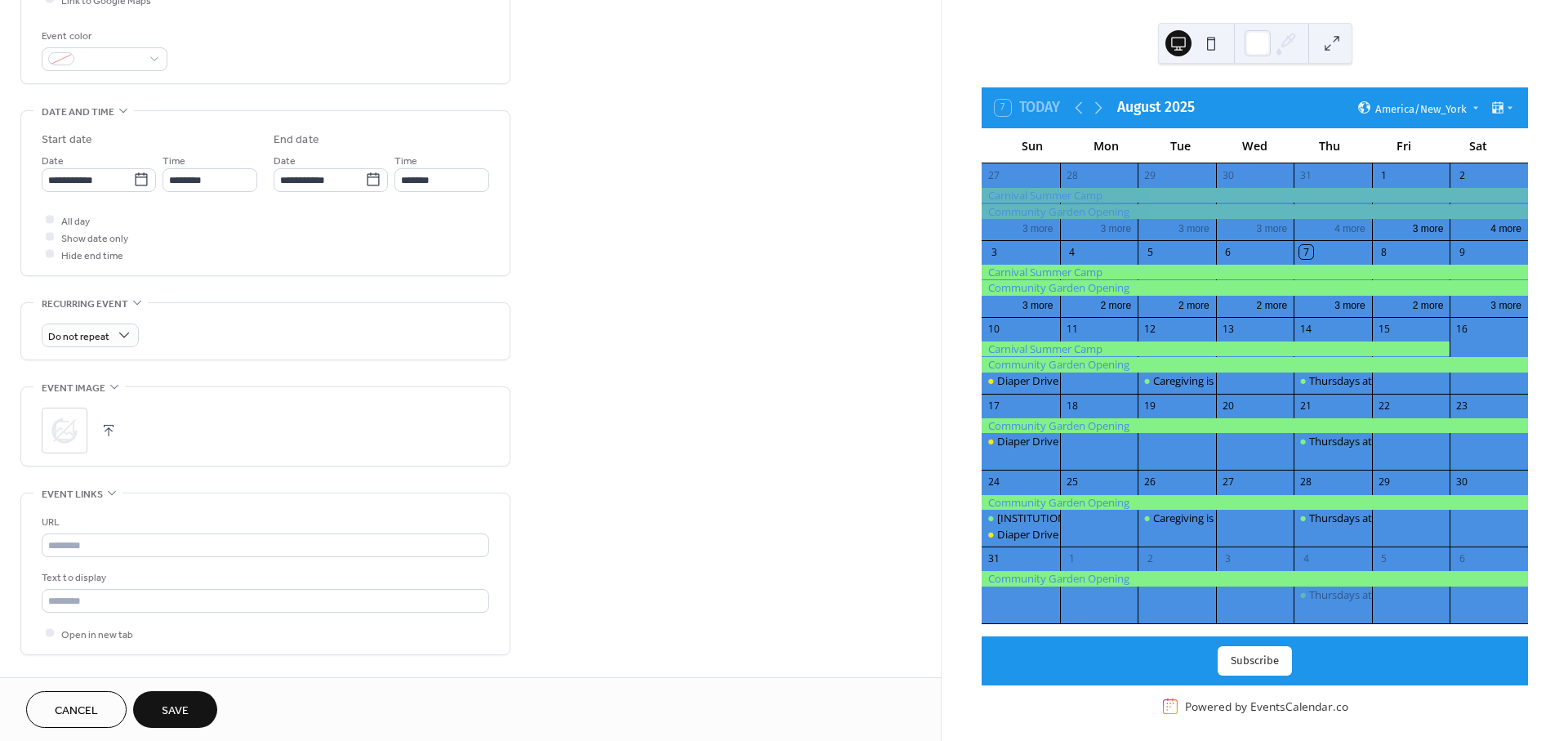drag, startPoint x: 697, startPoint y: 516, endPoint x: 537, endPoint y: 481, distance: 163.78339 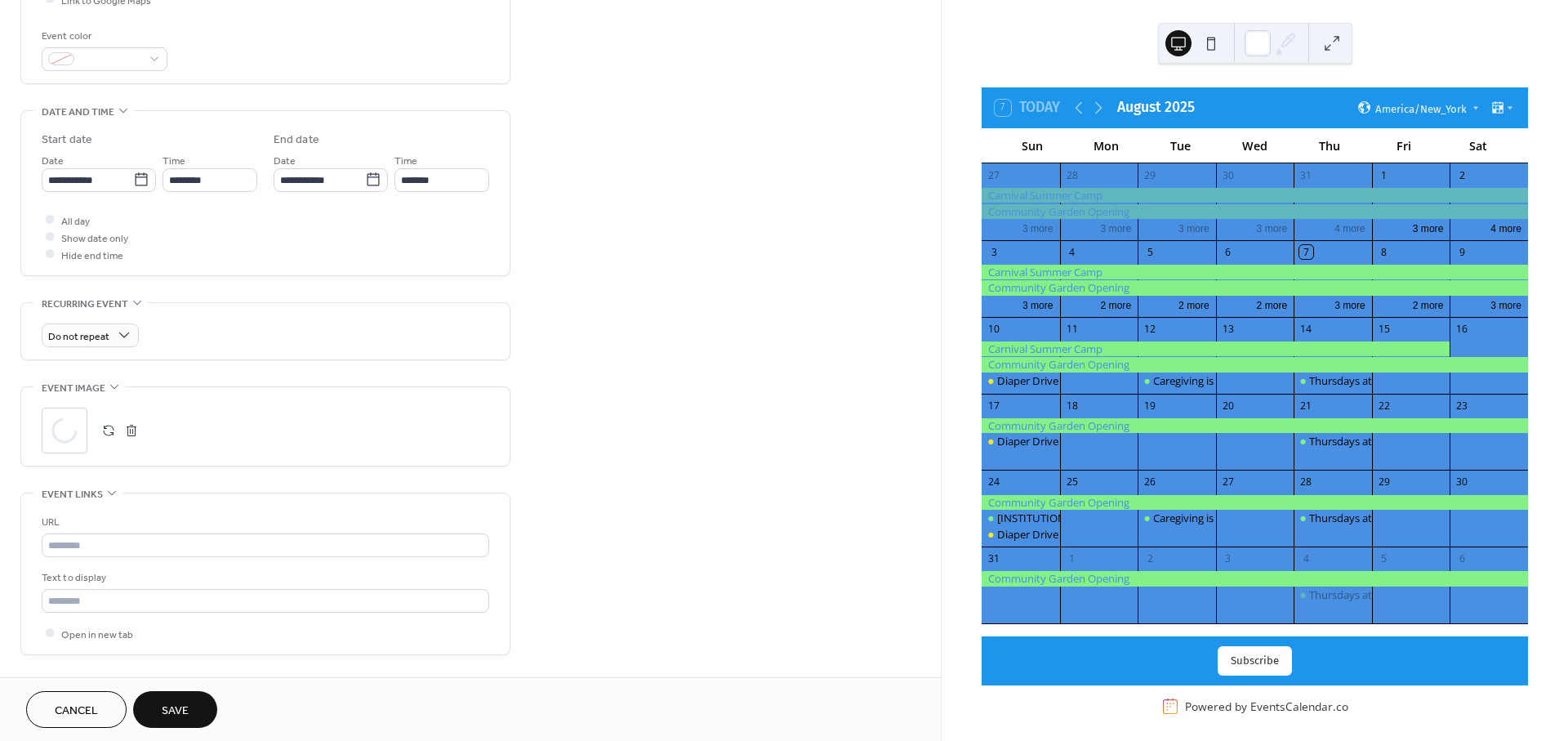 scroll, scrollTop: 540, scrollLeft: 0, axis: vertical 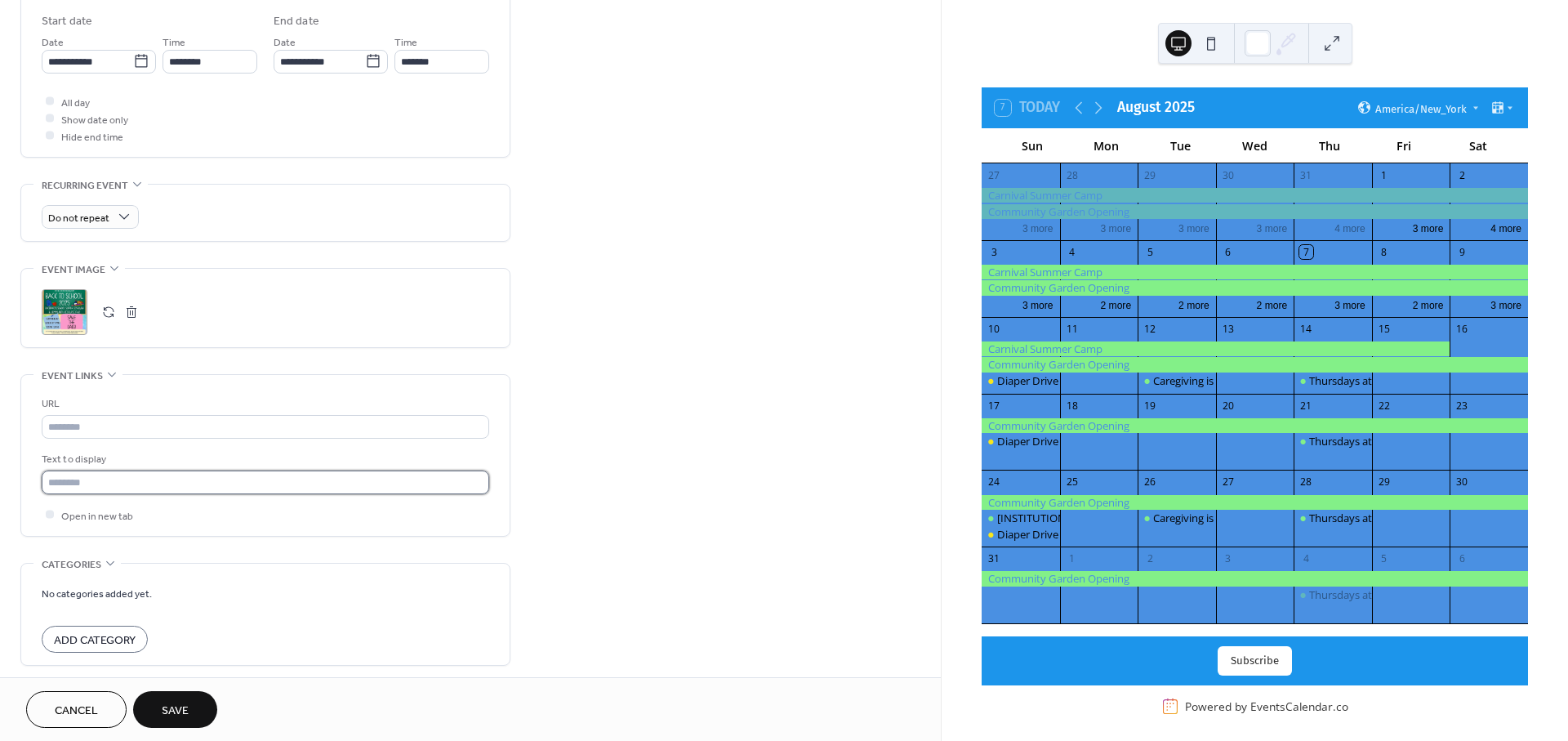 click at bounding box center (265, 482) 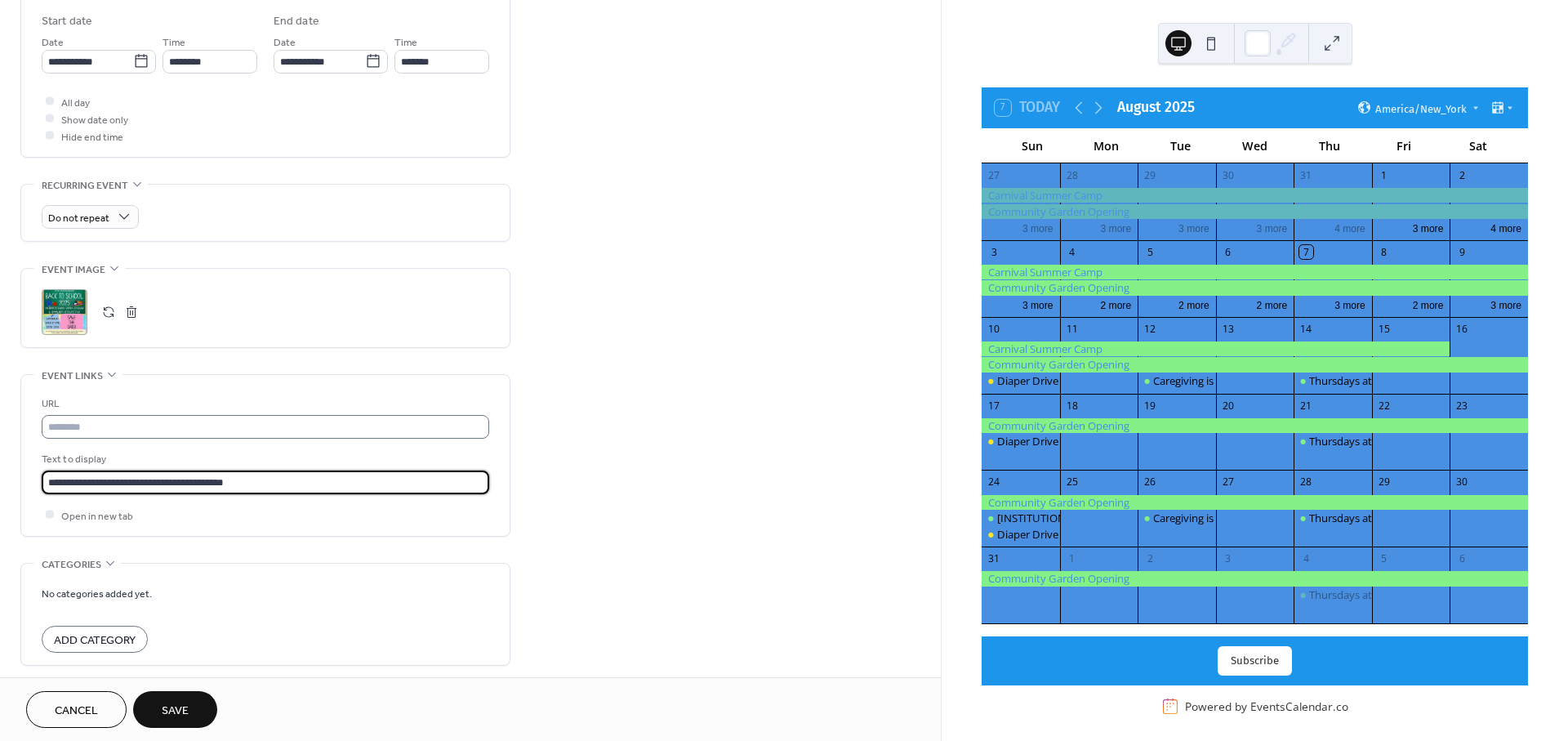 type on "**********" 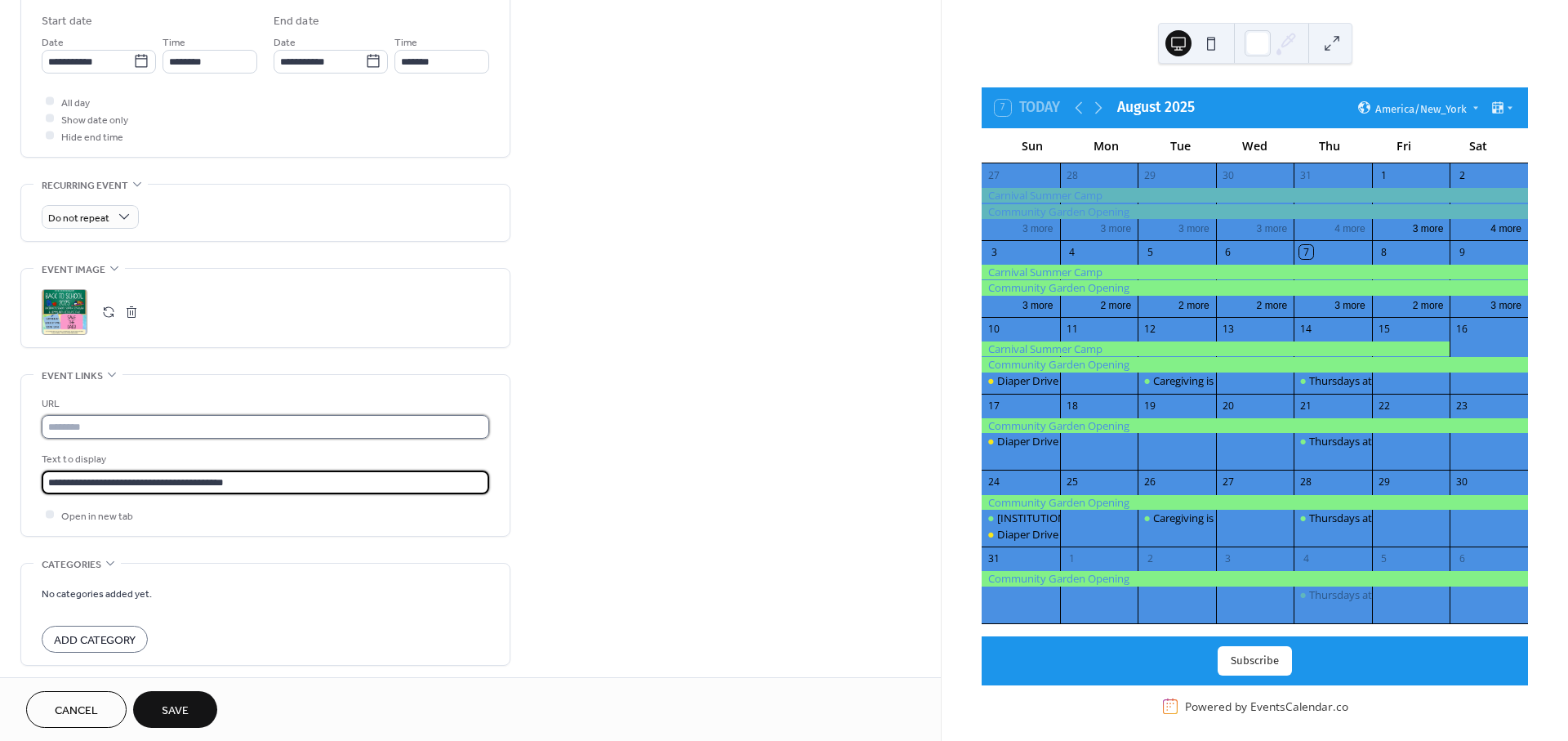 click at bounding box center [265, 426] 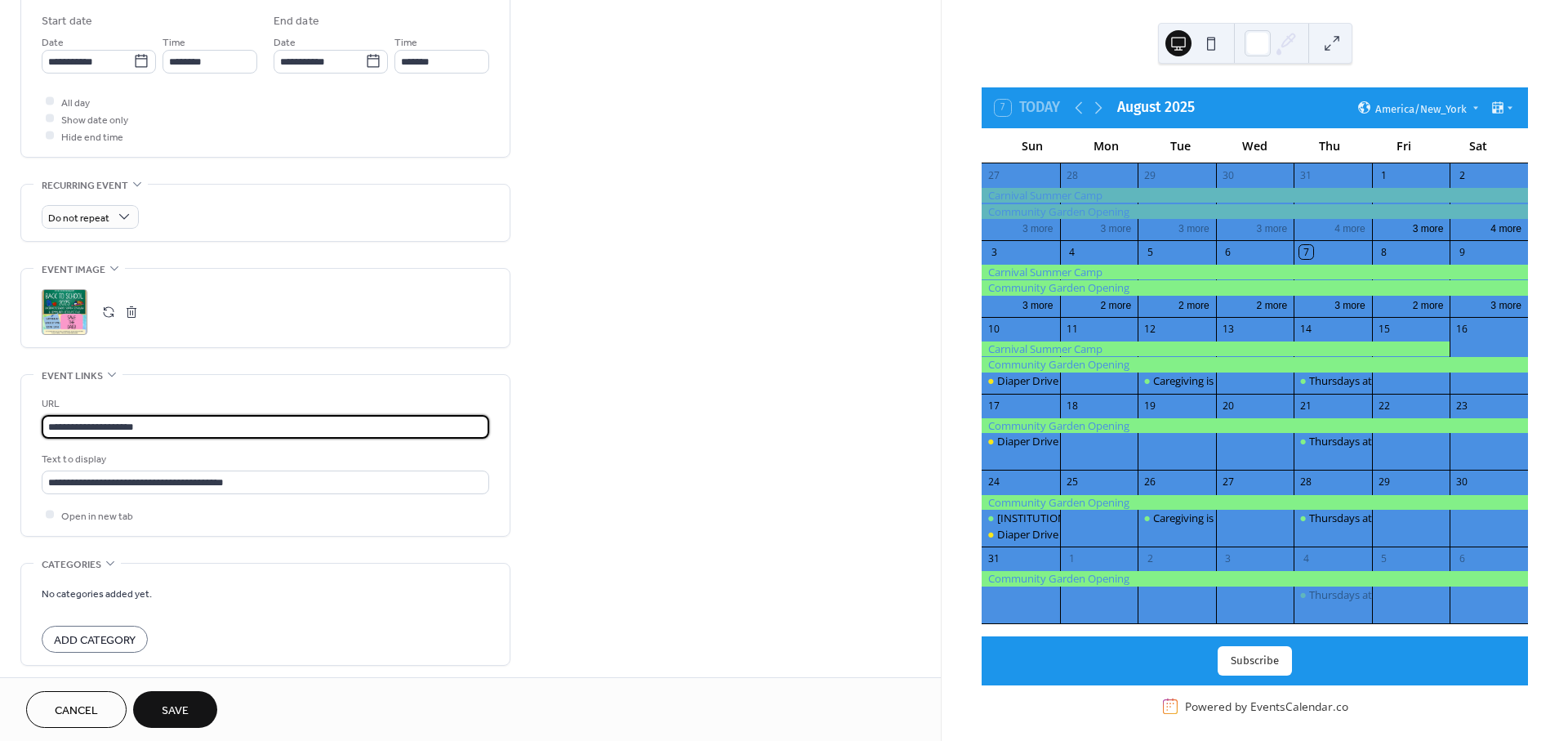 type on "**********" 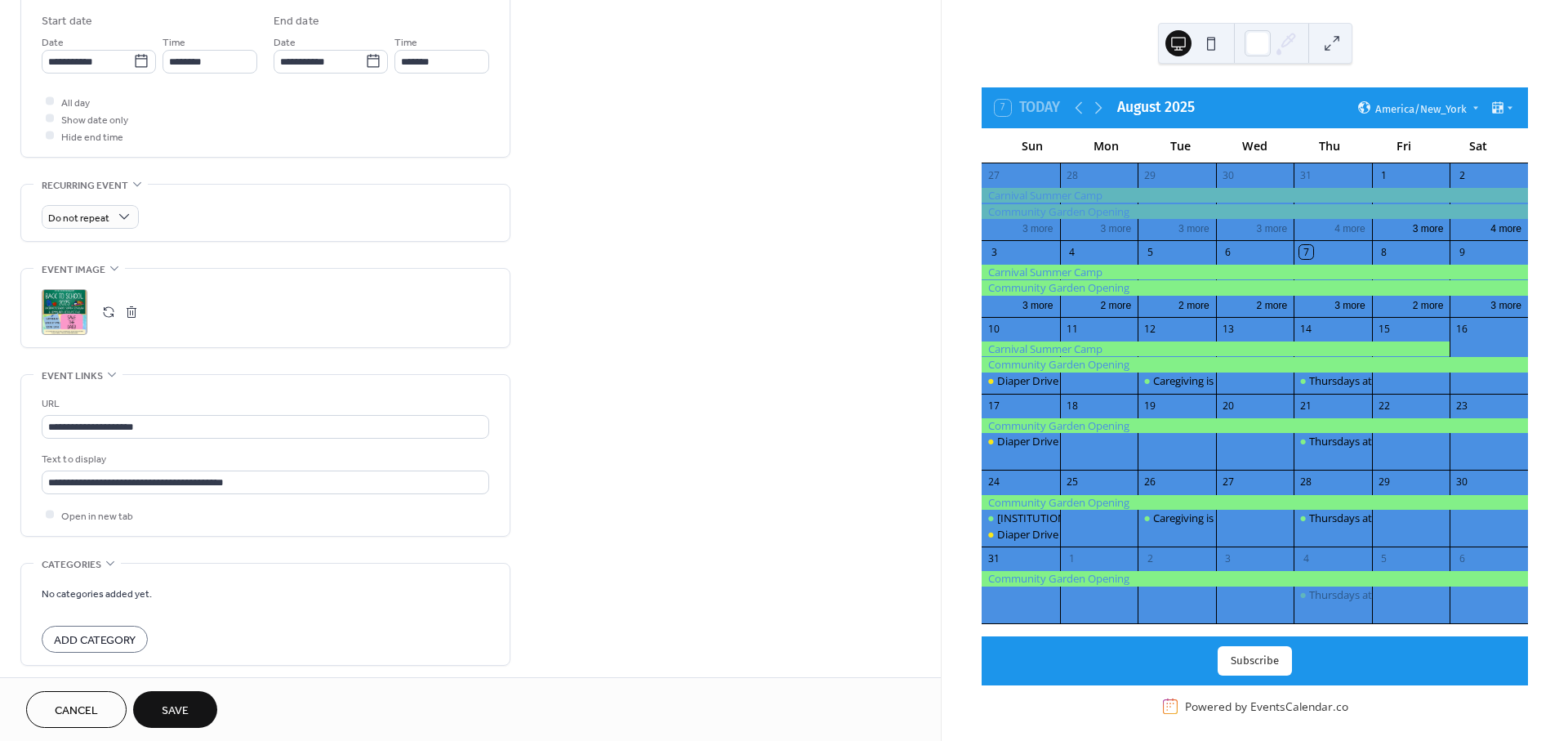 click on "Save" at bounding box center [175, 711] 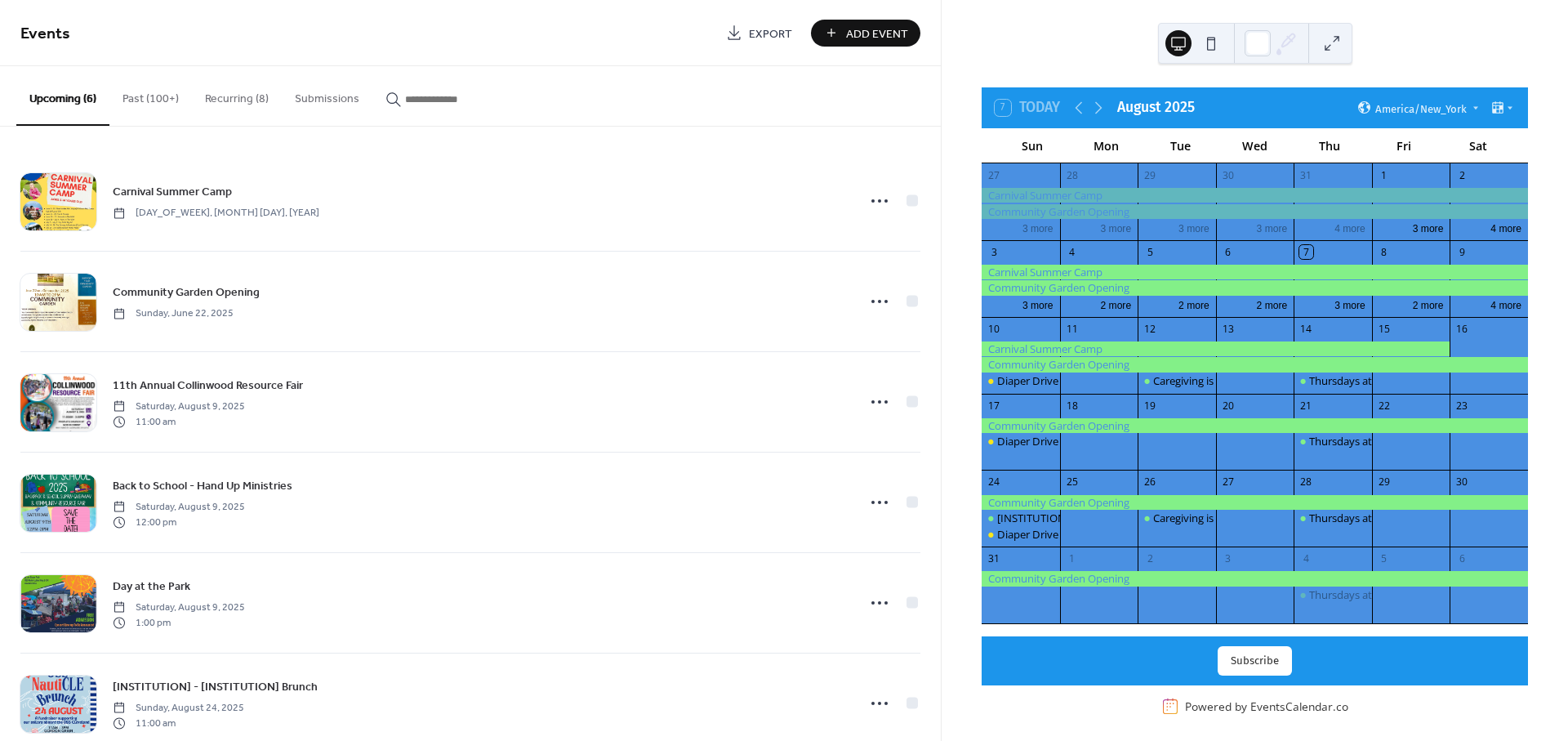 click on "Add Event" at bounding box center (877, 33) 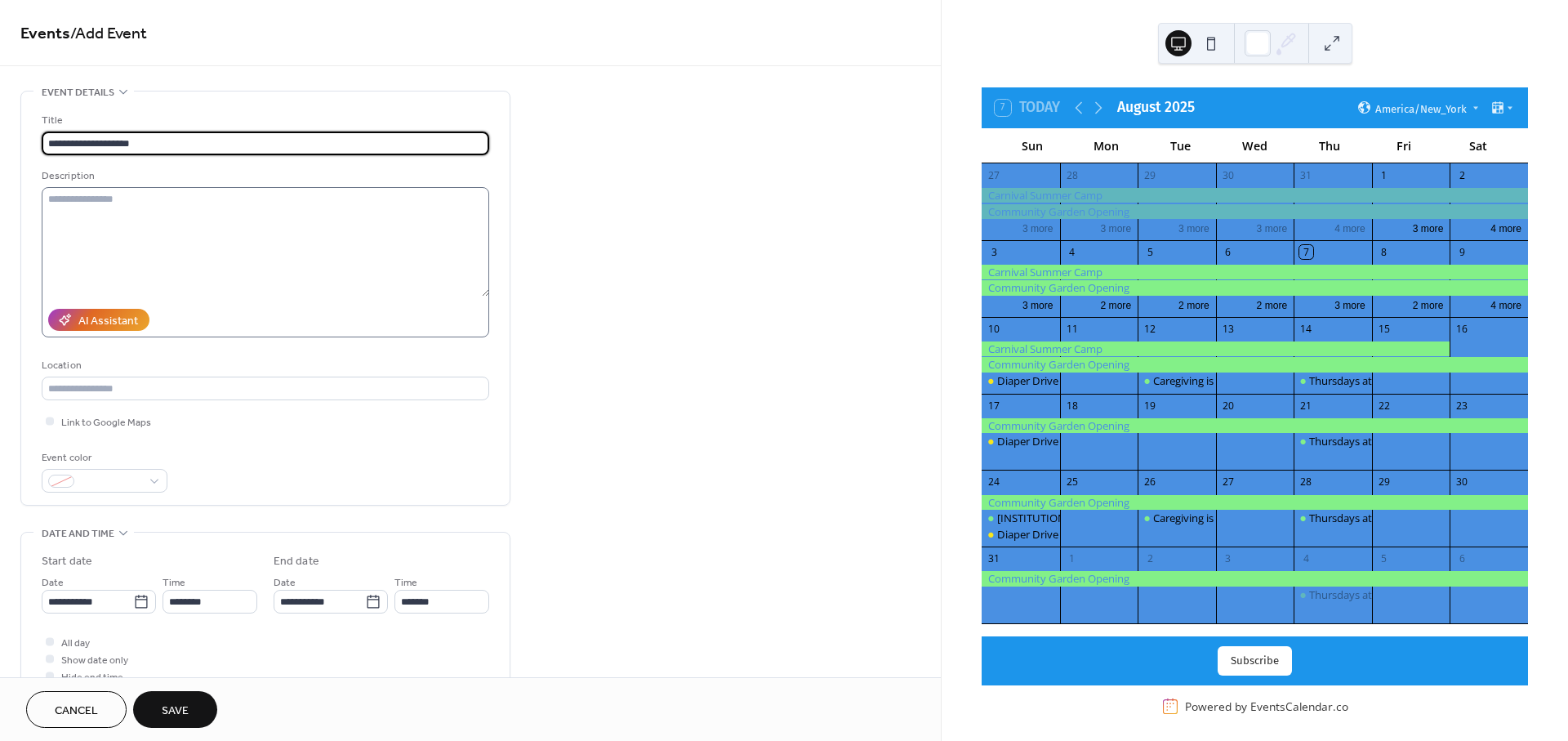 type on "**********" 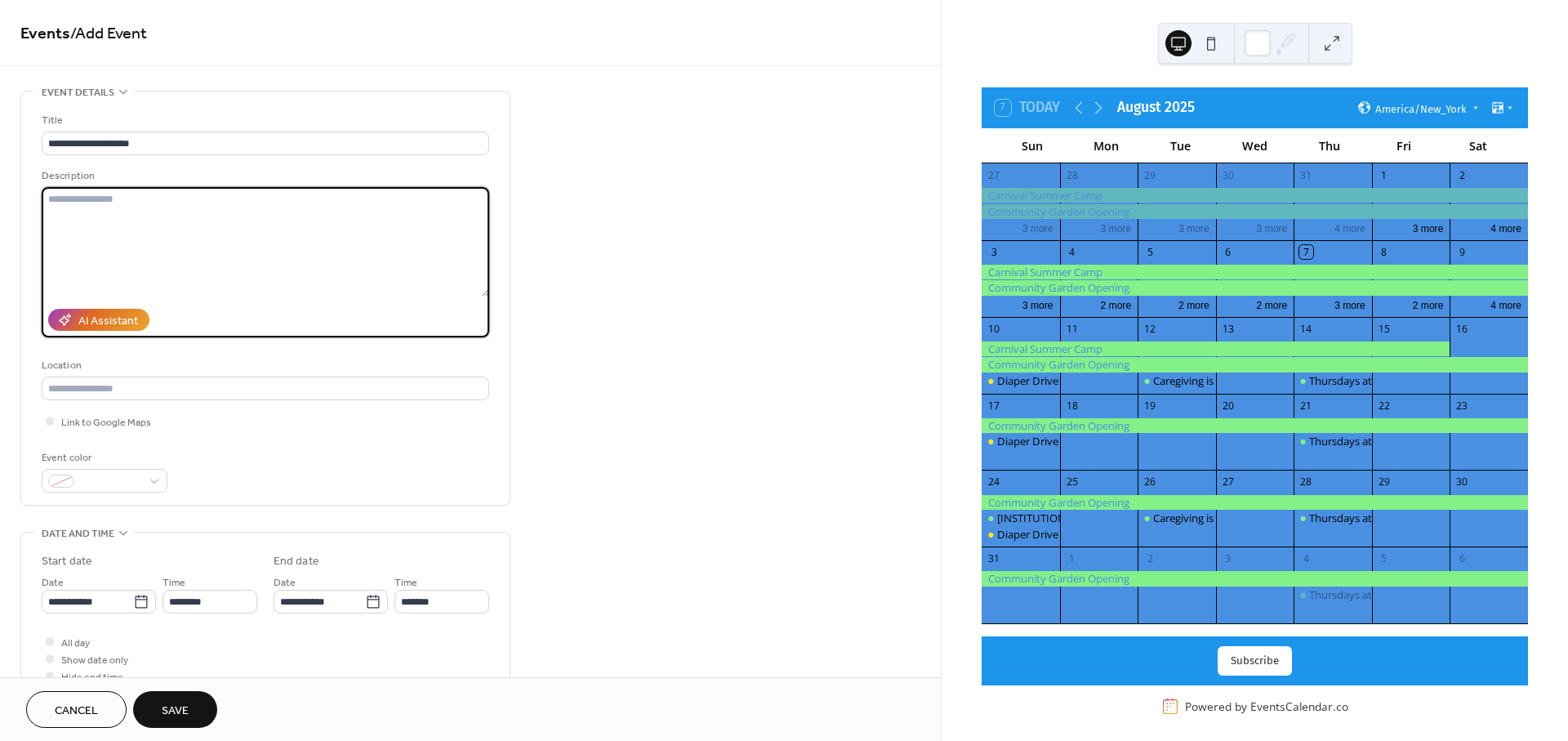 click at bounding box center [265, 242] 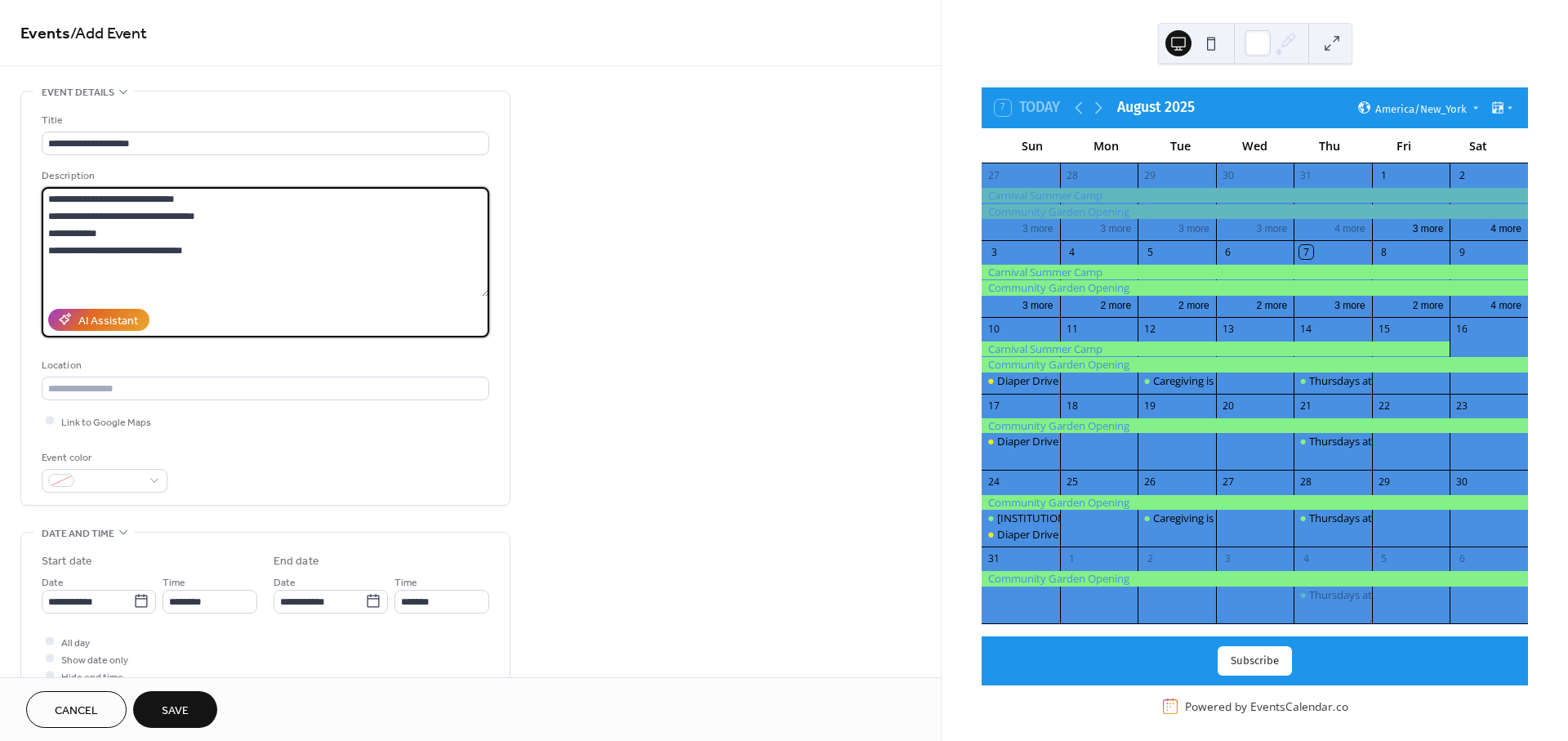 click on "**********" at bounding box center [265, 242] 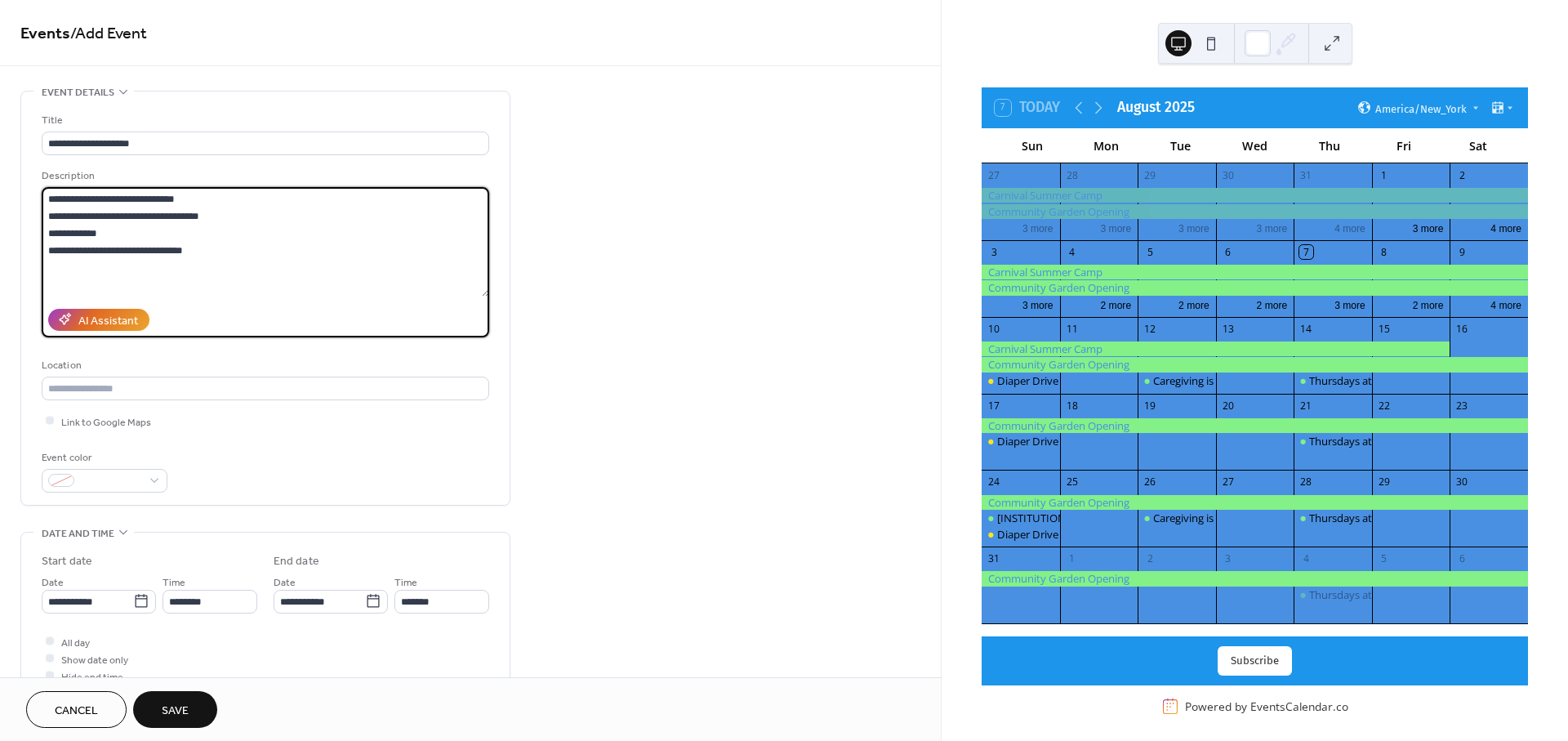 click on "**********" at bounding box center [265, 242] 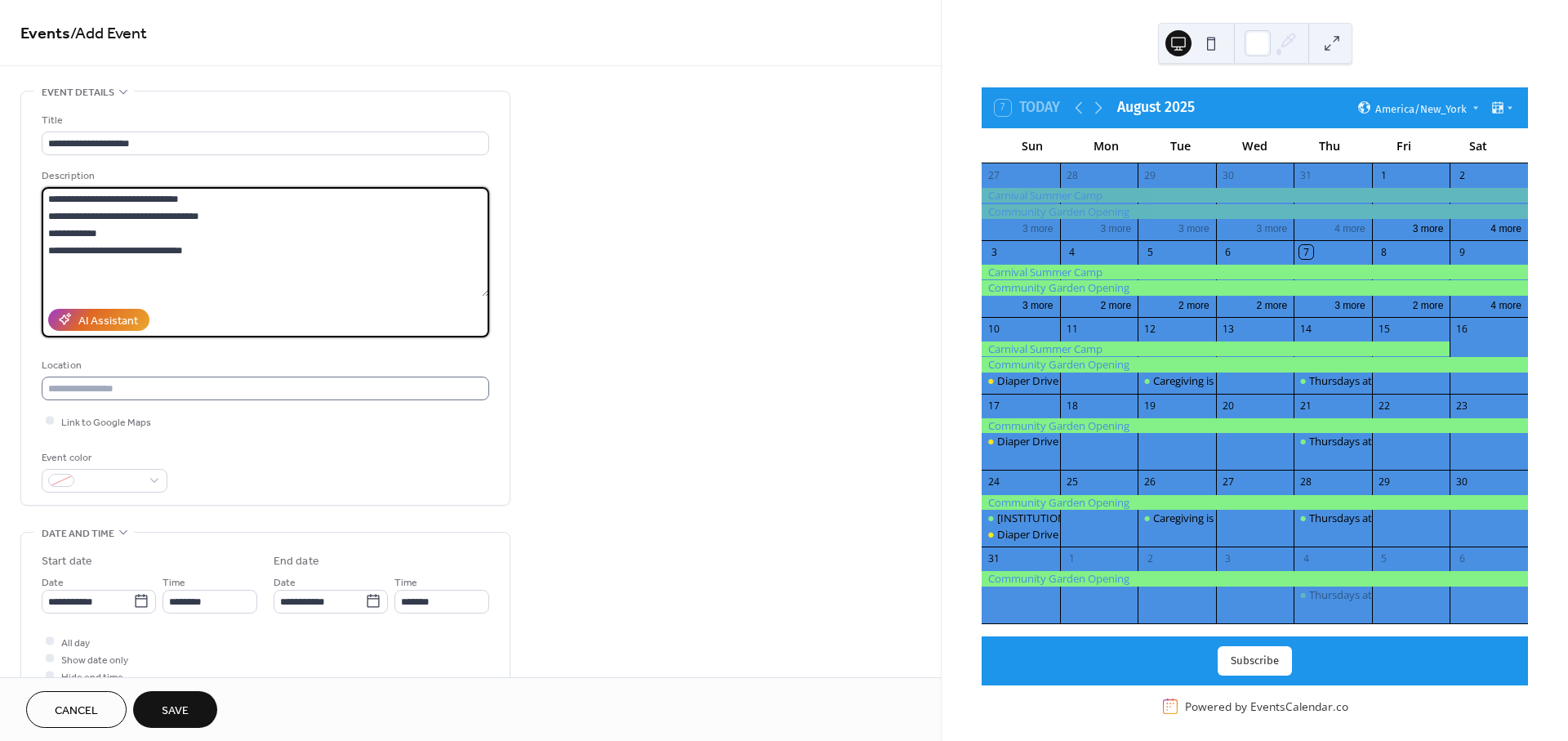 type on "**********" 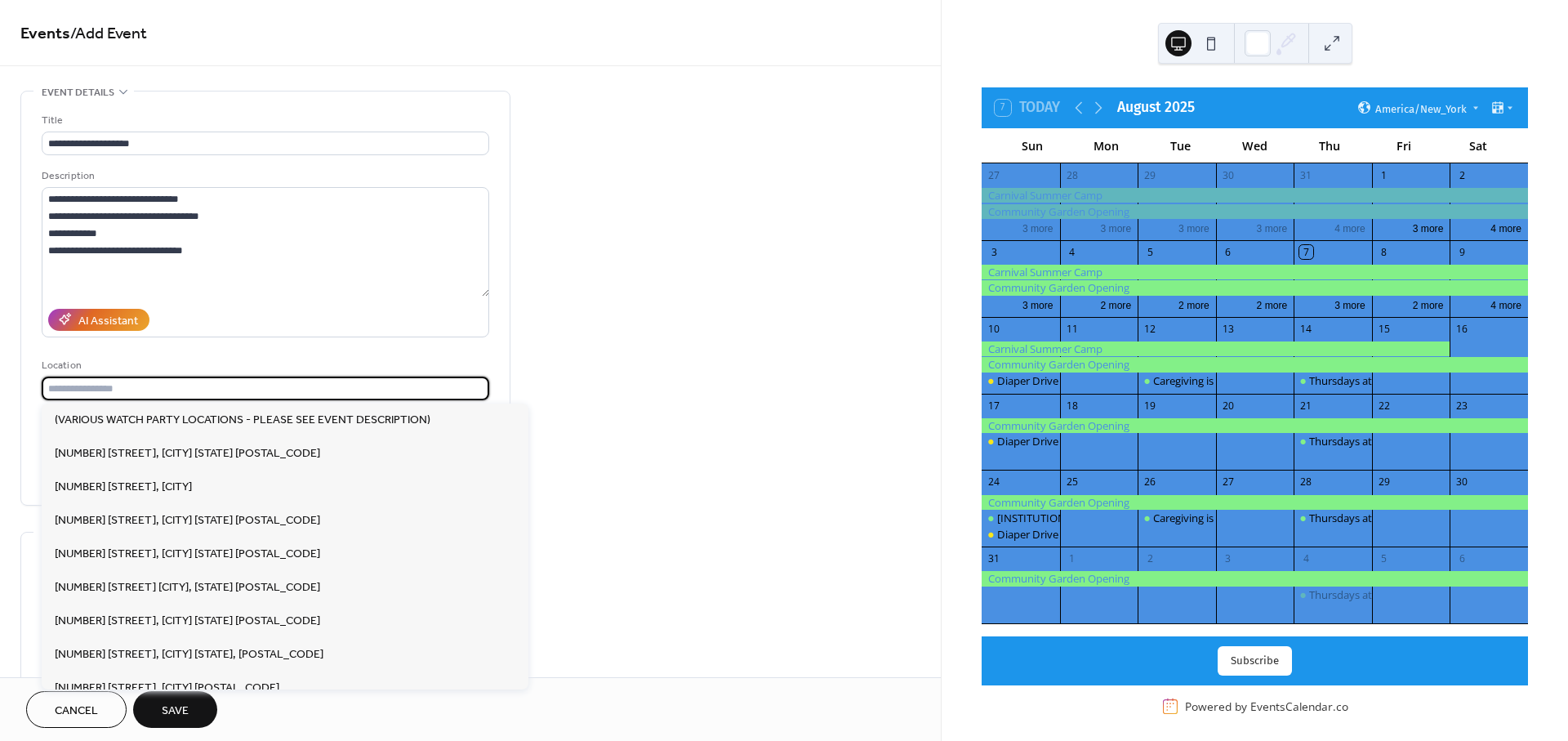 click at bounding box center [265, 388] 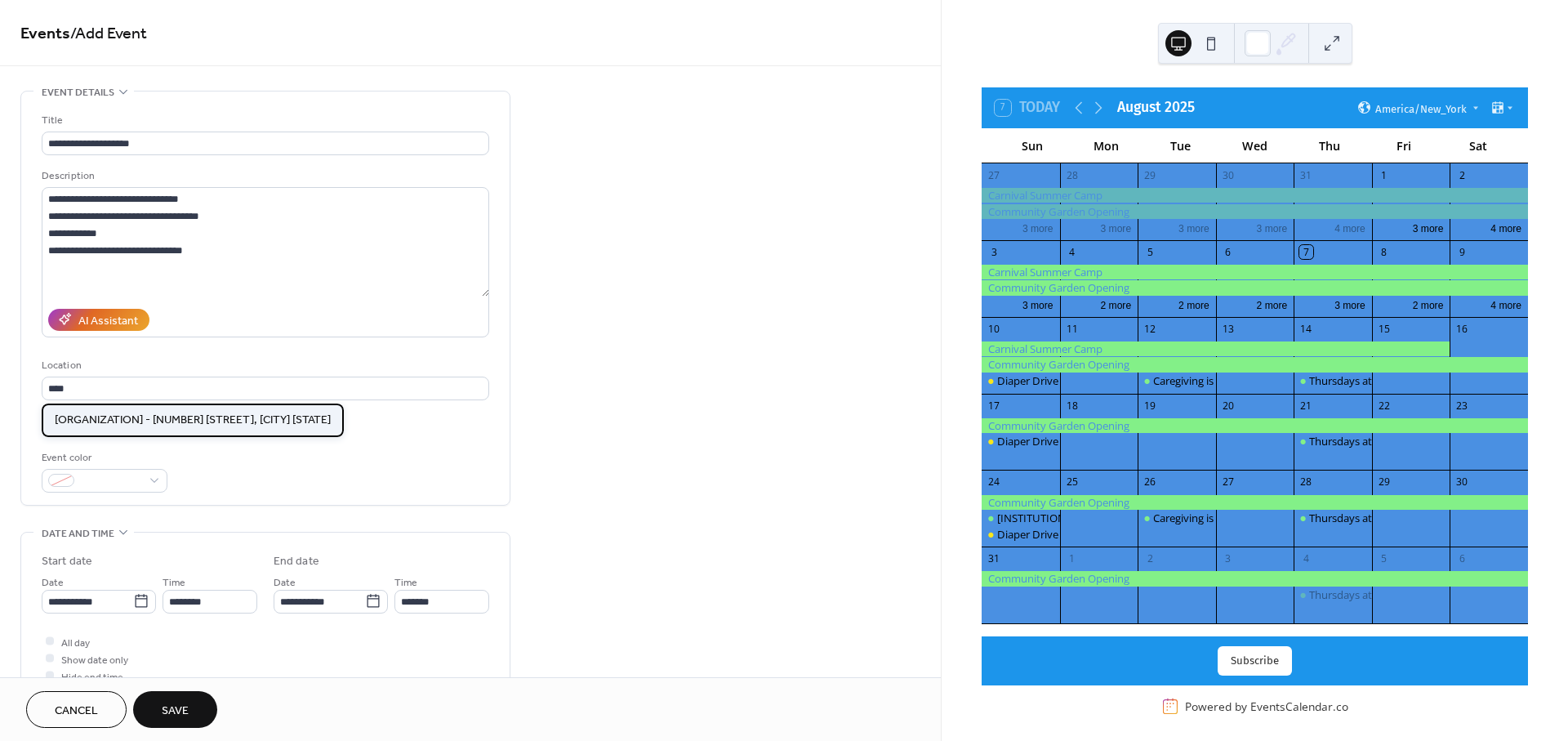 click on "Zelma Watson George Recreation Center - 3155 Martin Luther King Jr. Blvd., Cleveland OH" at bounding box center [193, 420] 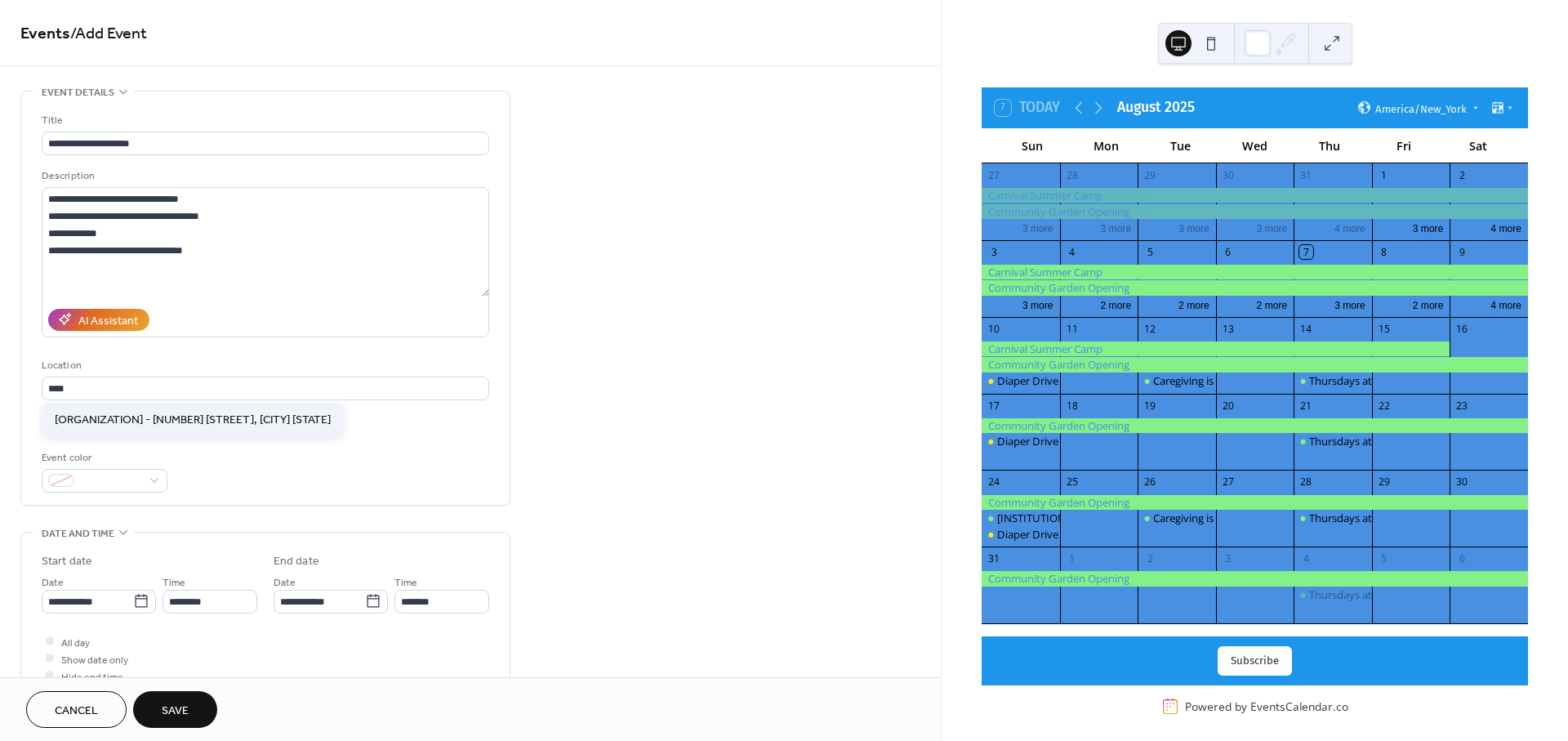 type on "**********" 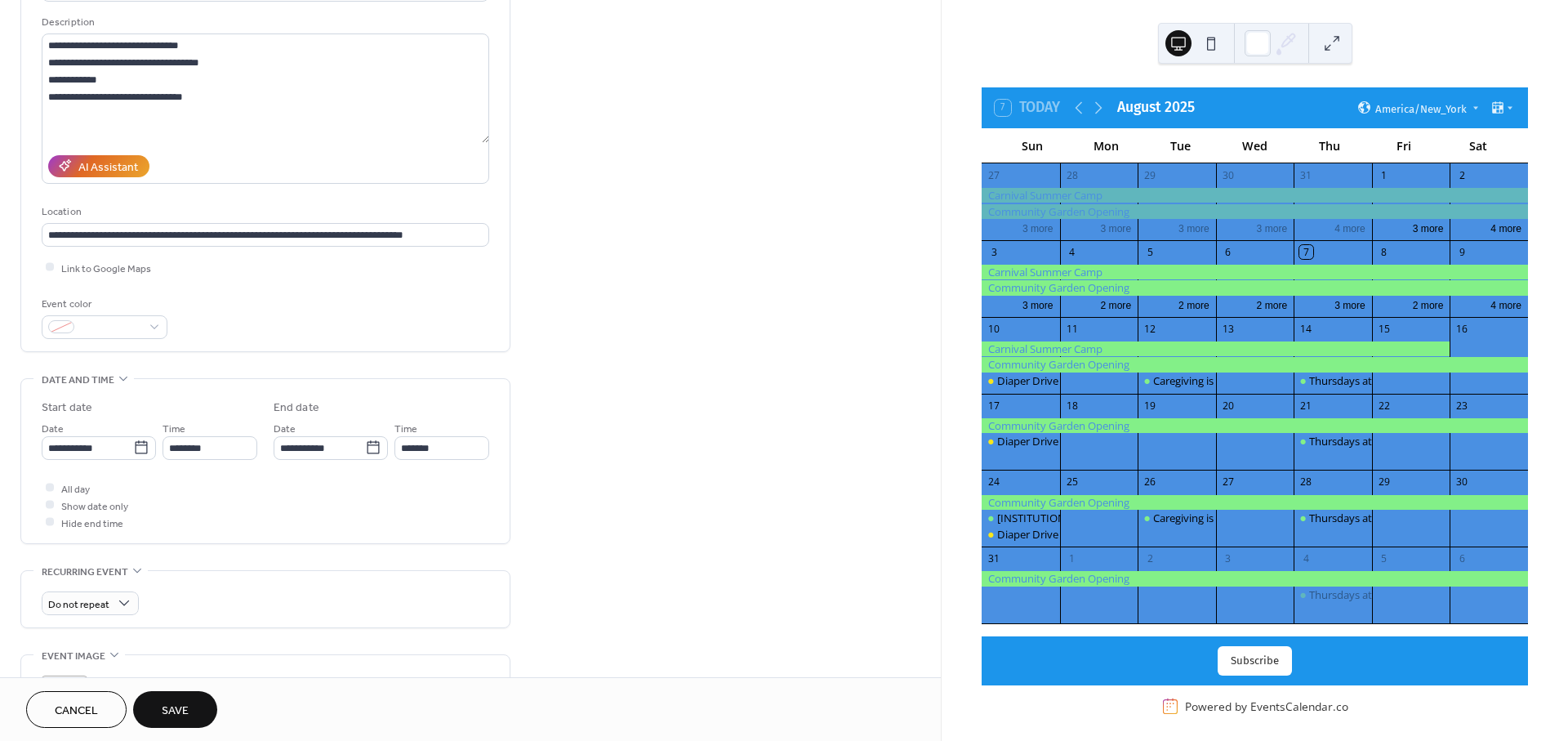 drag, startPoint x: 450, startPoint y: 552, endPoint x: 289, endPoint y: 524, distance: 163.41665 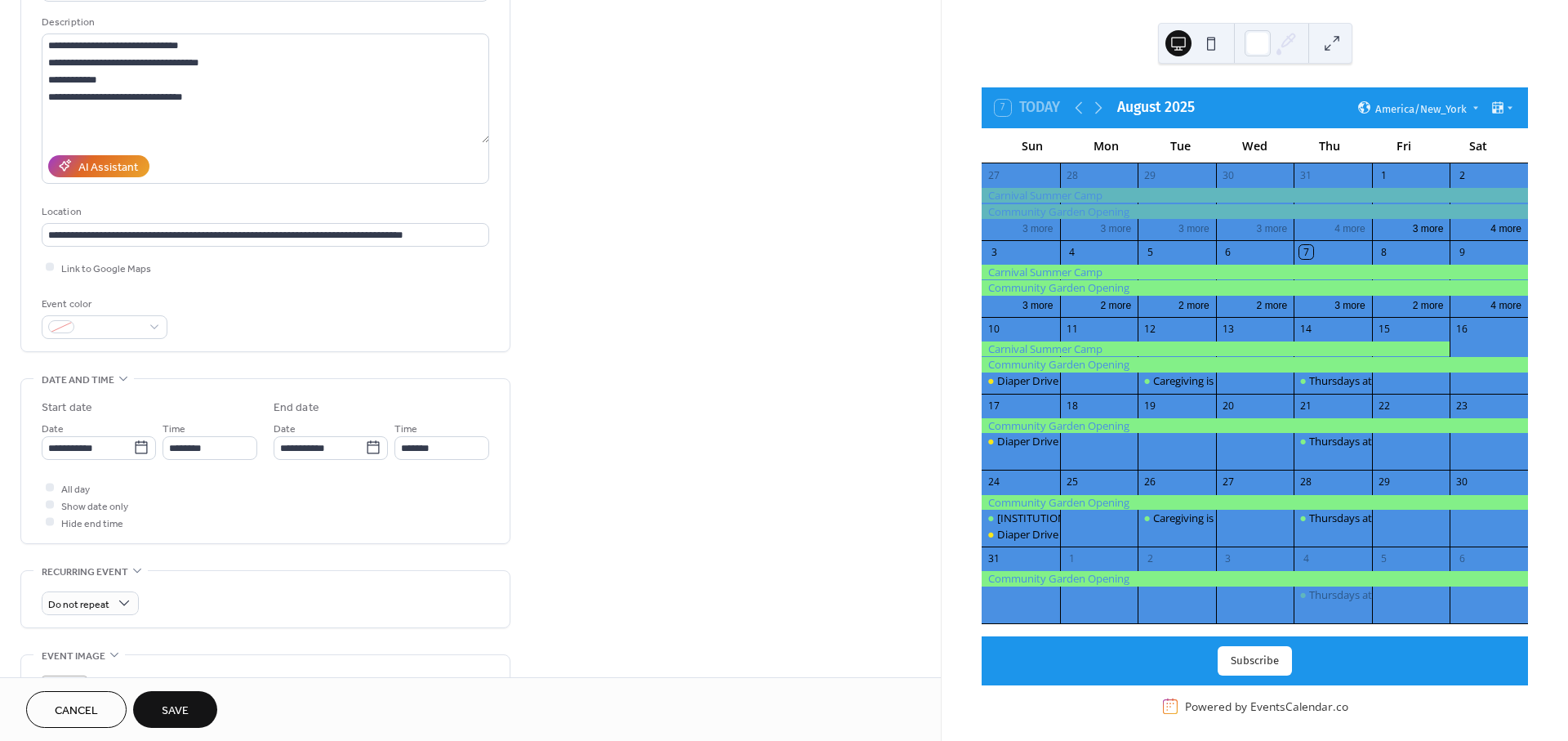 scroll, scrollTop: 164, scrollLeft: 0, axis: vertical 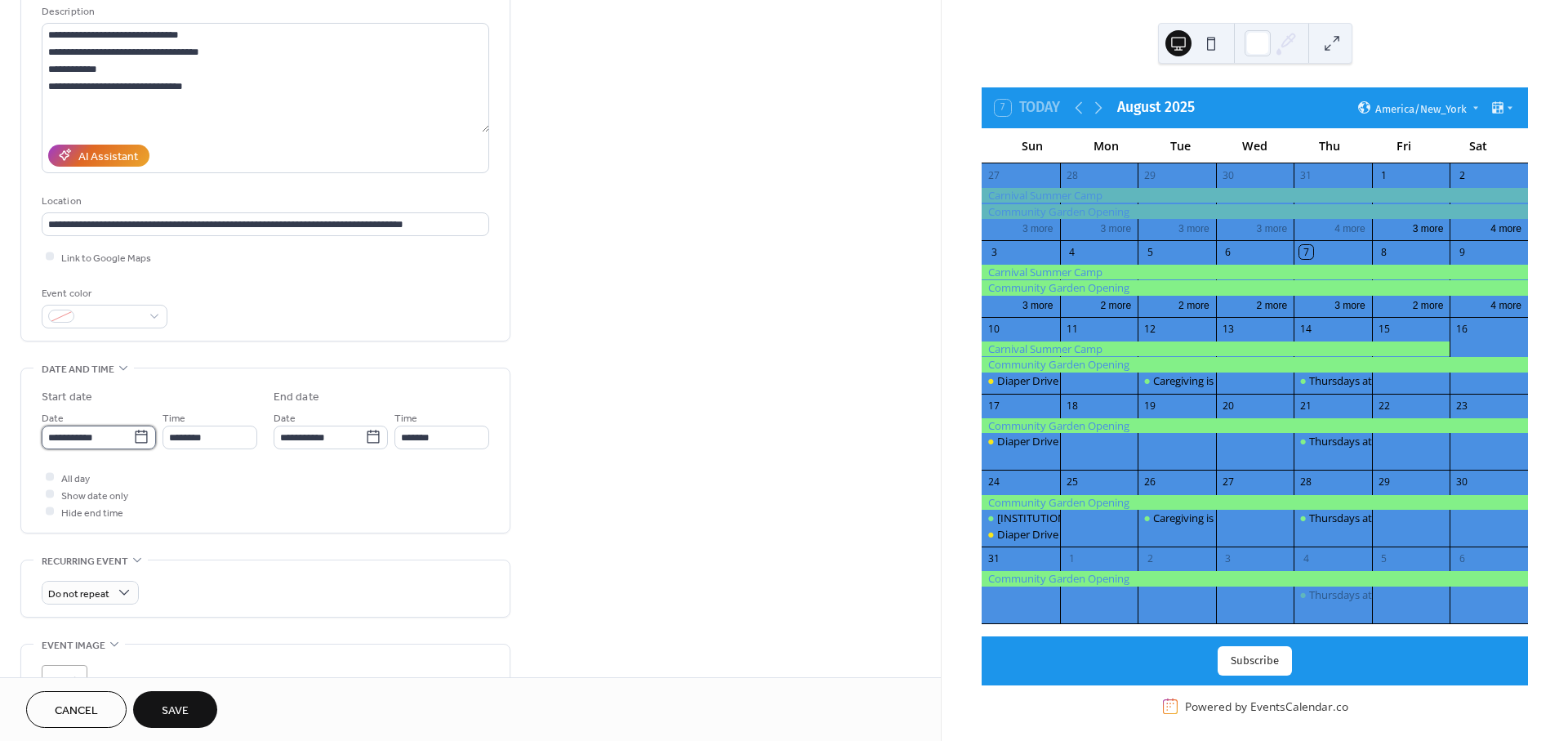 click on "**********" at bounding box center (87, 437) 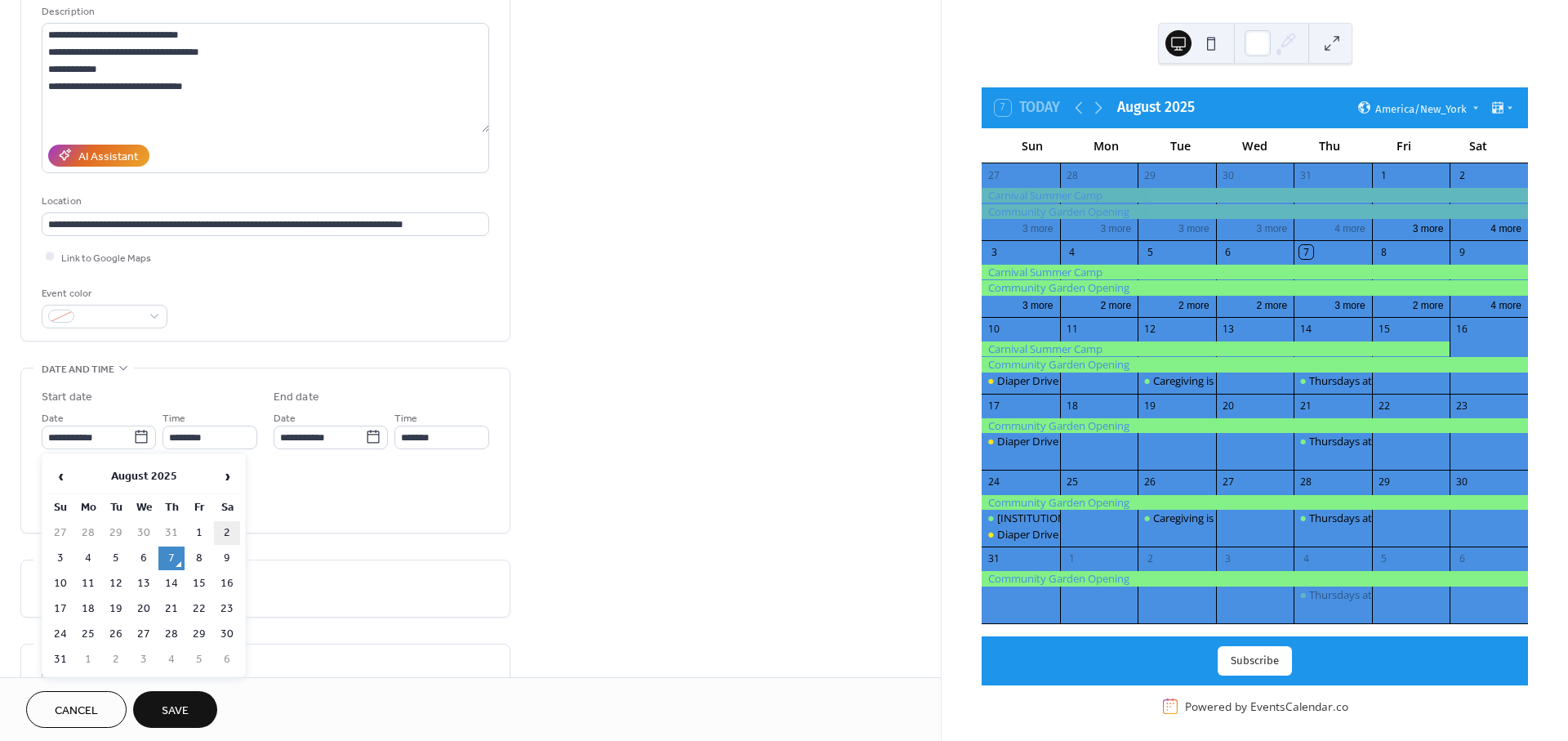 click on "2" at bounding box center [227, 533] 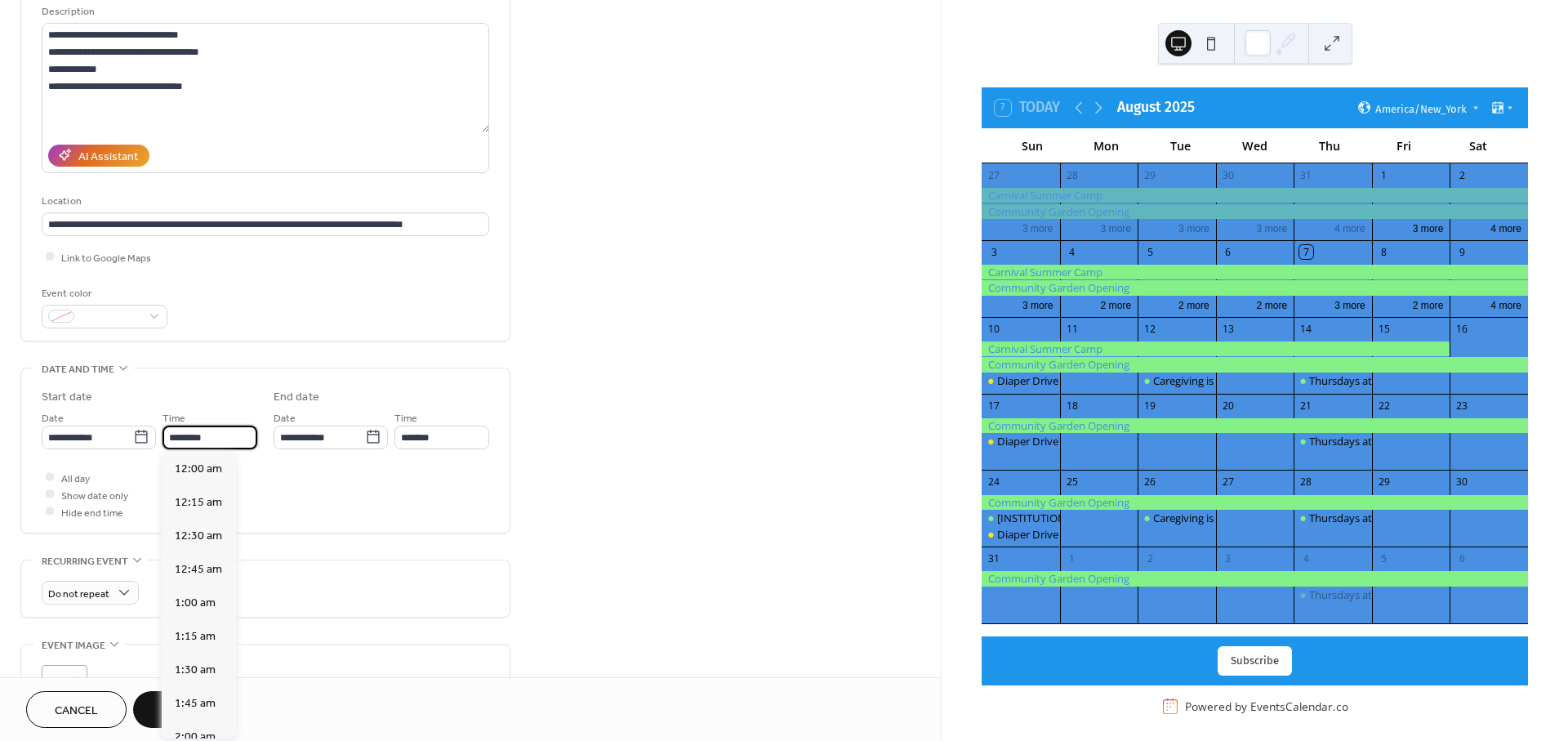 click on "********" at bounding box center [210, 437] 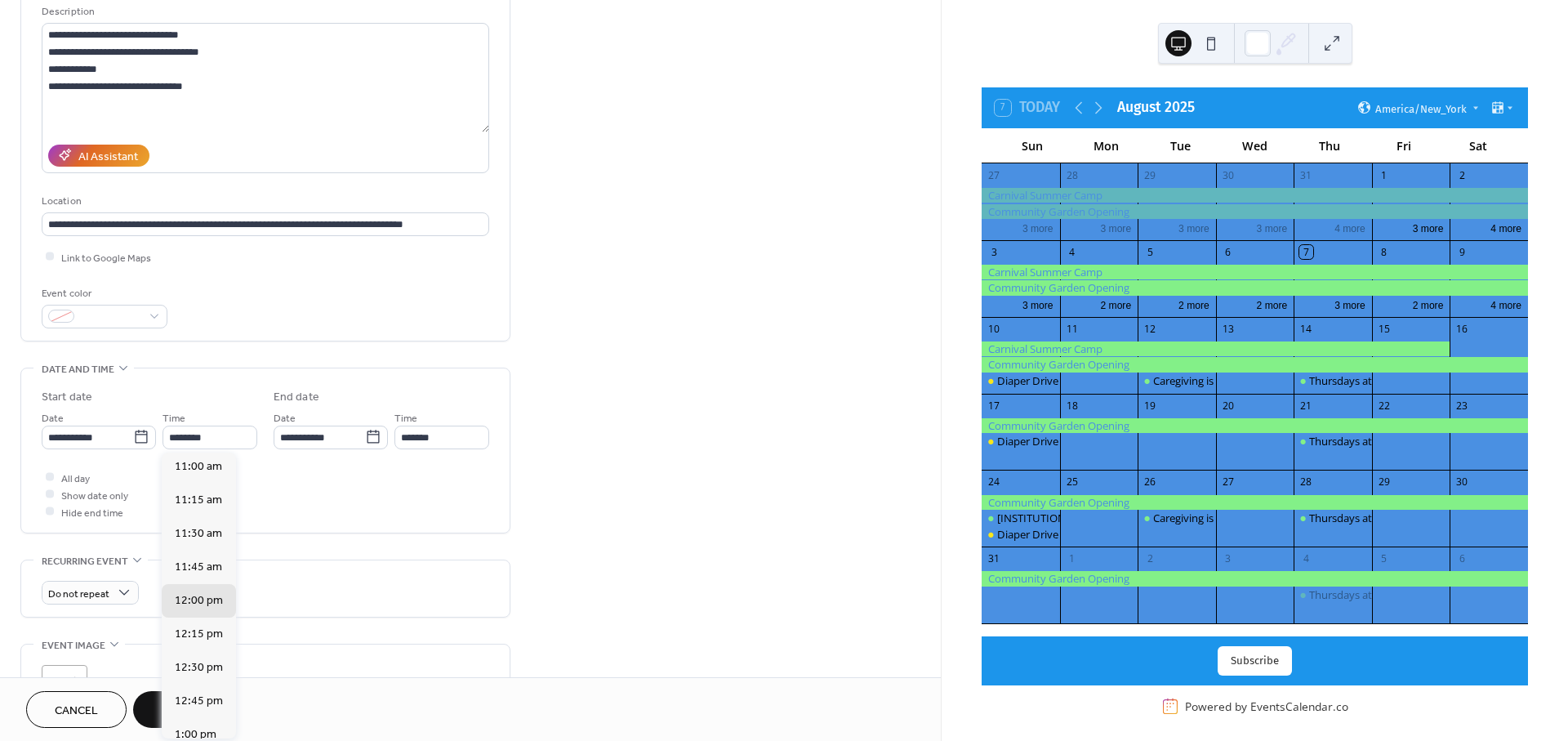 scroll, scrollTop: 1425, scrollLeft: 0, axis: vertical 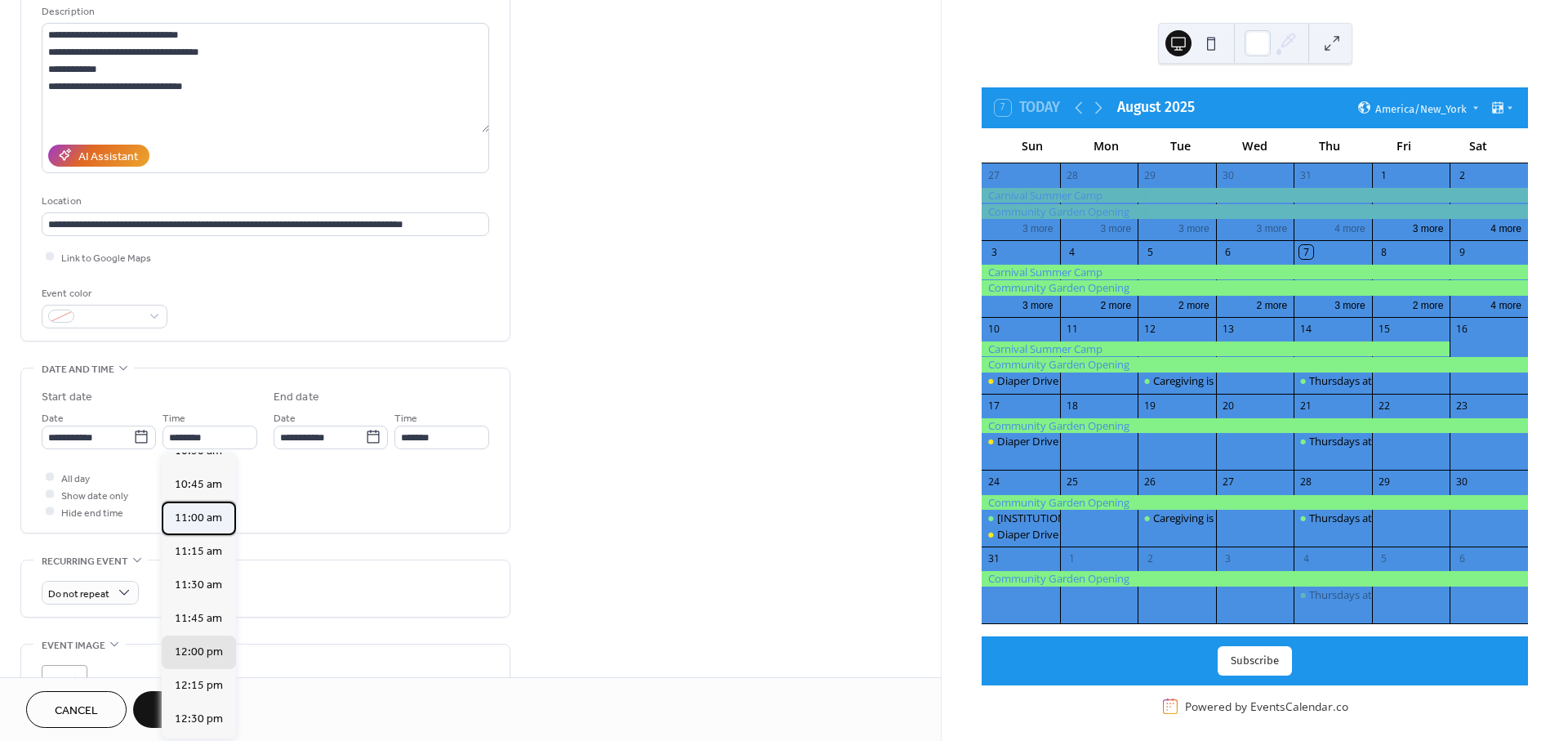 click on "11:00 am" at bounding box center [198, 518] 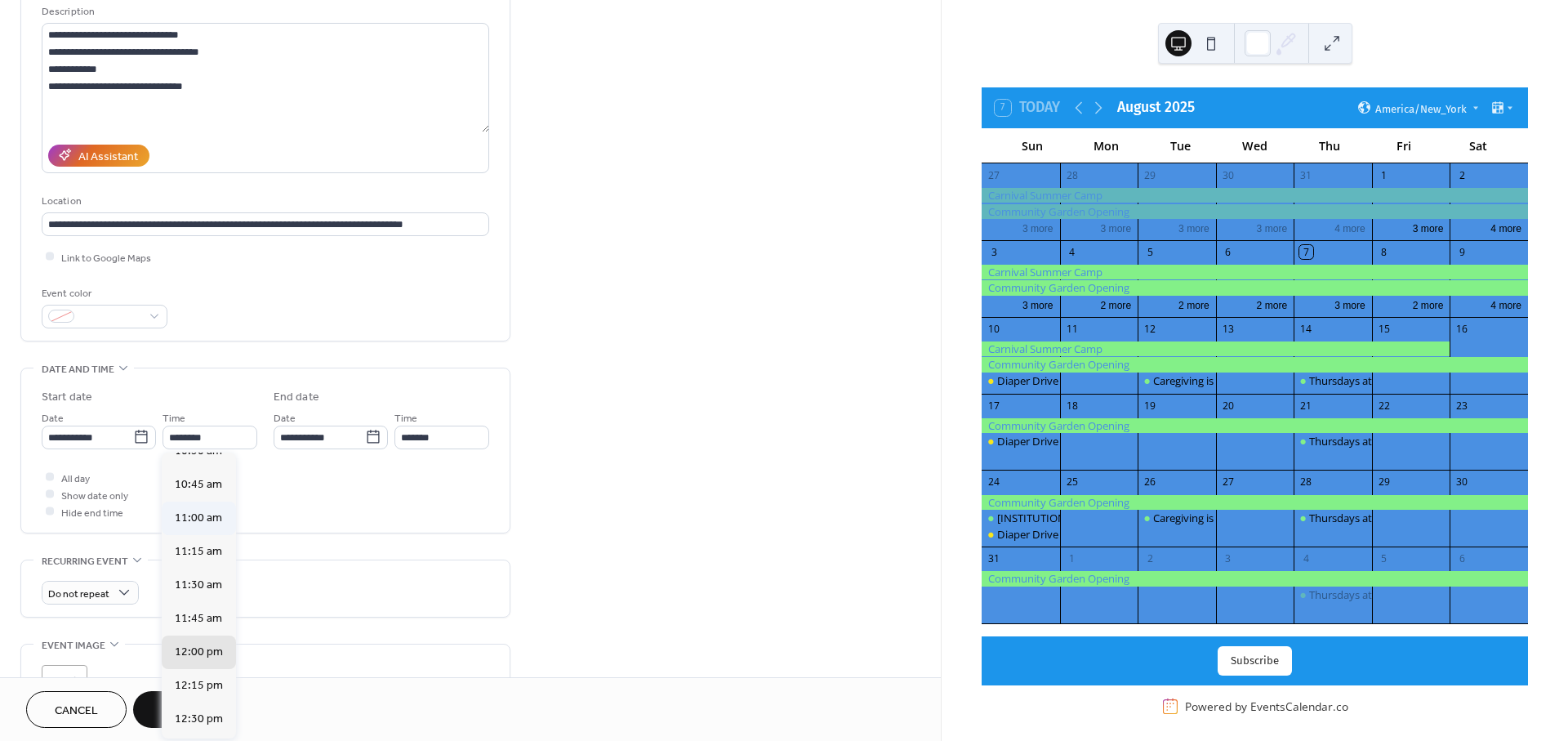 type on "********" 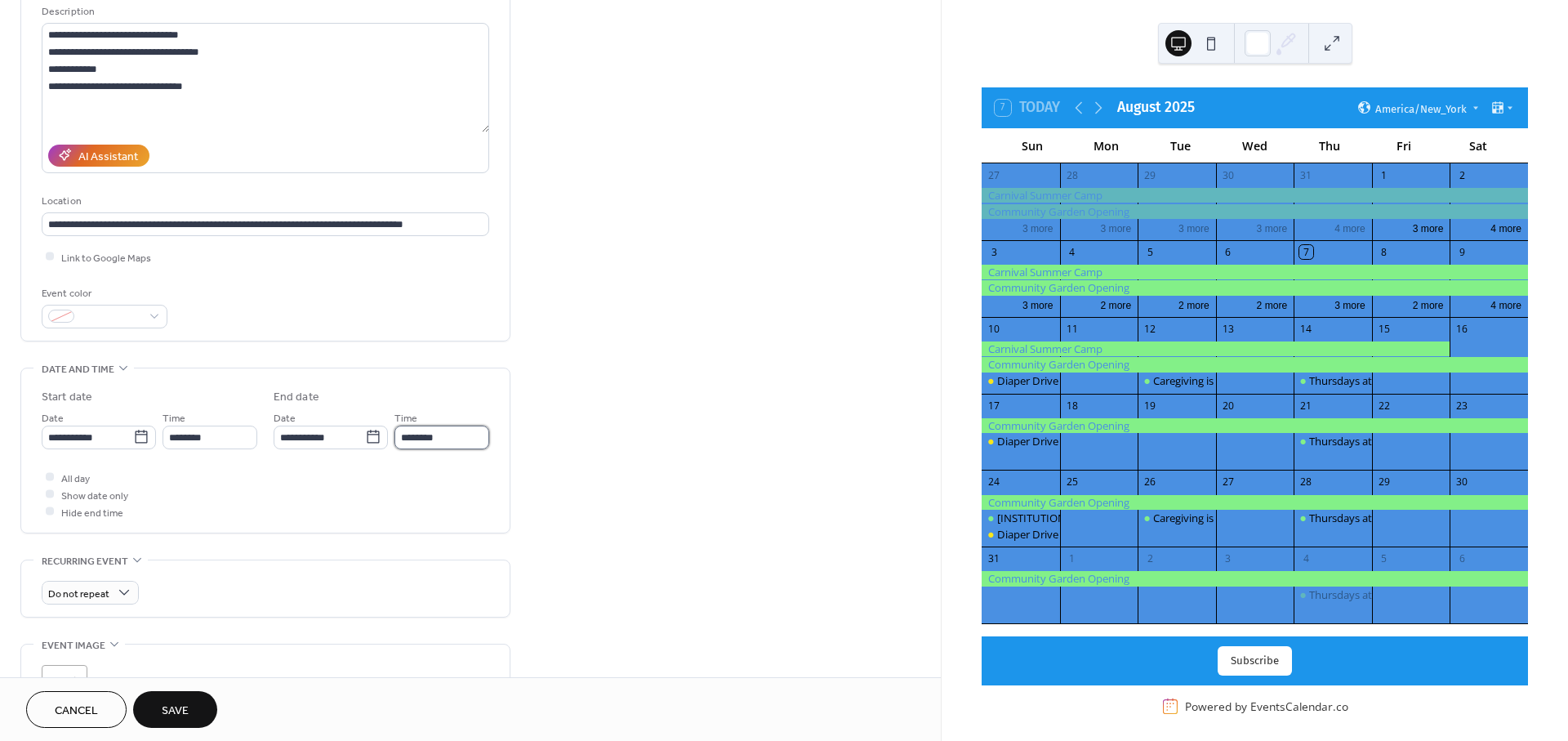 click on "********" at bounding box center (442, 437) 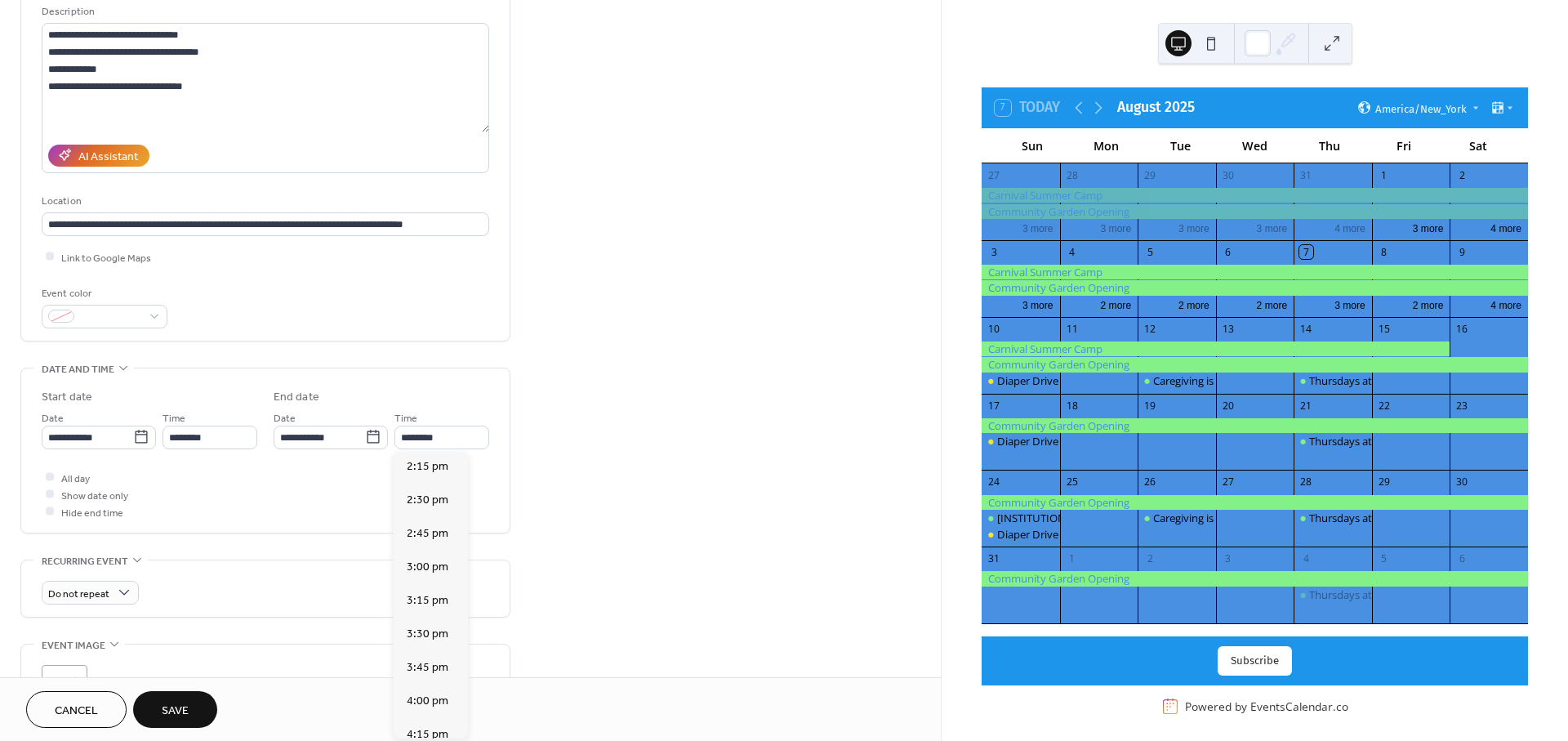 scroll, scrollTop: 410, scrollLeft: 0, axis: vertical 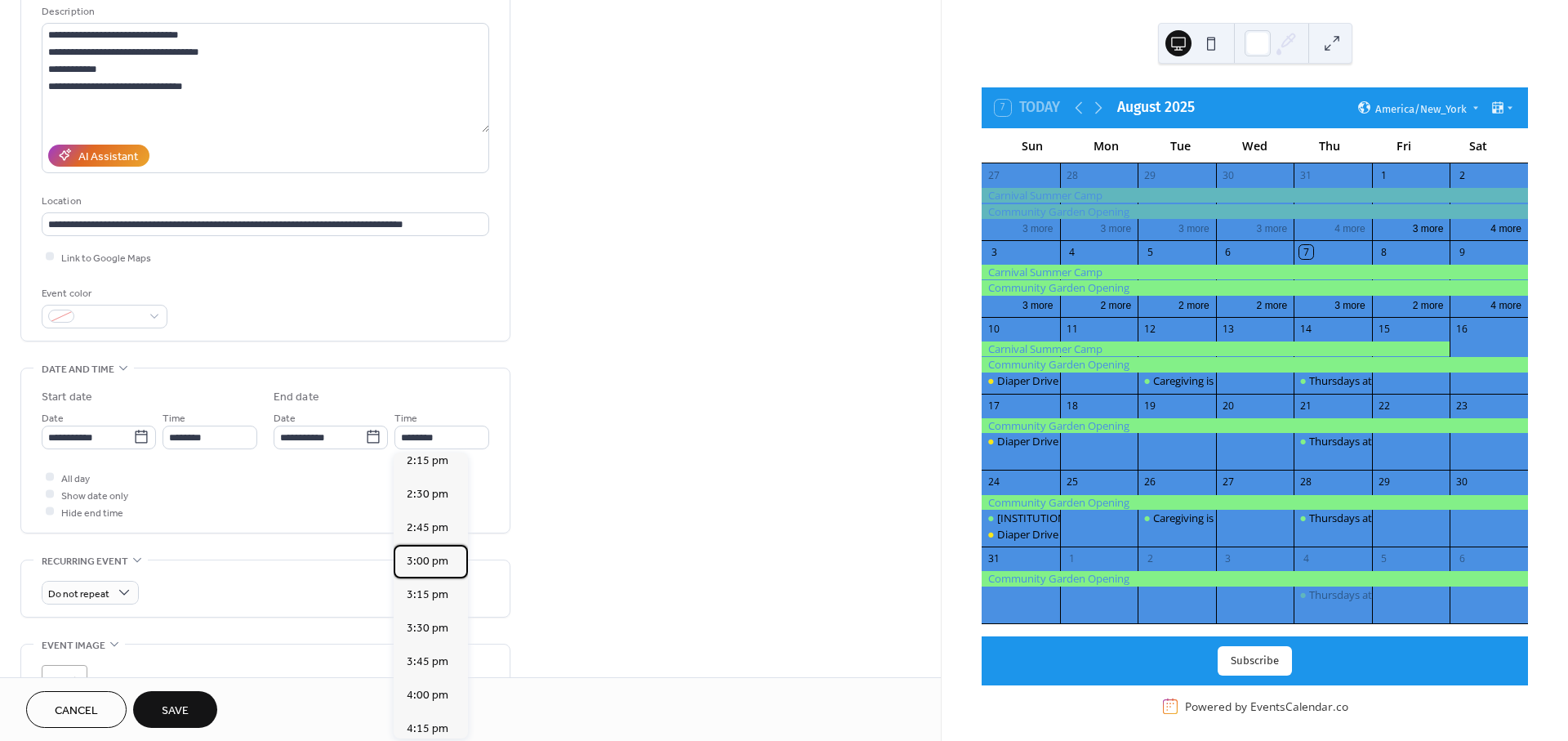 click on "3:00 pm" at bounding box center [427, 561] 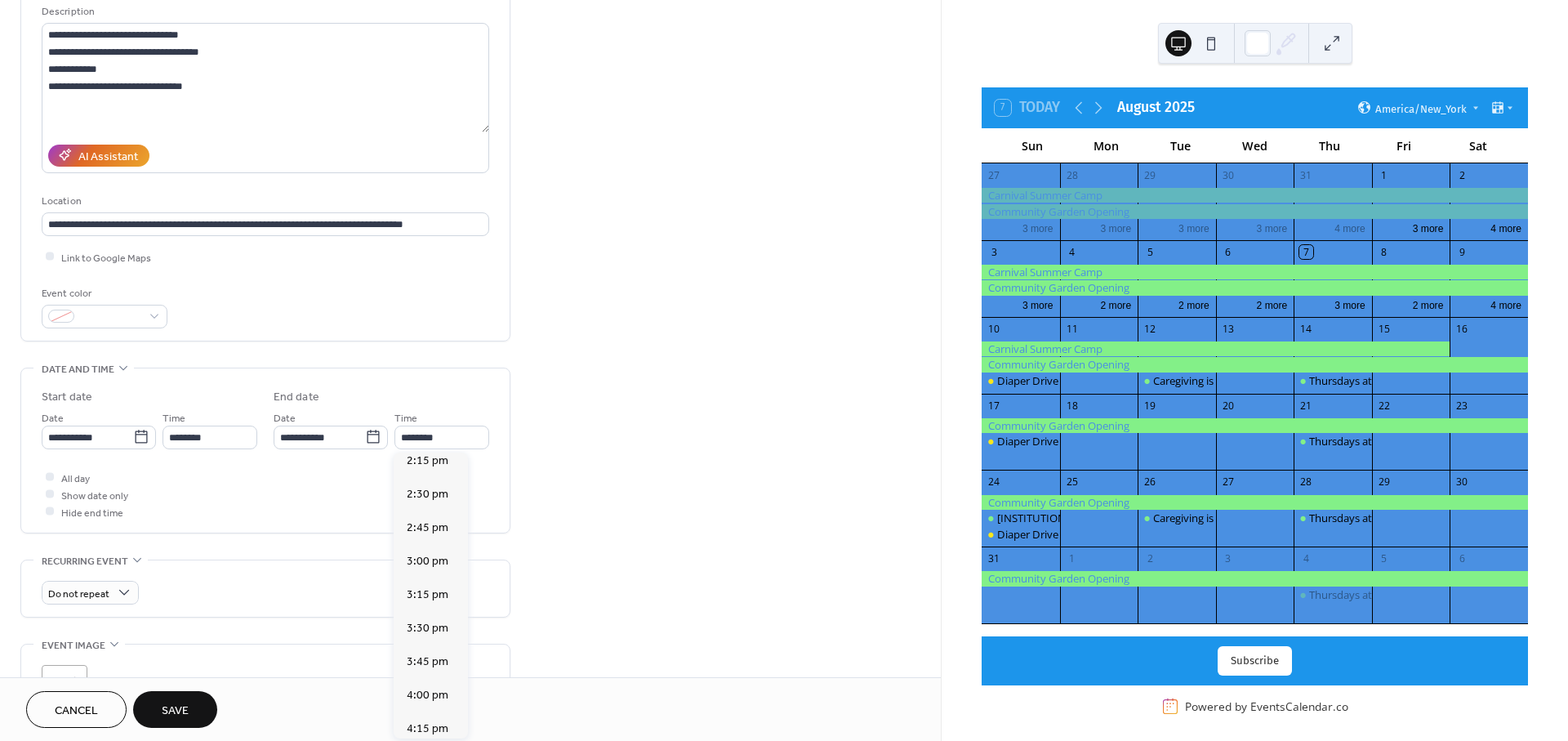 type on "*******" 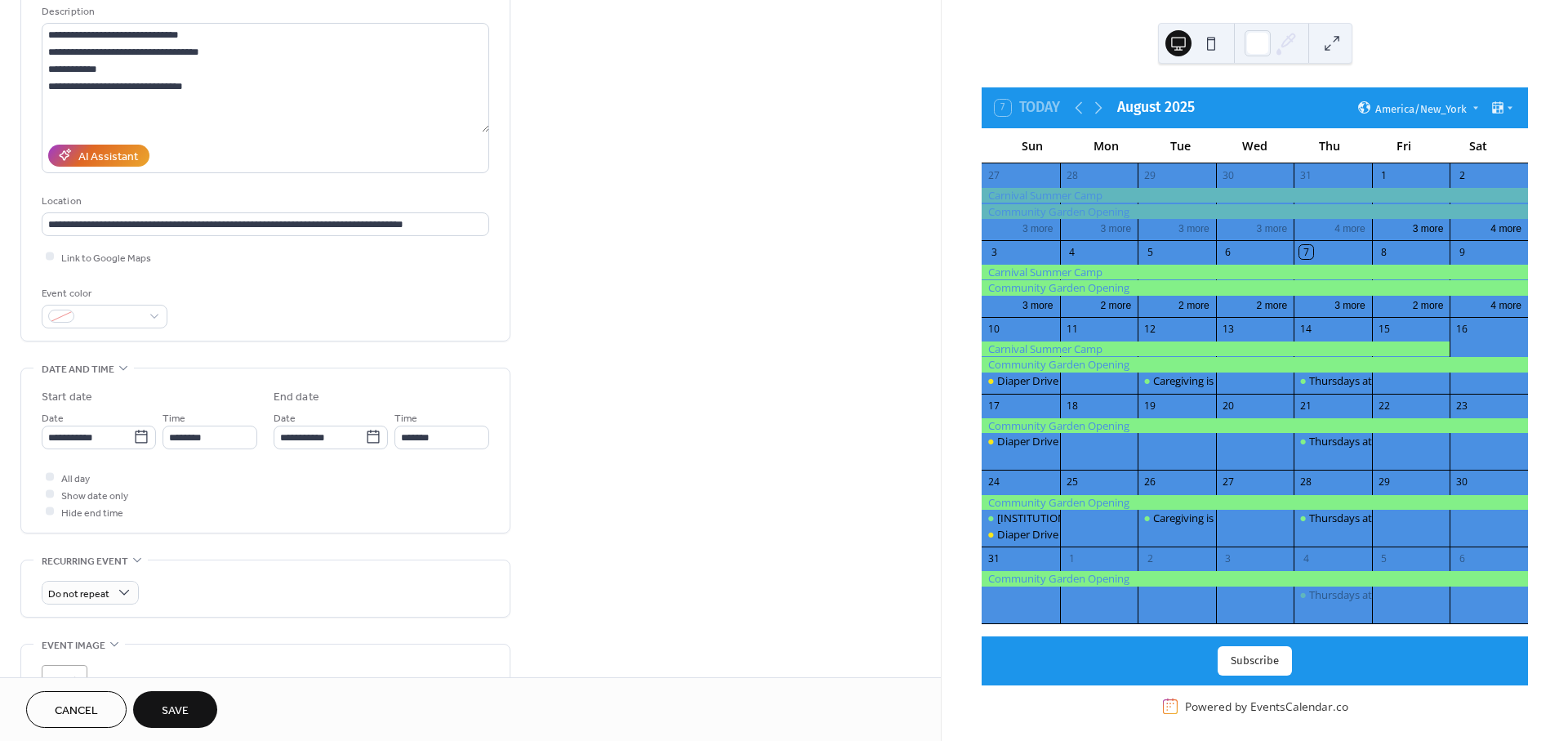 click on "**********" at bounding box center (470, 549) 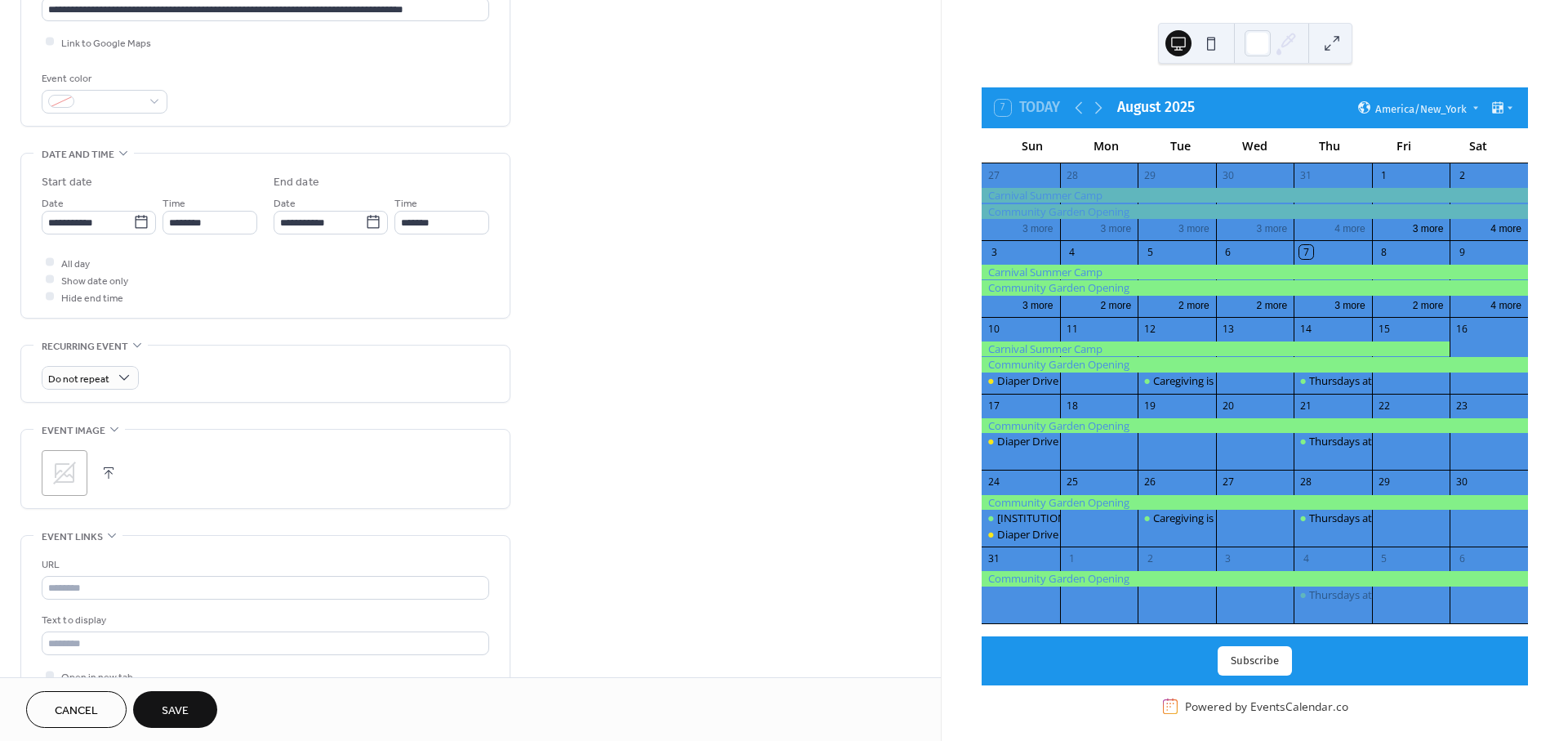 drag, startPoint x: 665, startPoint y: 545, endPoint x: 336, endPoint y: 510, distance: 330.8565 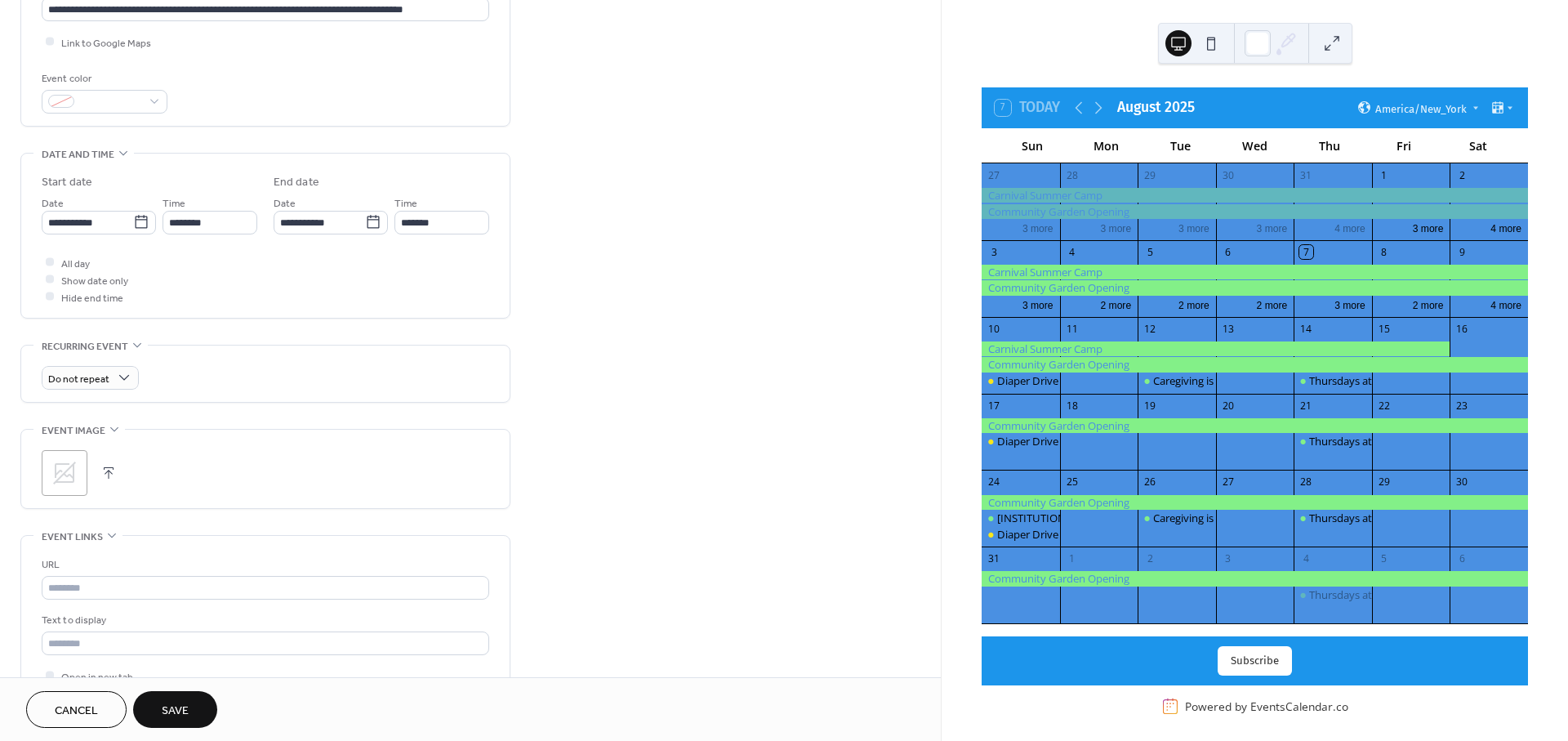 scroll, scrollTop: 415, scrollLeft: 0, axis: vertical 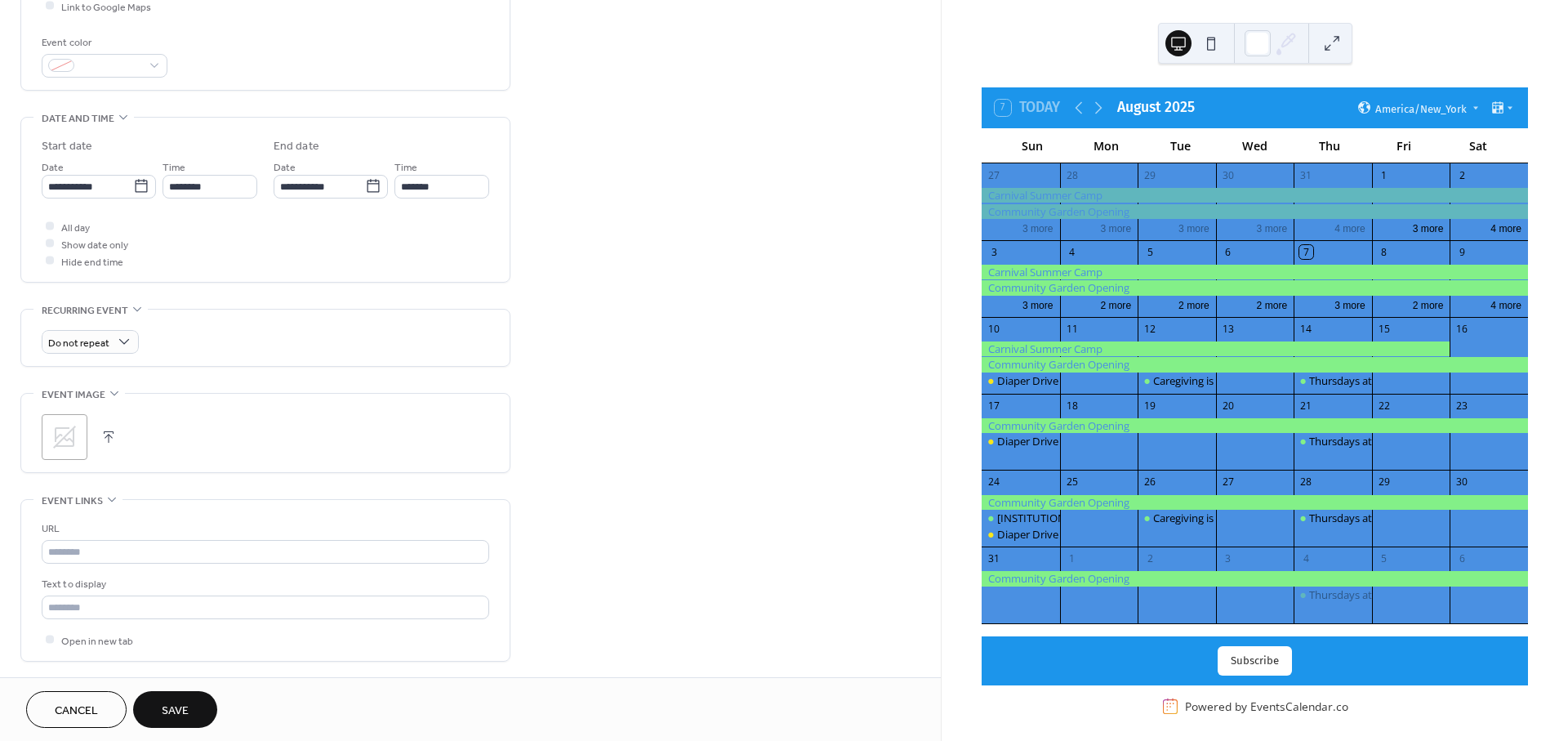 click on ";" at bounding box center [65, 437] 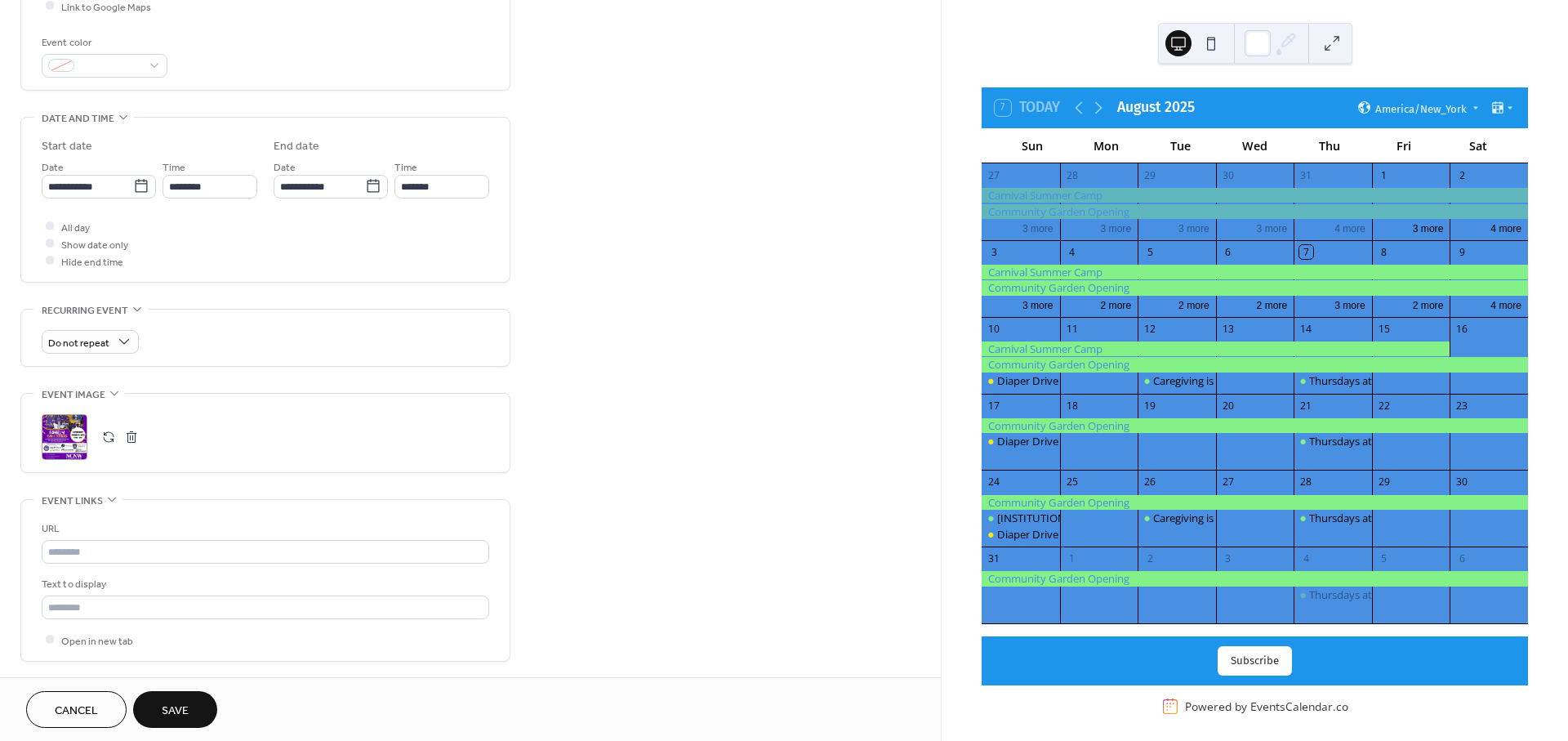 click on "Save" at bounding box center [175, 709] 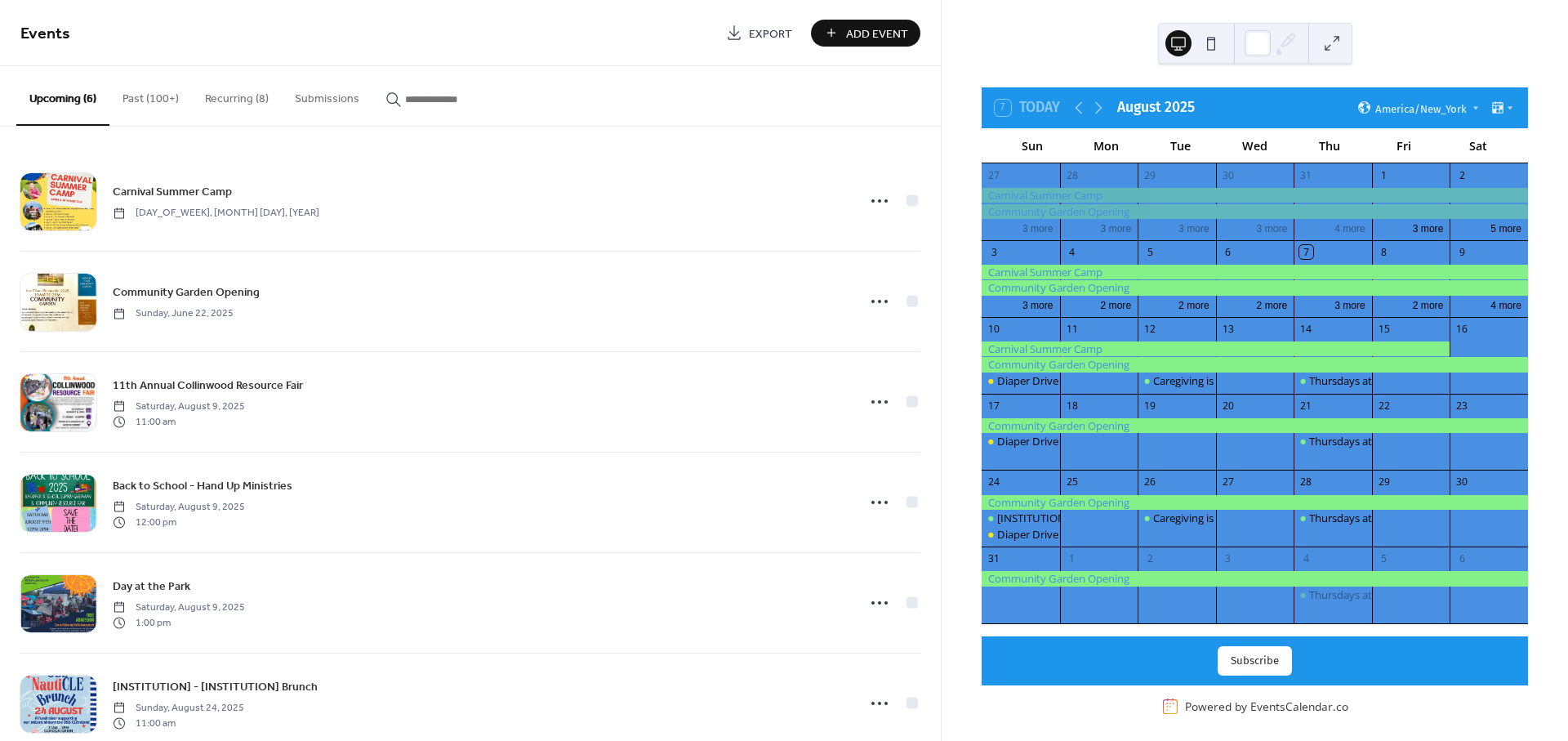 click on "Add Event" at bounding box center [877, 33] 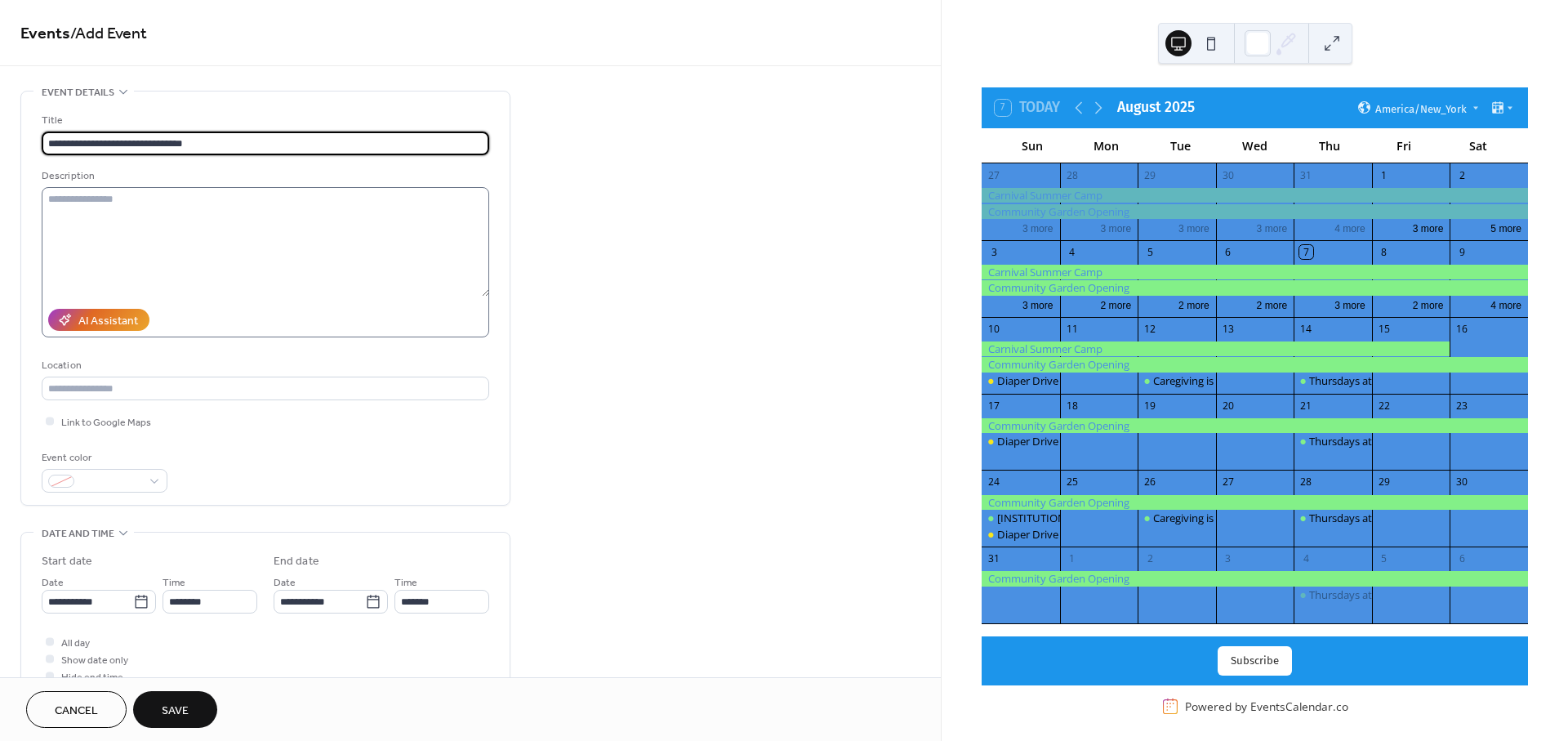 type on "**********" 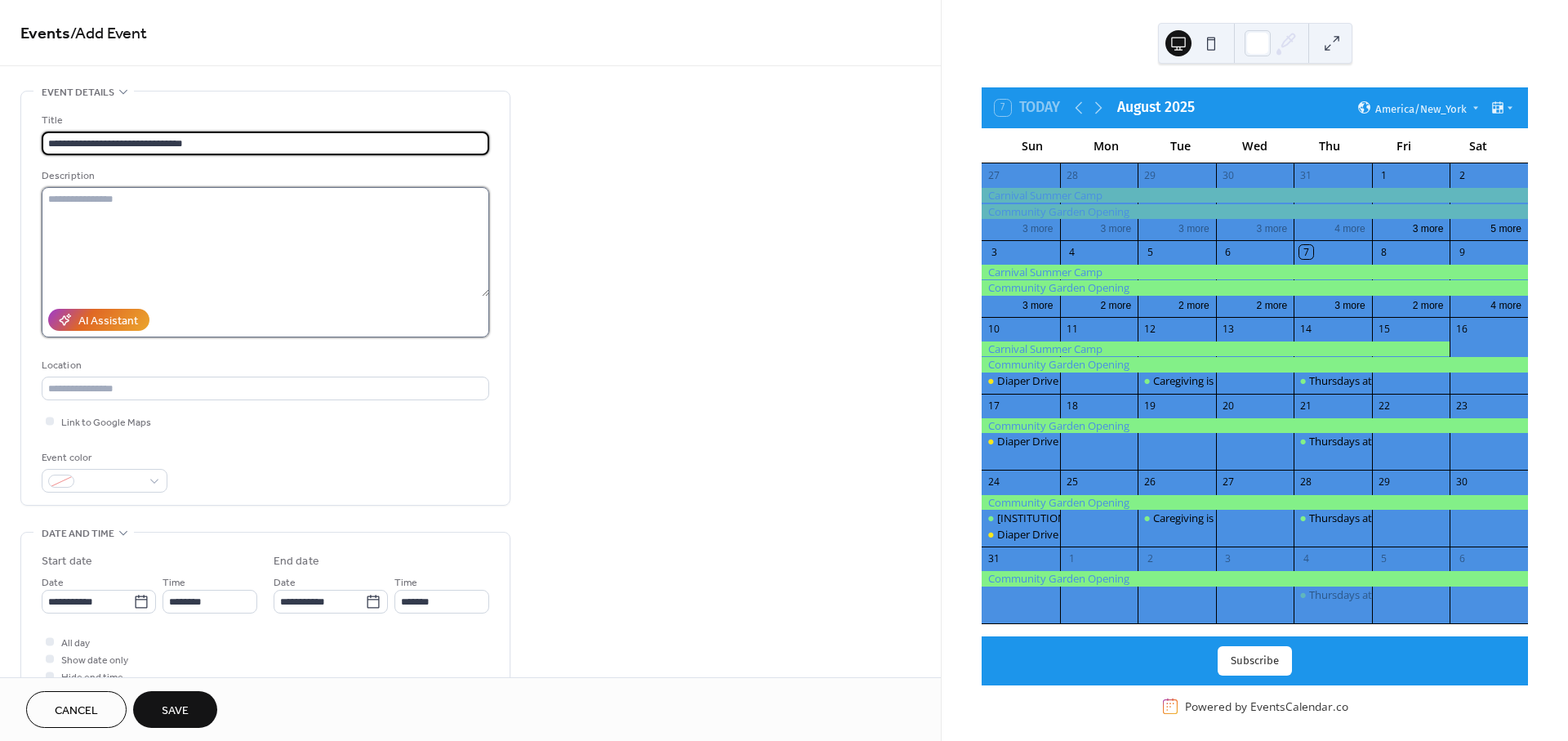 click at bounding box center [265, 242] 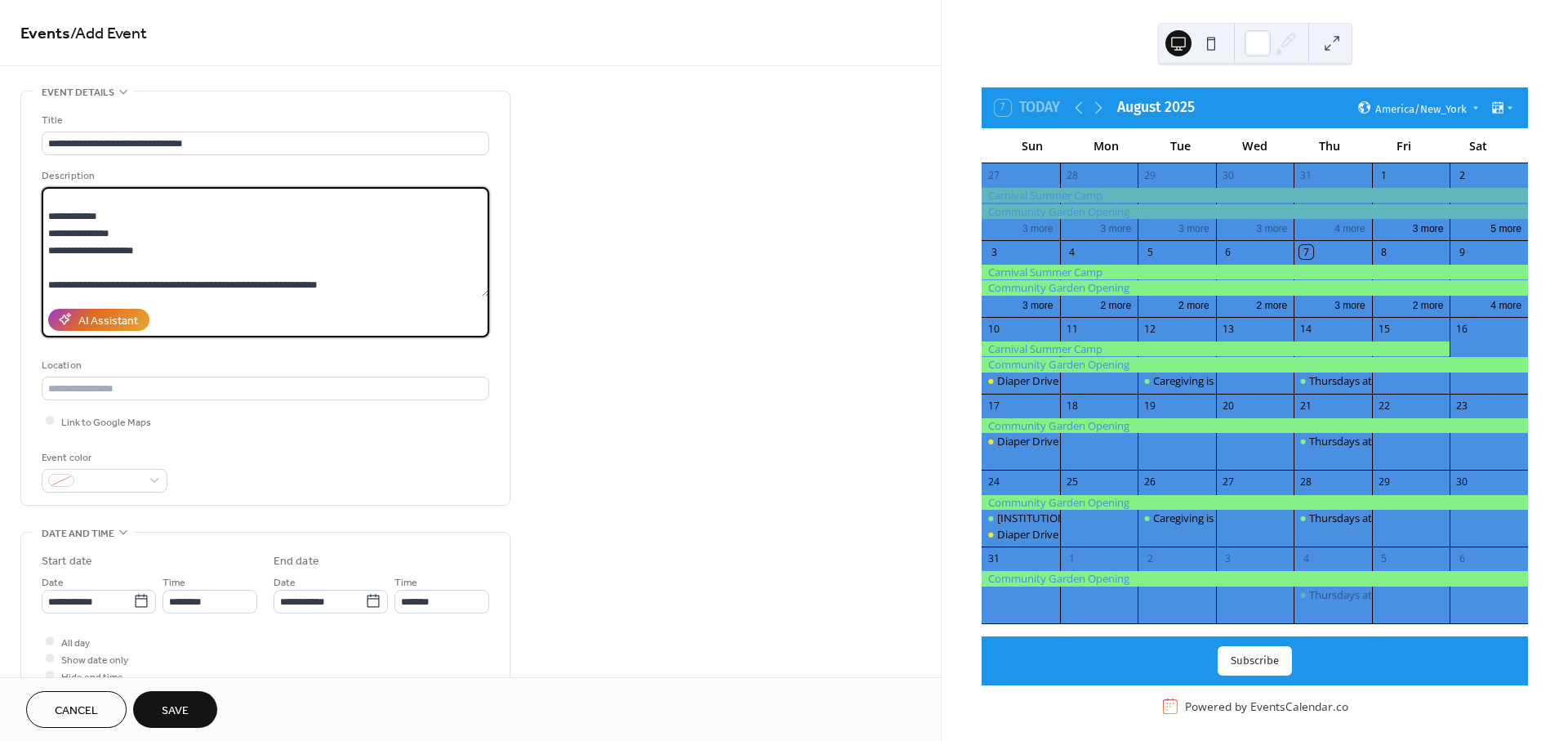 scroll, scrollTop: 49, scrollLeft: 0, axis: vertical 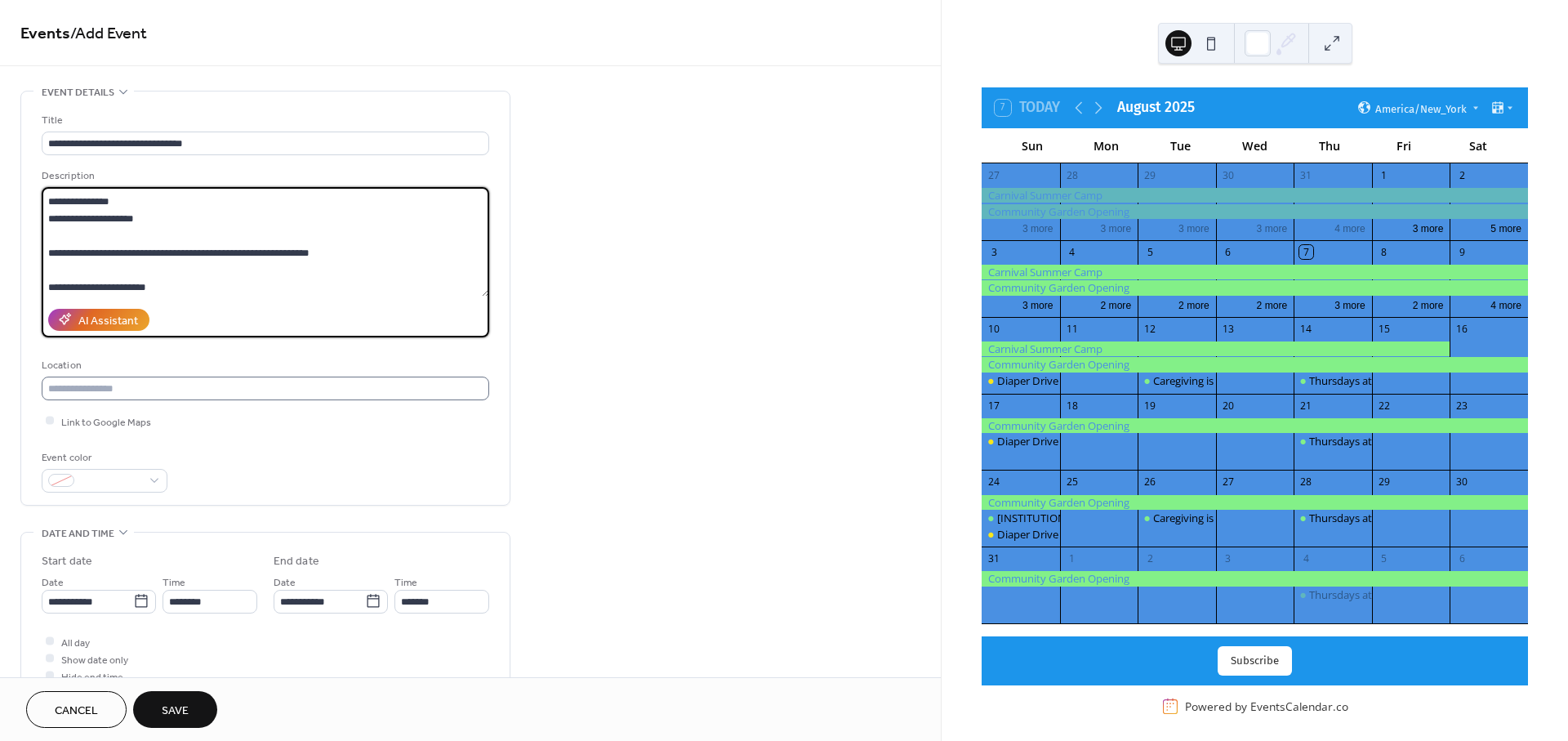 type on "**********" 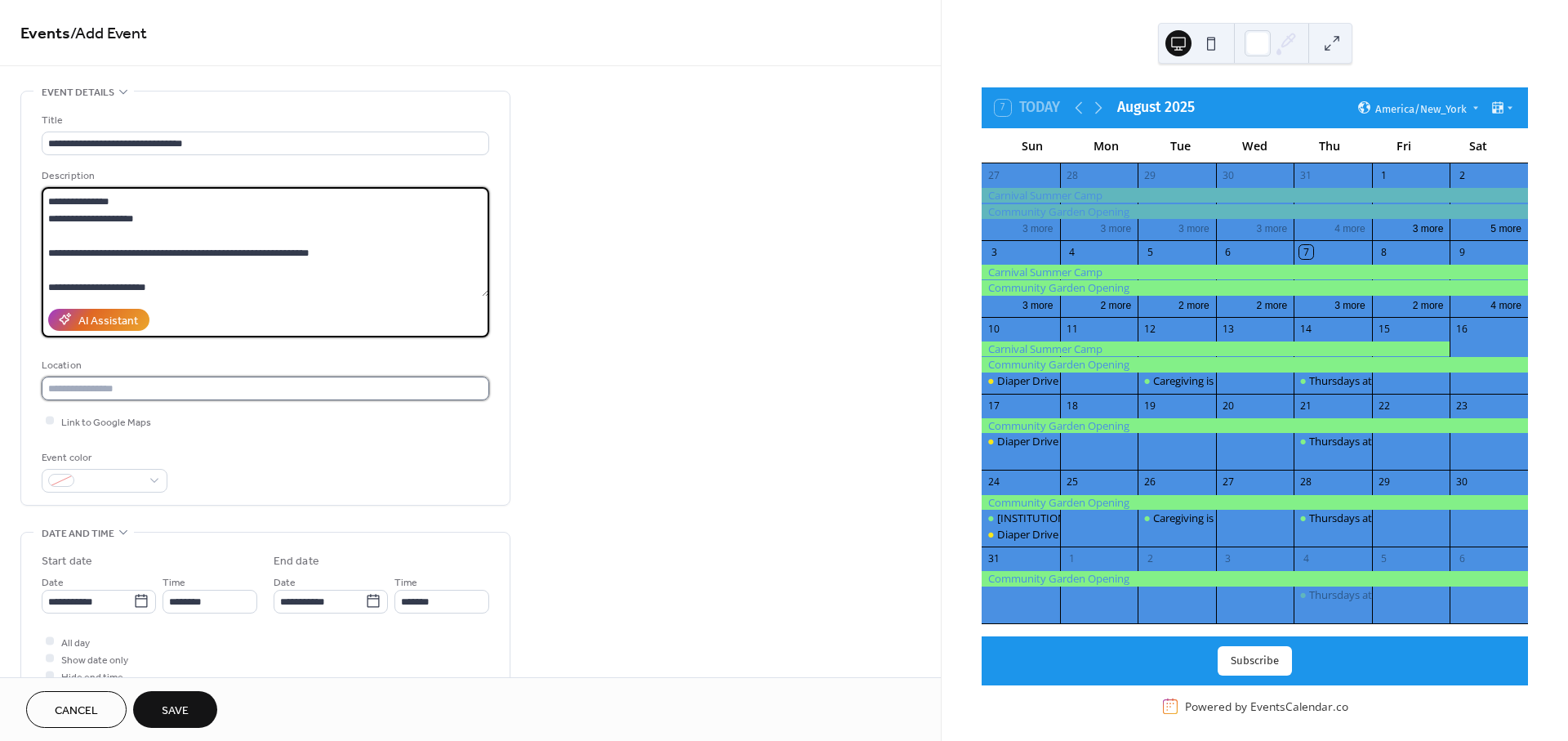 click at bounding box center [265, 388] 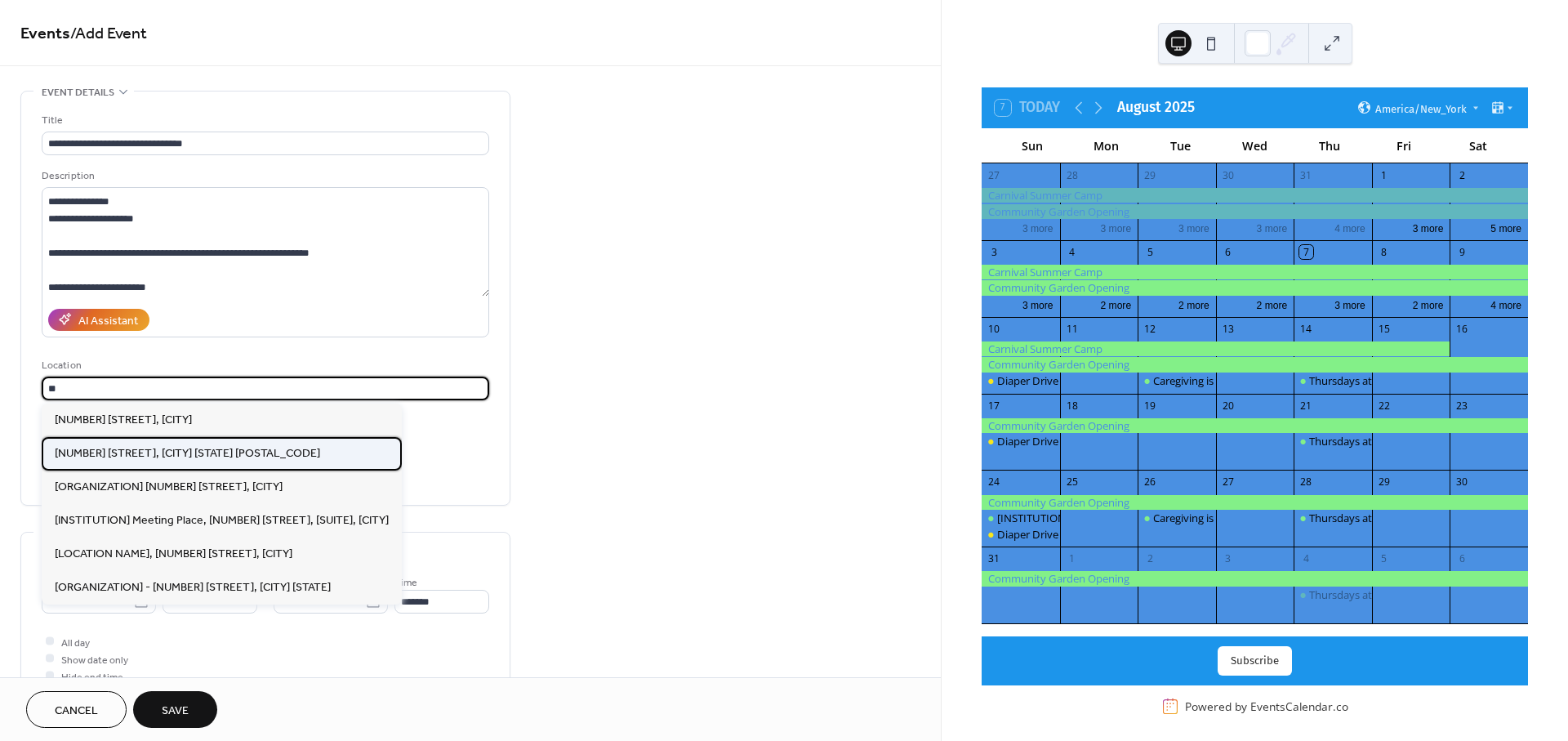 click on "3155 Martin Luther King Blvd., Cleveland OH 44104" at bounding box center (187, 453) 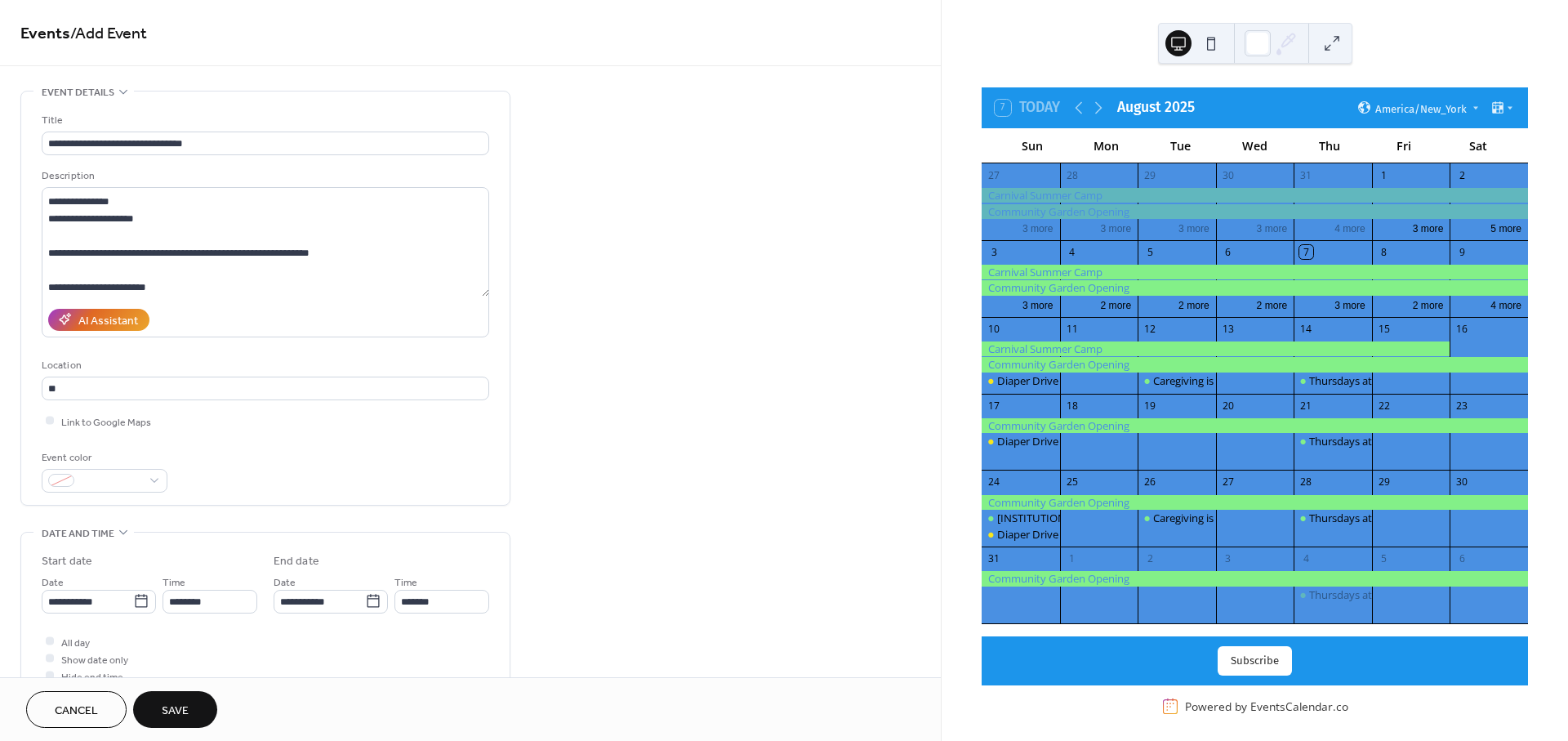 type on "**********" 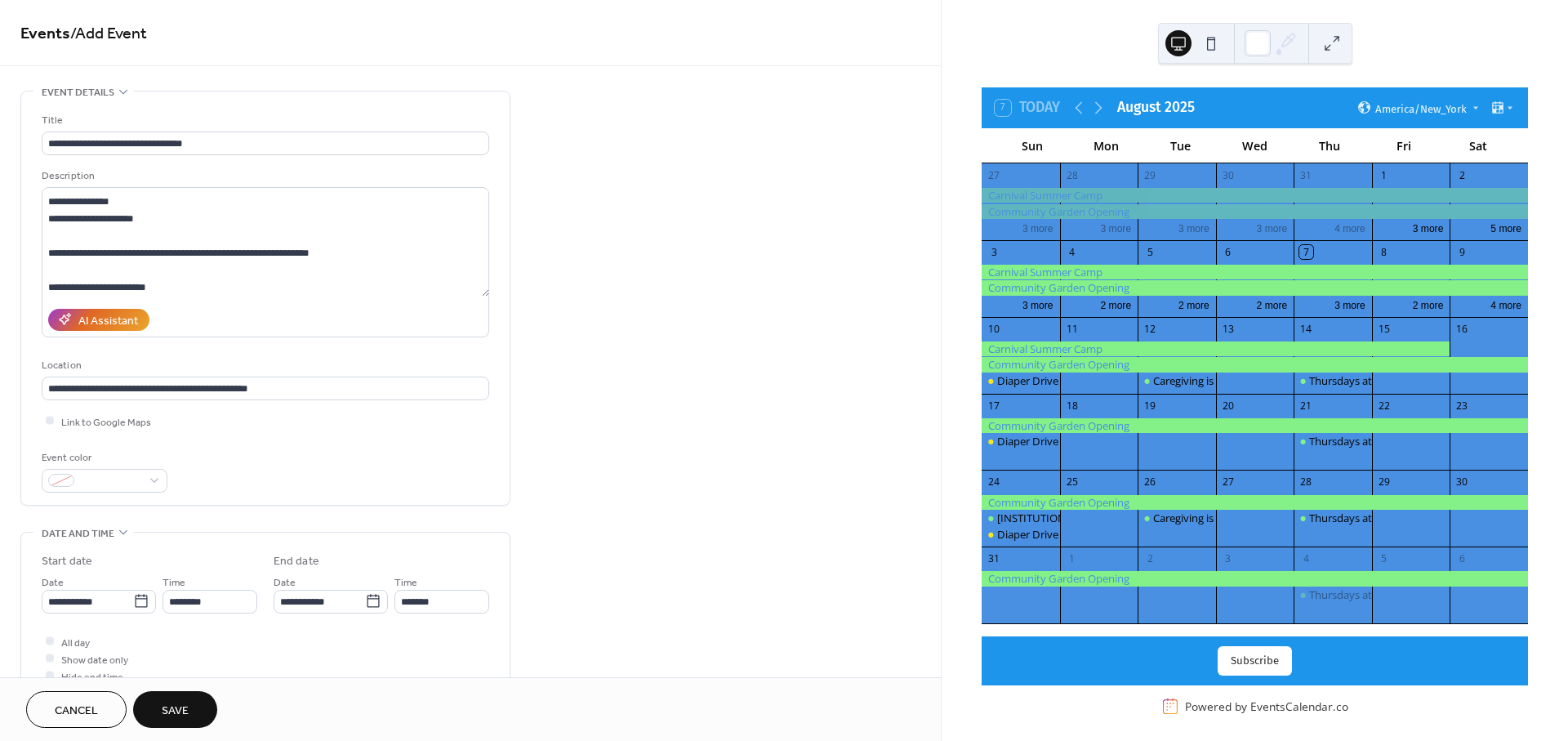 drag, startPoint x: 238, startPoint y: 708, endPoint x: 145, endPoint y: 666, distance: 102.044108 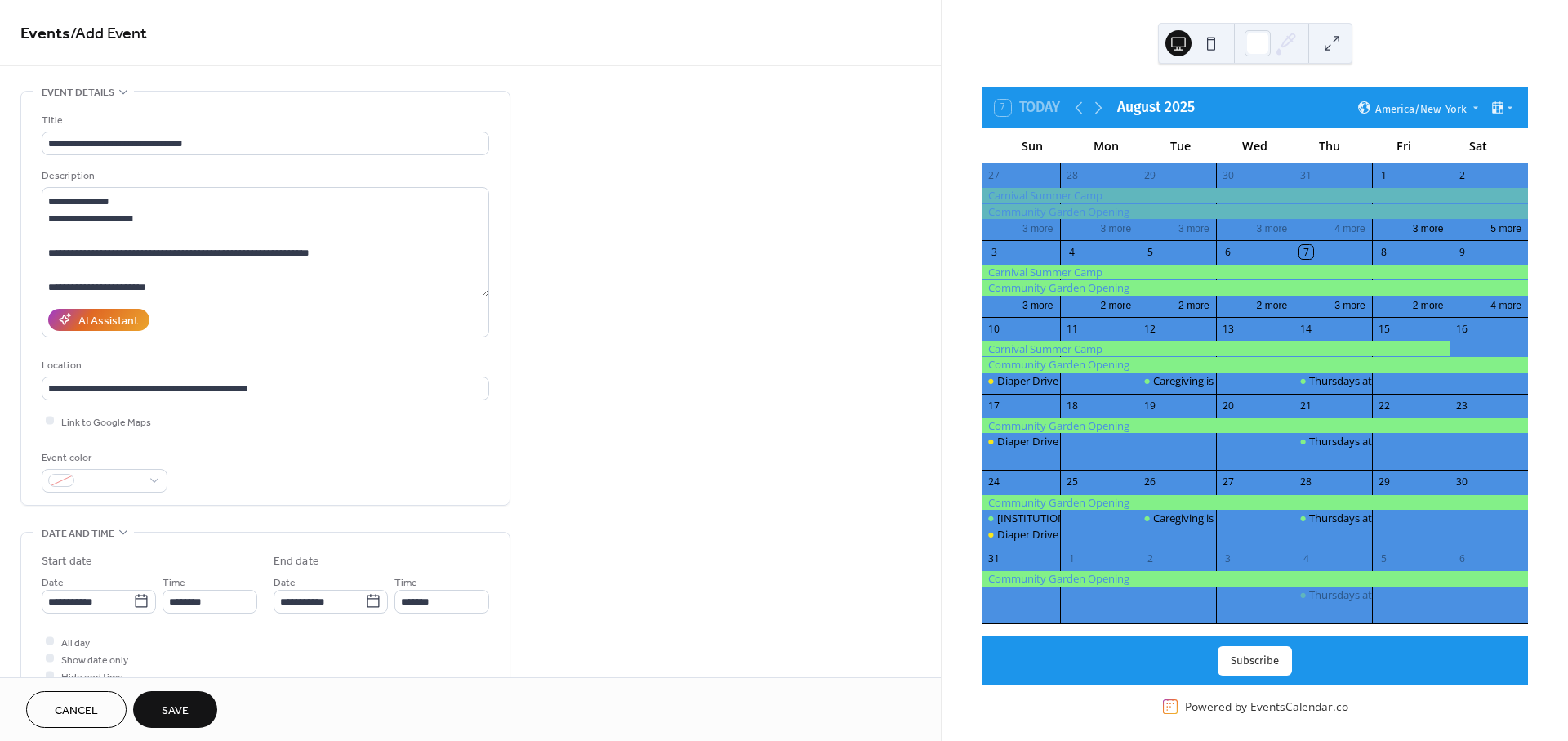 drag, startPoint x: 283, startPoint y: 703, endPoint x: 229, endPoint y: 647, distance: 77.7946 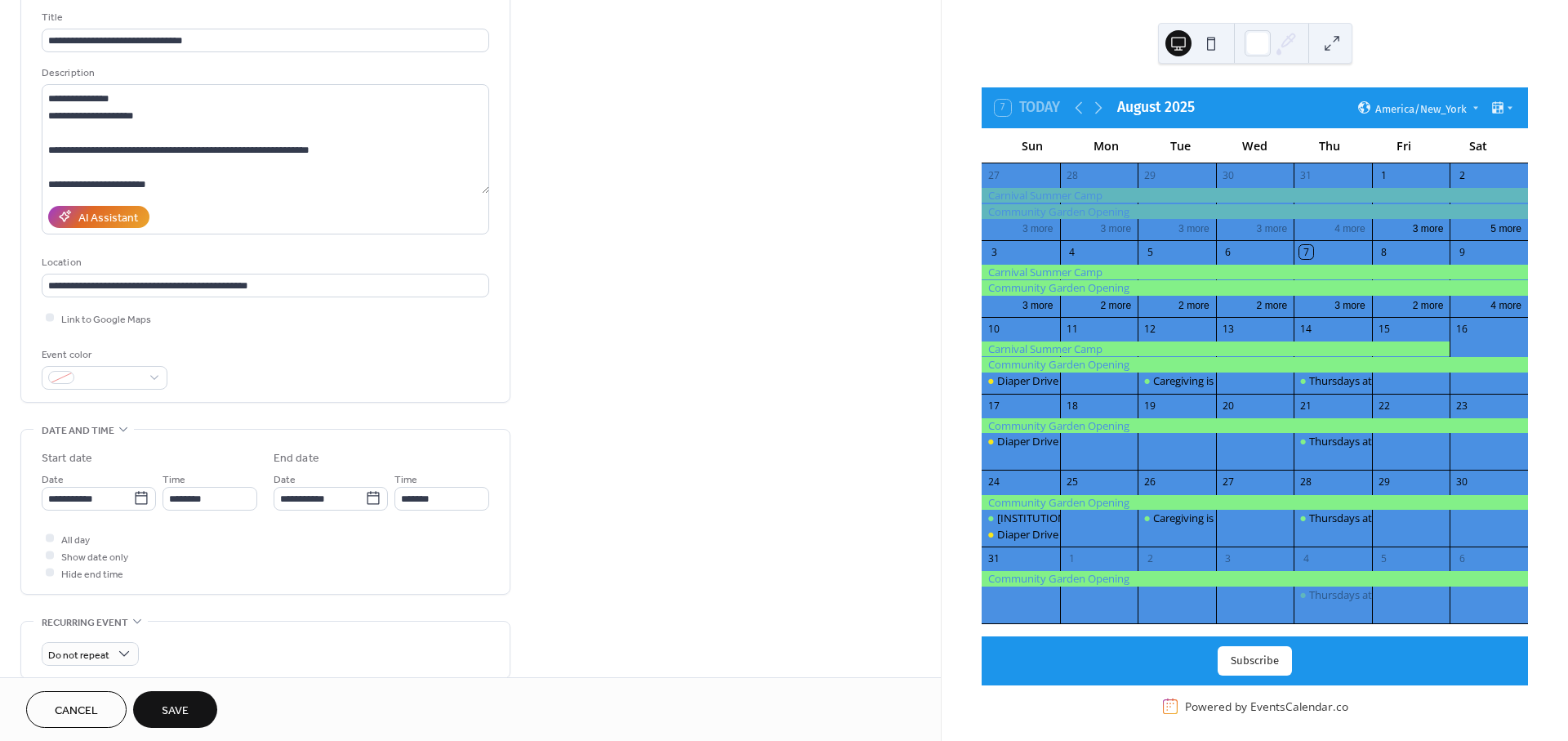 scroll, scrollTop: 182, scrollLeft: 0, axis: vertical 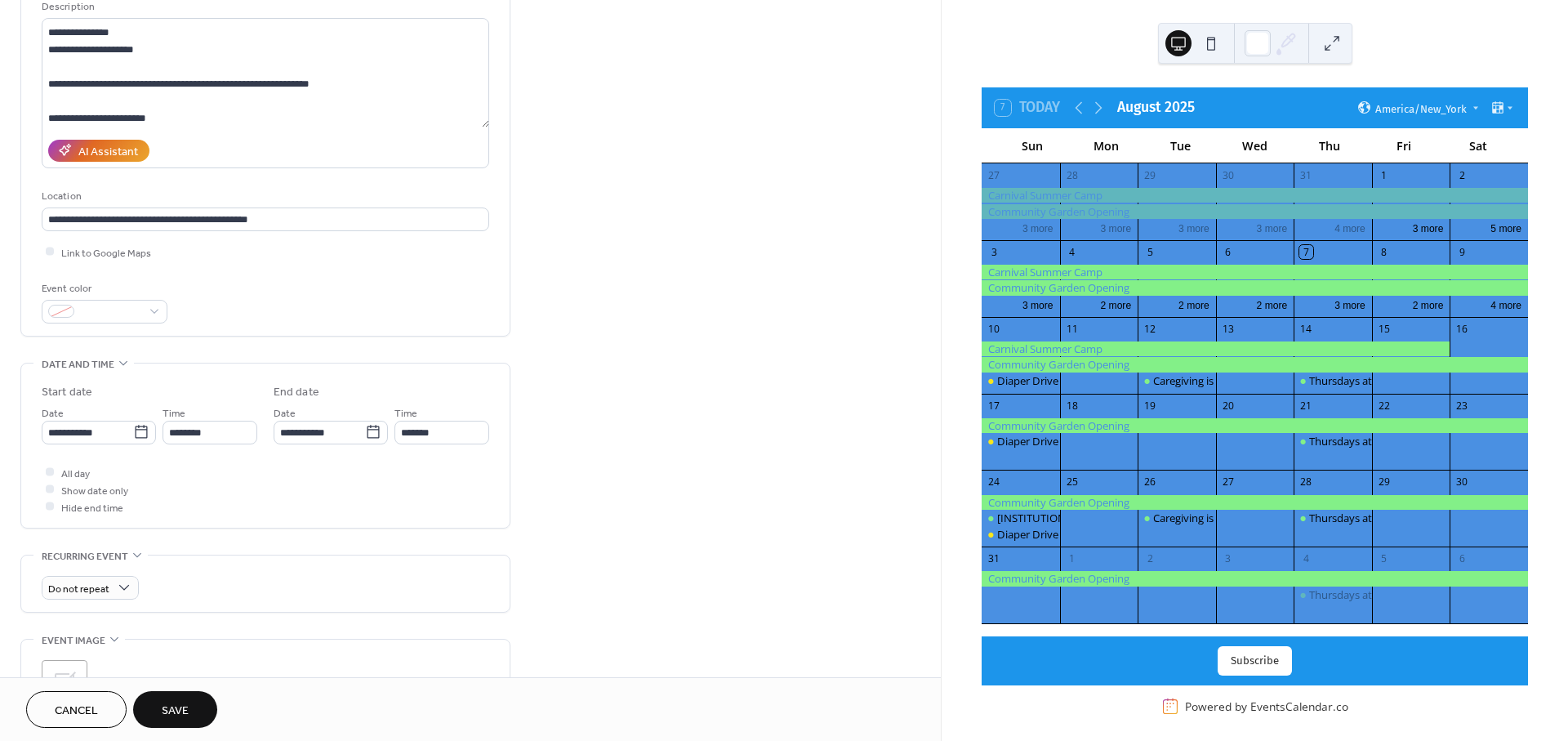 drag, startPoint x: 643, startPoint y: 531, endPoint x: 574, endPoint y: 569, distance: 78.77182 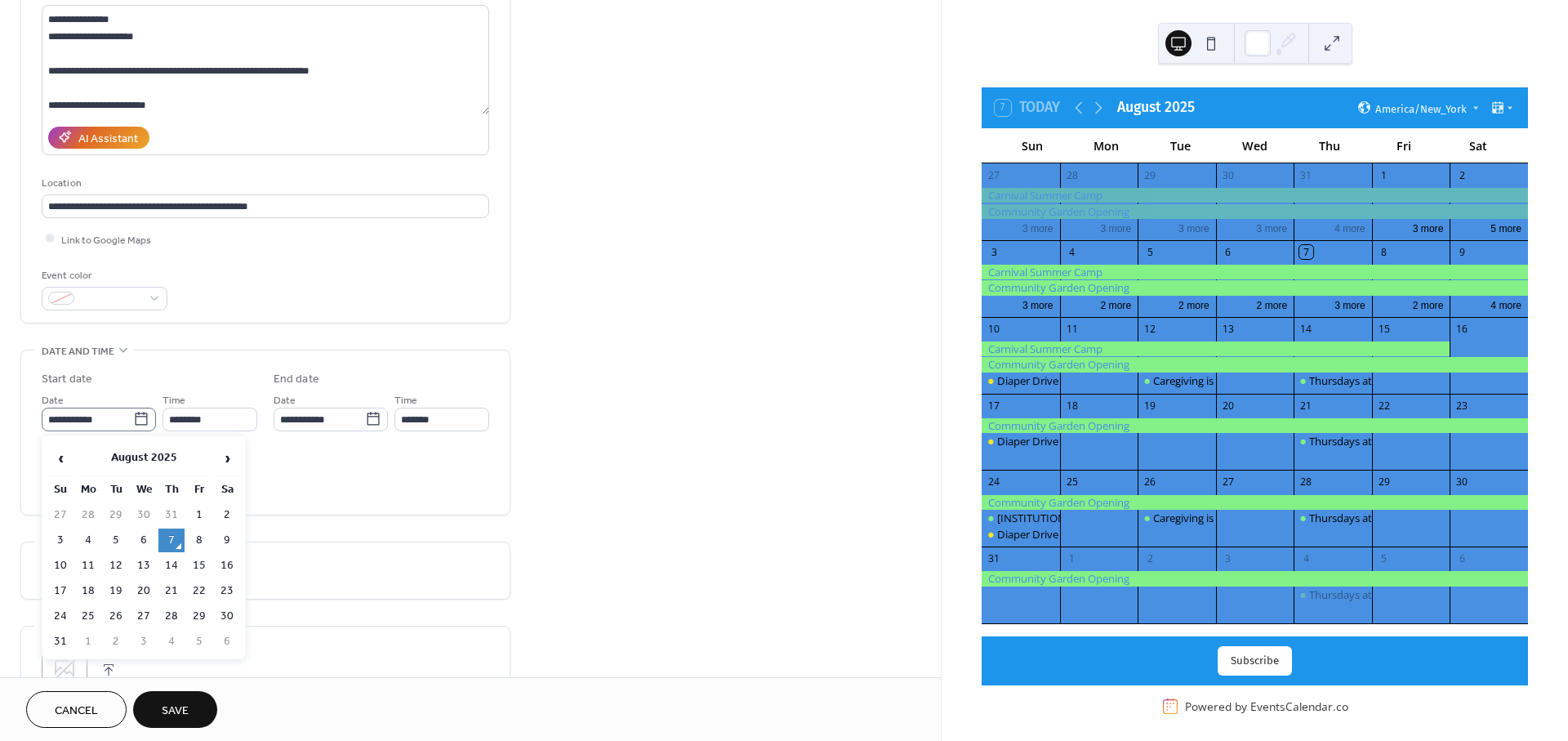 click 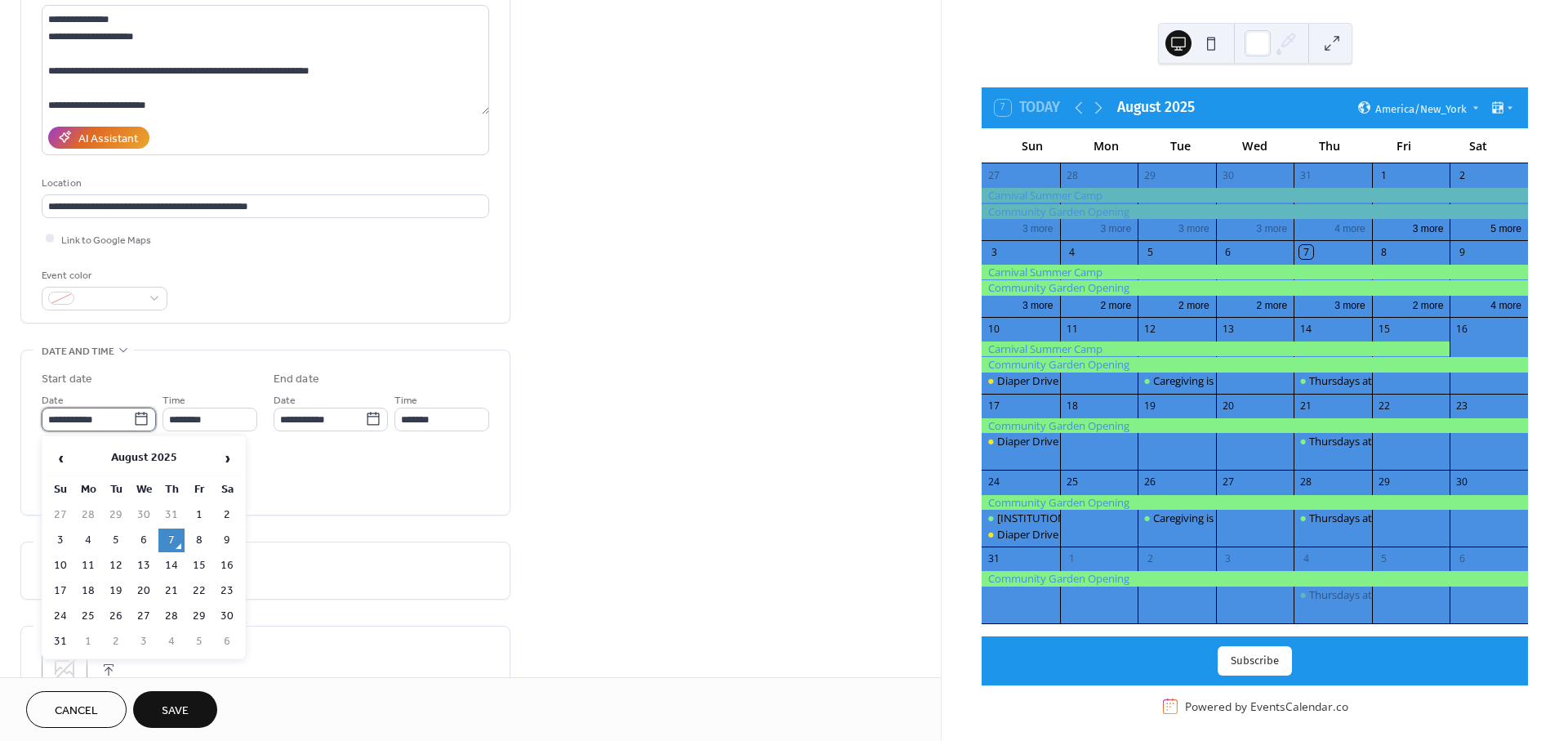 click on "**********" at bounding box center (87, 419) 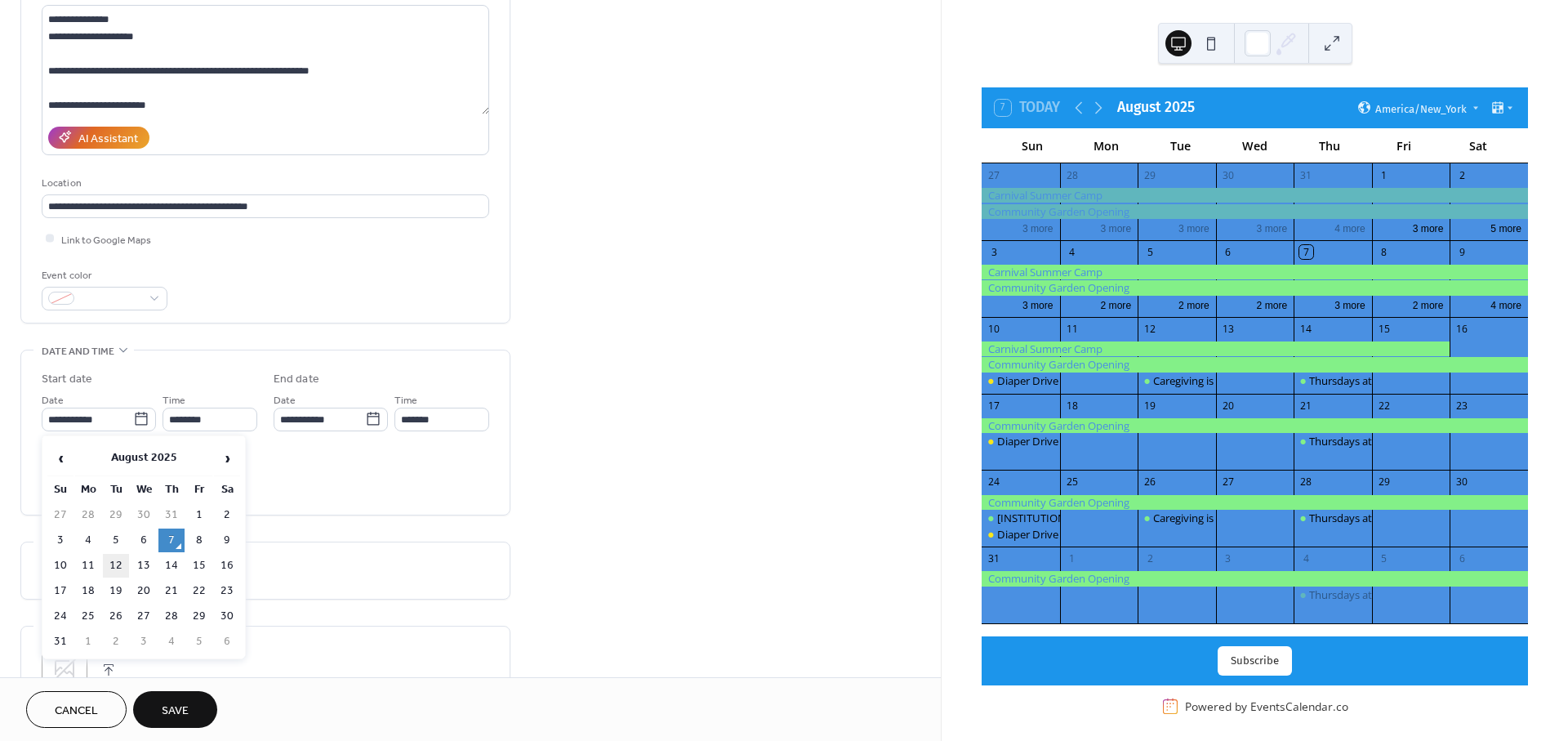 click on "12" at bounding box center [116, 565] 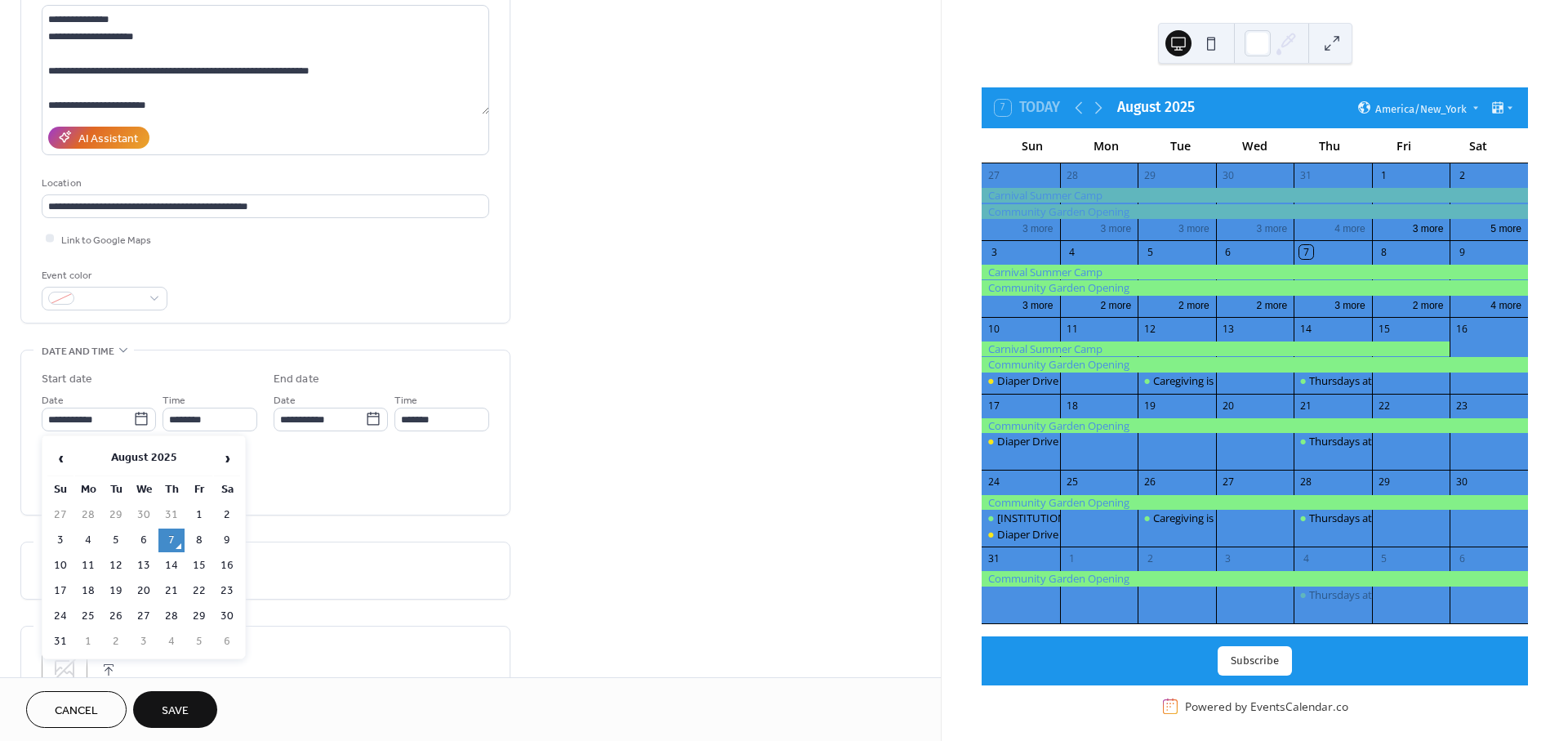 type on "**********" 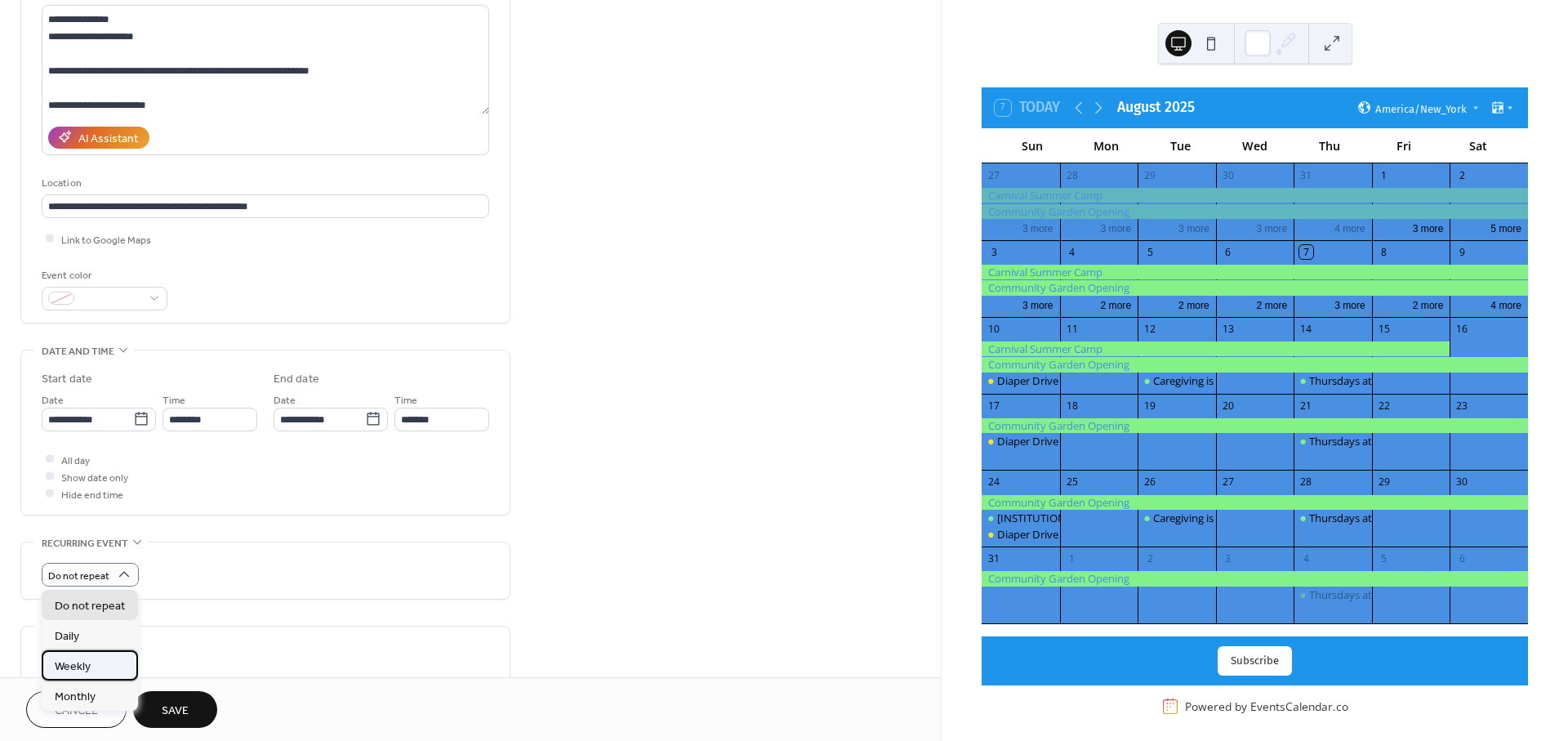 click on "Weekly" at bounding box center [90, 665] 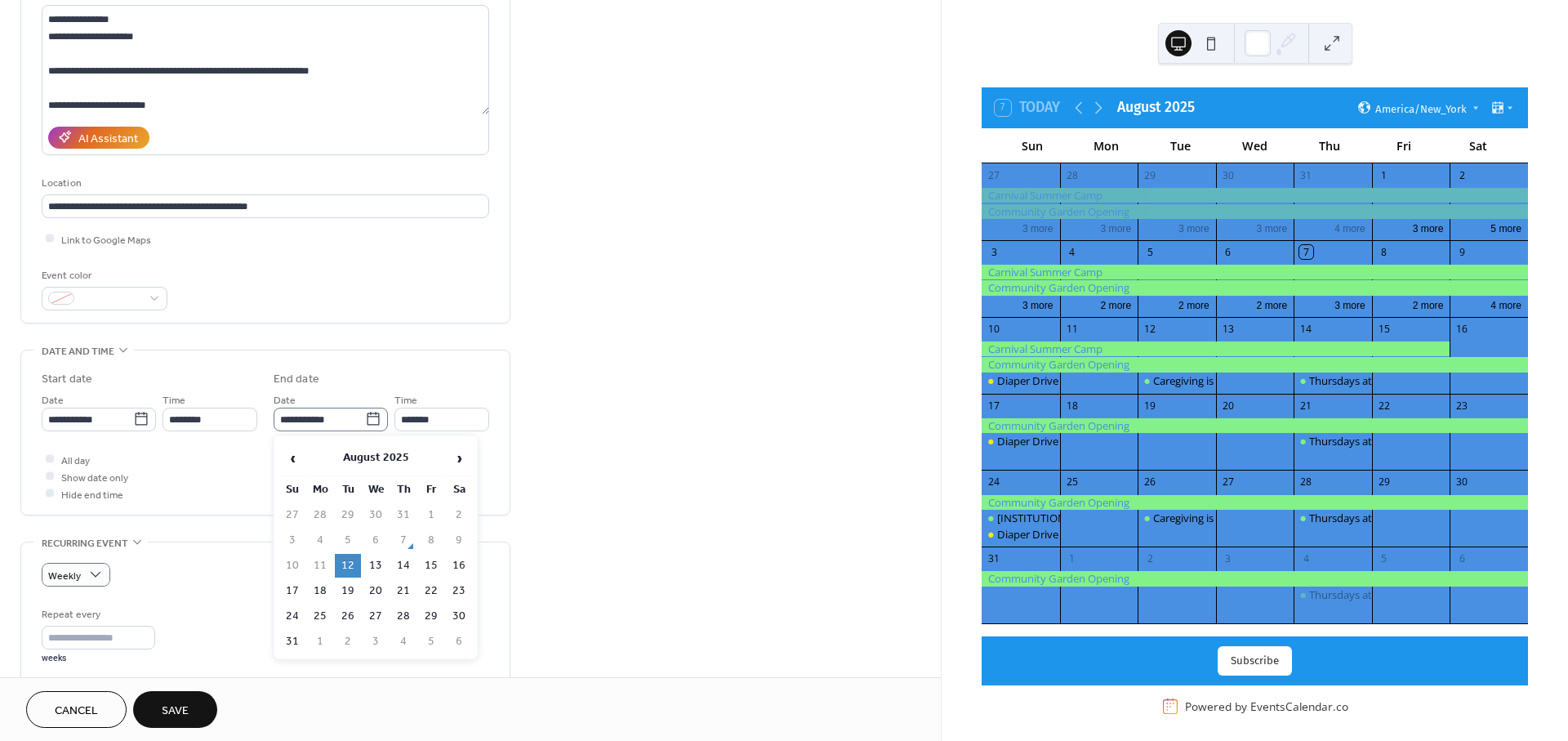 click 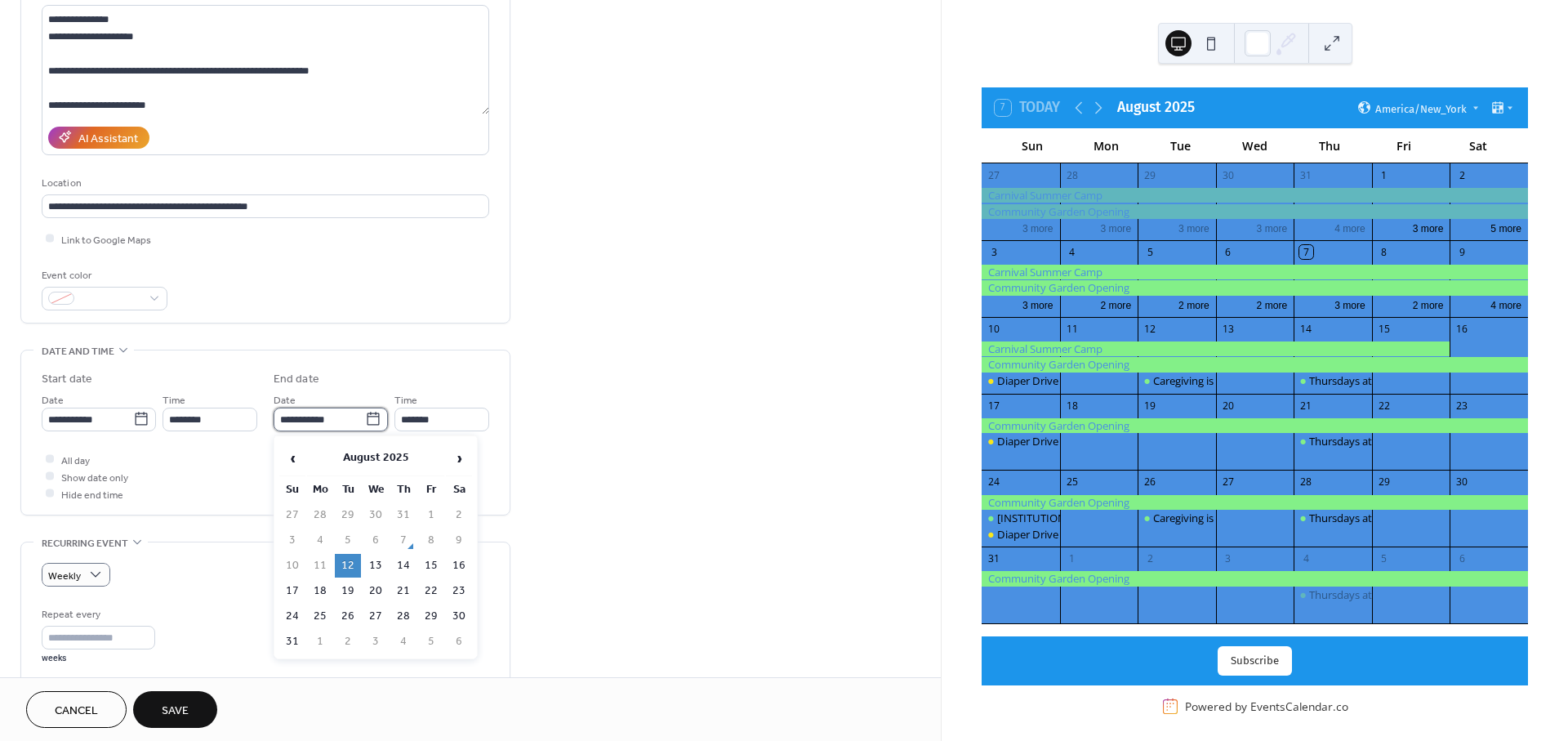 click on "**********" at bounding box center (319, 419) 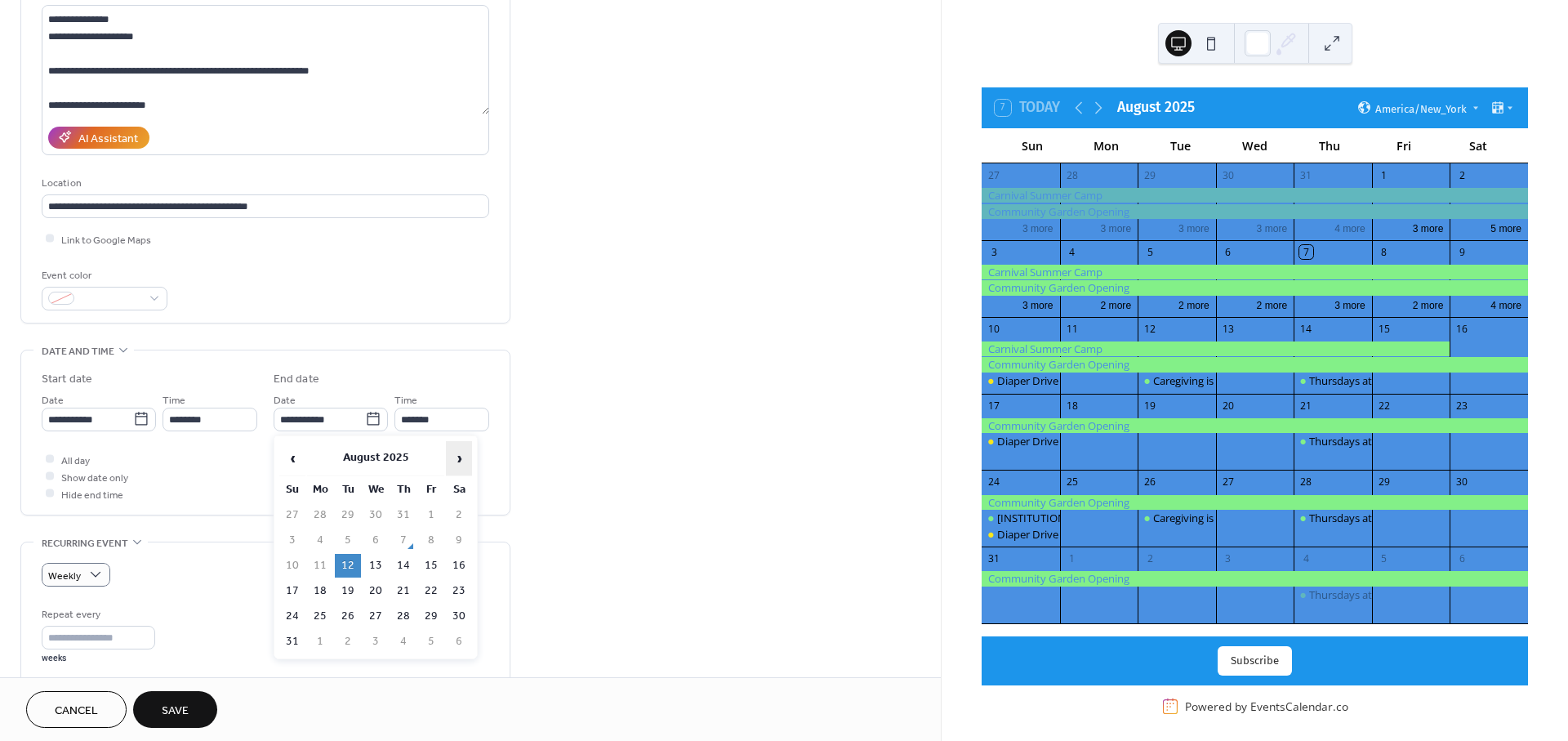 click on "›" at bounding box center (459, 458) 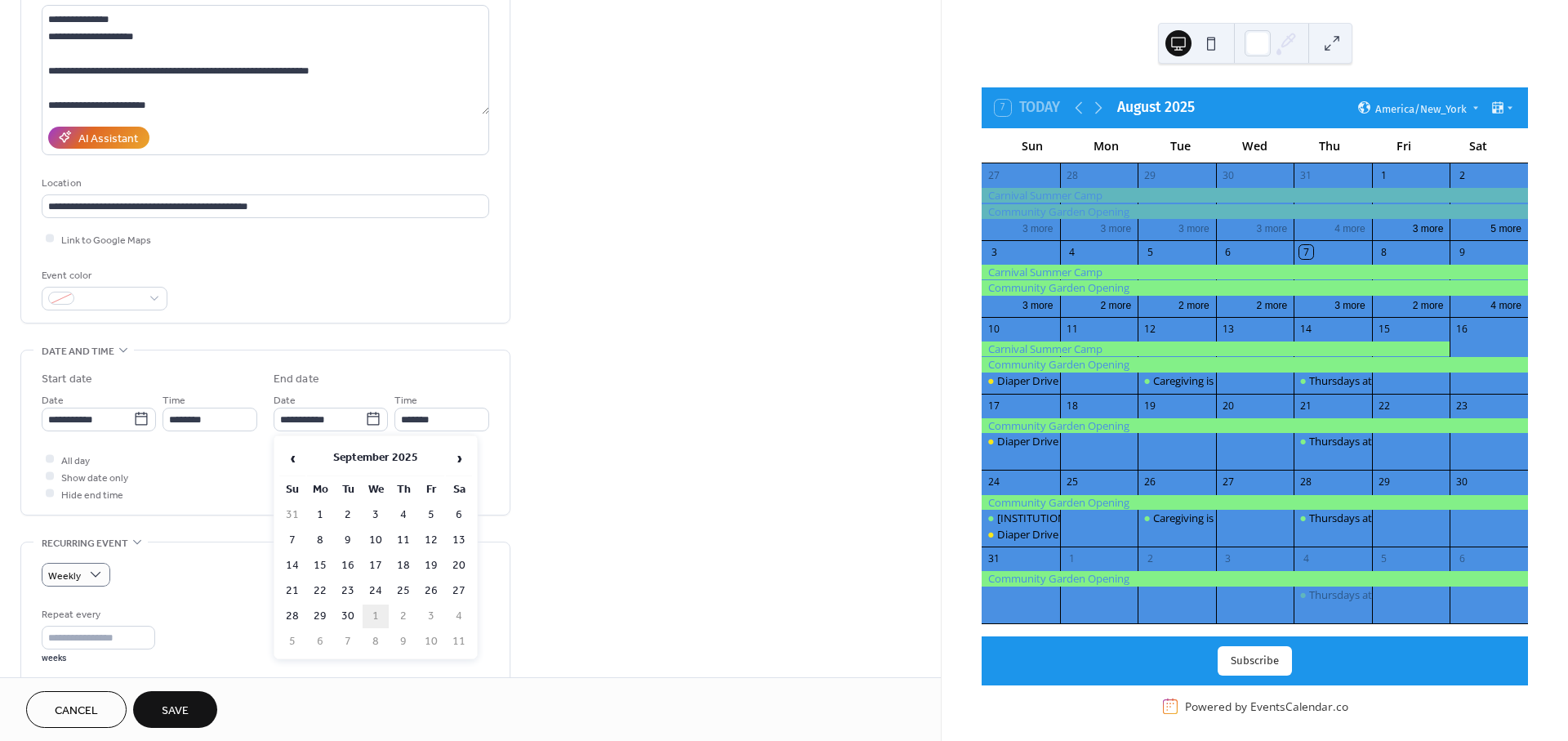 click on "1" at bounding box center [376, 616] 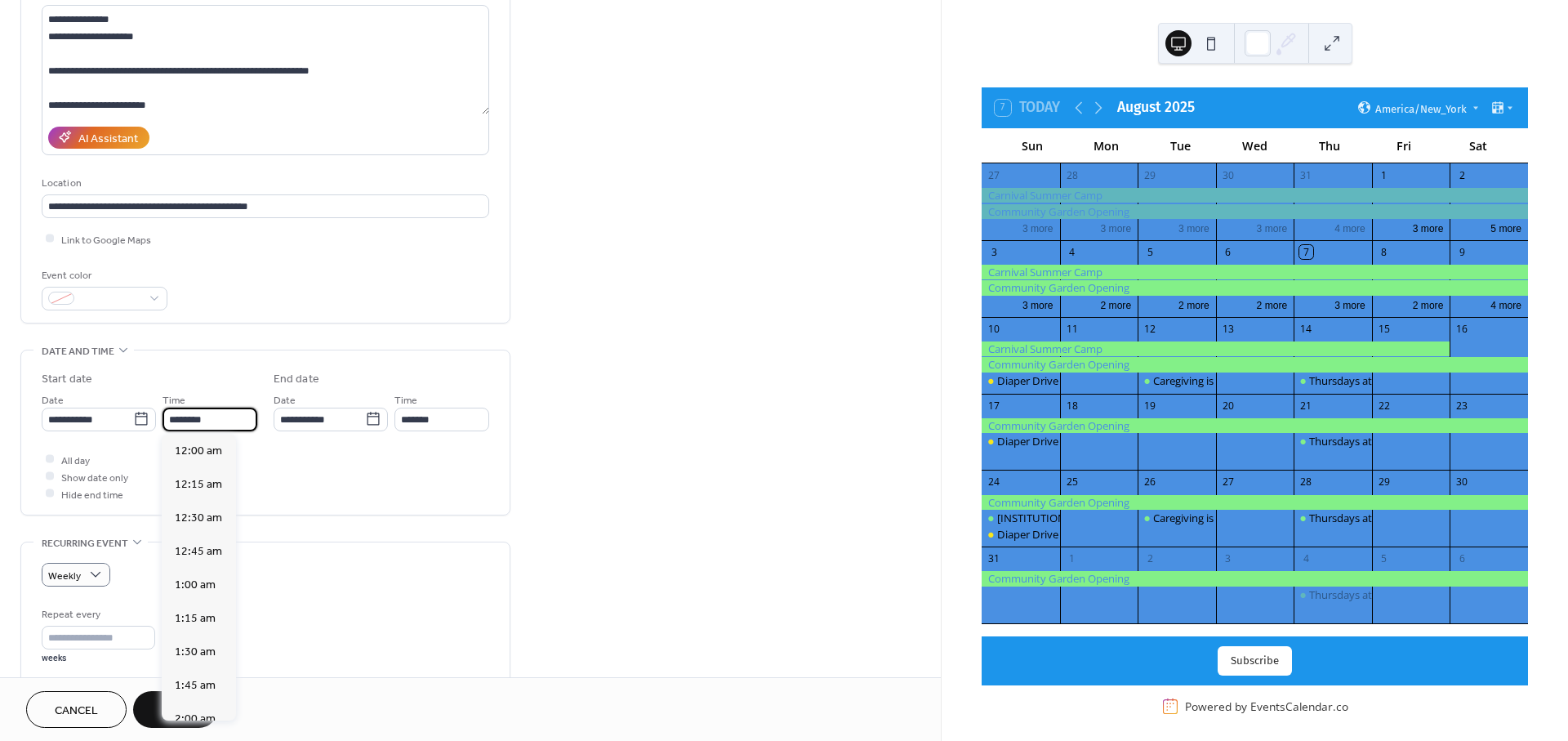 click on "********" at bounding box center (210, 419) 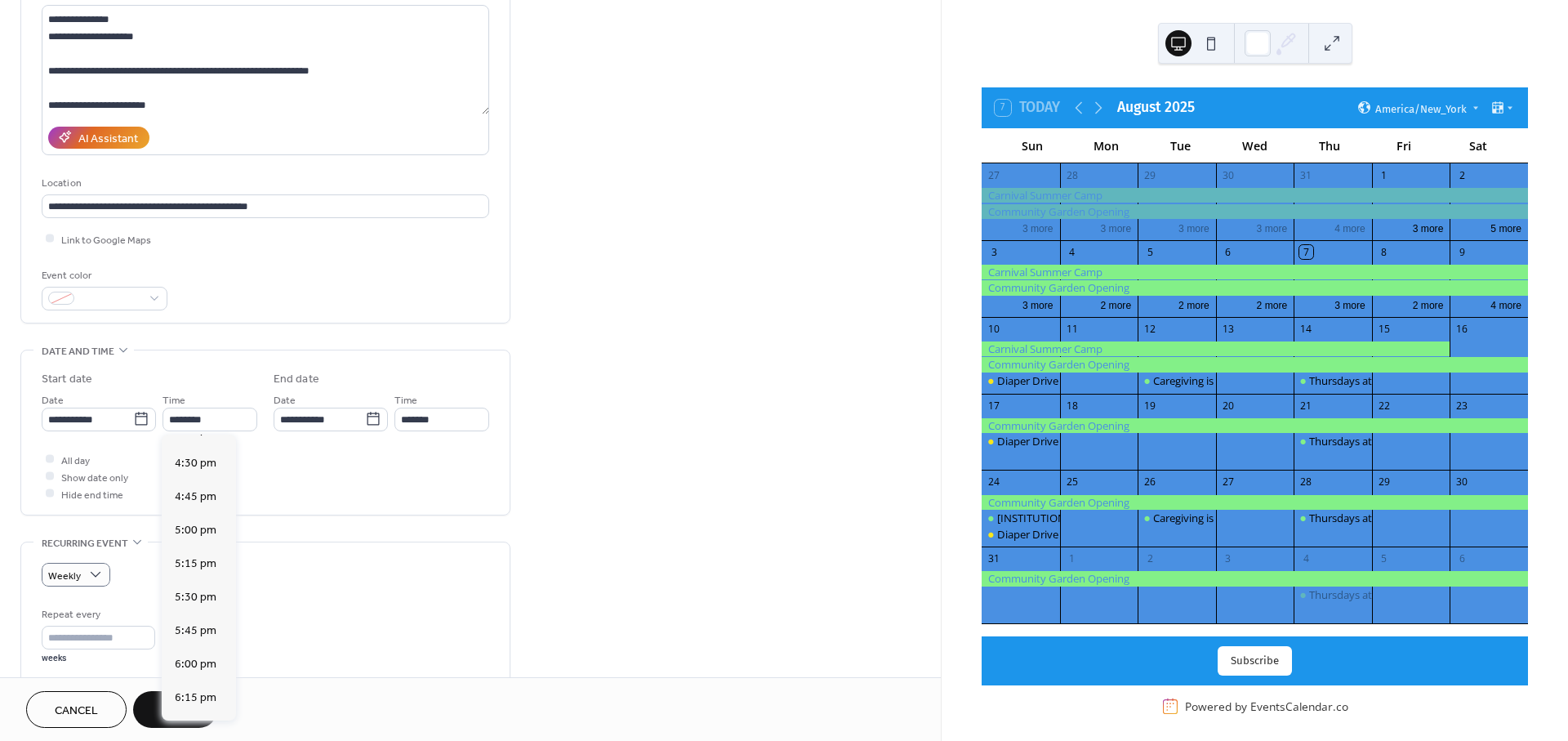 scroll, scrollTop: 2260, scrollLeft: 0, axis: vertical 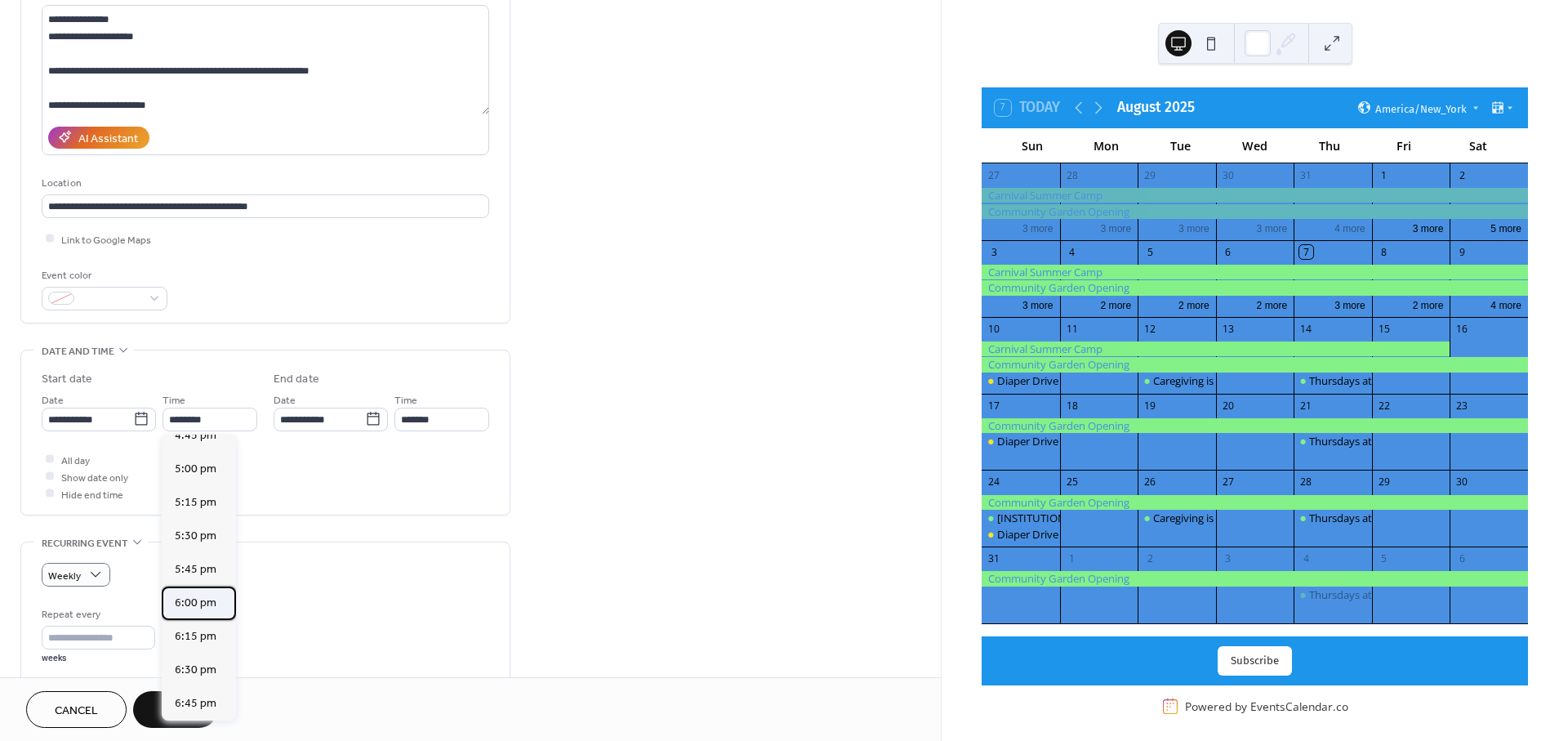 click on "6:00 pm" at bounding box center [195, 602] 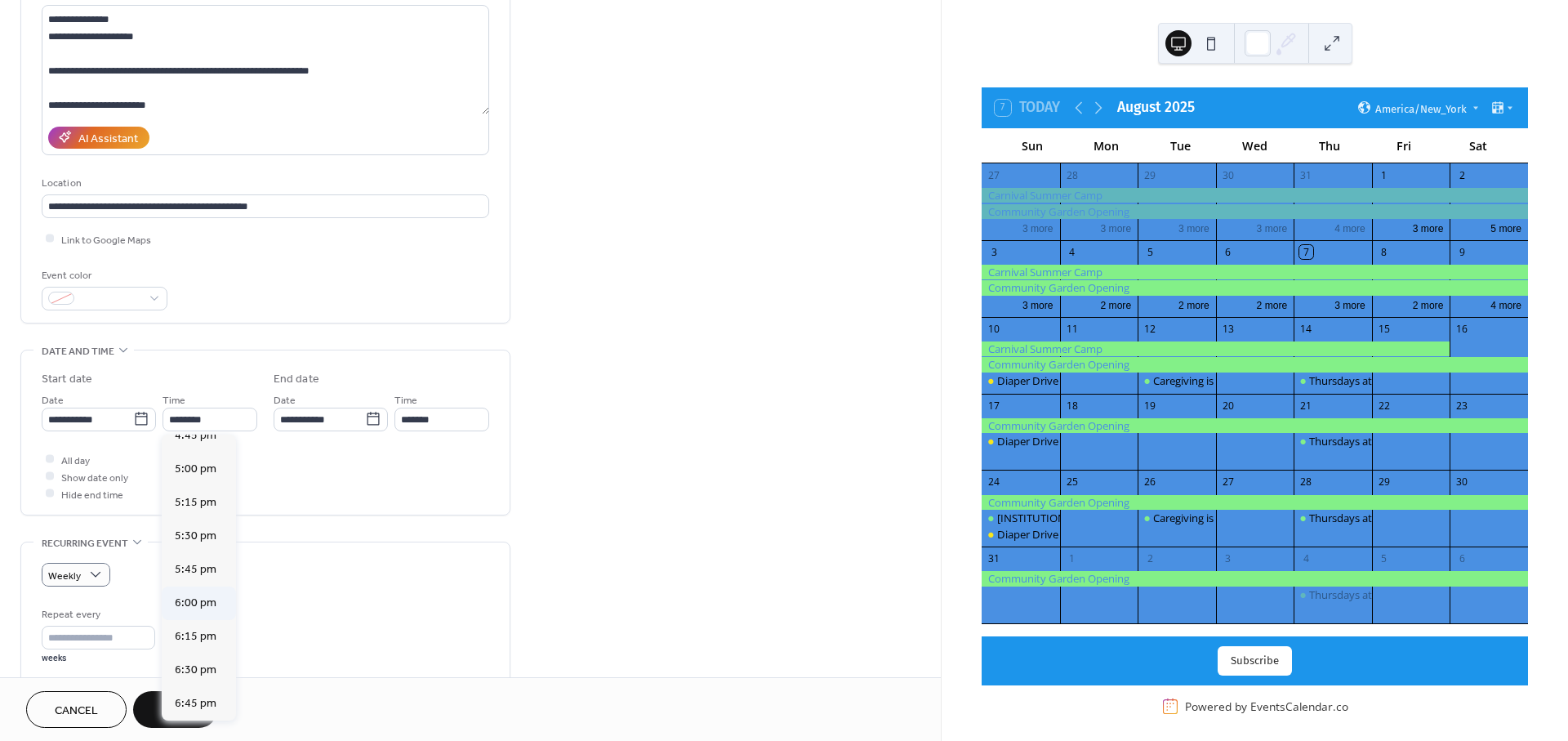 type on "*******" 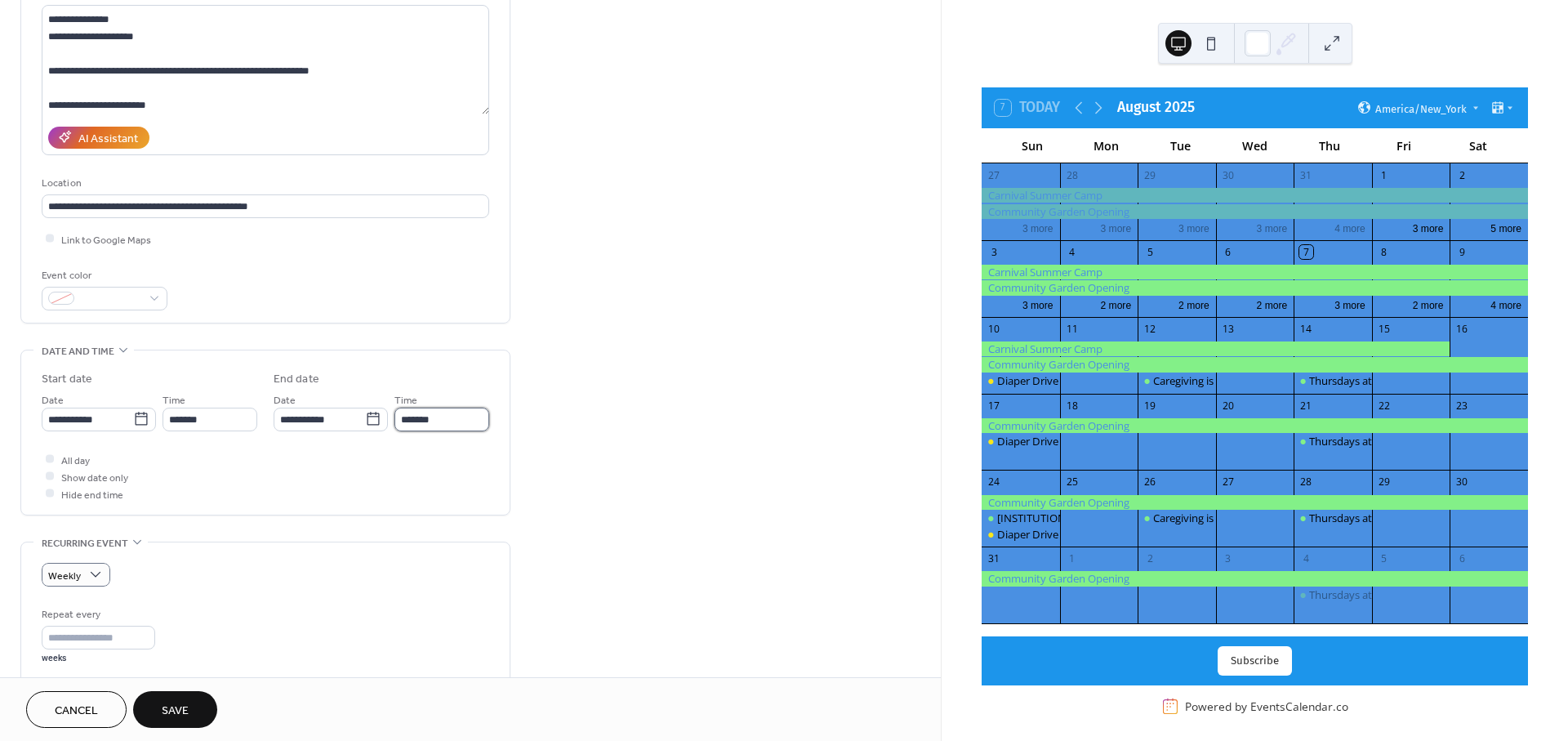 click on "*******" at bounding box center (442, 419) 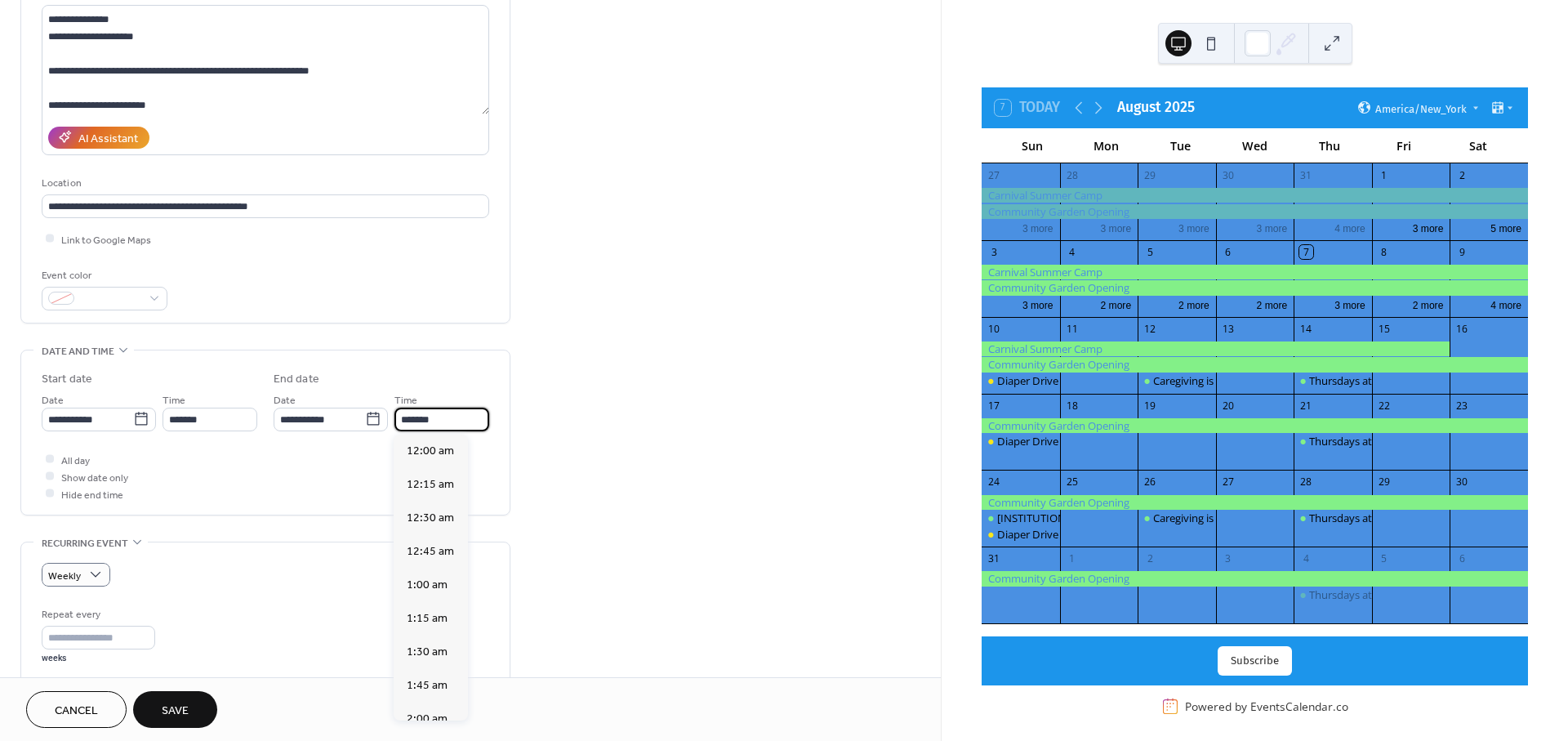 scroll, scrollTop: 2571, scrollLeft: 0, axis: vertical 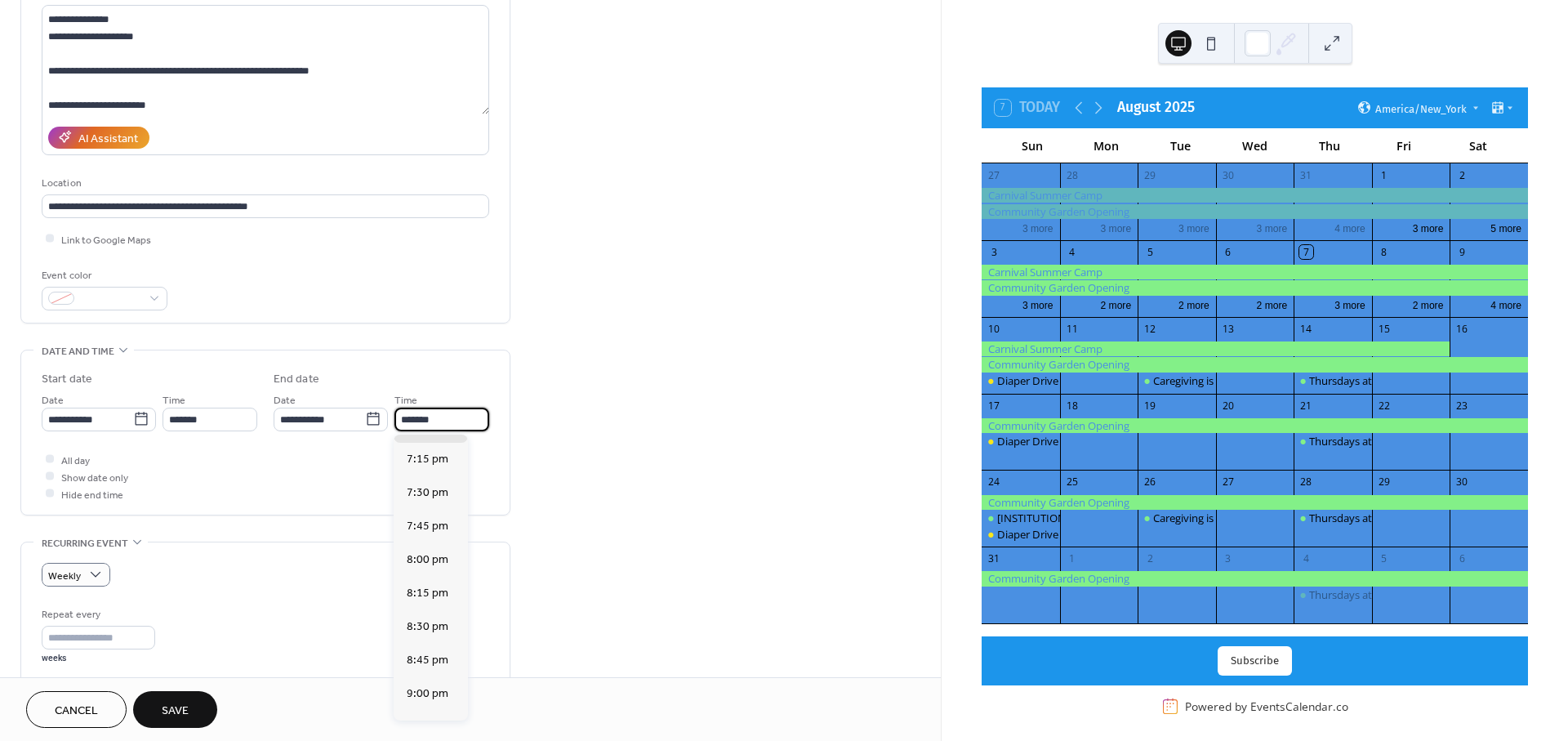 click on "*******" at bounding box center [442, 419] 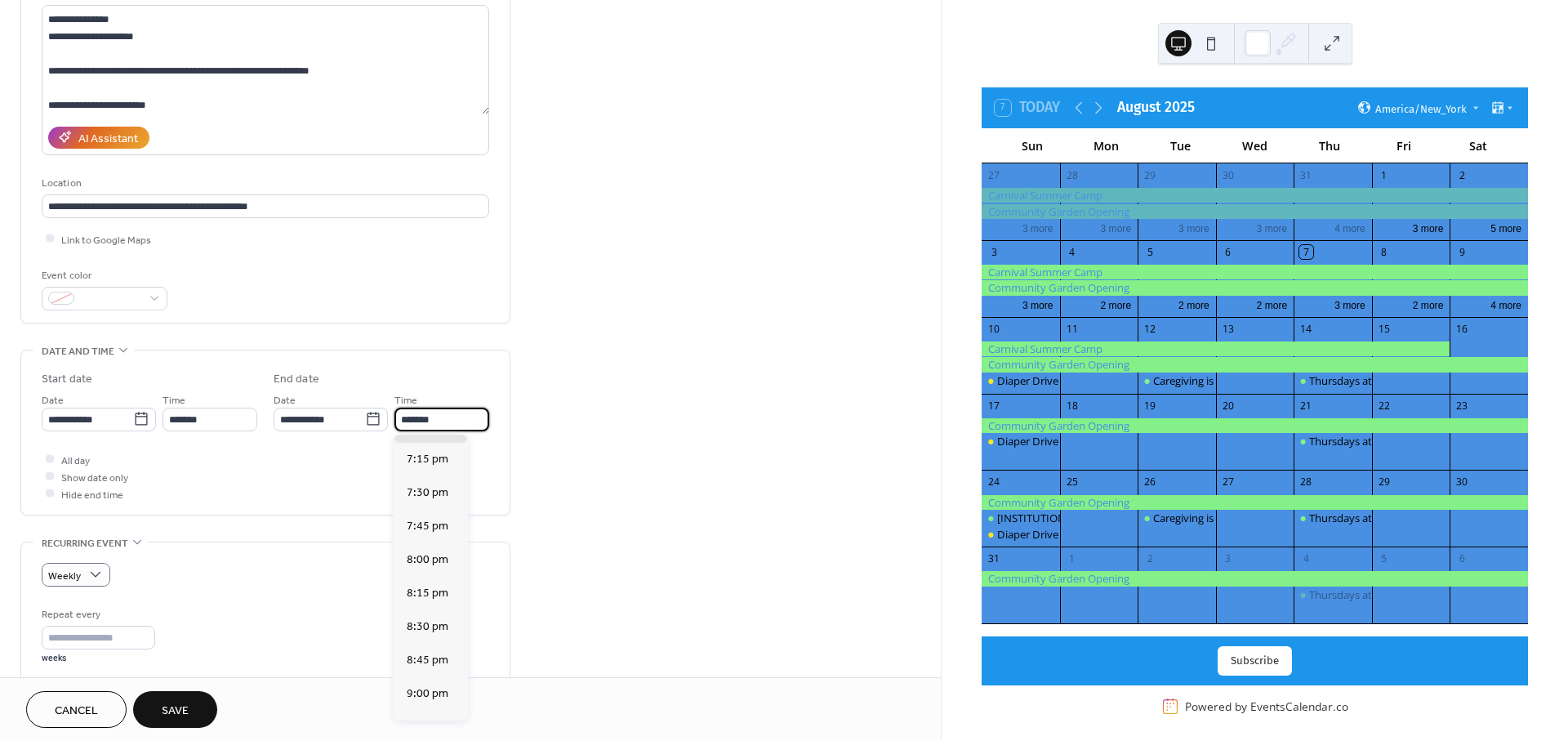 click on "*******" at bounding box center (442, 419) 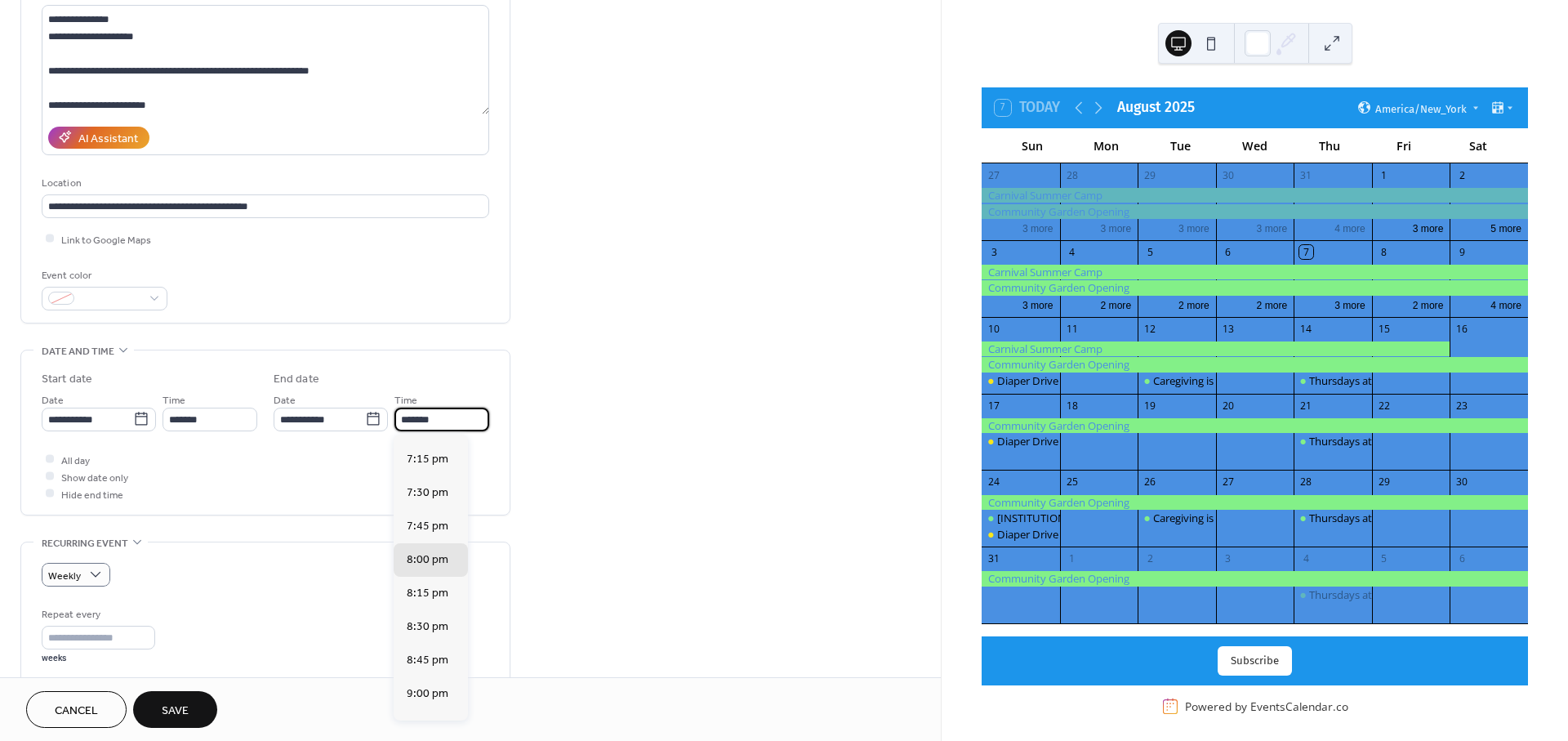 type on "*******" 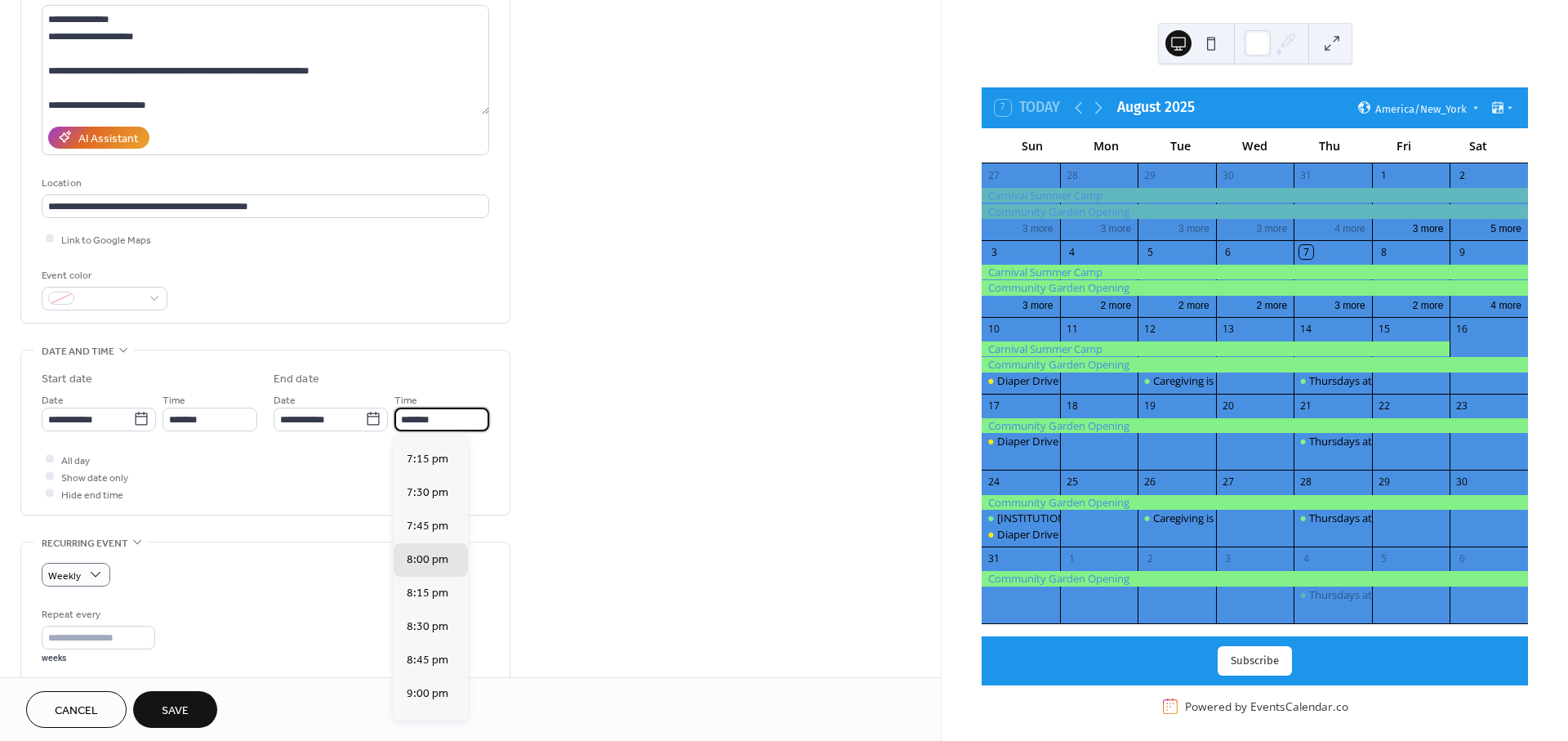click on "**********" at bounding box center (470, 674) 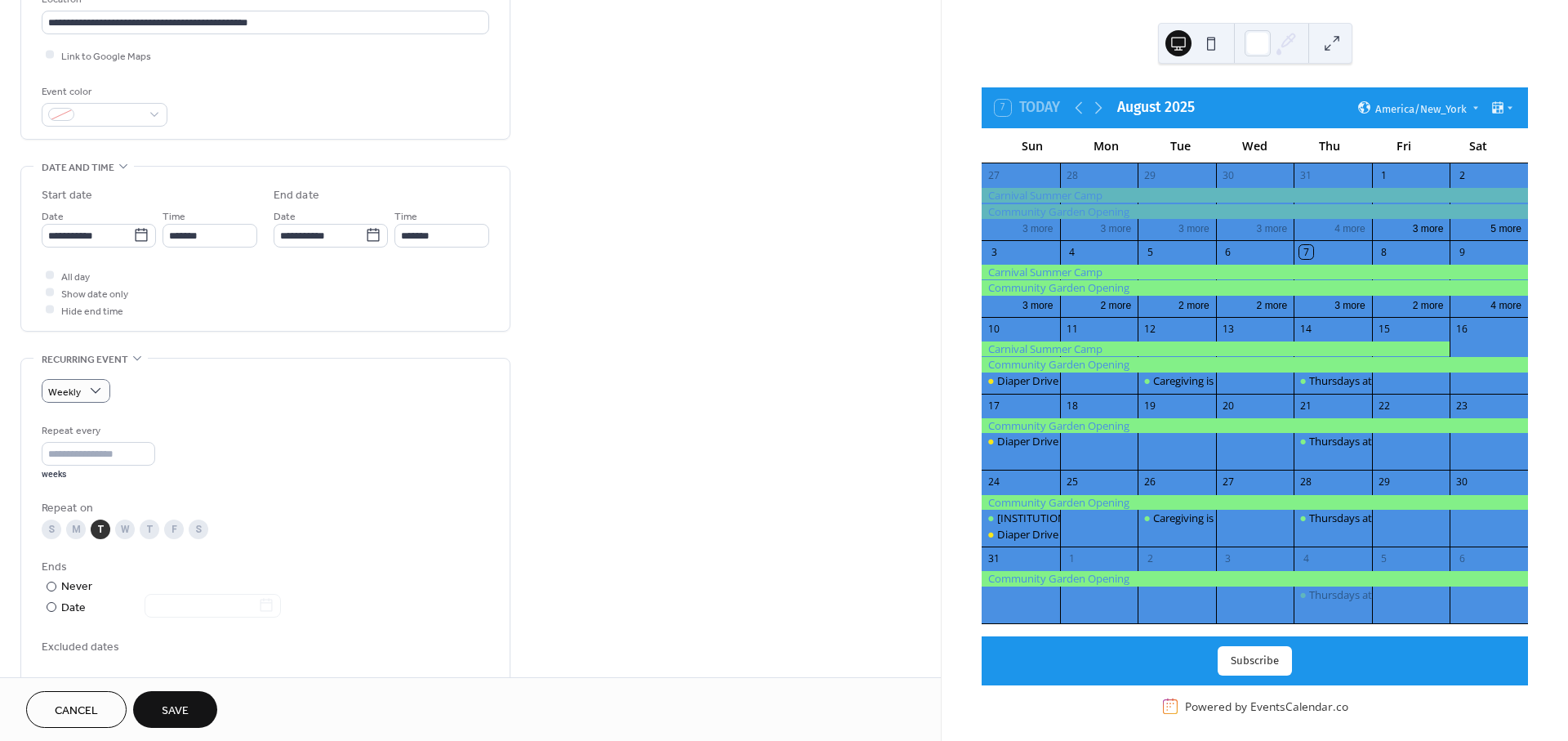 scroll, scrollTop: 501, scrollLeft: 0, axis: vertical 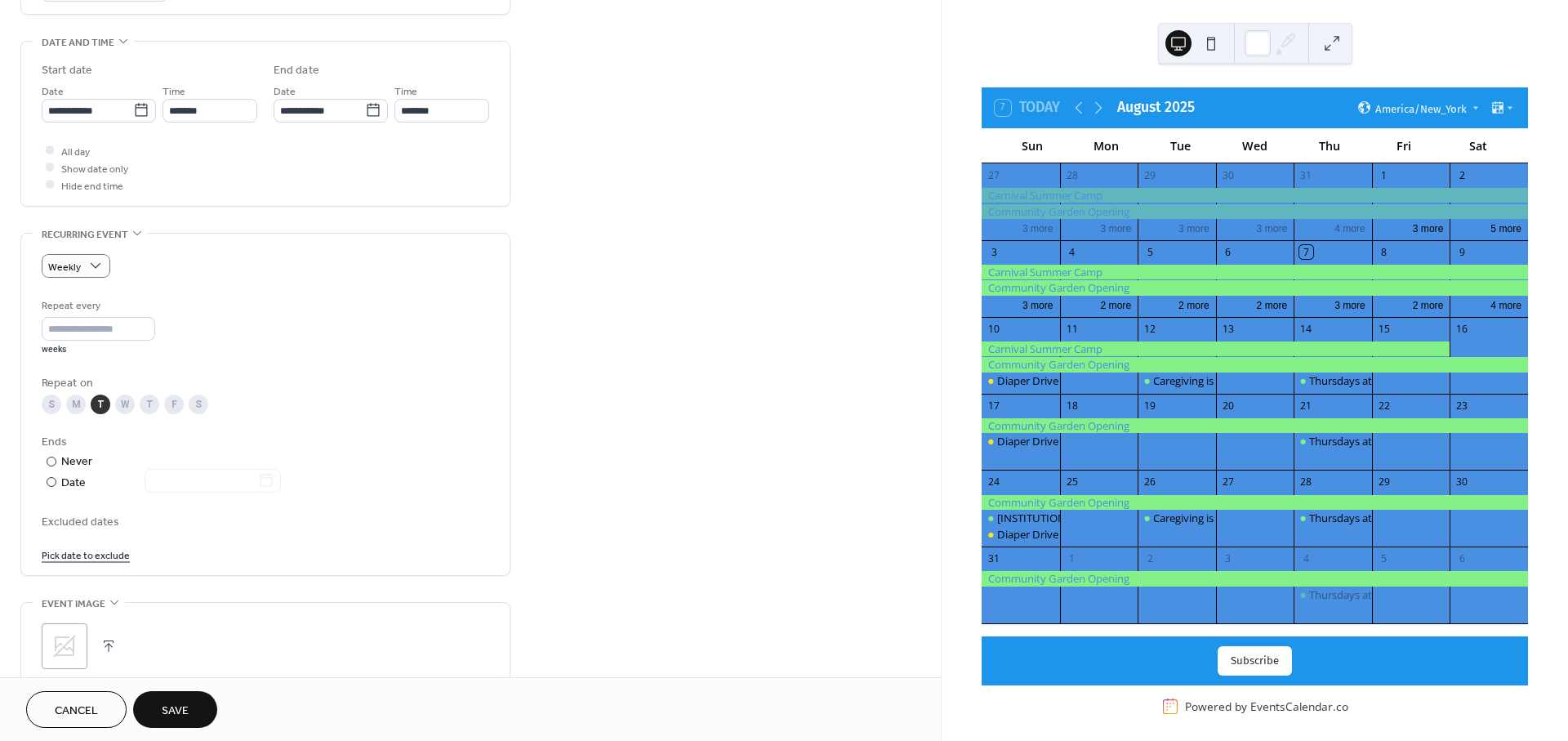 drag, startPoint x: 717, startPoint y: 493, endPoint x: 715, endPoint y: 539, distance: 46.0435 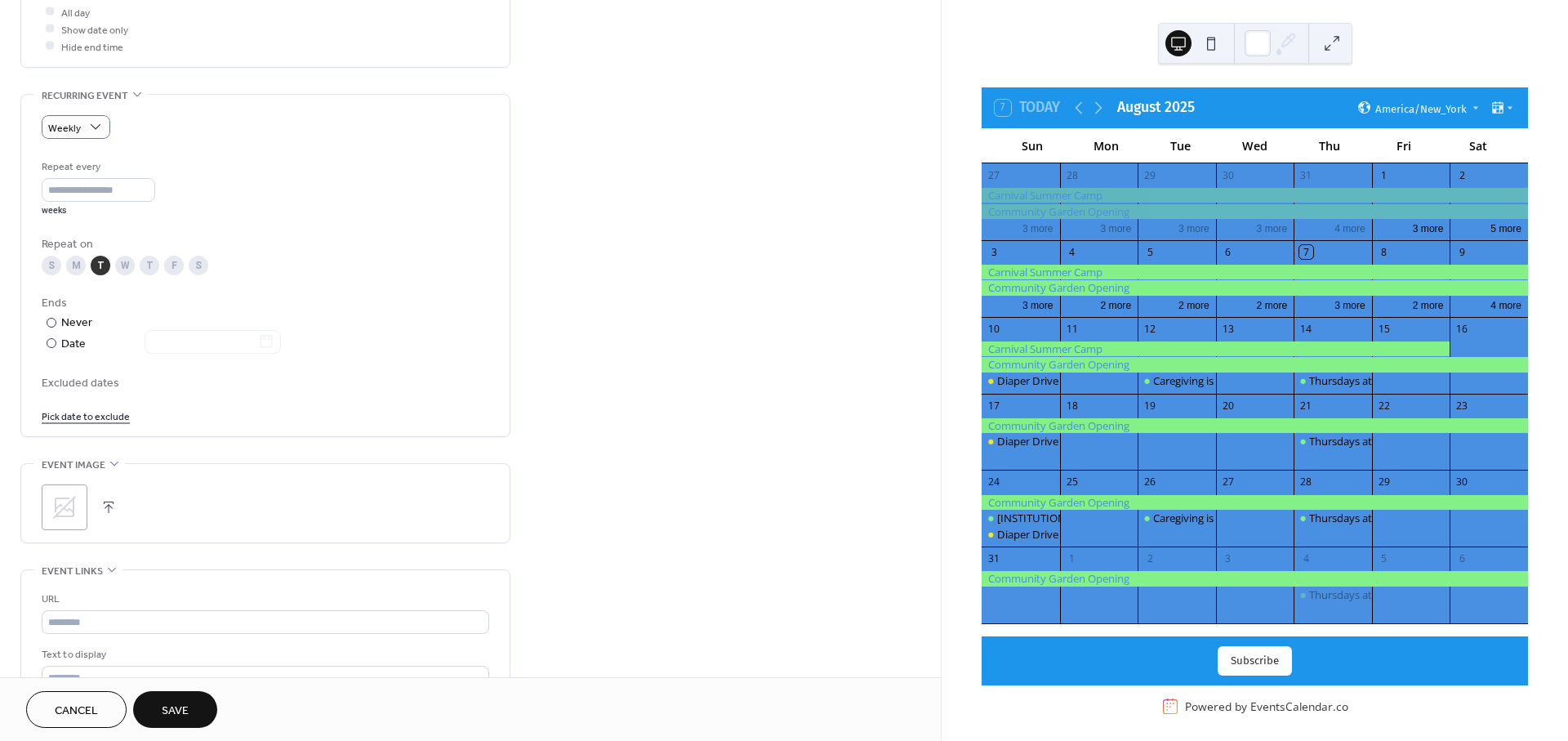 drag, startPoint x: 710, startPoint y: 399, endPoint x: 549, endPoint y: 365, distance: 164.5509 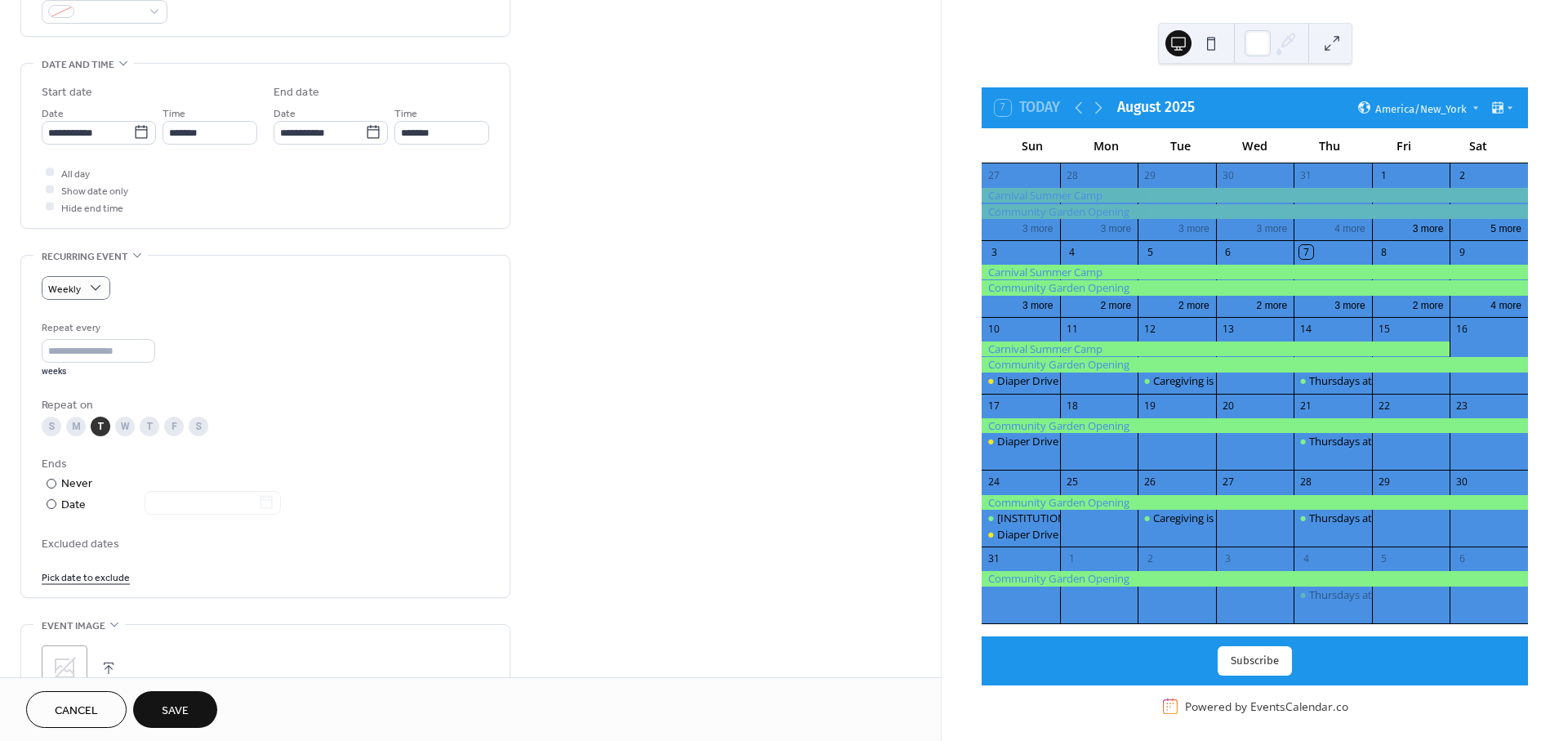 scroll, scrollTop: 422, scrollLeft: 0, axis: vertical 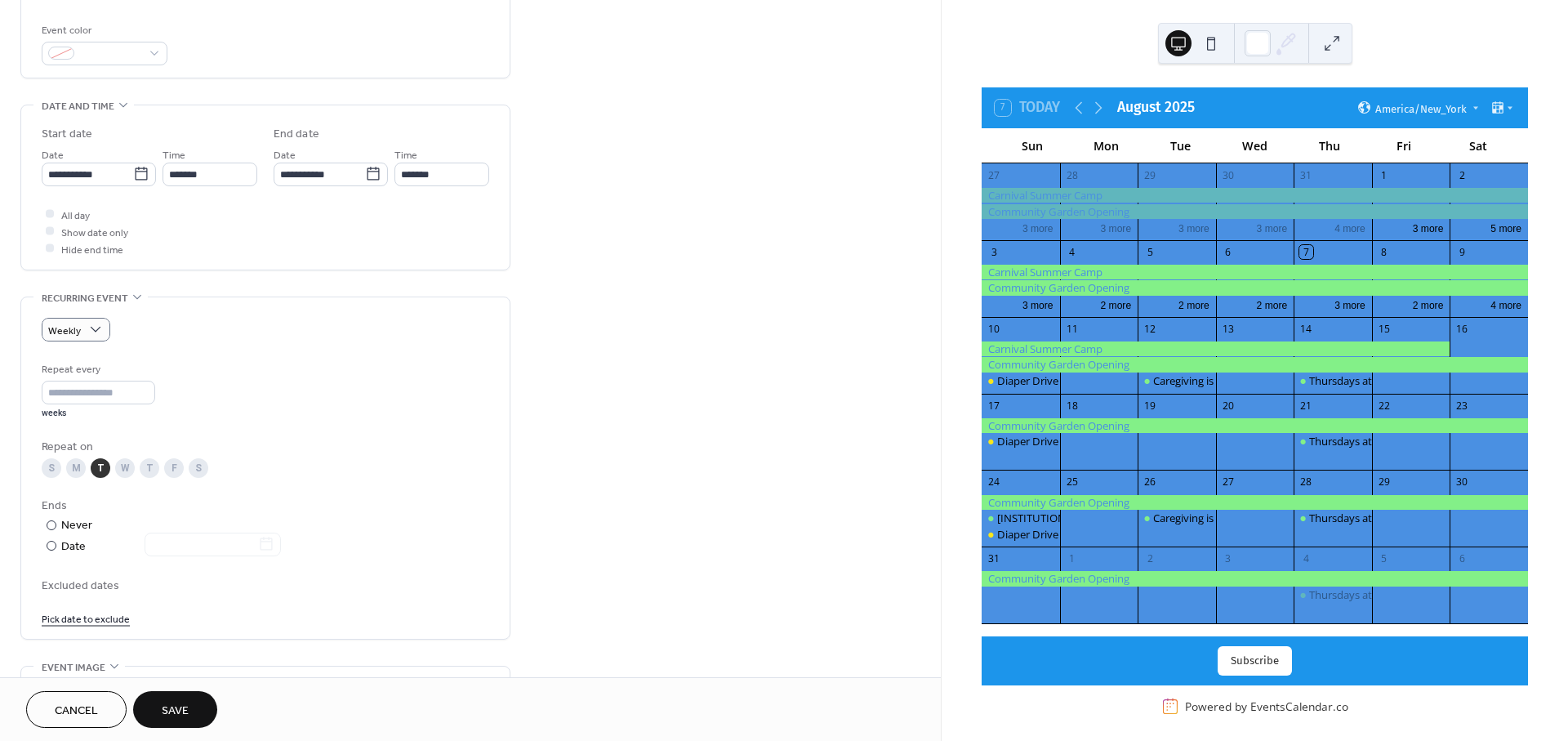 drag, startPoint x: 451, startPoint y: 218, endPoint x: 451, endPoint y: 176, distance: 42 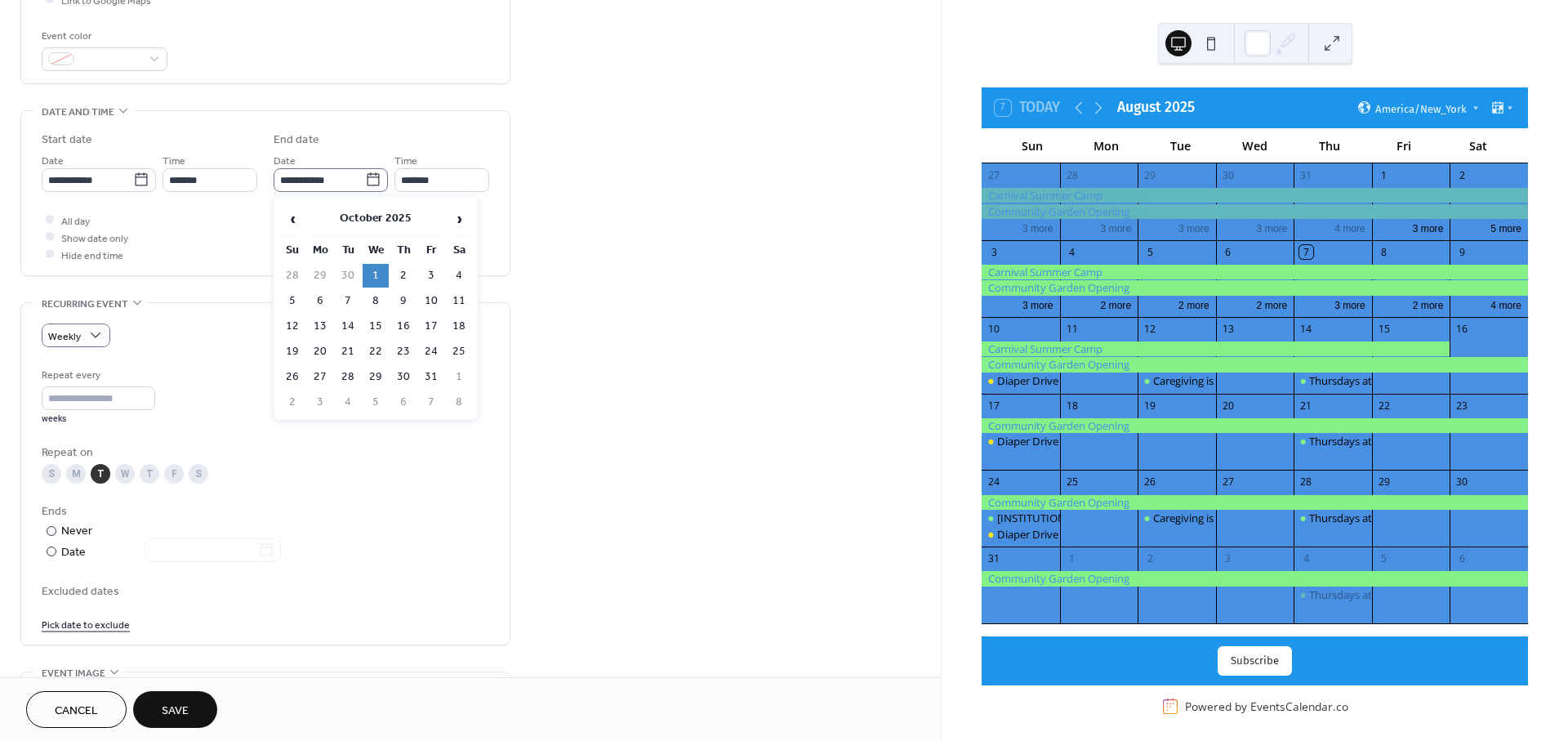 click 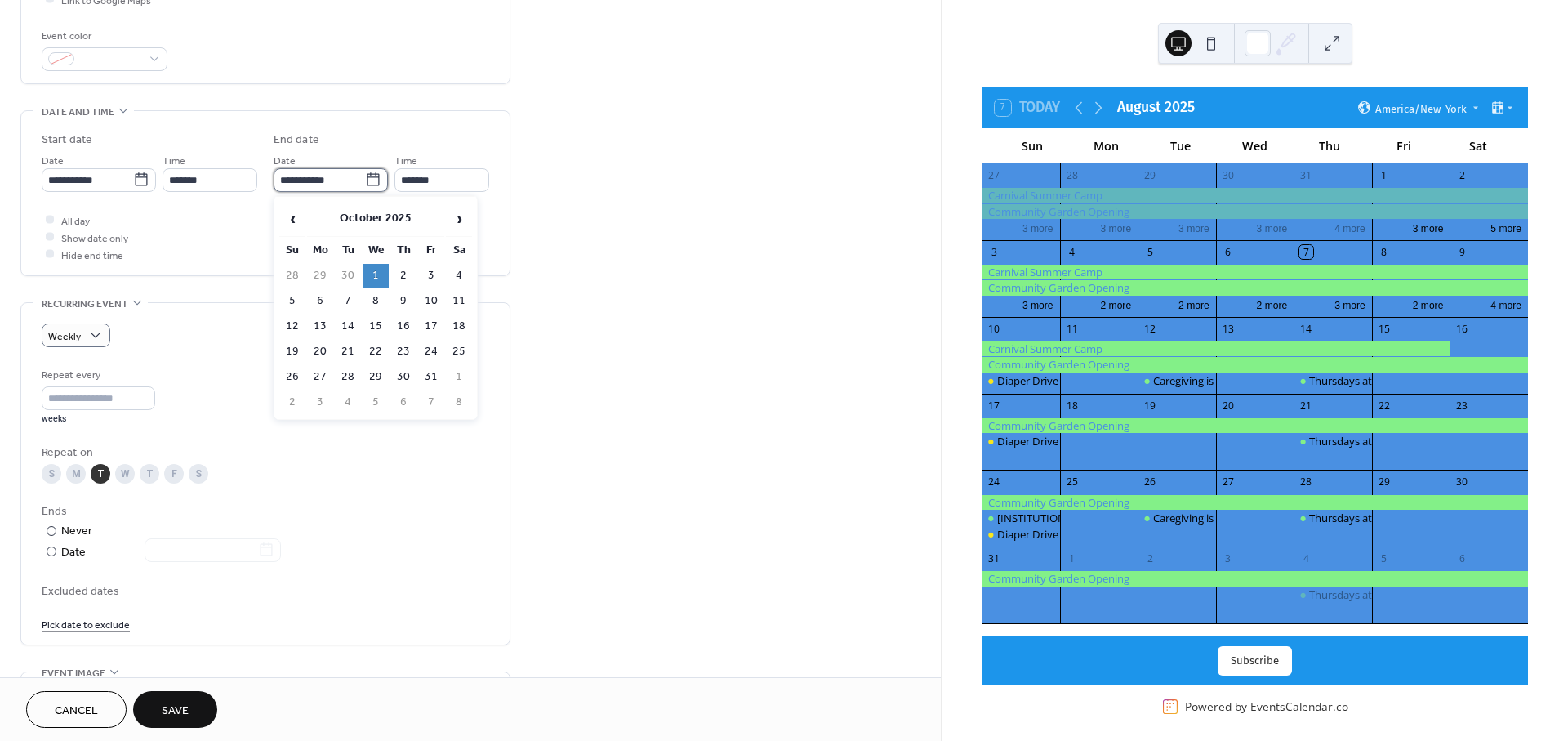 click on "**********" at bounding box center (319, 180) 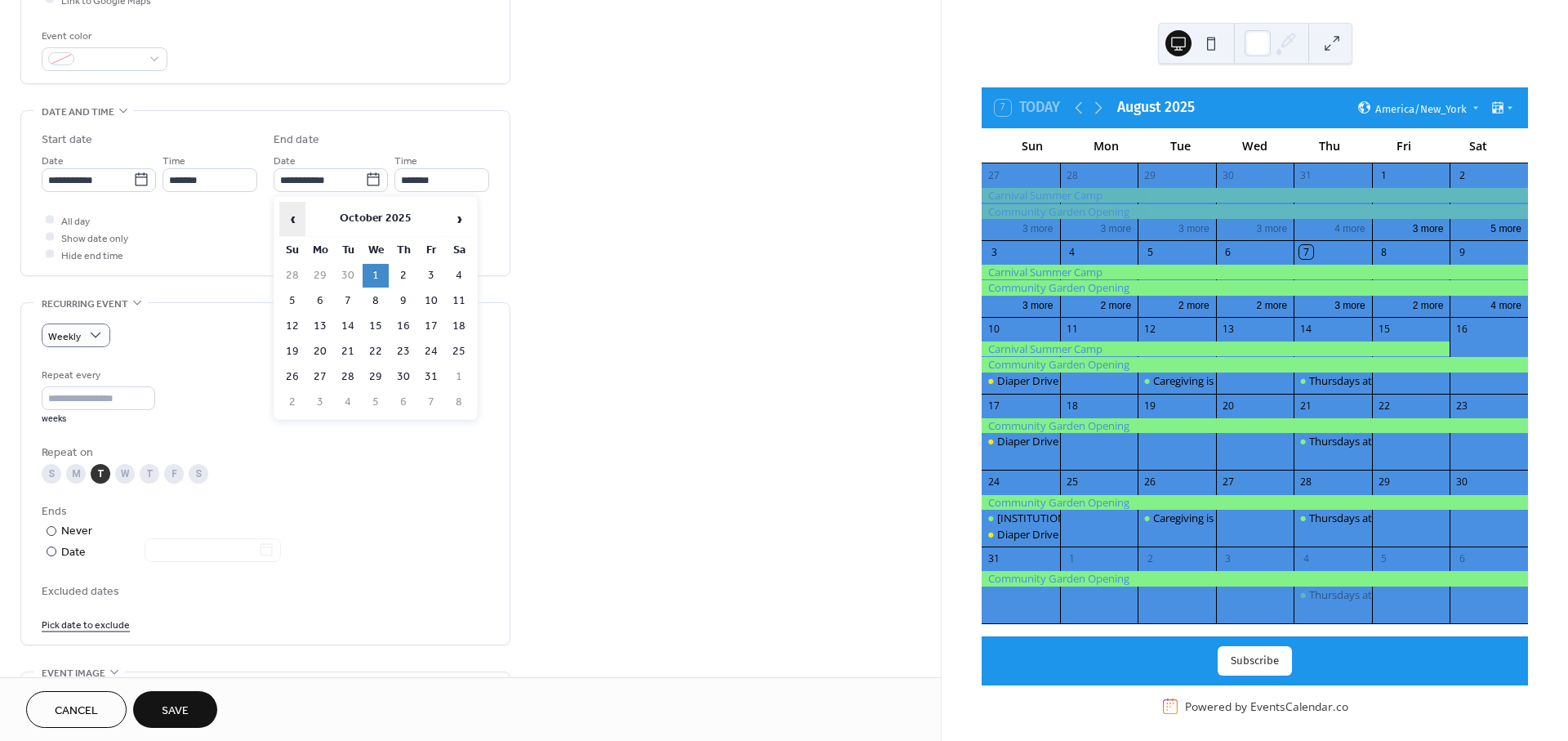 click on "‹" at bounding box center (292, 219) 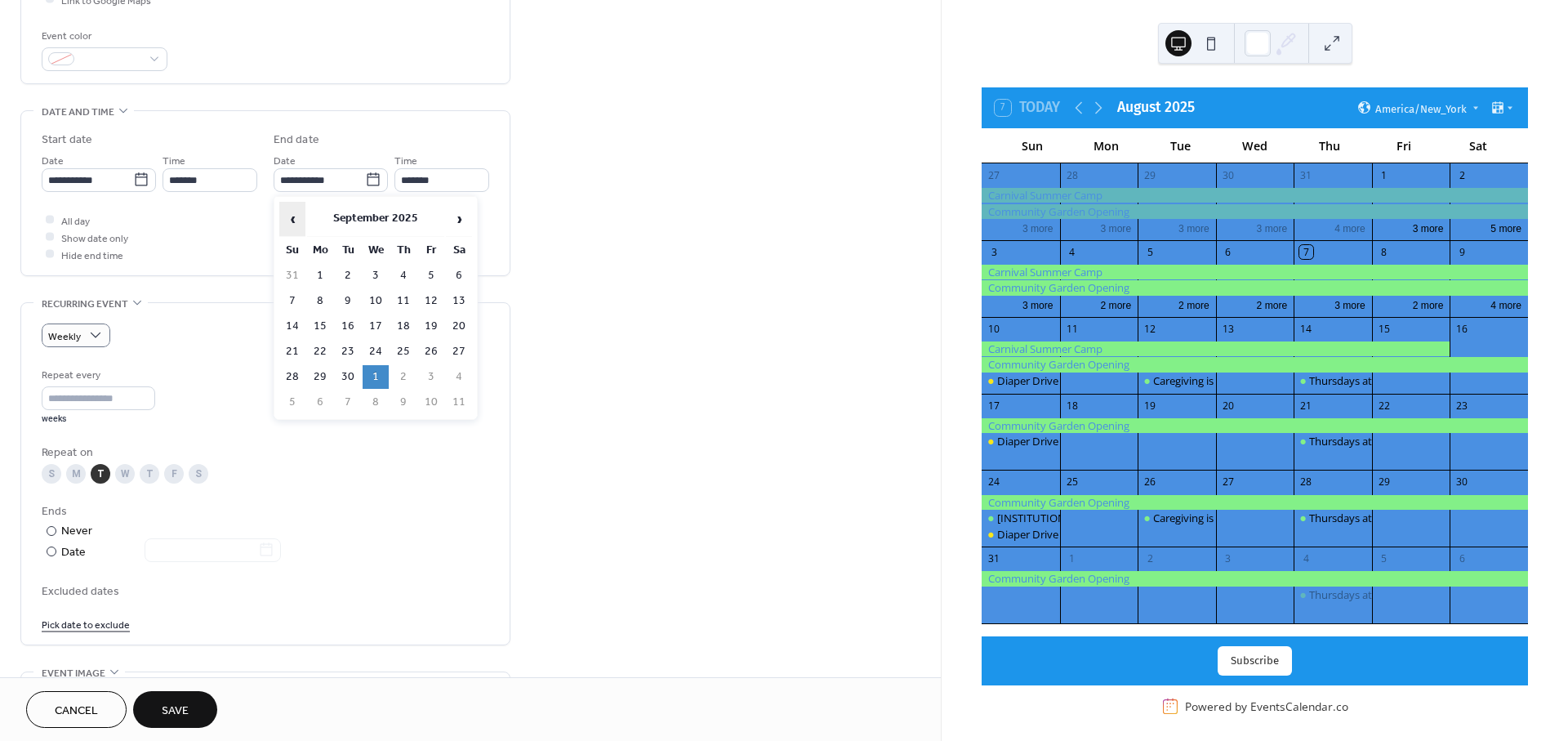click on "‹" at bounding box center [292, 219] 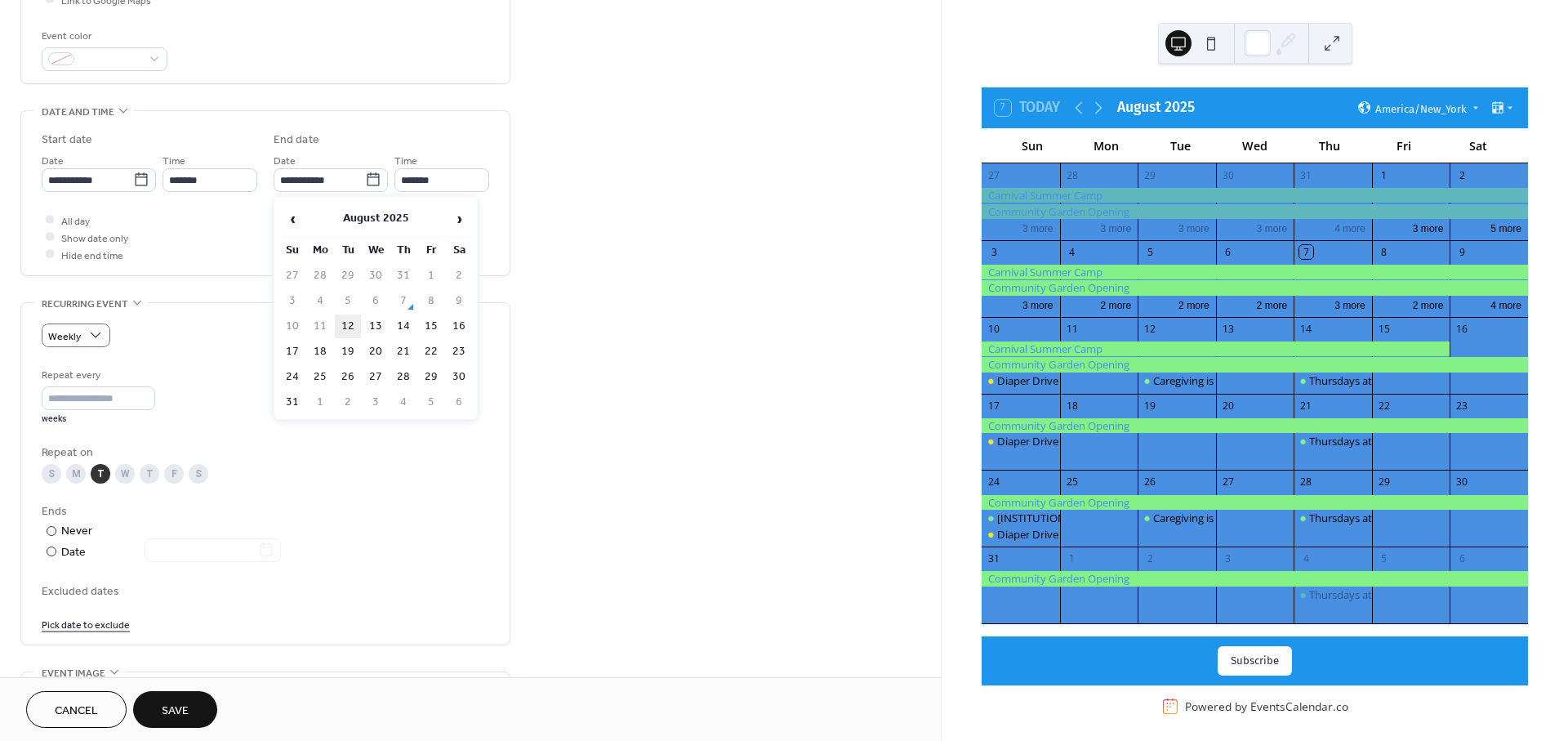 click on "12" at bounding box center (348, 326) 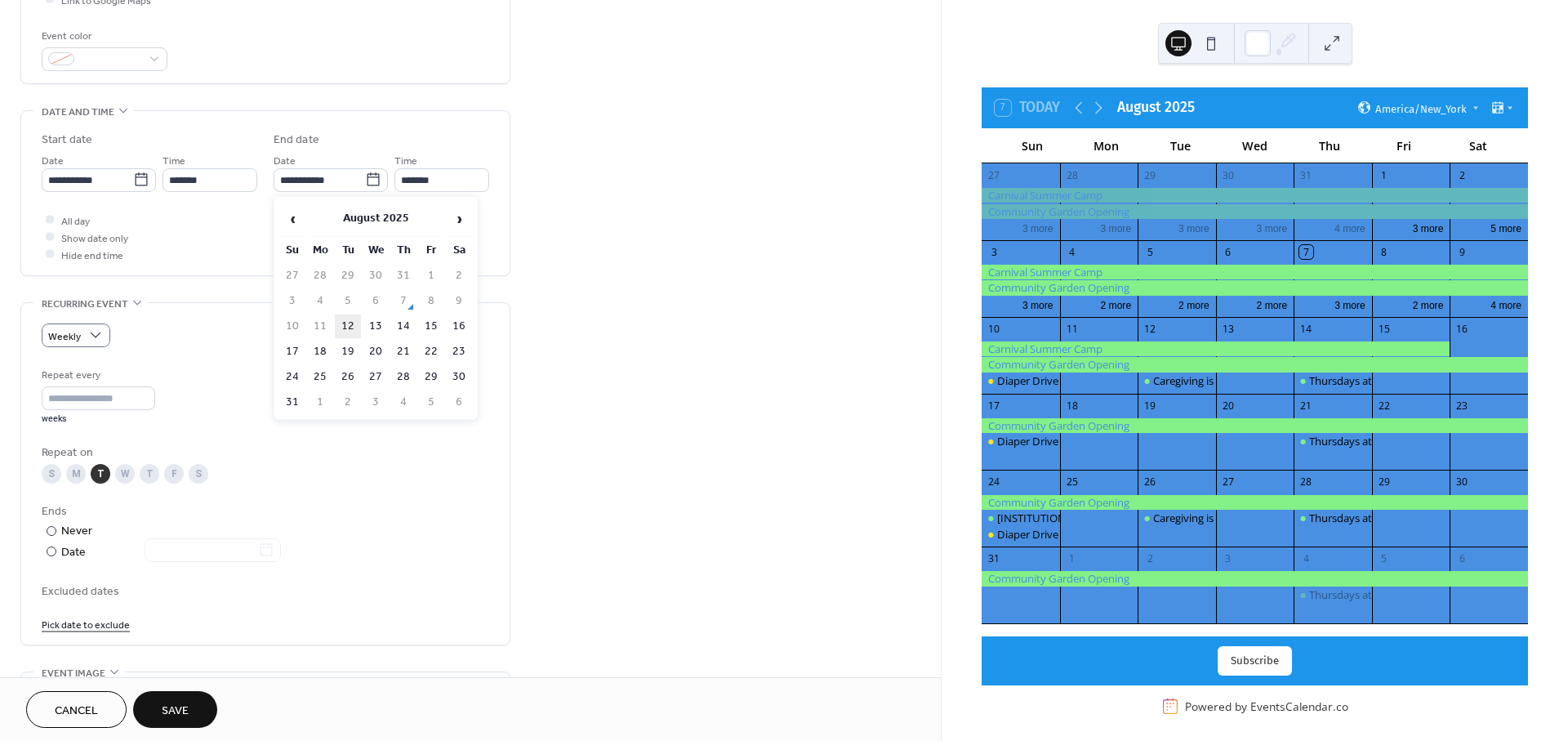type on "**********" 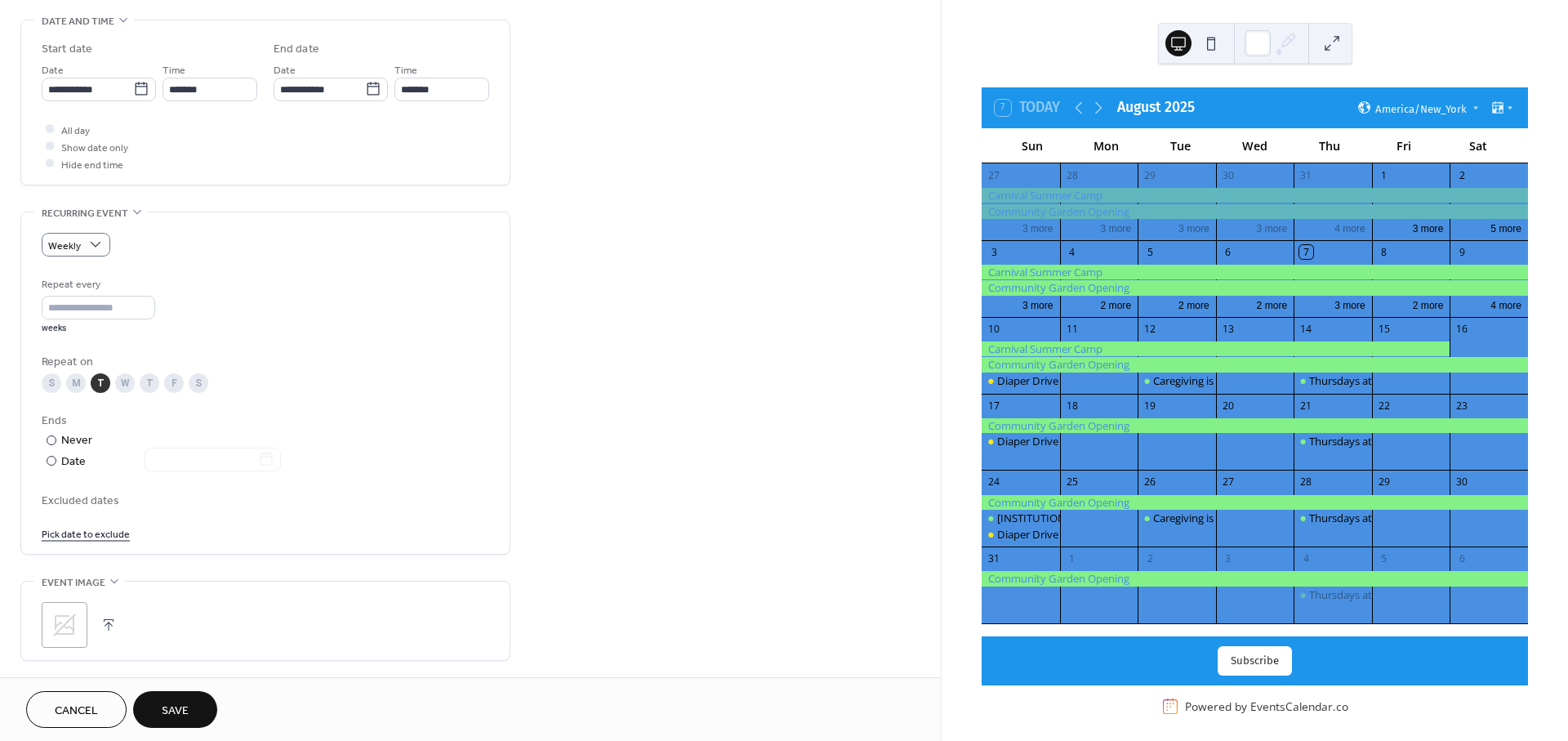 drag, startPoint x: 380, startPoint y: 431, endPoint x: 385, endPoint y: 480, distance: 49.254441 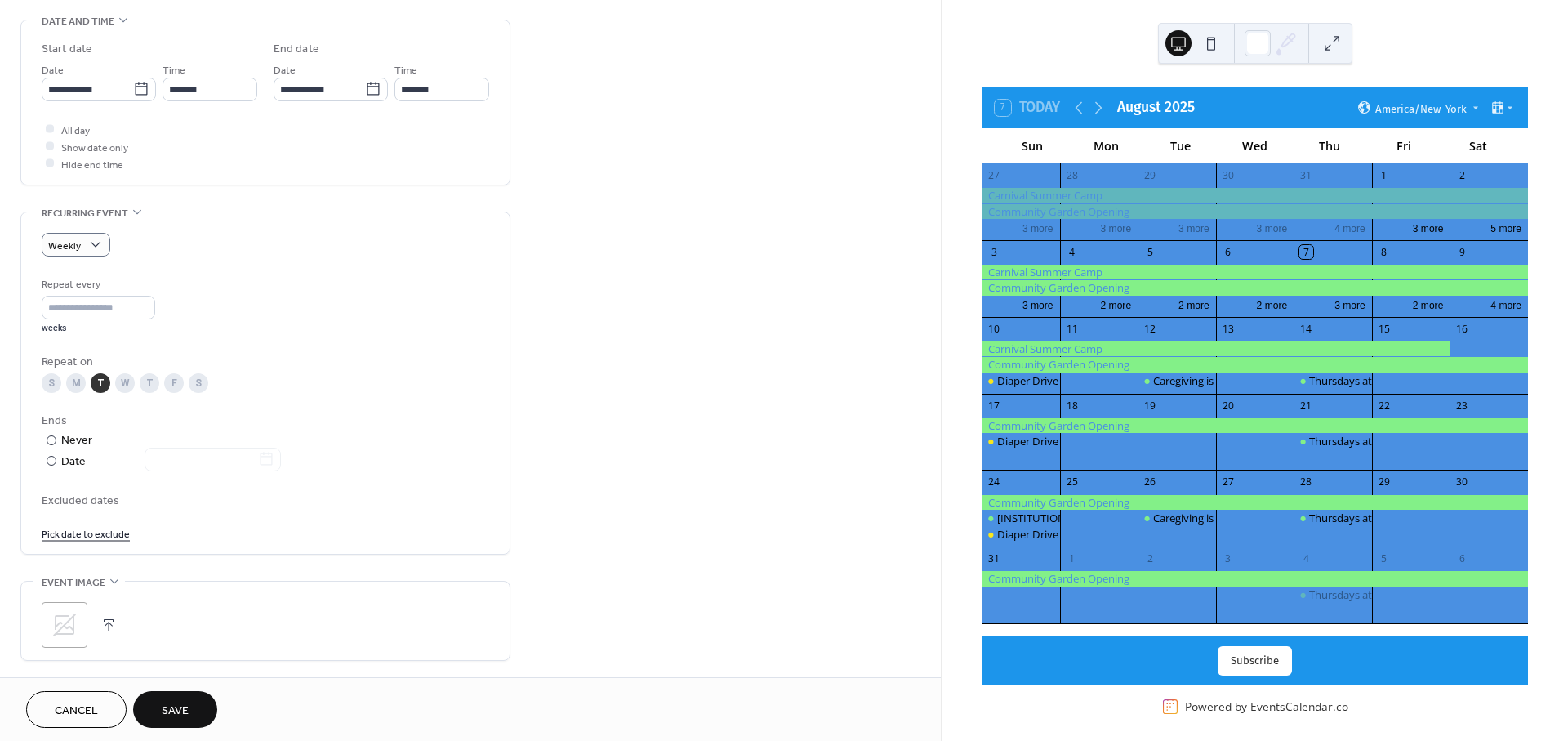 scroll, scrollTop: 528, scrollLeft: 0, axis: vertical 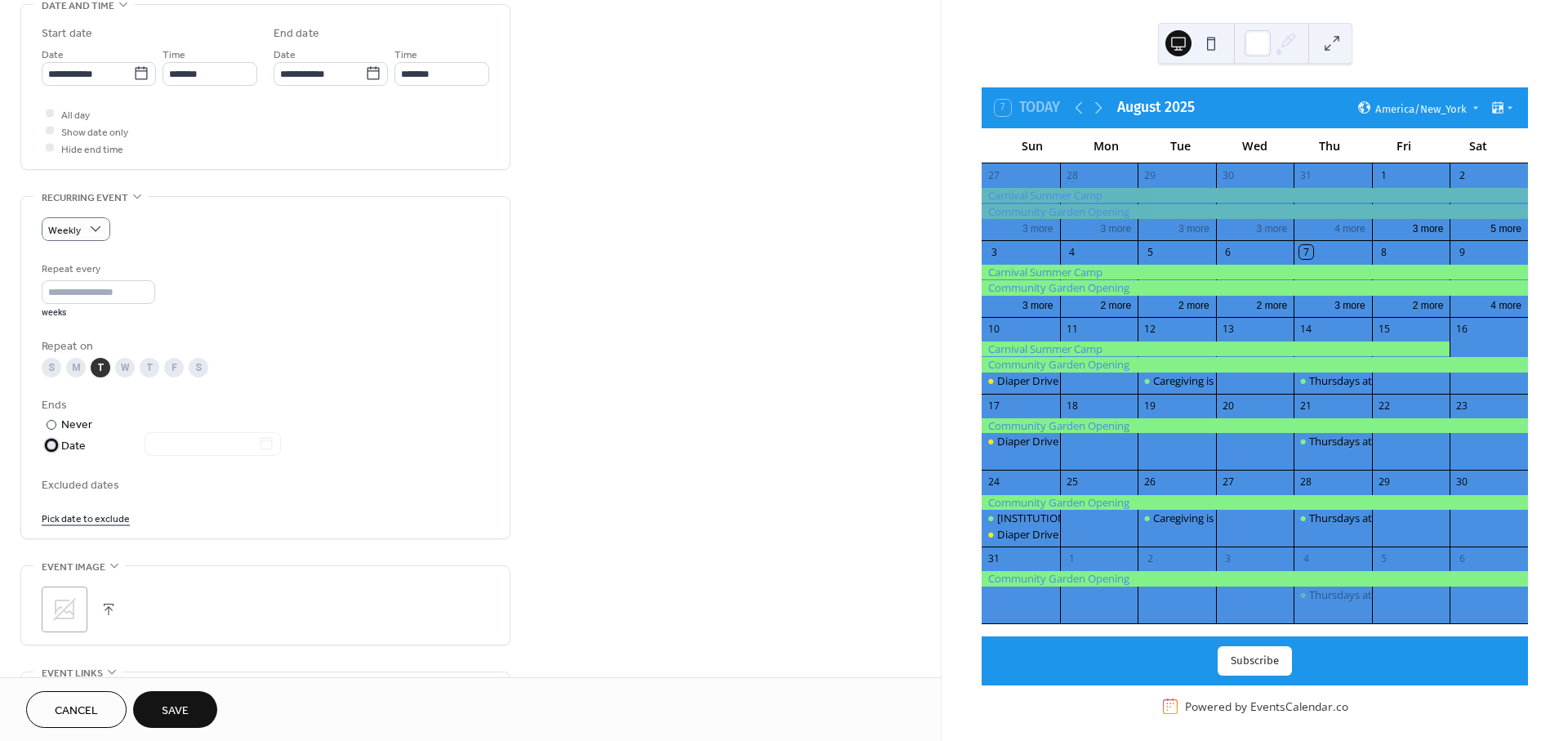 click at bounding box center (51, 445) 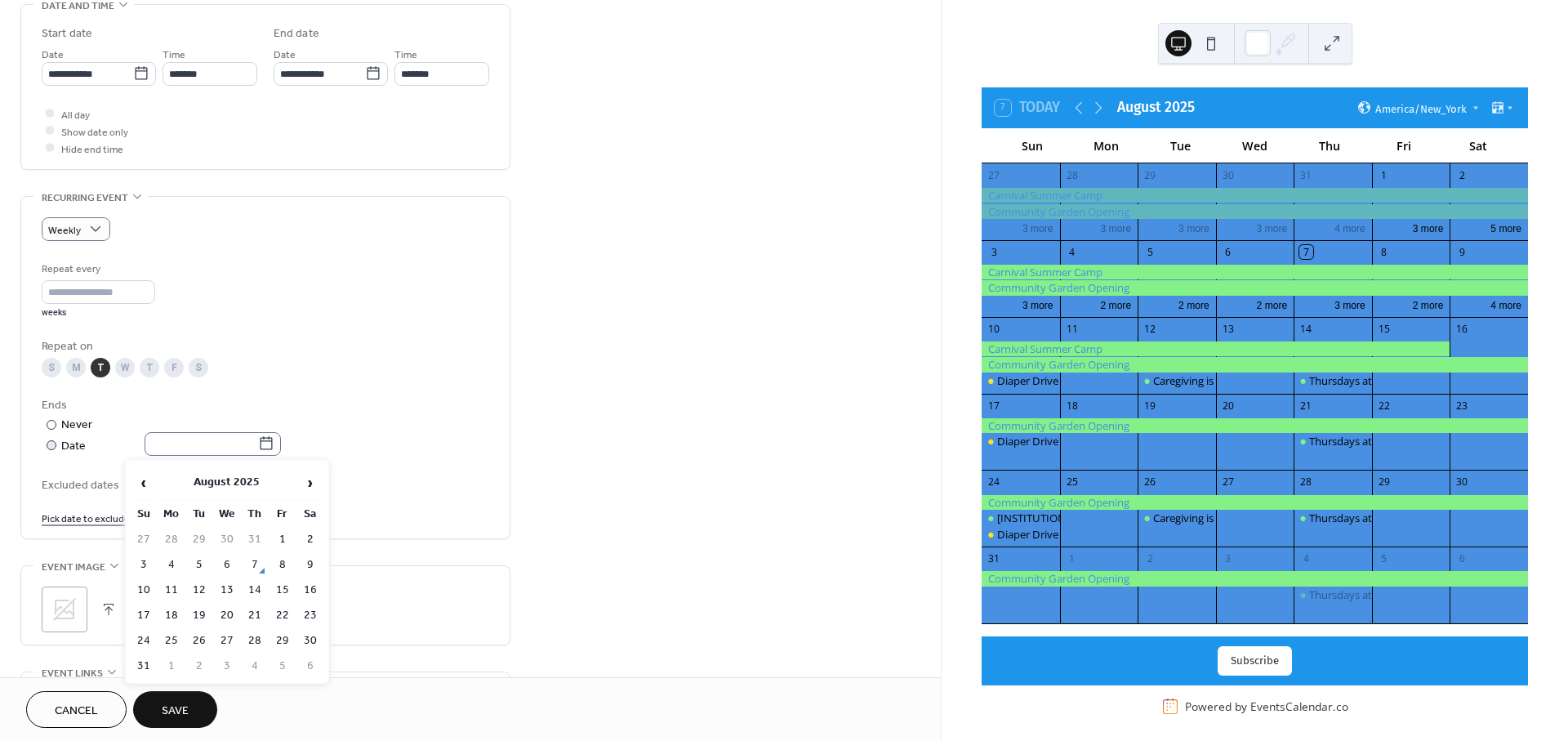 click 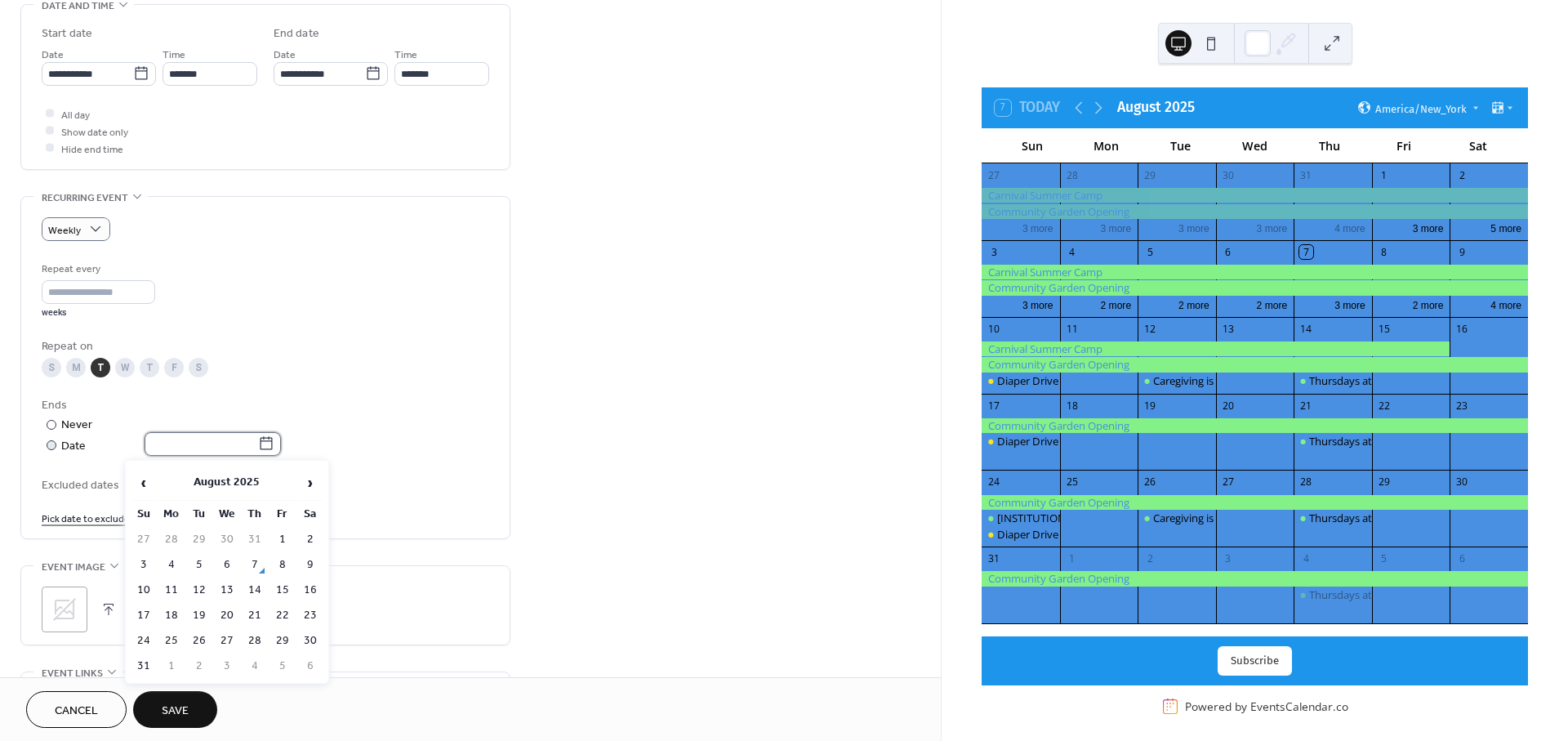 click at bounding box center [201, 444] 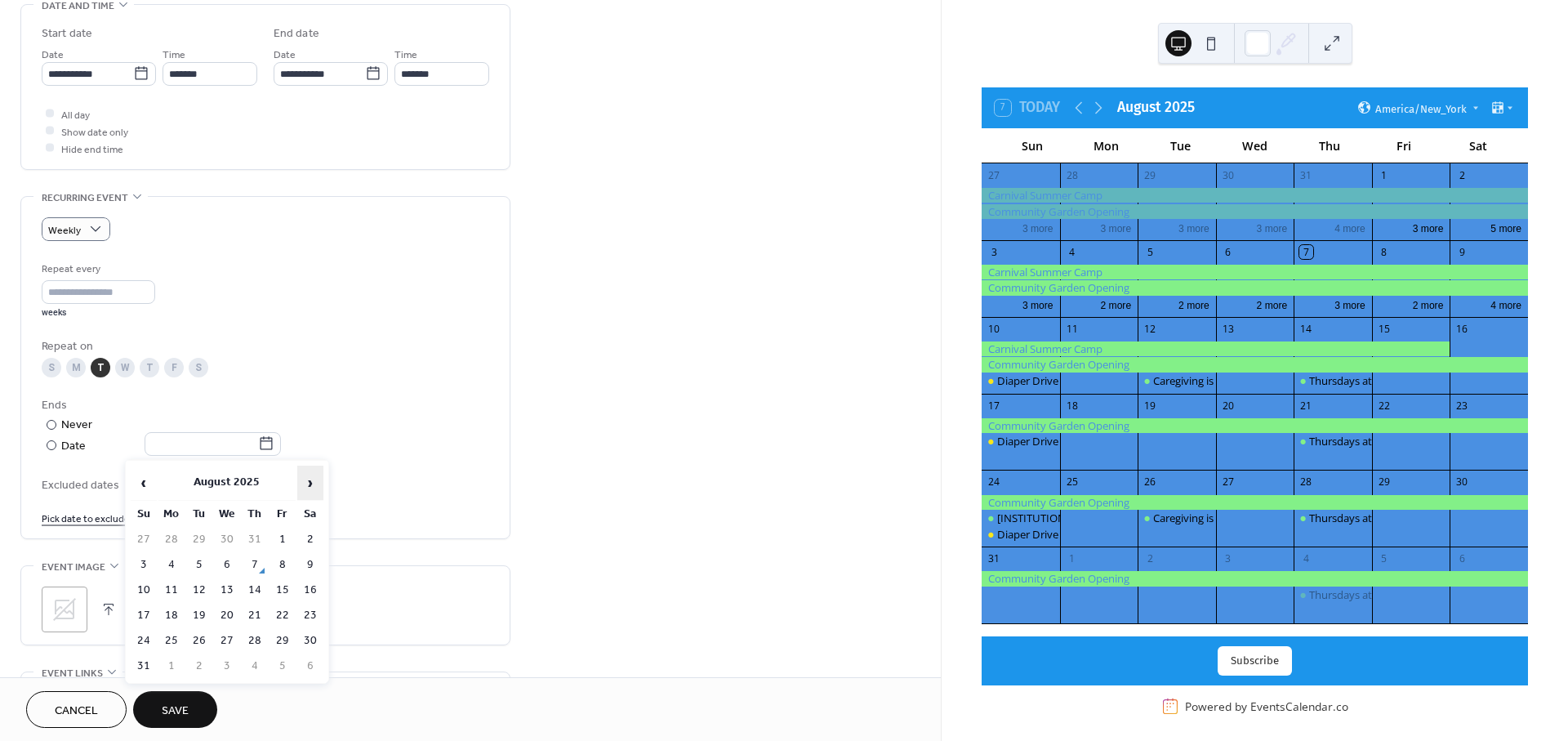 click on "›" at bounding box center (310, 483) 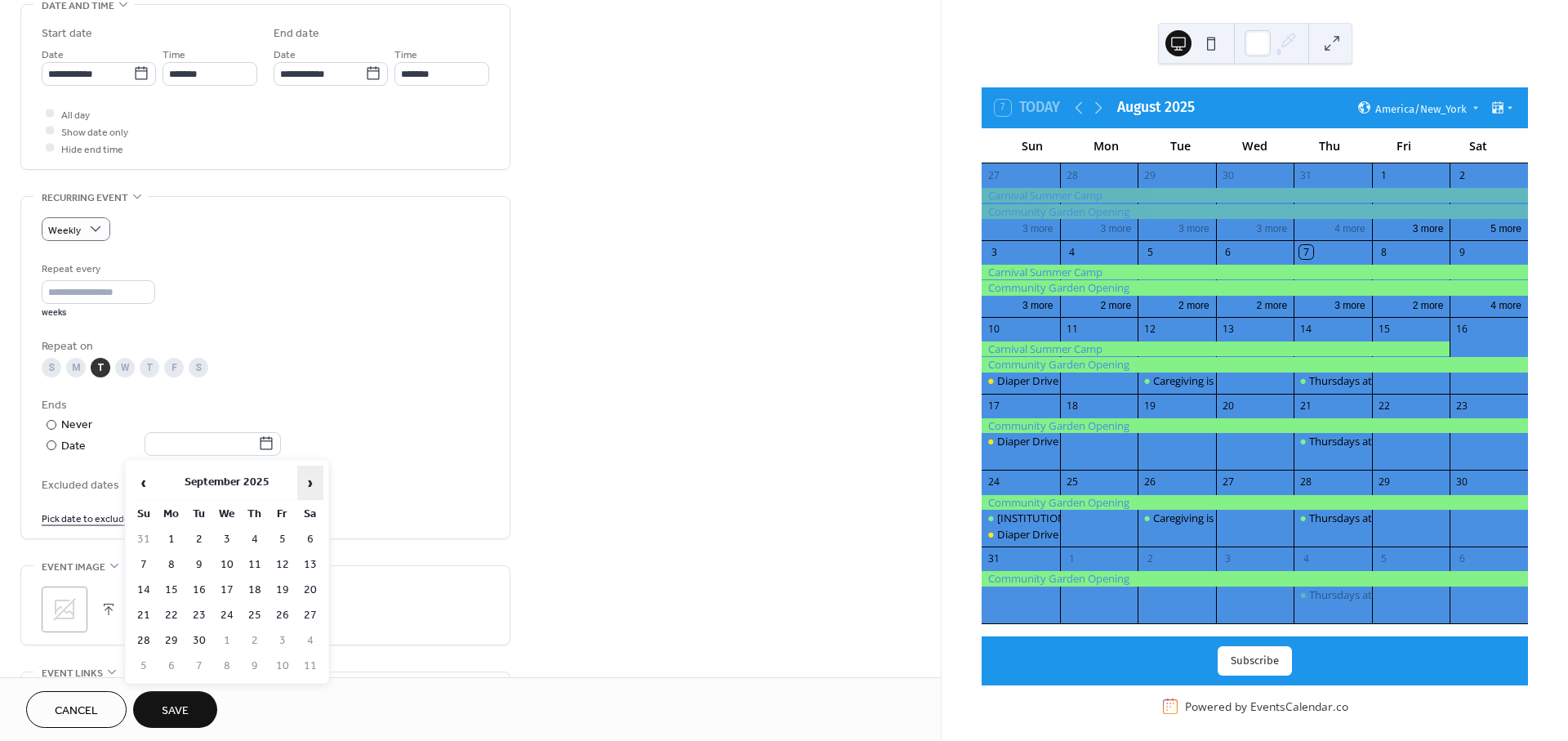 click on "›" at bounding box center [310, 483] 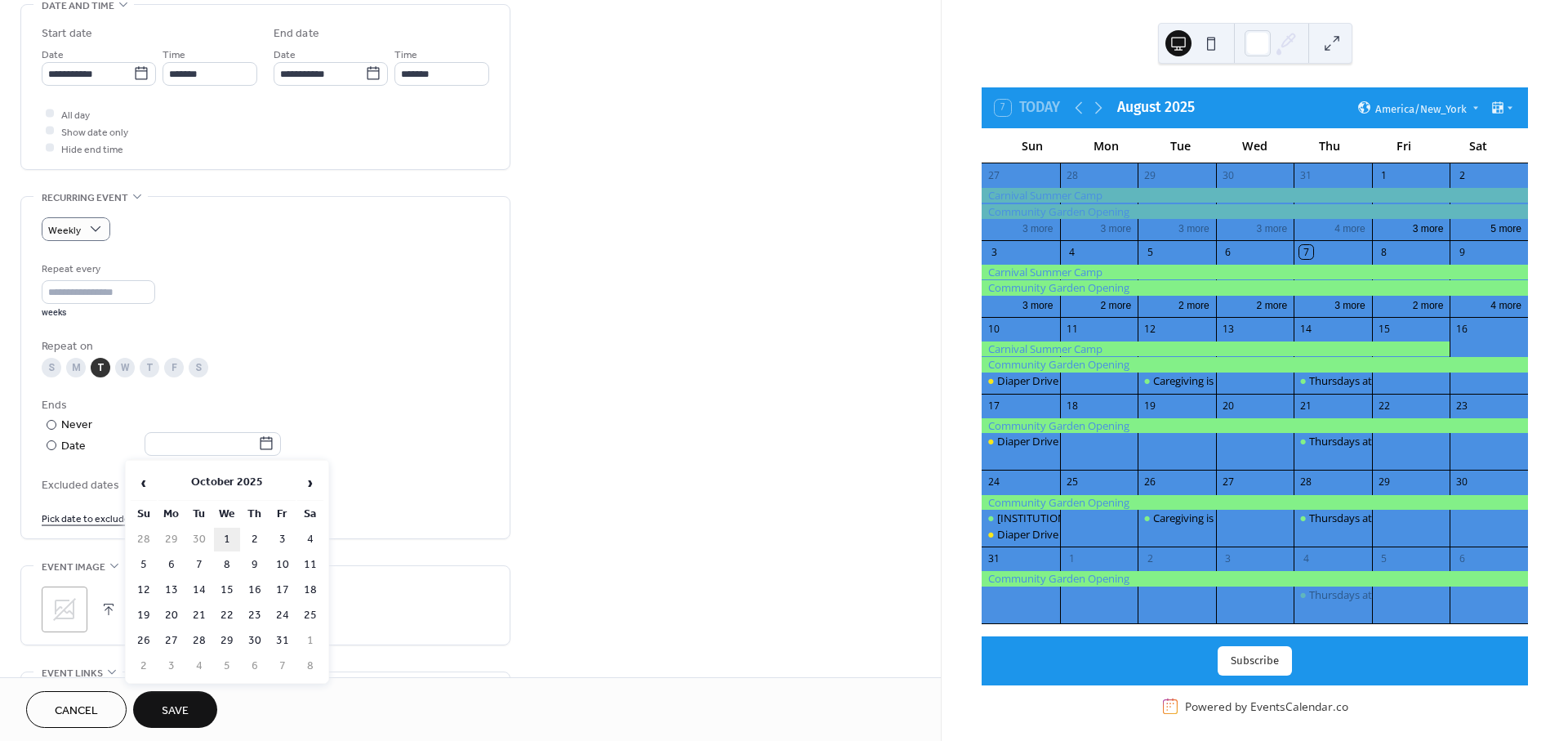 click on "1" at bounding box center (227, 539) 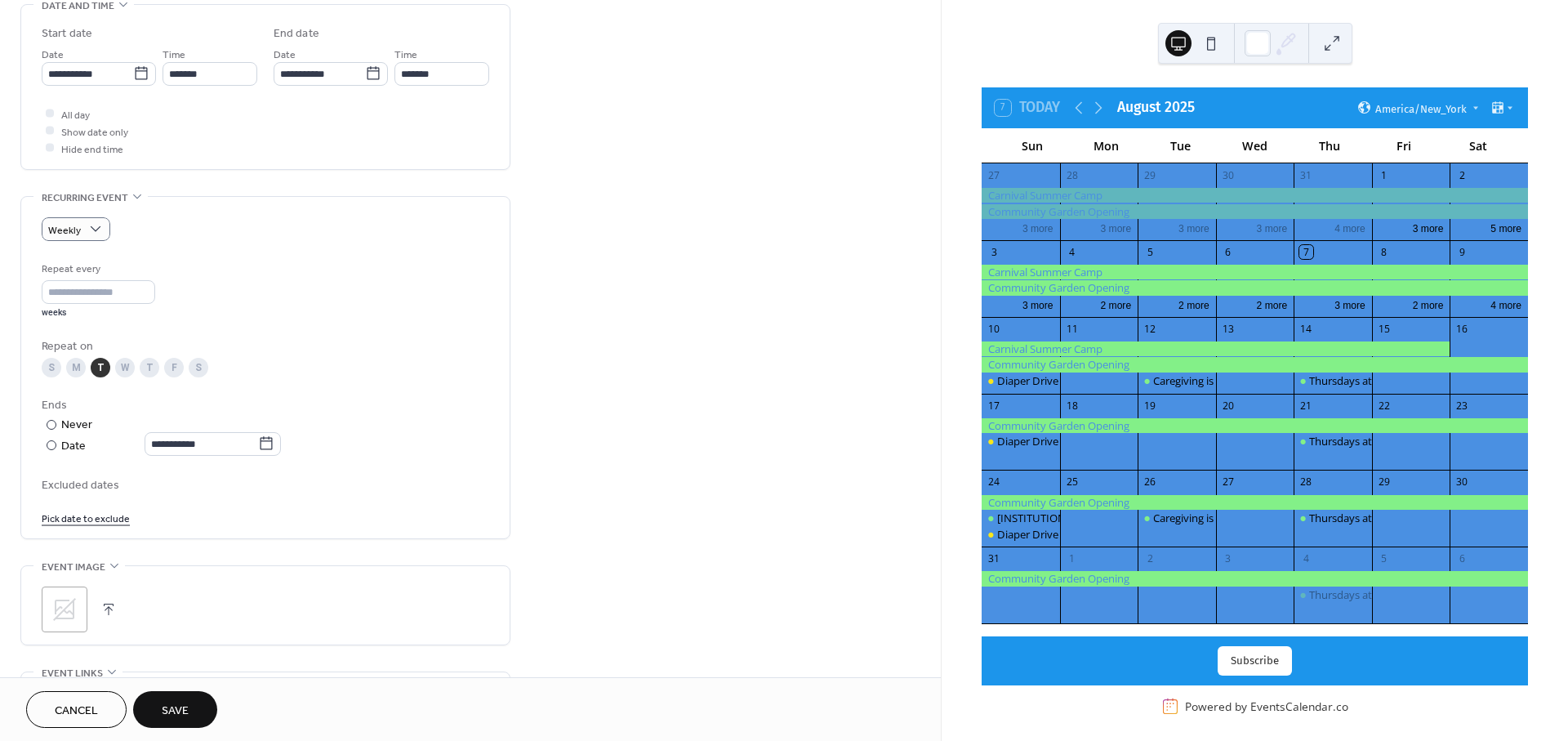 click on "**********" at bounding box center (265, 393) 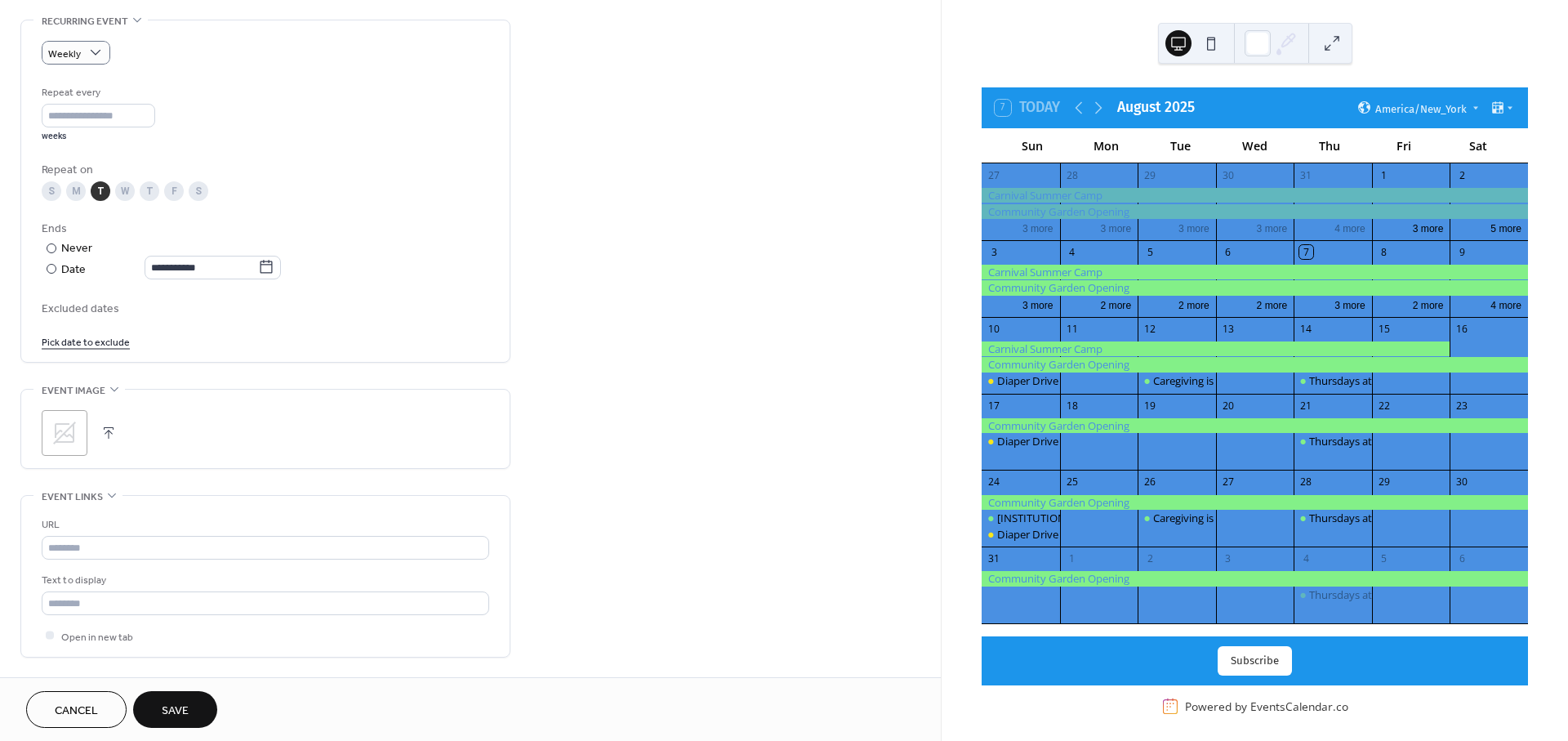 drag, startPoint x: 595, startPoint y: 408, endPoint x: 682, endPoint y: 519, distance: 141.03191 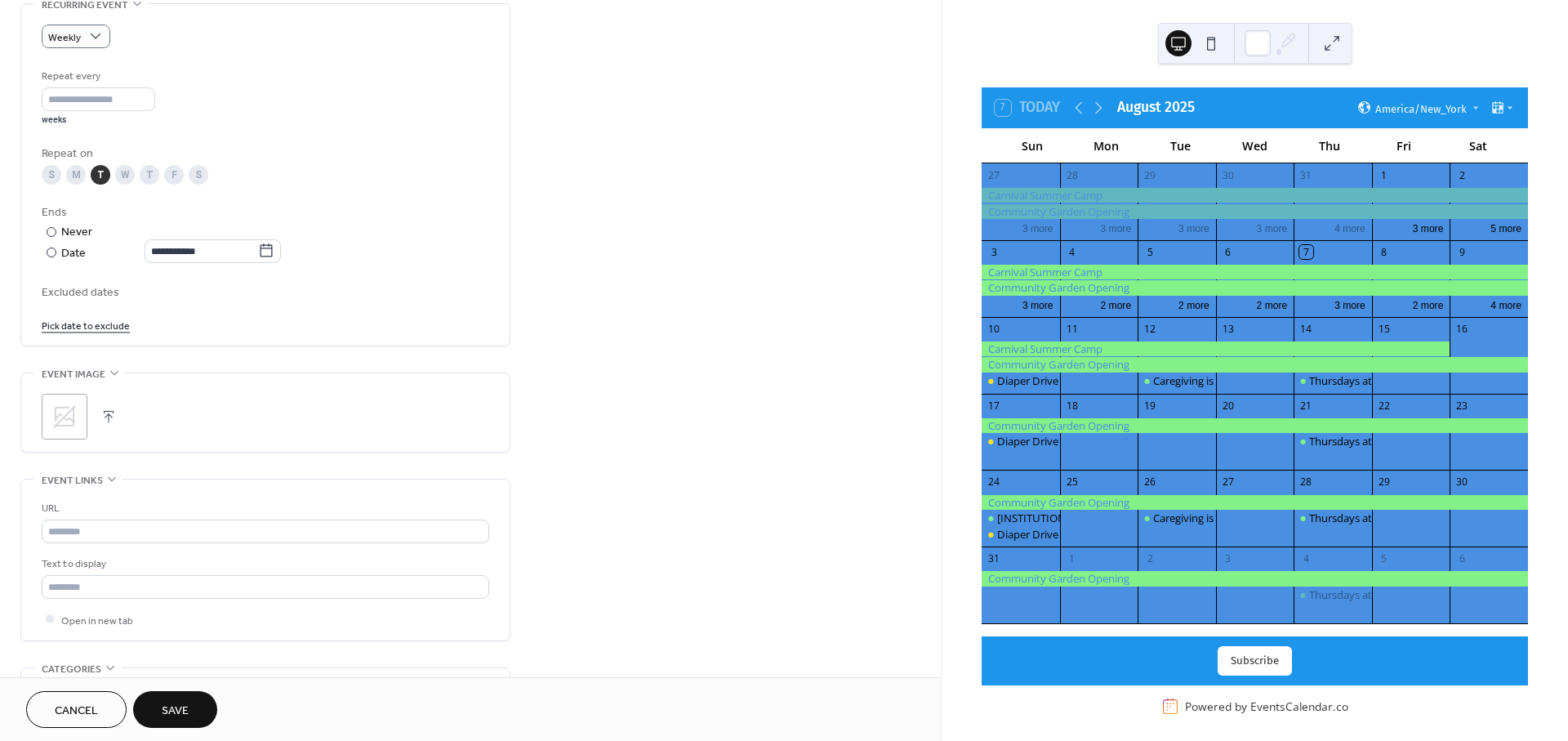 click 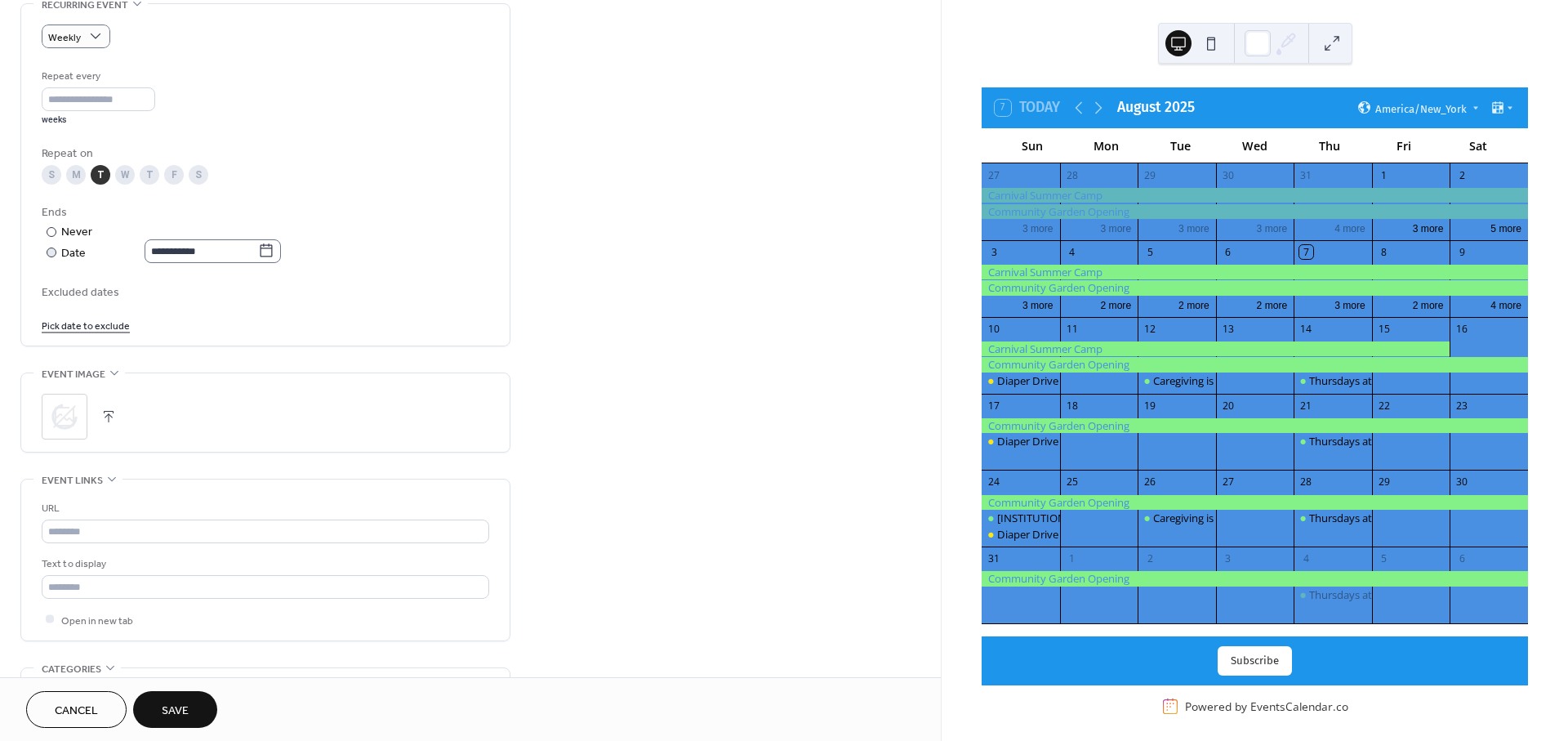 click 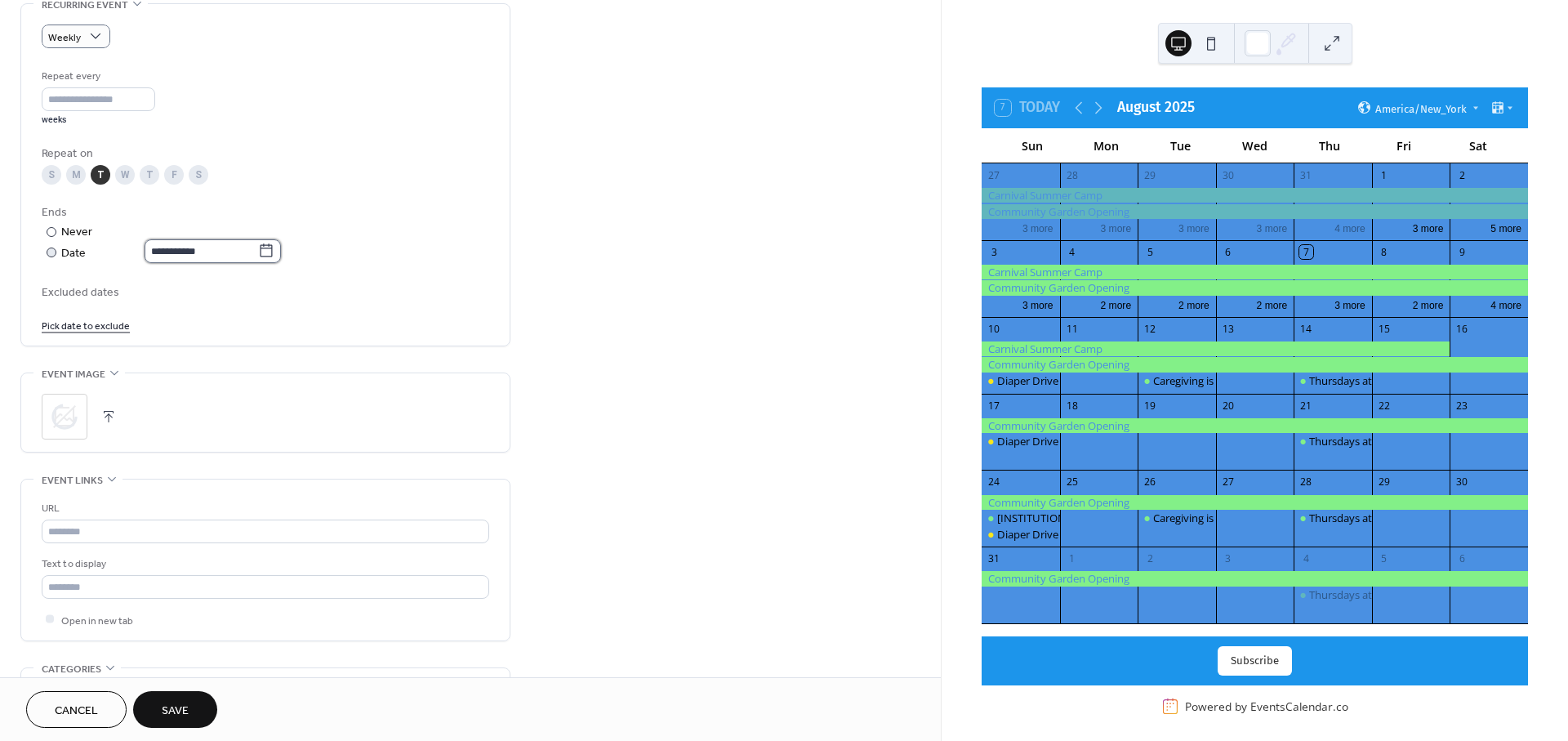 click on "**********" at bounding box center [201, 251] 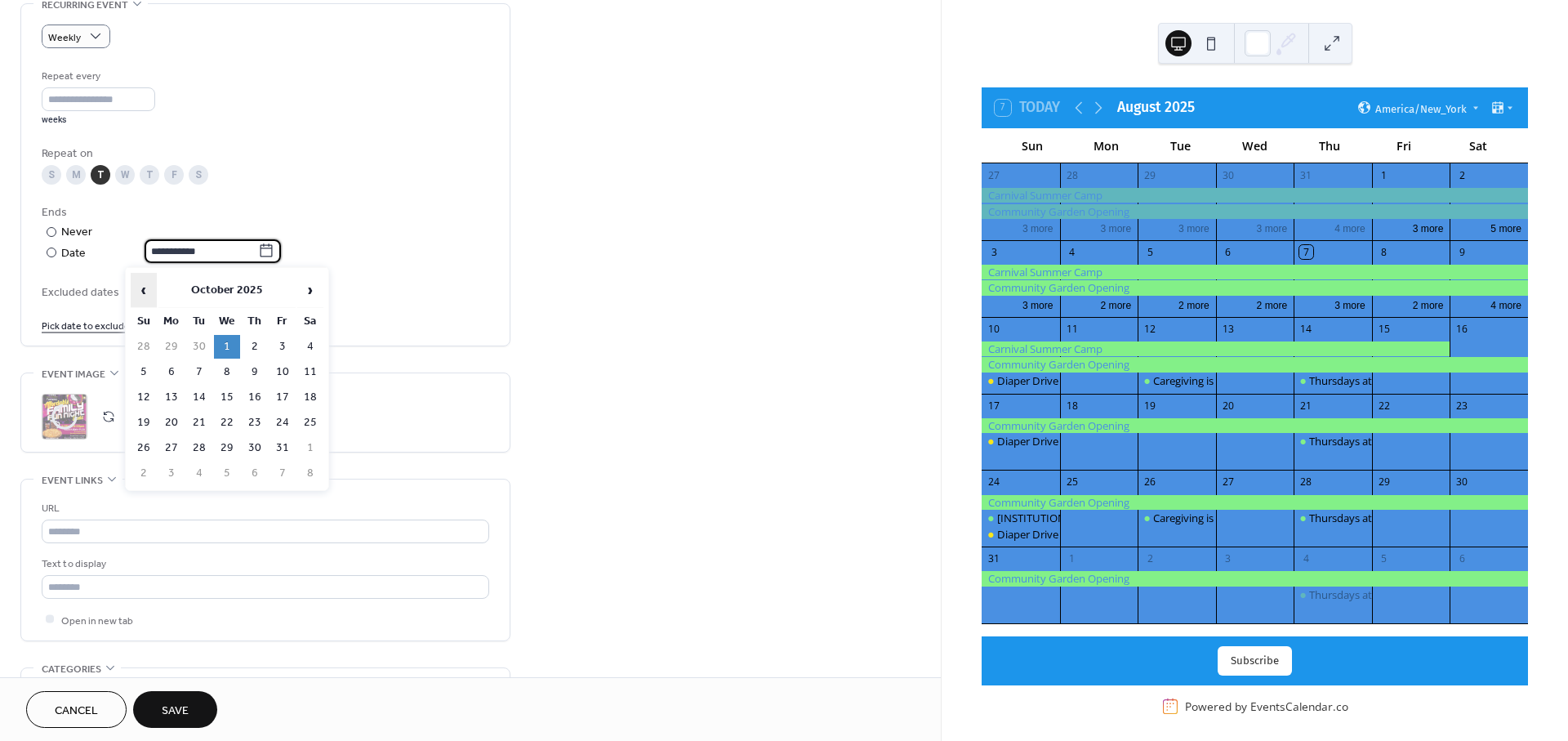 click on "‹" at bounding box center [144, 290] 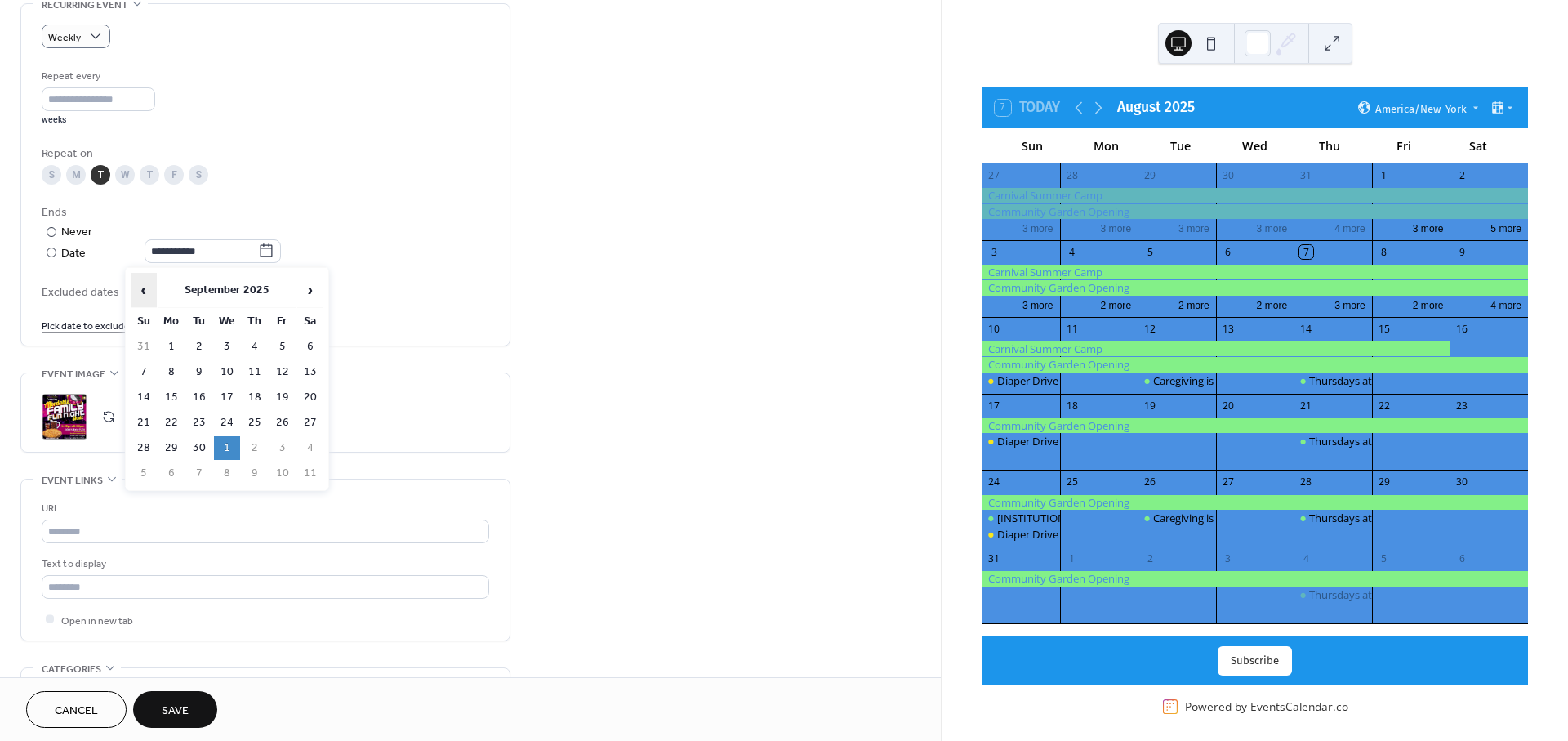 click on "‹" at bounding box center [144, 290] 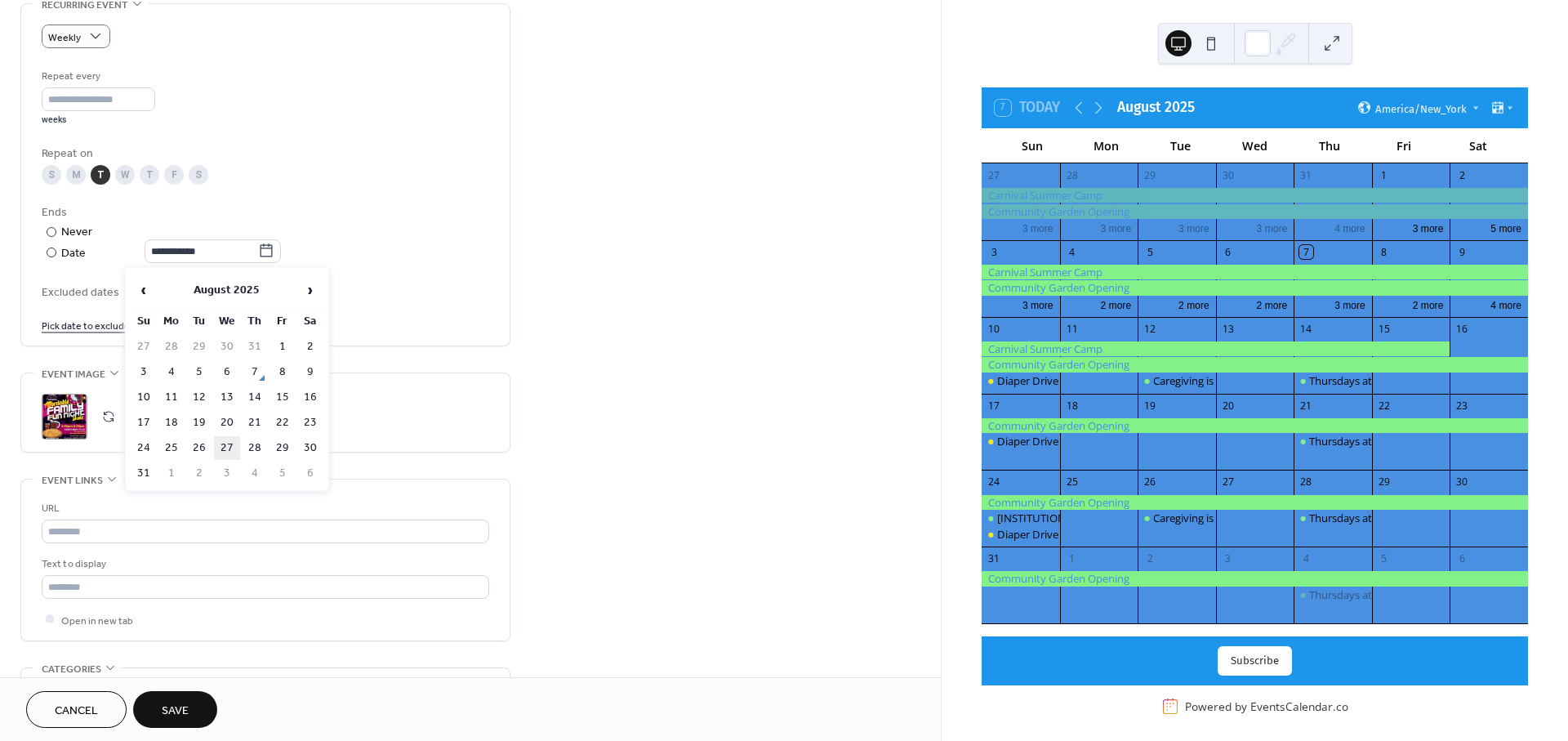click on "27" at bounding box center [227, 448] 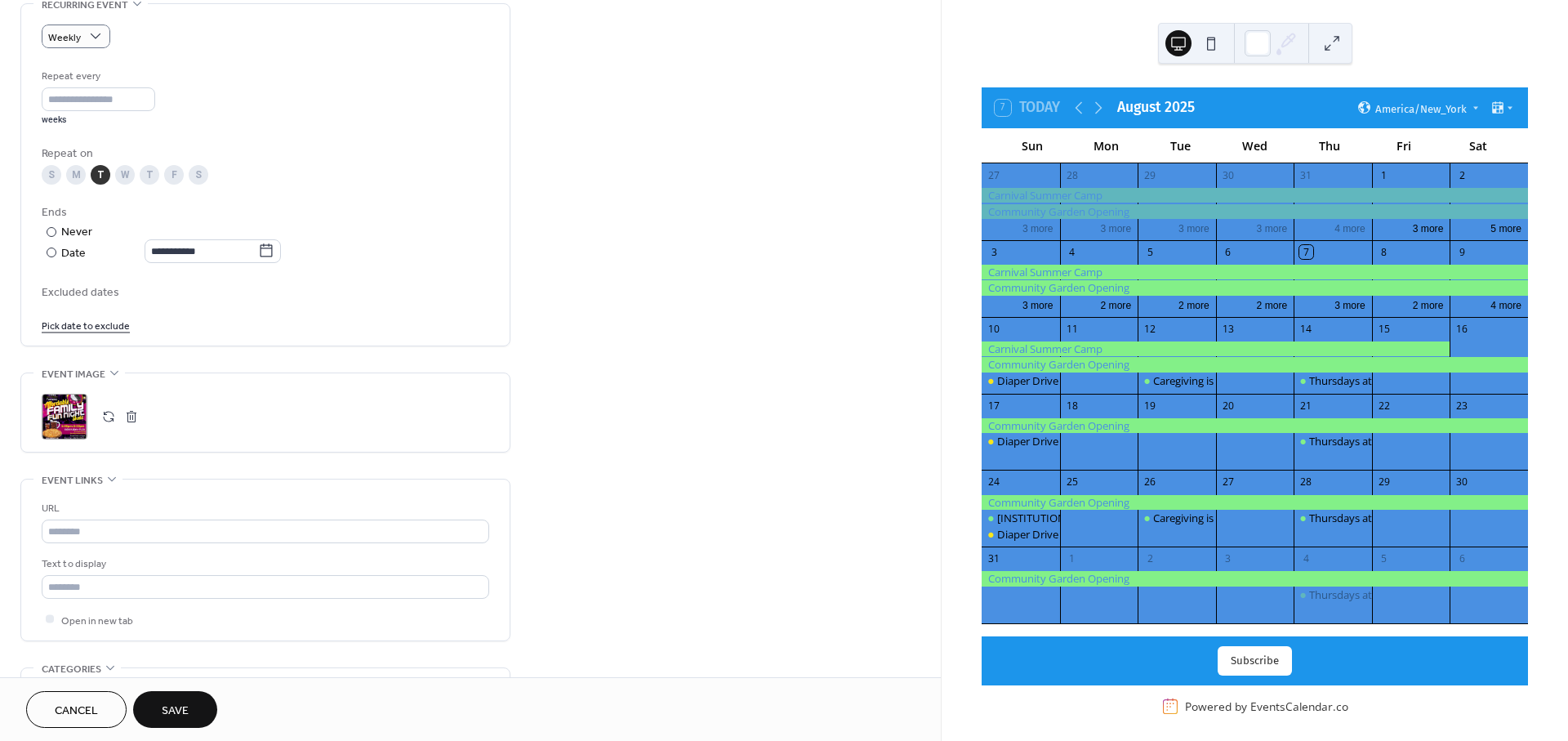 drag, startPoint x: 611, startPoint y: 394, endPoint x: 621, endPoint y: 391, distance: 10.440307 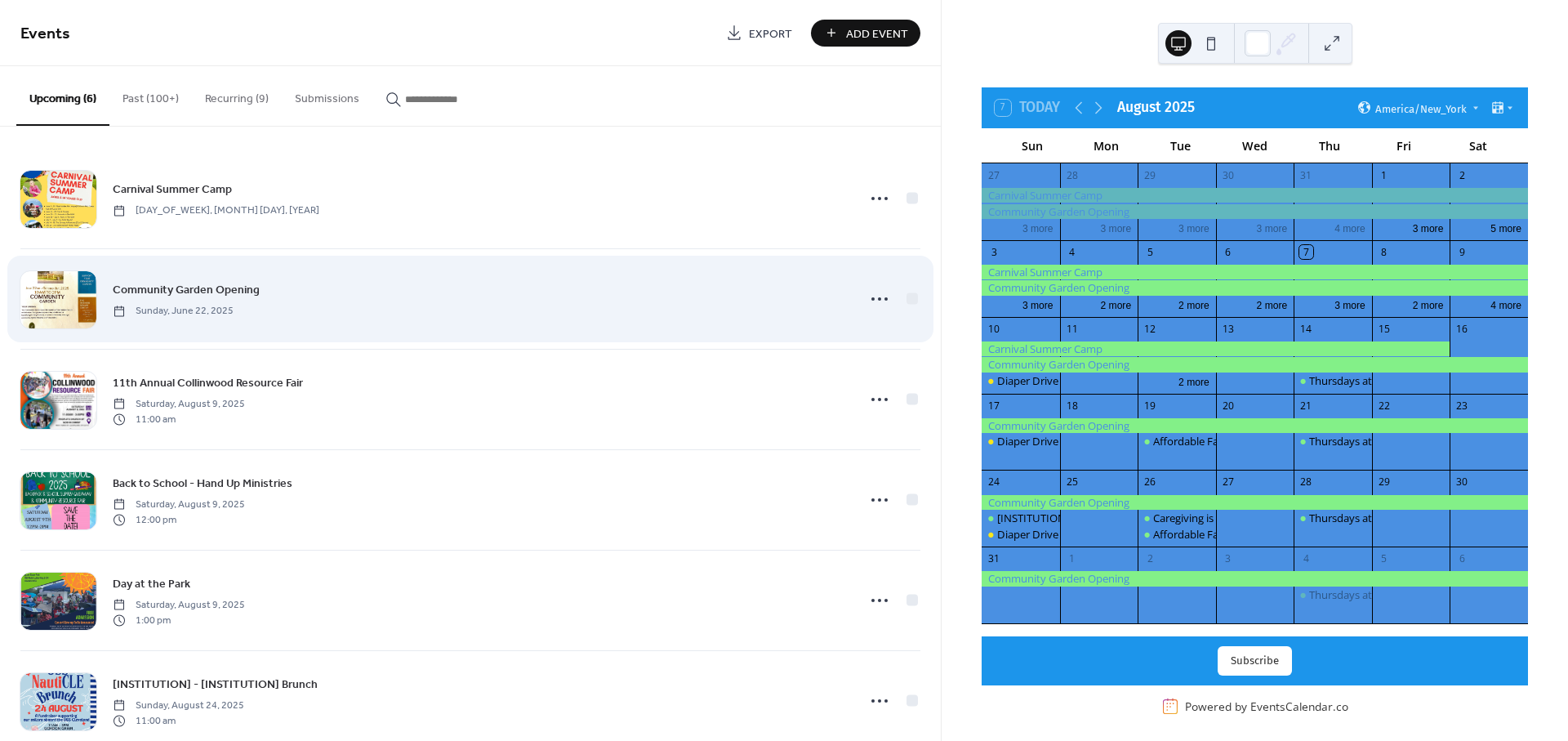 scroll, scrollTop: 0, scrollLeft: 0, axis: both 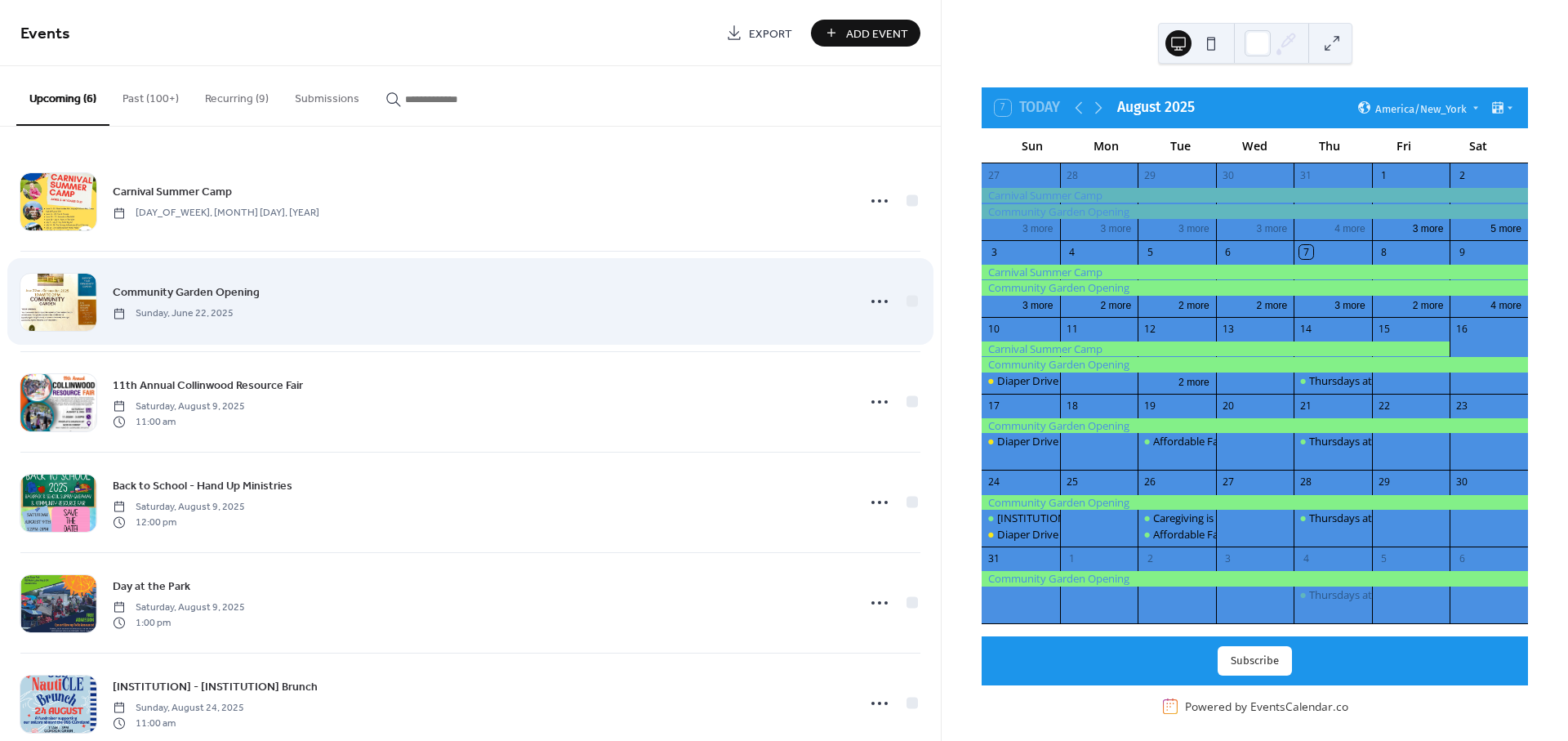 drag, startPoint x: 564, startPoint y: 398, endPoint x: 574, endPoint y: 295, distance: 103.4843 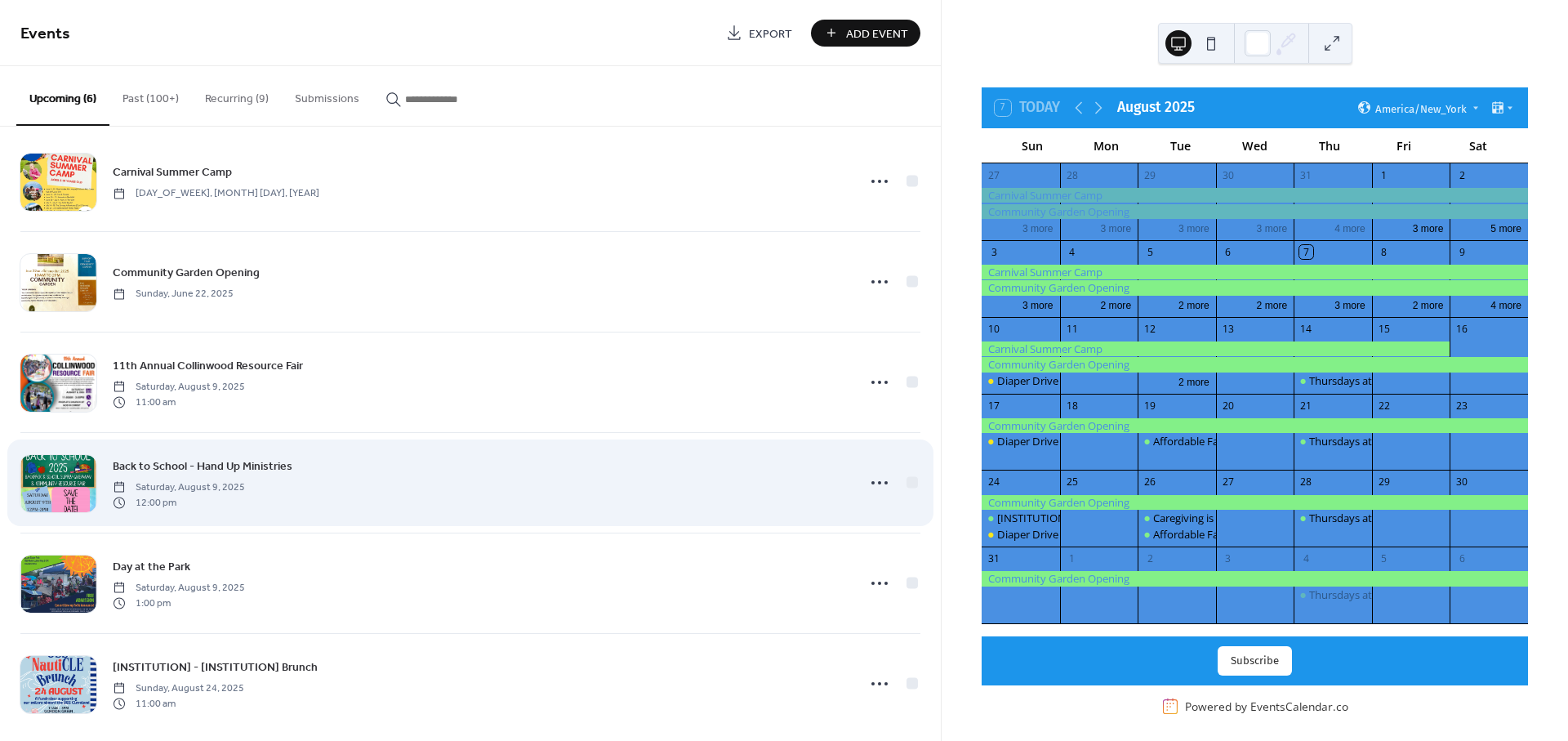 scroll, scrollTop: 36, scrollLeft: 0, axis: vertical 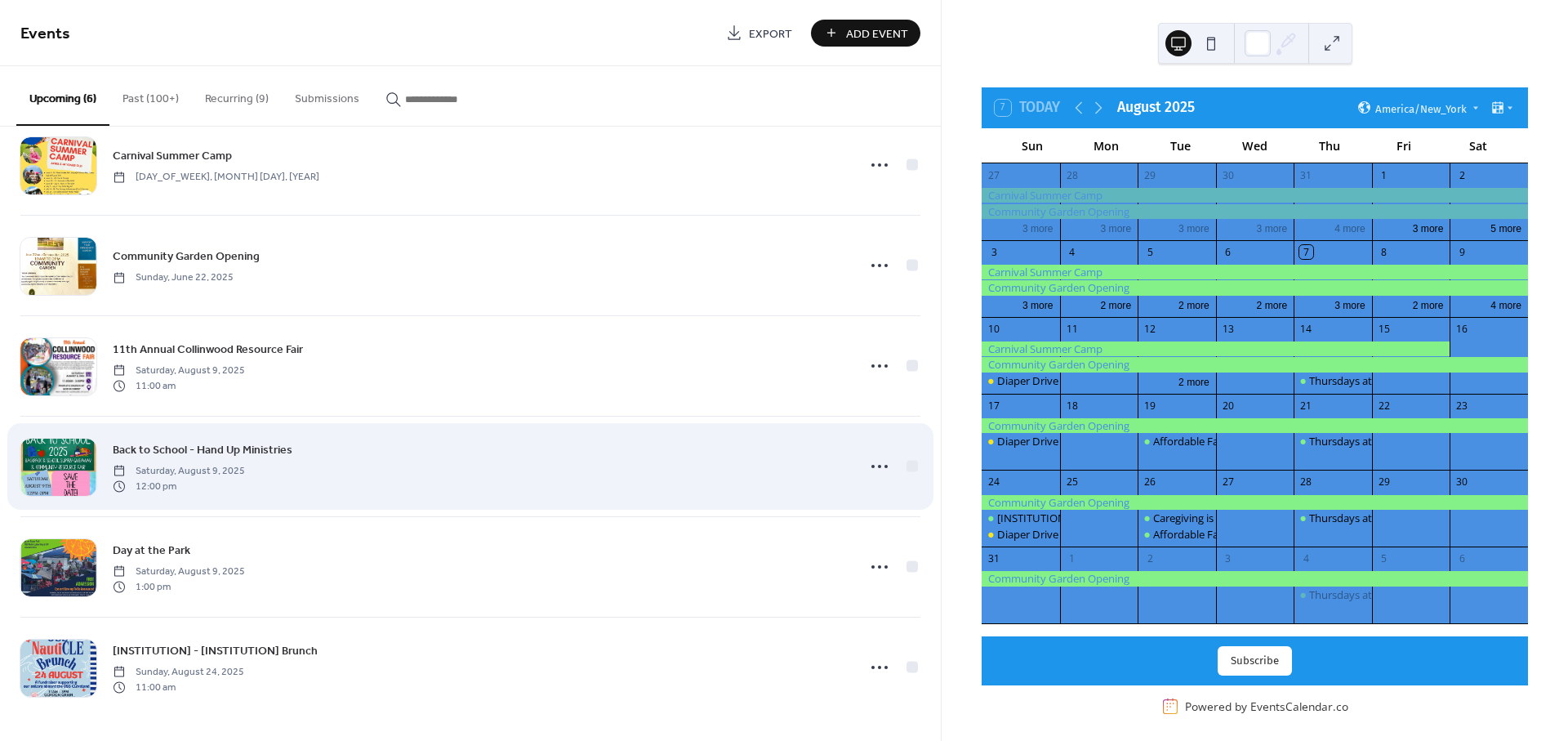 drag, startPoint x: 590, startPoint y: 415, endPoint x: 590, endPoint y: 454, distance: 39 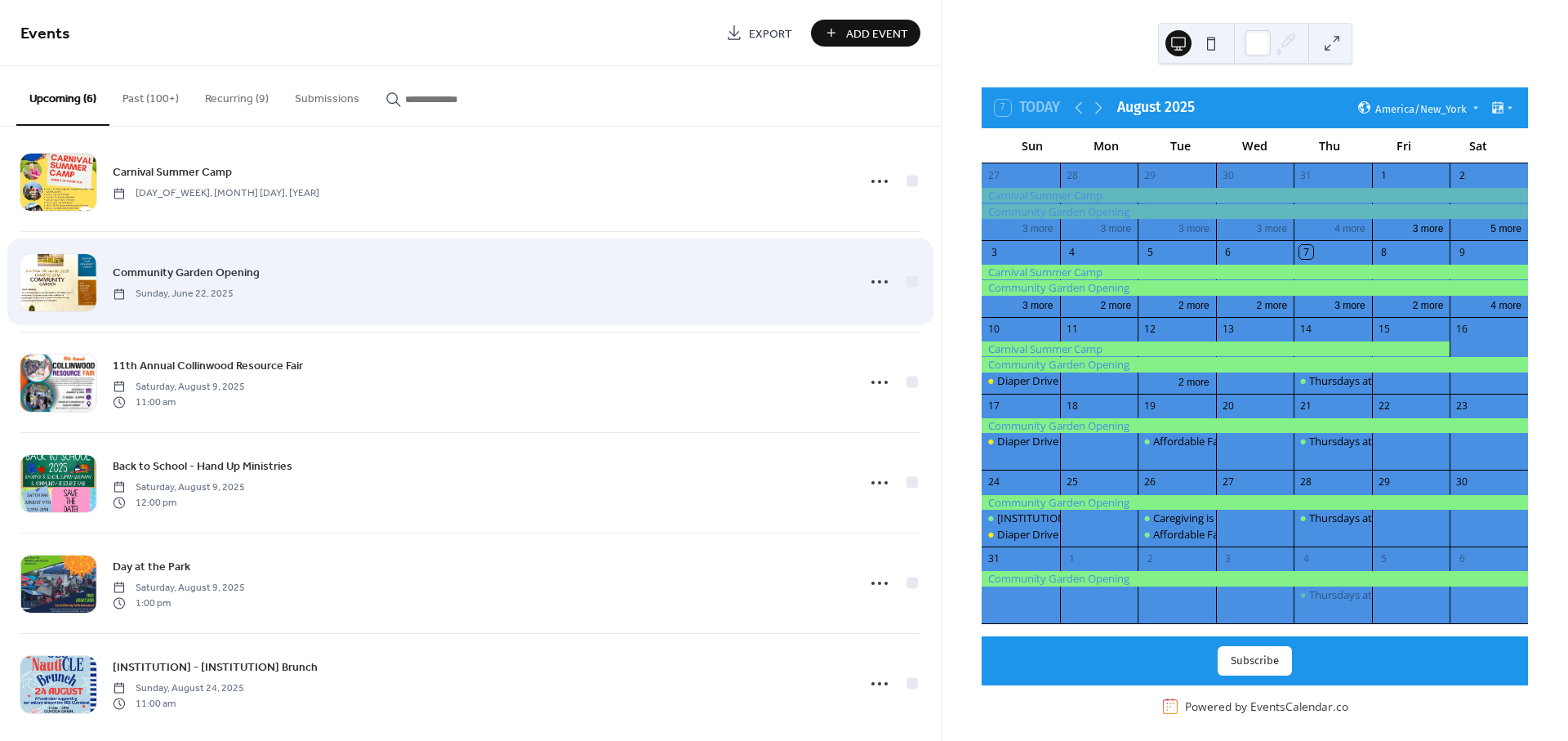 scroll, scrollTop: 0, scrollLeft: 0, axis: both 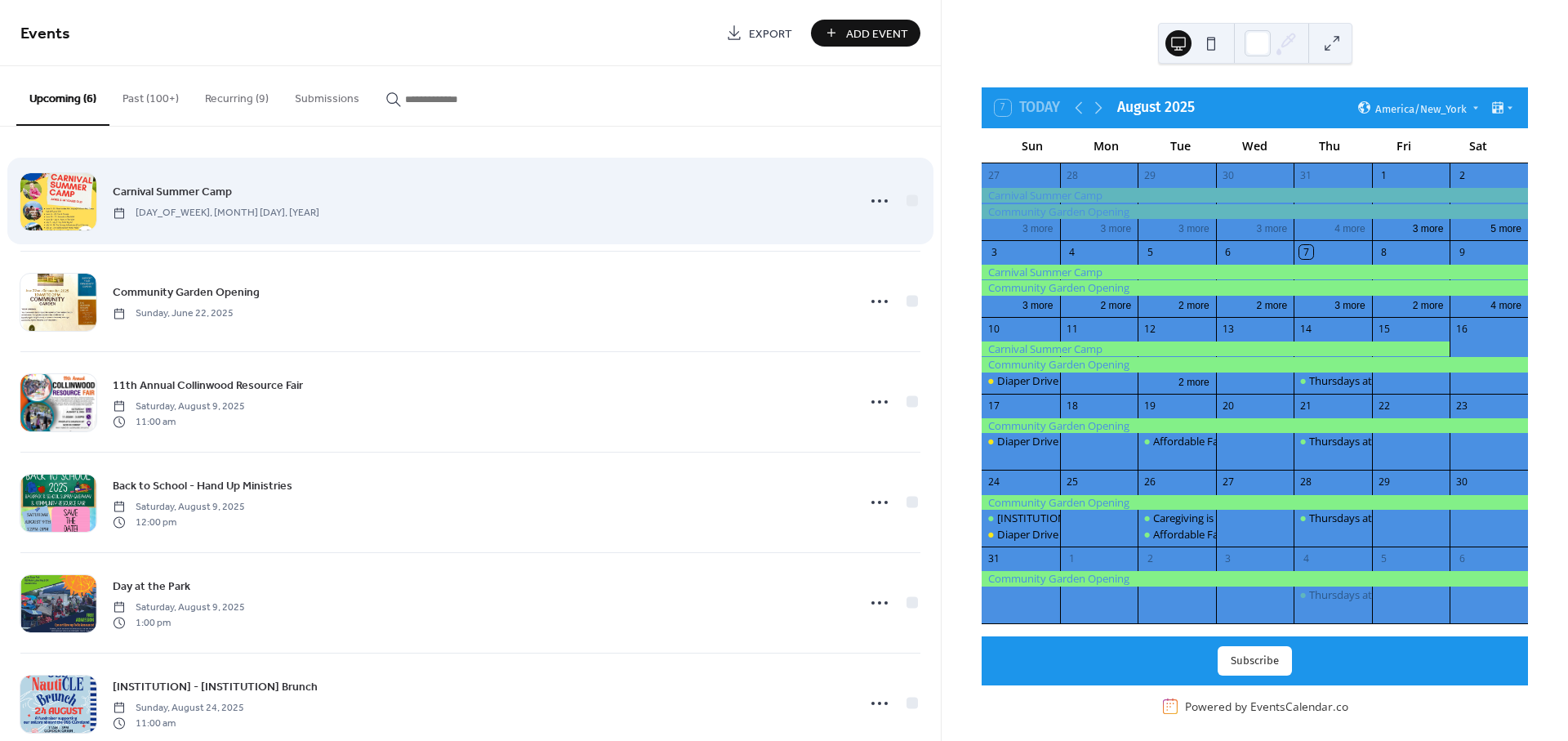 drag, startPoint x: 680, startPoint y: 301, endPoint x: 706, endPoint y: 234, distance: 71.86793 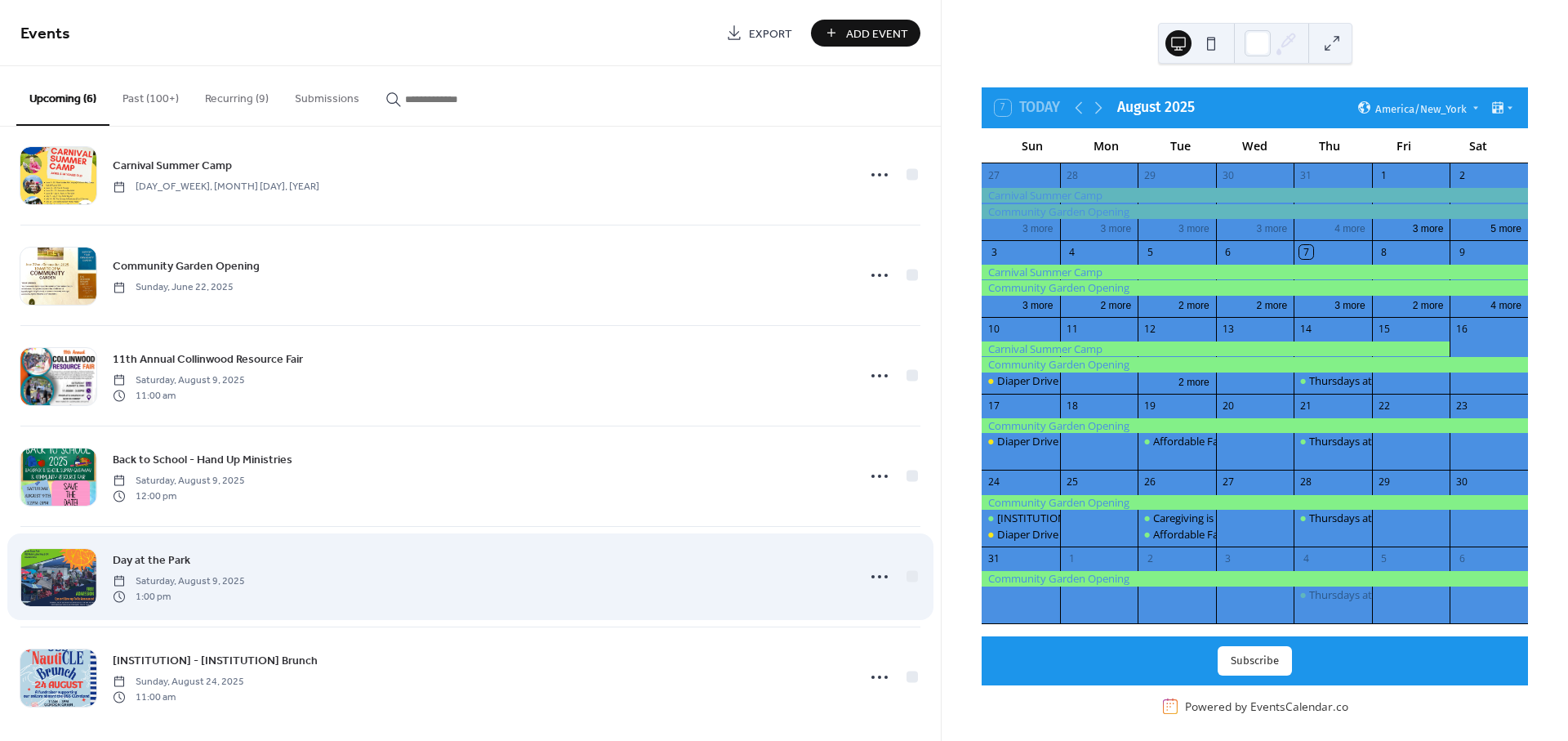 scroll, scrollTop: 36, scrollLeft: 0, axis: vertical 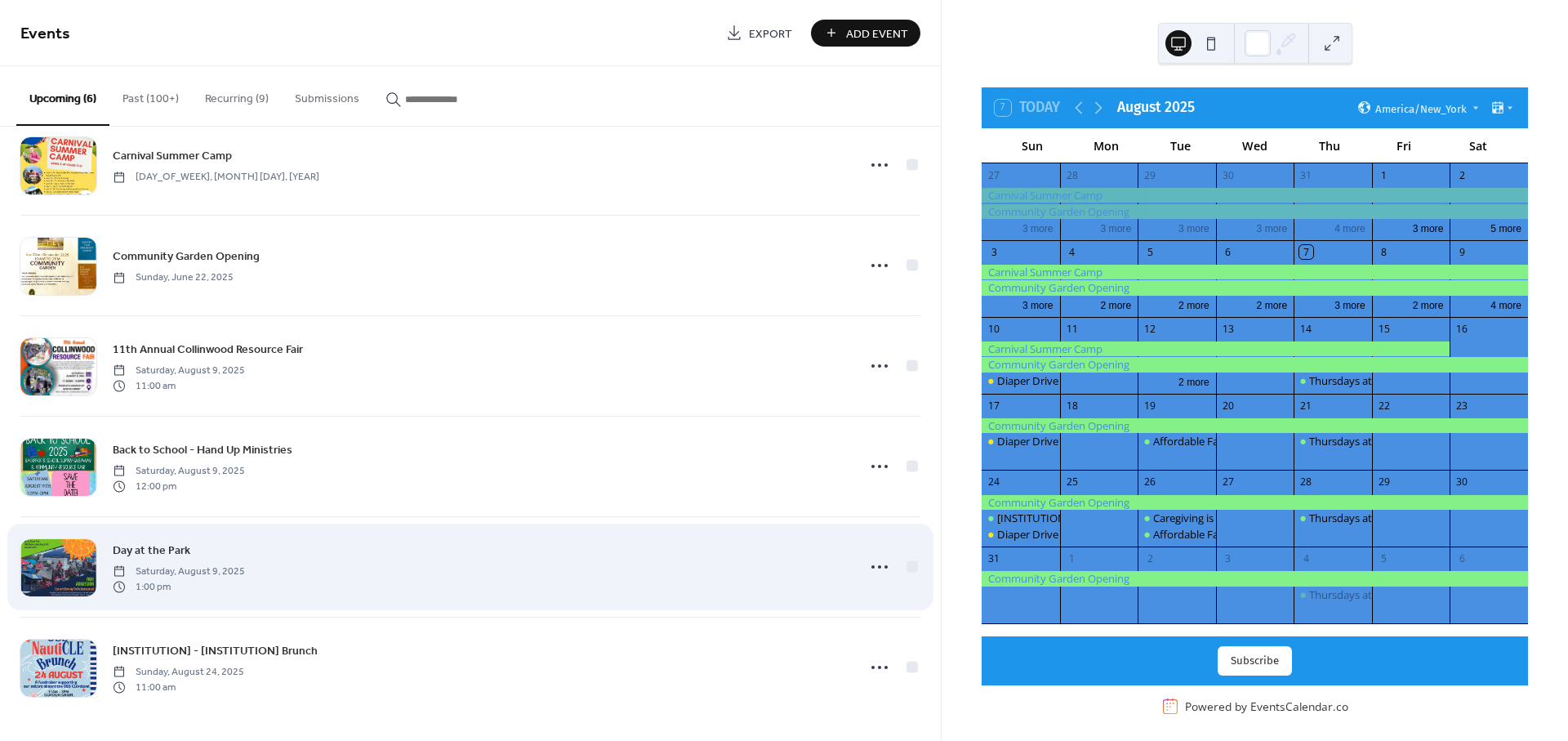 drag, startPoint x: 466, startPoint y: 500, endPoint x: 374, endPoint y: 518, distance: 93.74433 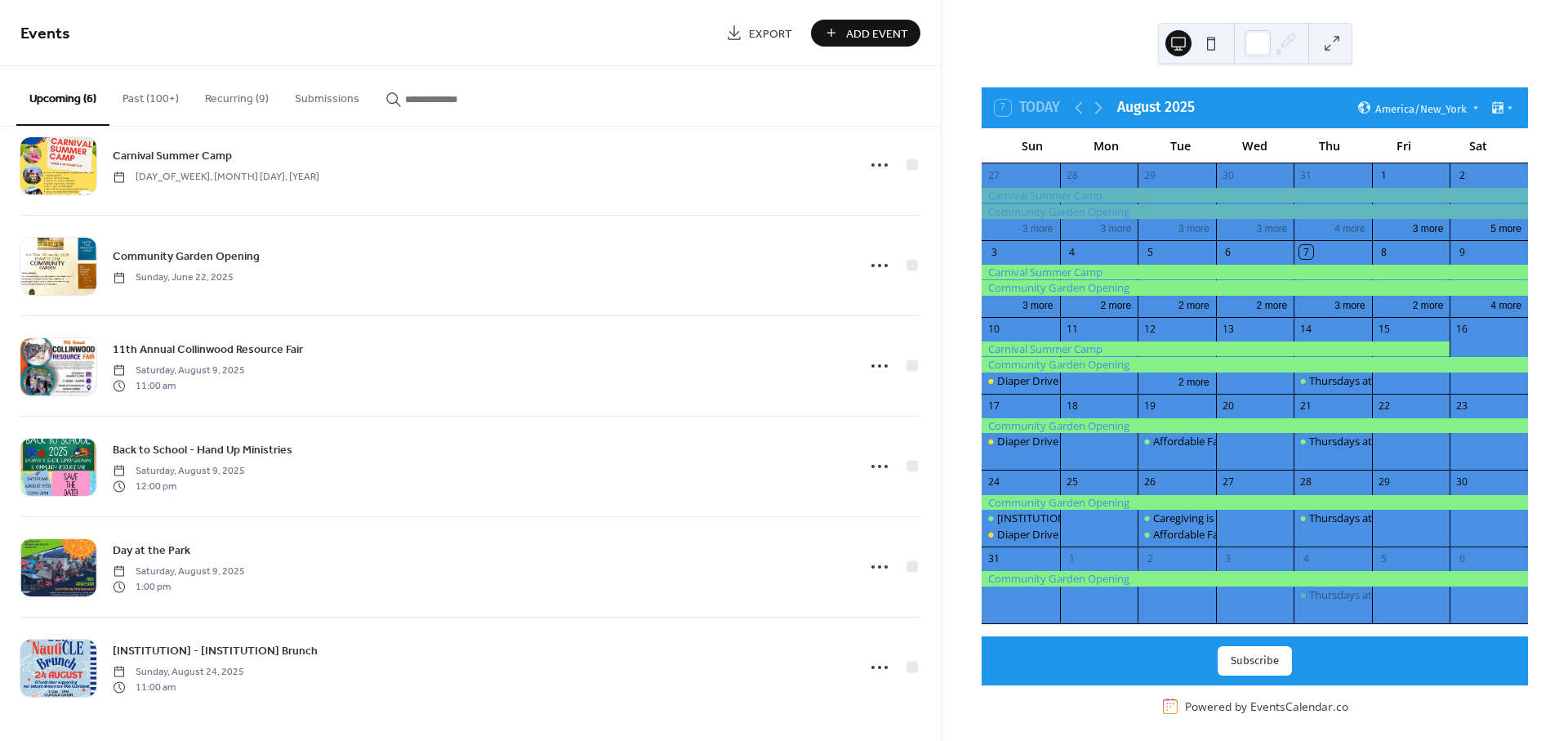 click on "Past (100+)" at bounding box center [150, 95] 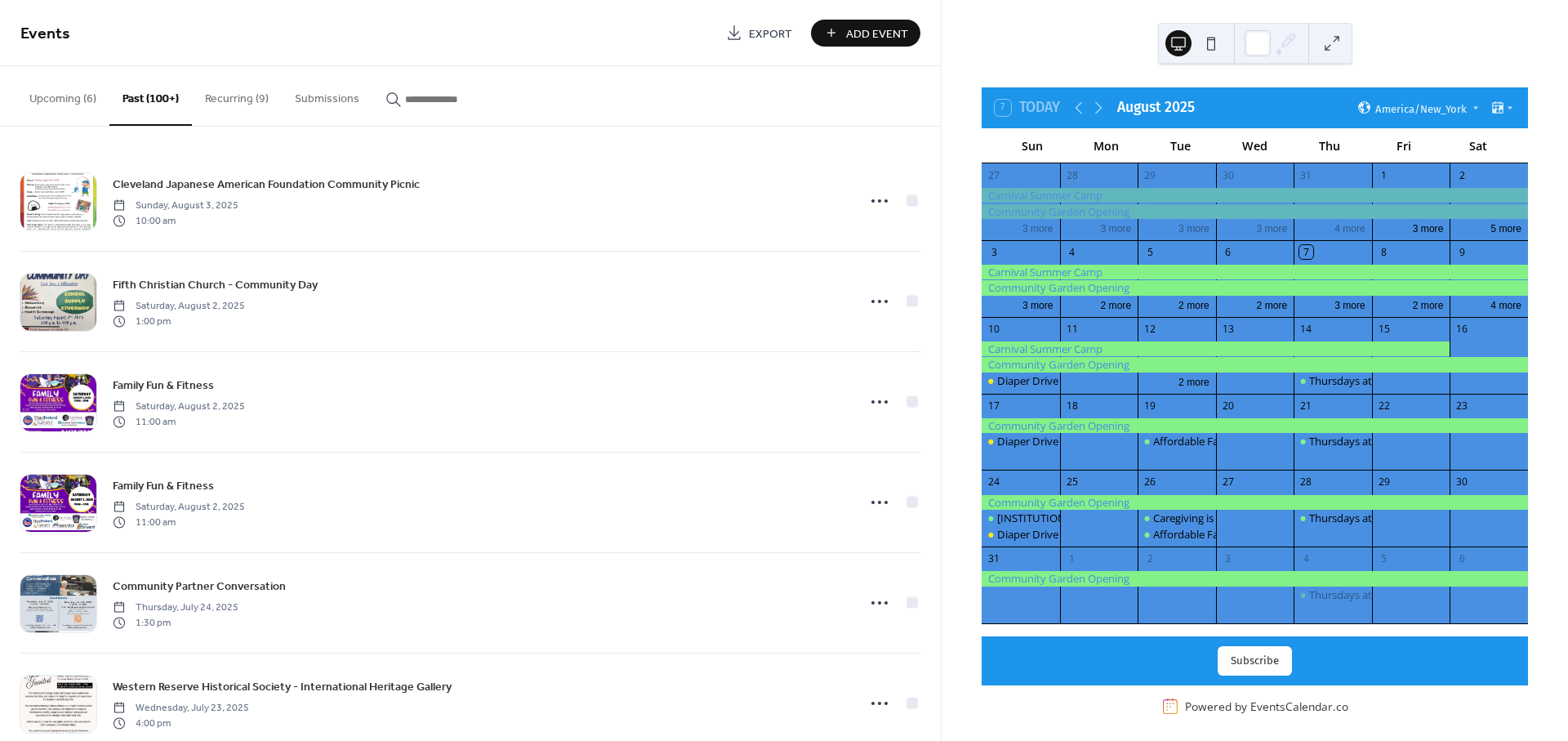 click on "Recurring (9)" at bounding box center [237, 95] 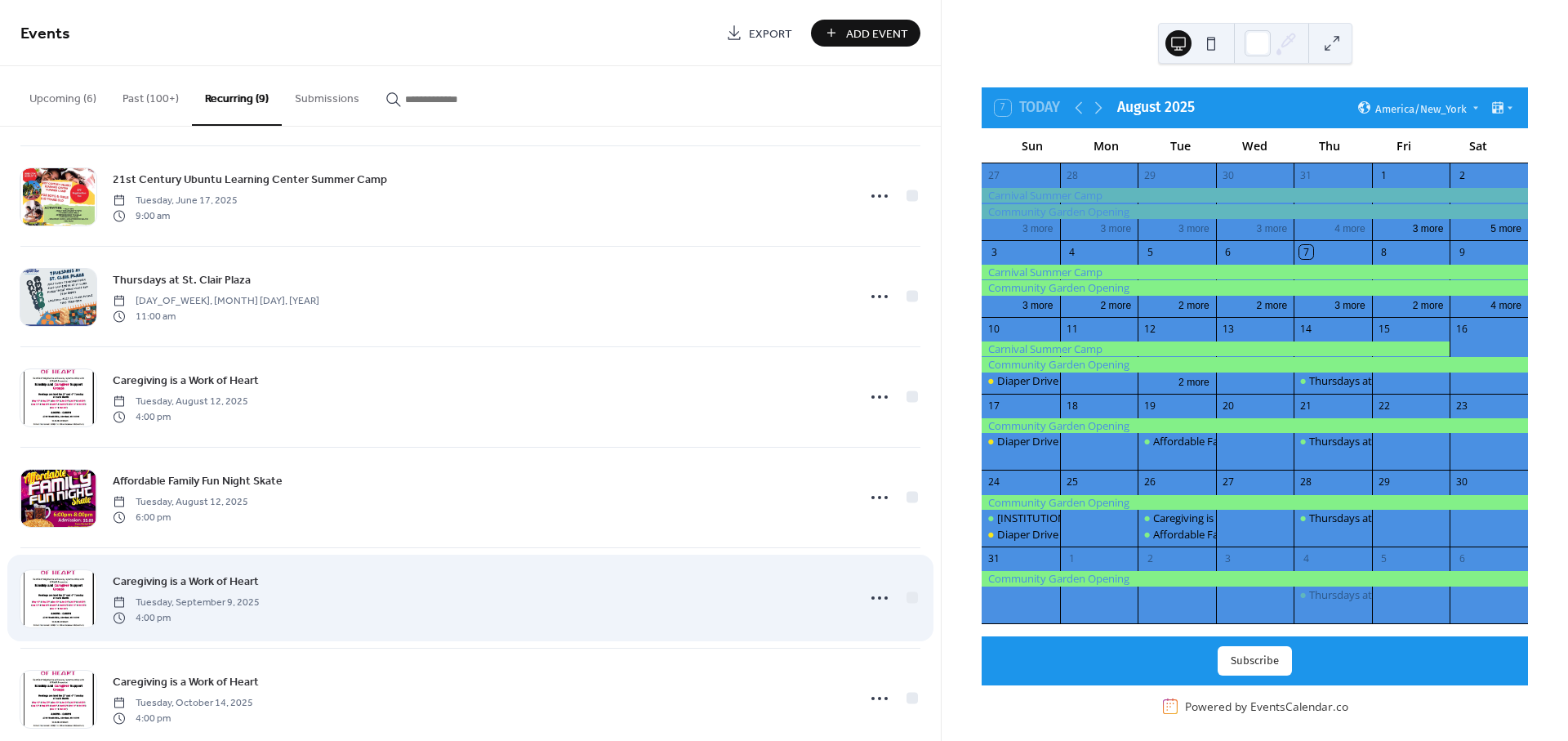 scroll, scrollTop: 337, scrollLeft: 0, axis: vertical 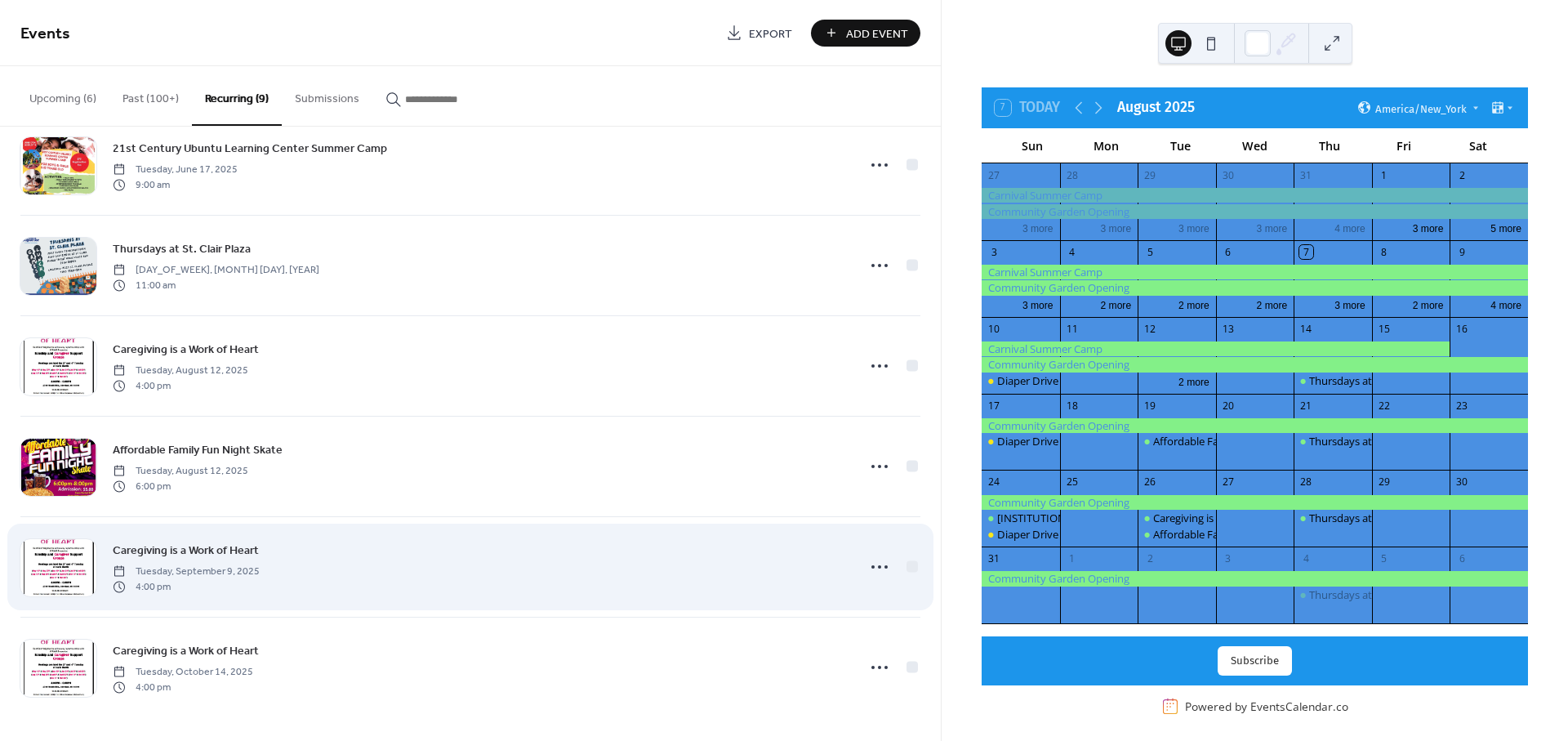 drag, startPoint x: 467, startPoint y: 529, endPoint x: 559, endPoint y: 663, distance: 162.5423 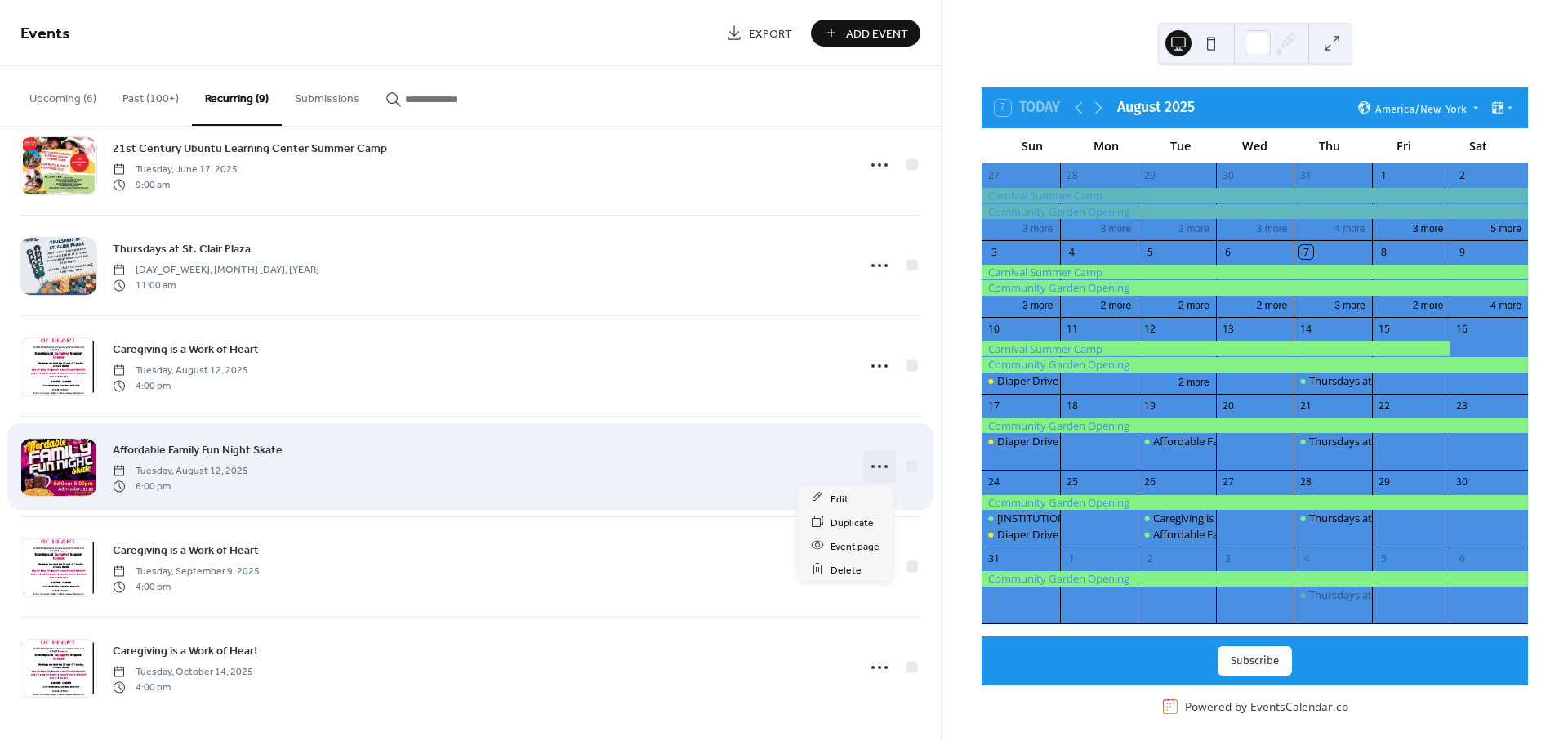 click 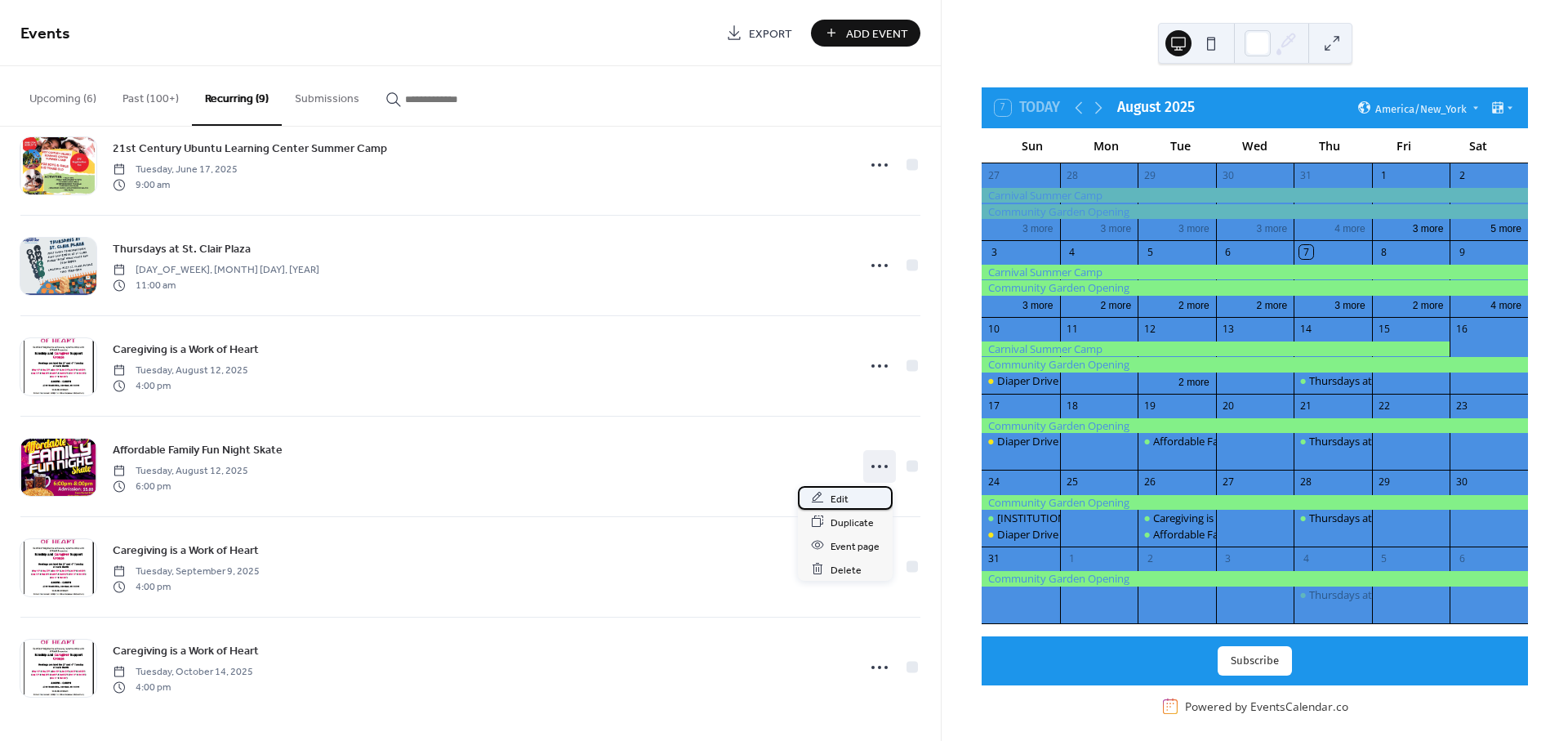 click on "Edit" at bounding box center [840, 498] 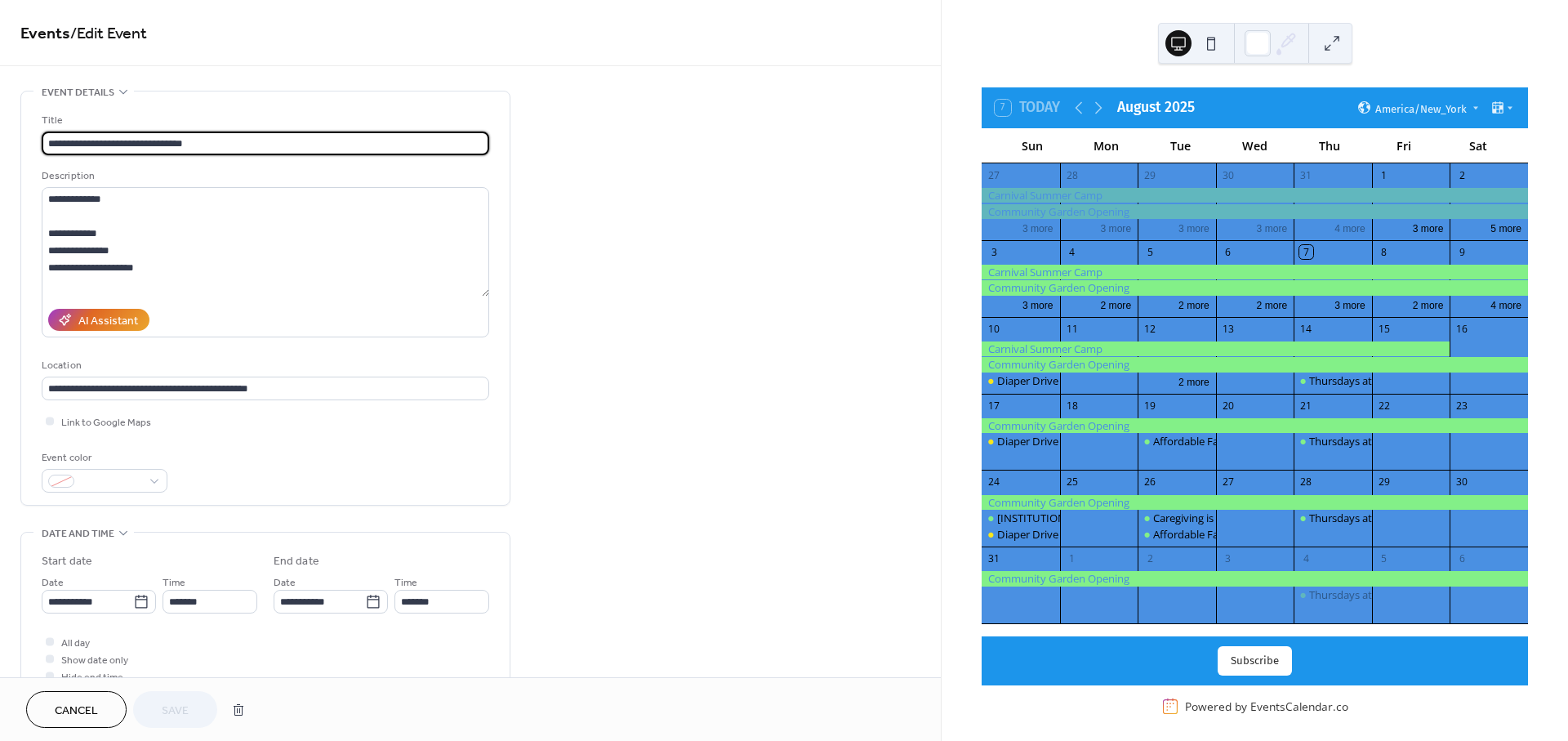 type on "**********" 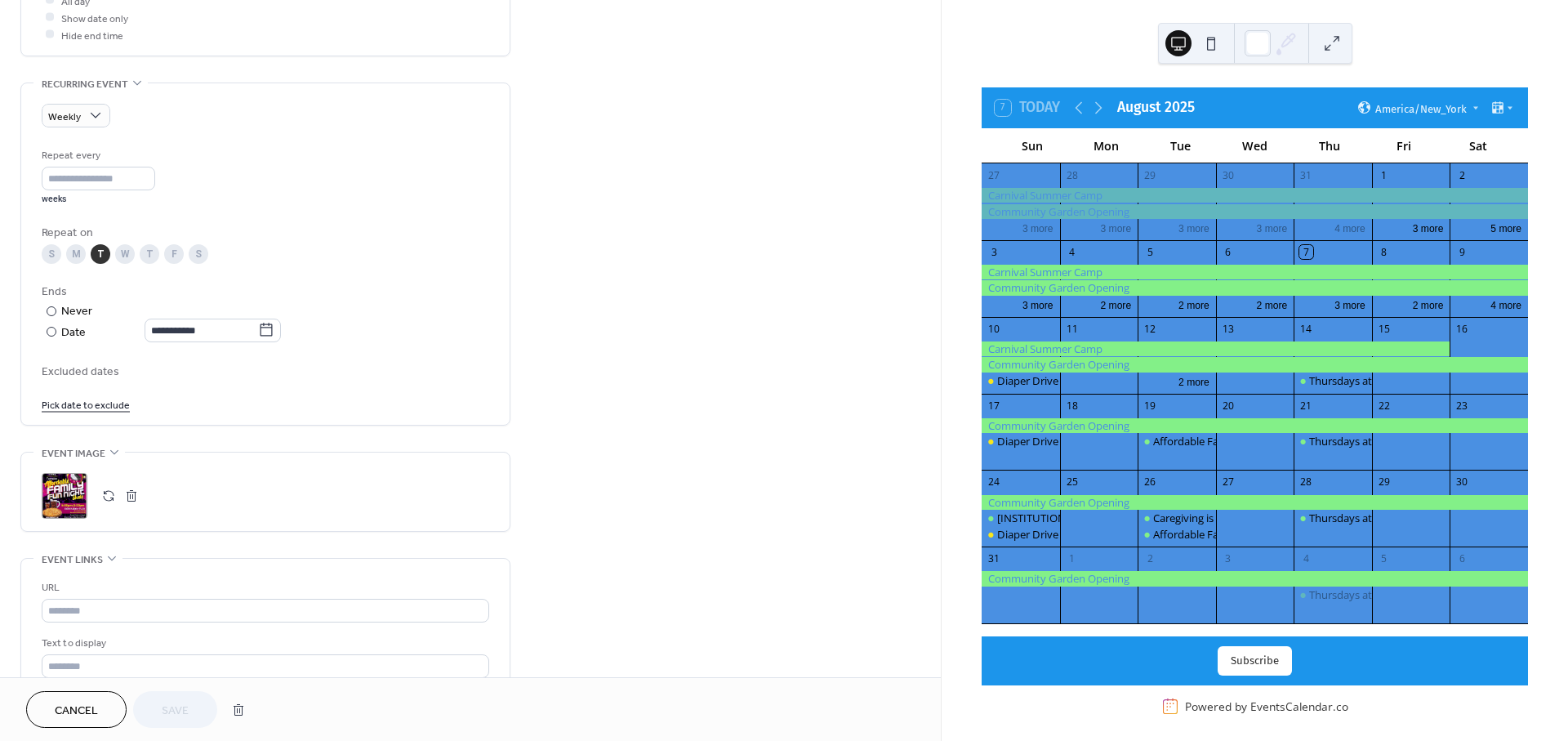 drag, startPoint x: 692, startPoint y: 388, endPoint x: 702, endPoint y: 487, distance: 99.50377 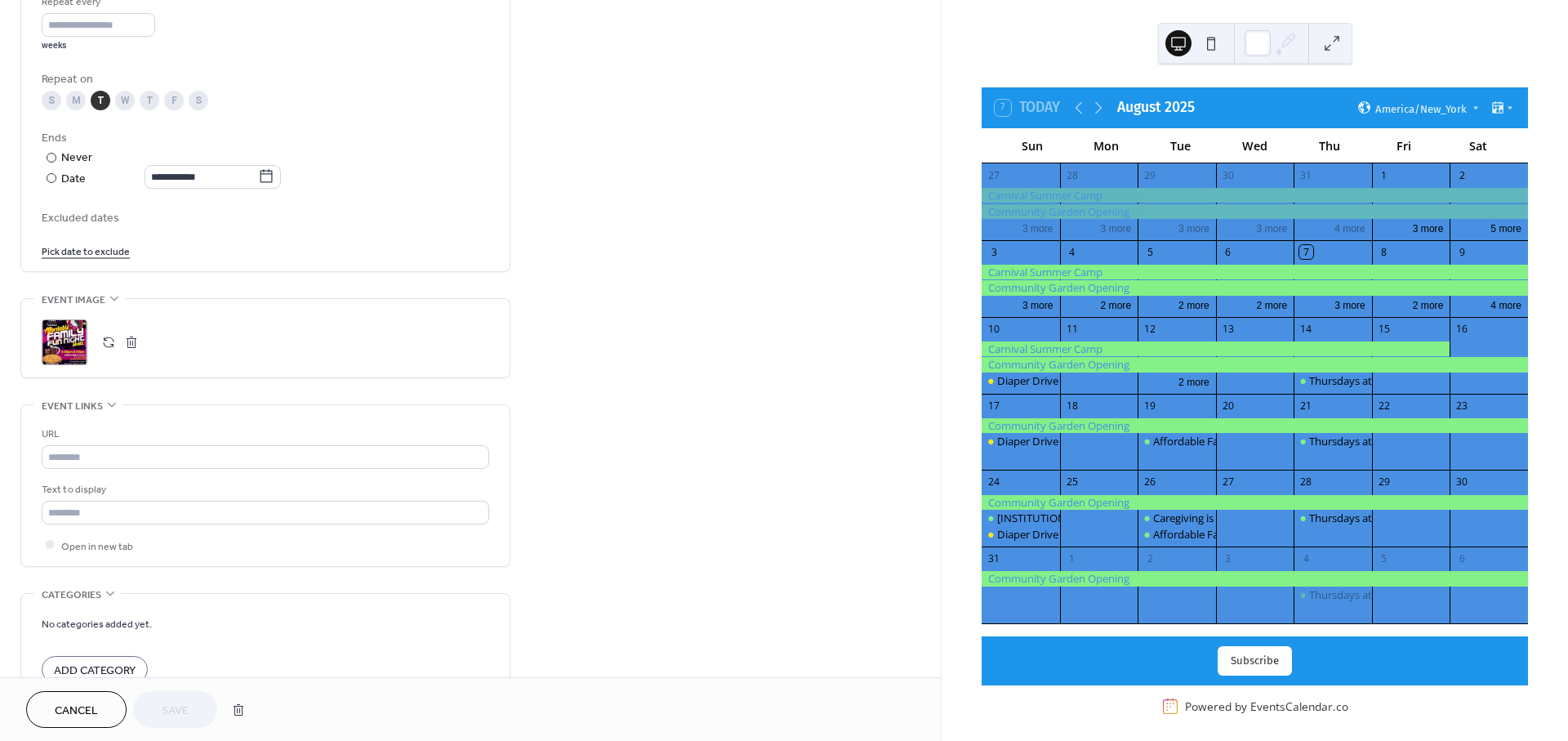 scroll, scrollTop: 886, scrollLeft: 0, axis: vertical 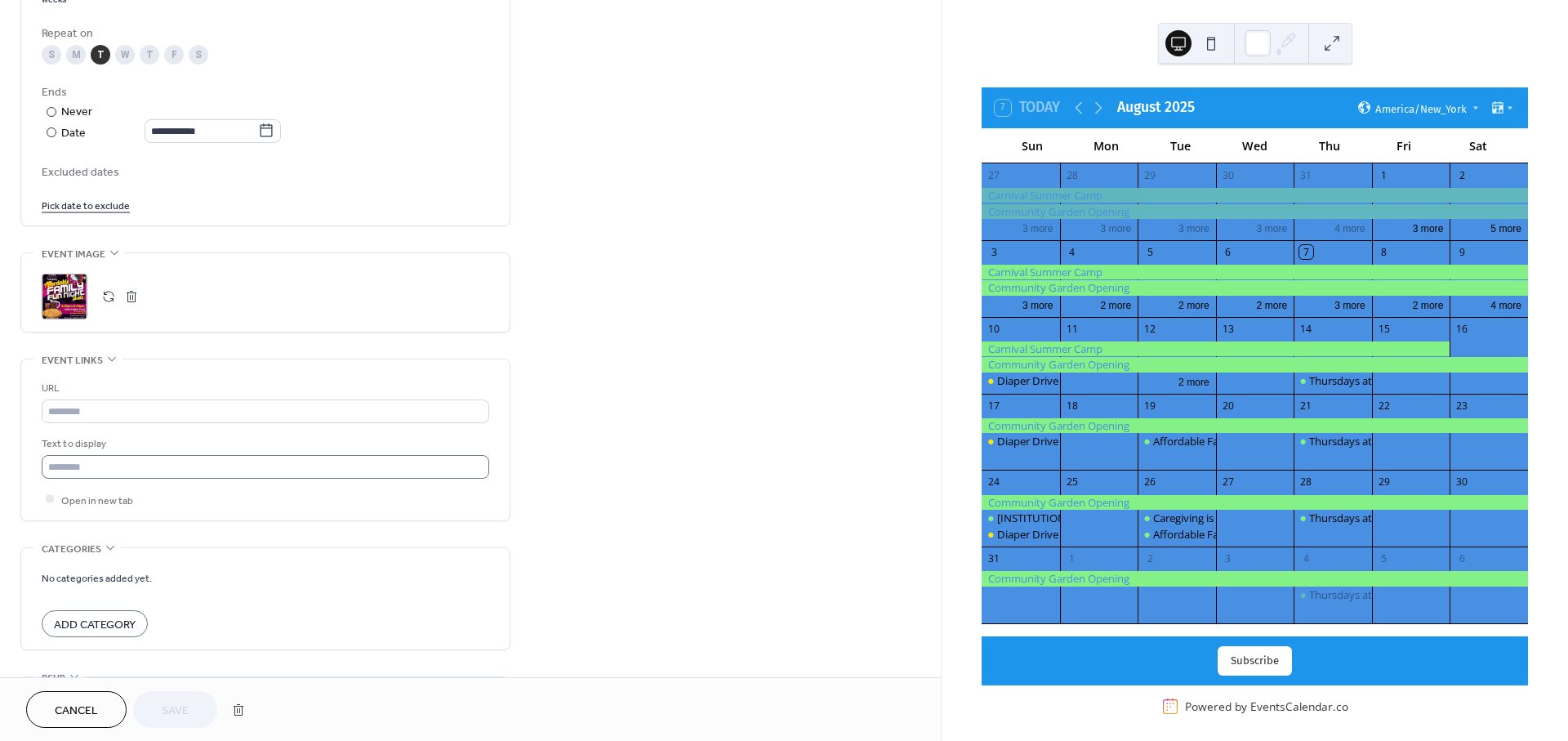 drag, startPoint x: 773, startPoint y: 495, endPoint x: 469, endPoint y: 417, distance: 313.8471 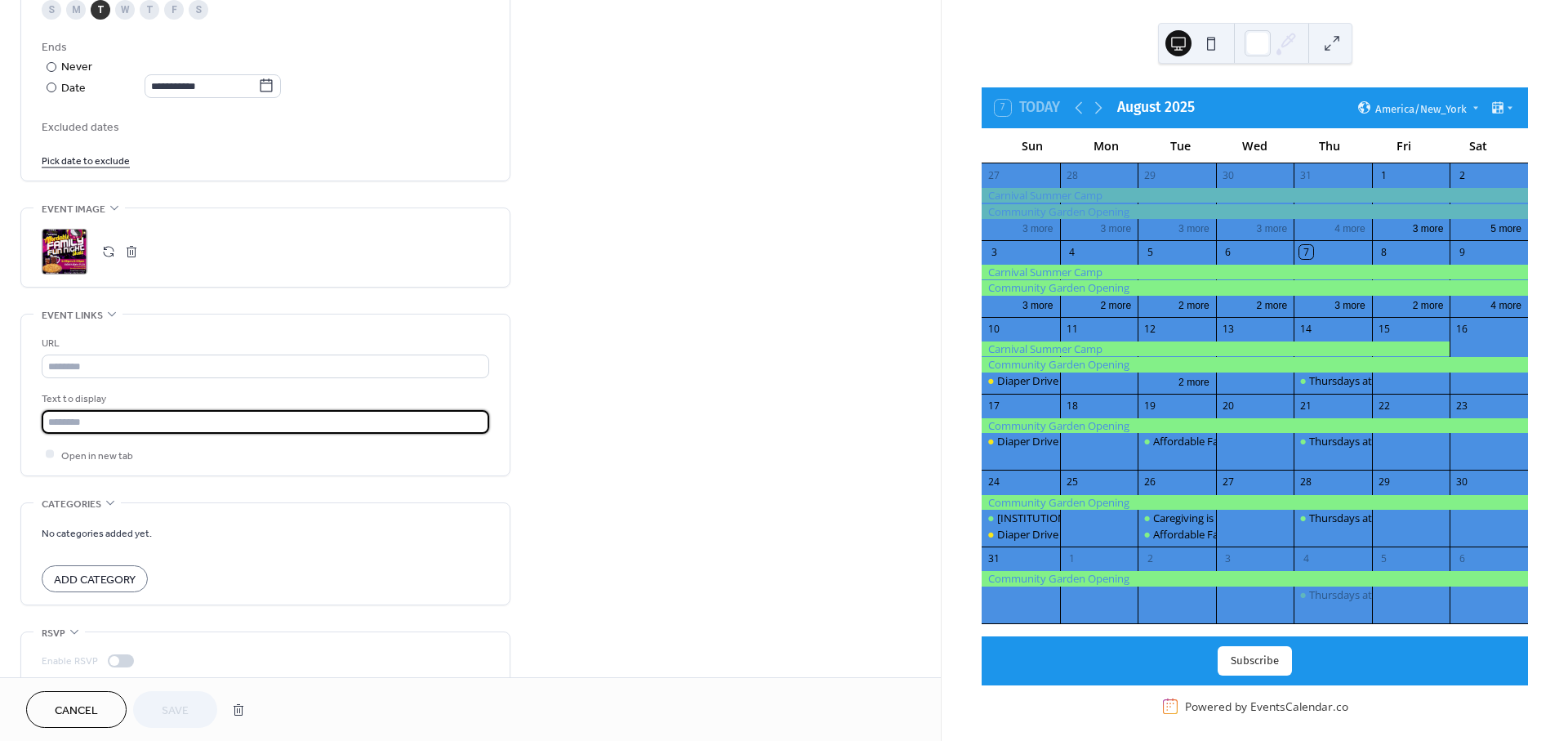 click at bounding box center [265, 422] 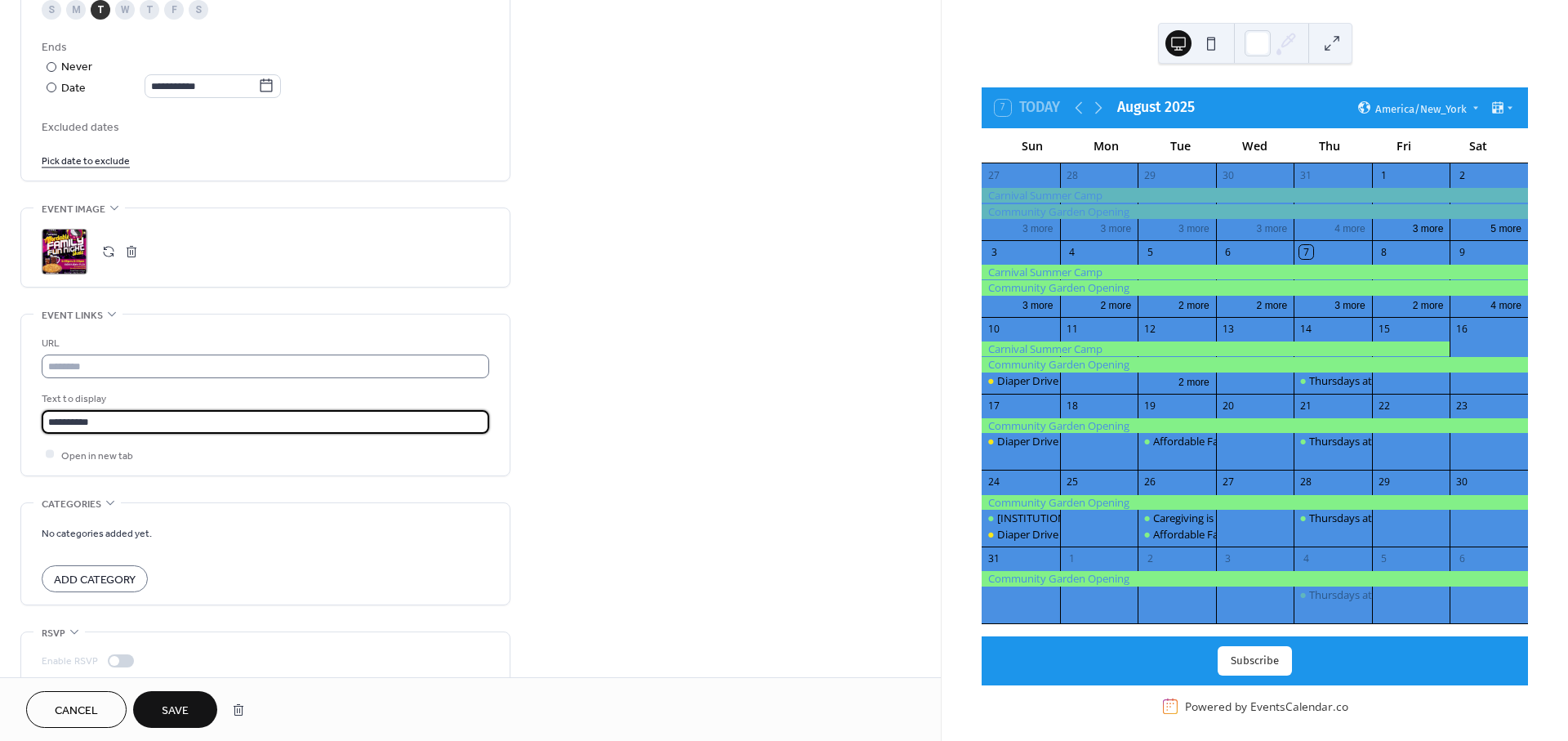 type on "**********" 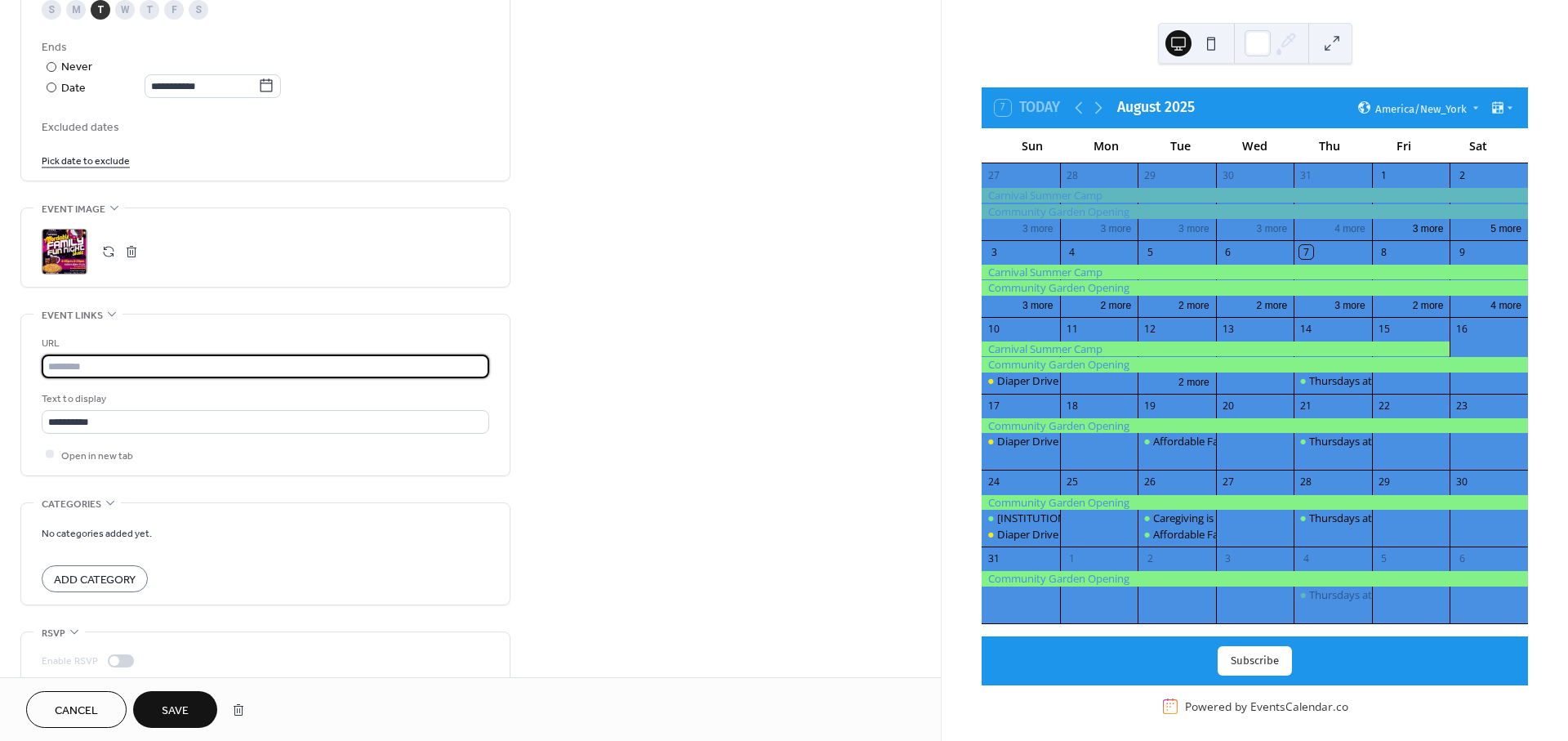 click at bounding box center (265, 366) 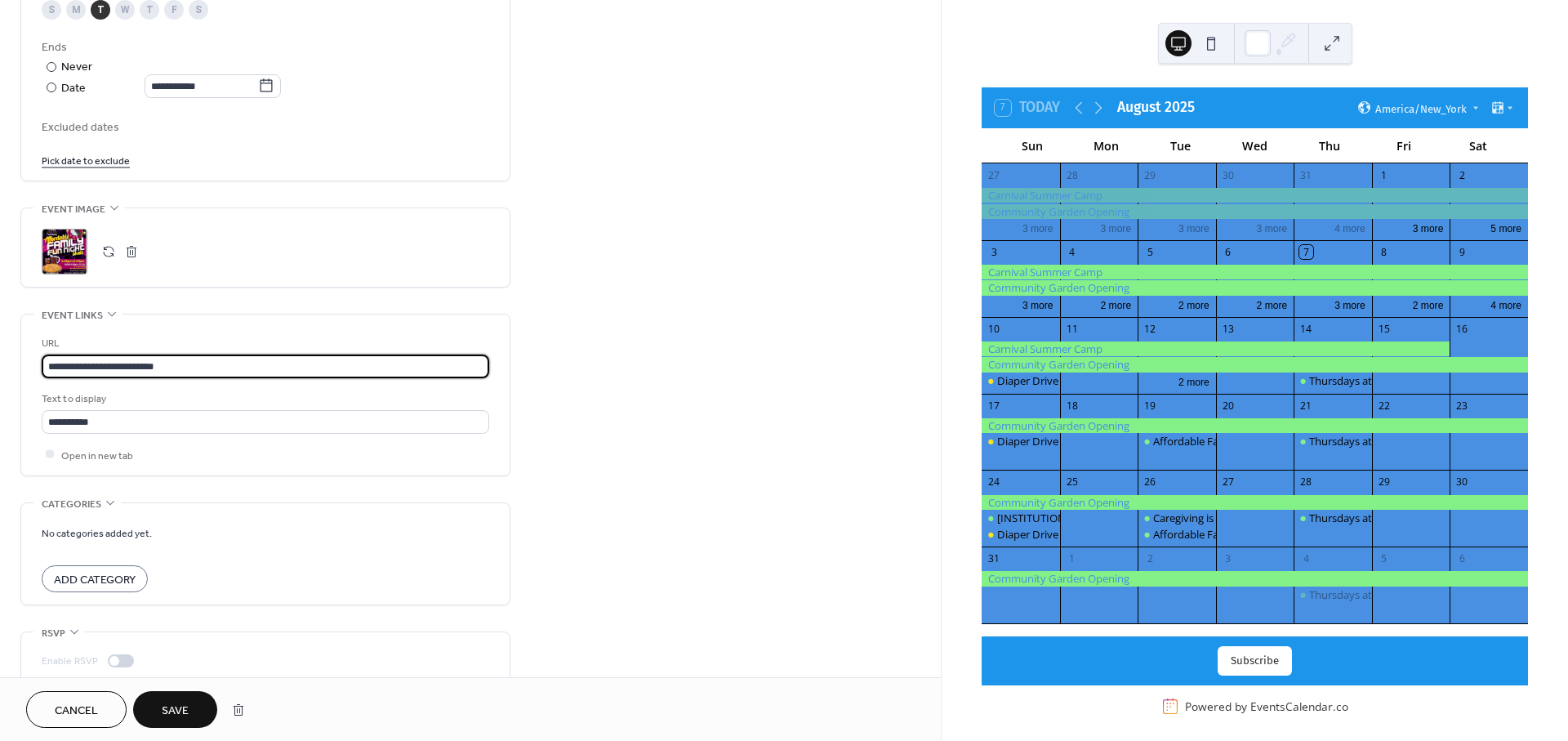 type on "**********" 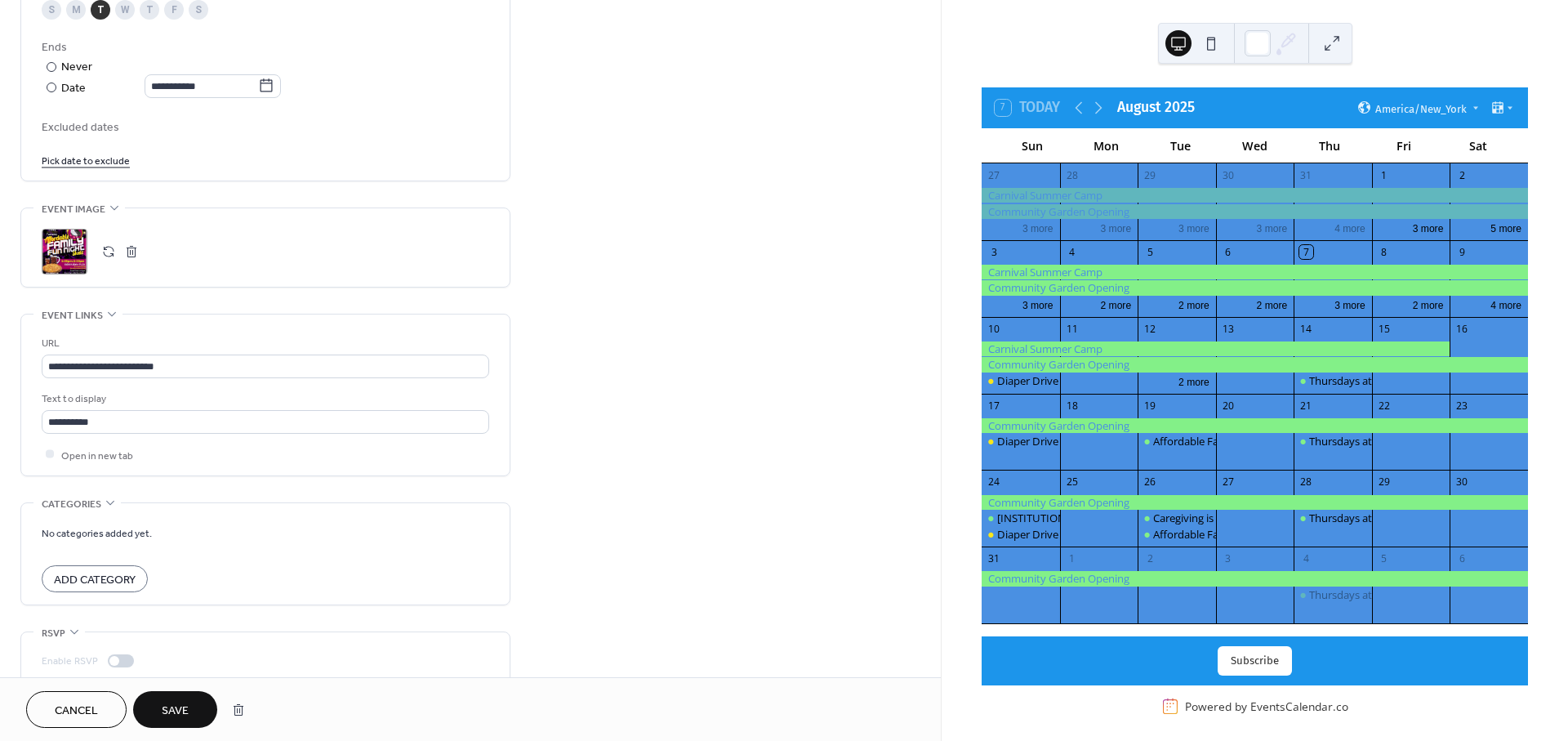 click on "Save" at bounding box center (175, 711) 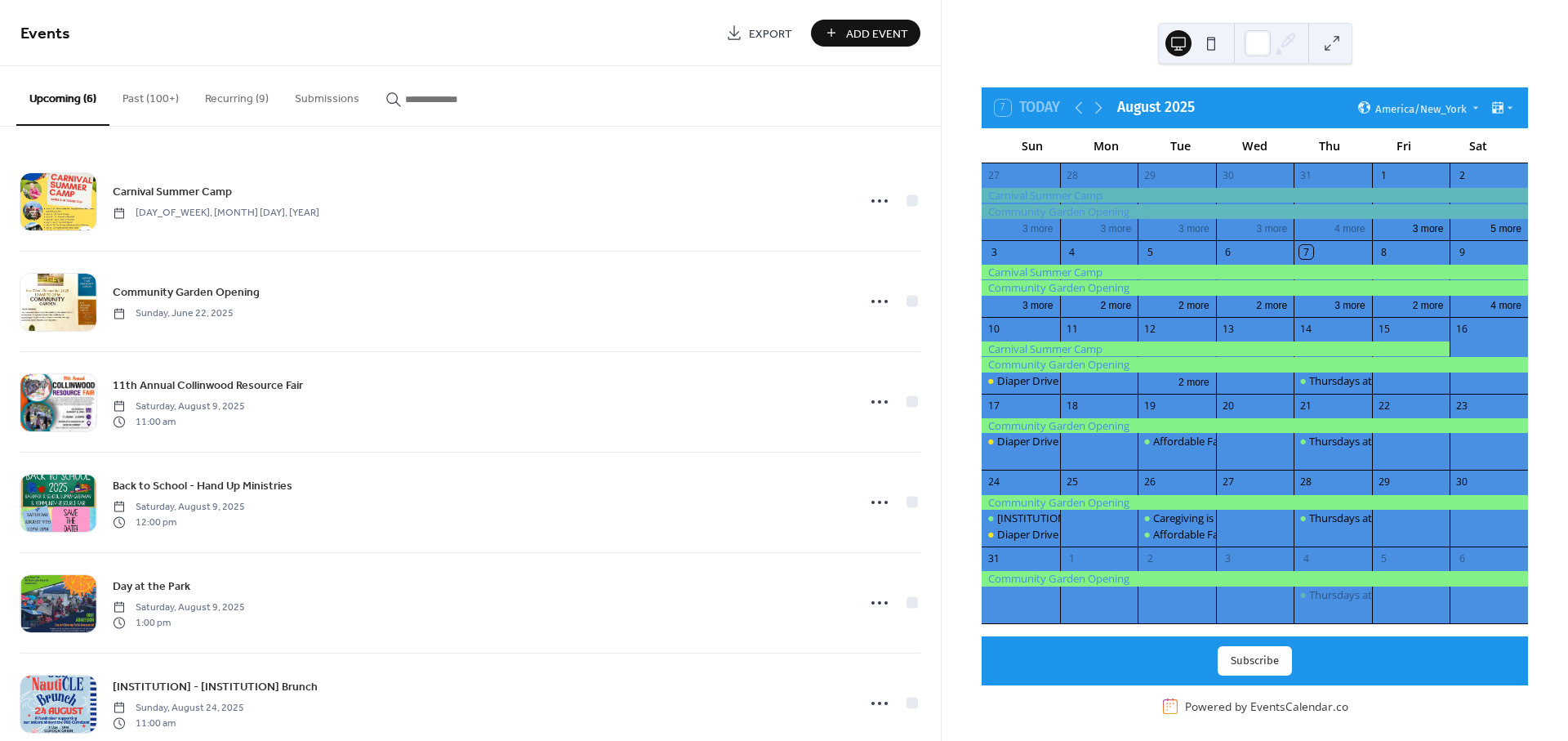 click on "Add Event" at bounding box center [877, 33] 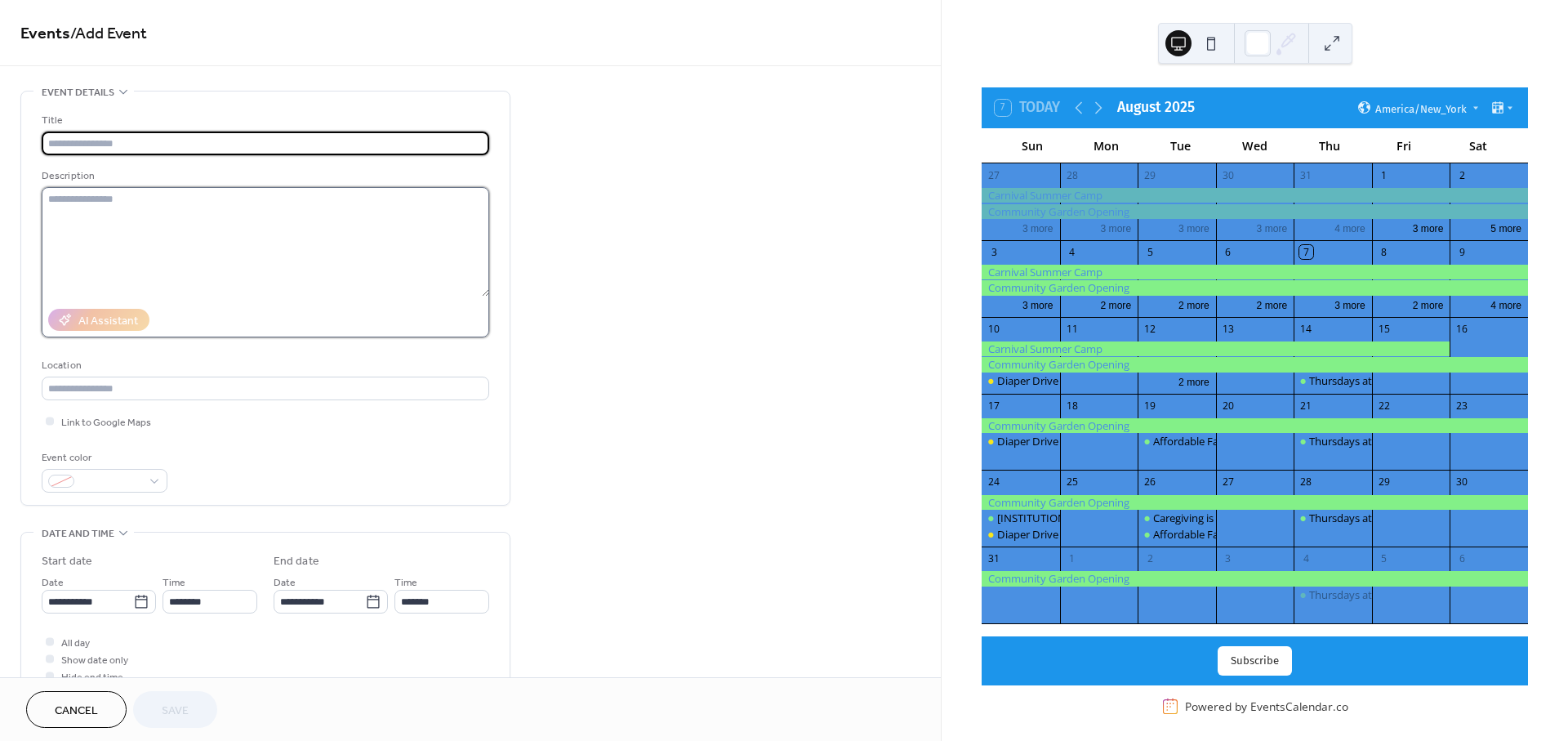 click at bounding box center (265, 242) 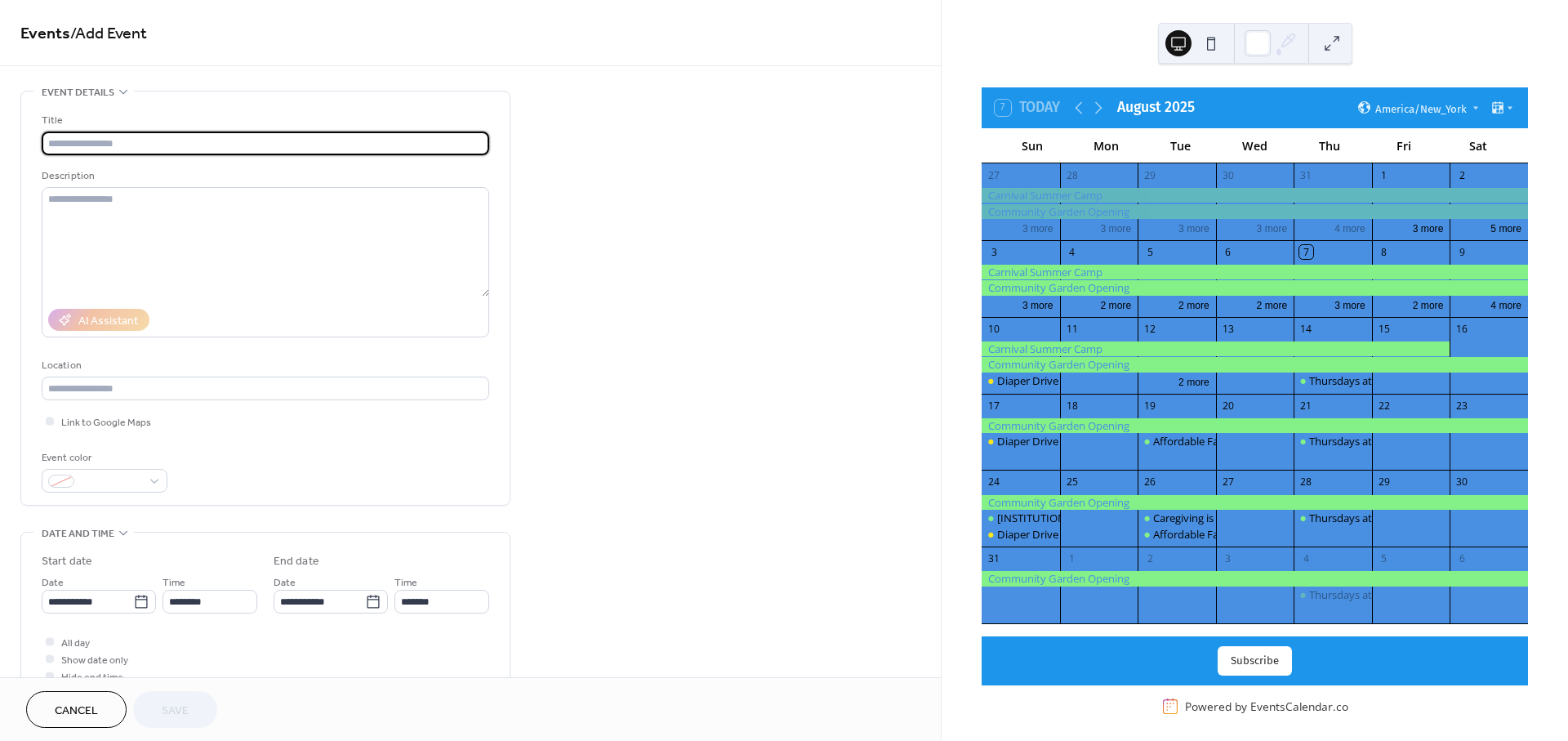 click at bounding box center (265, 143) 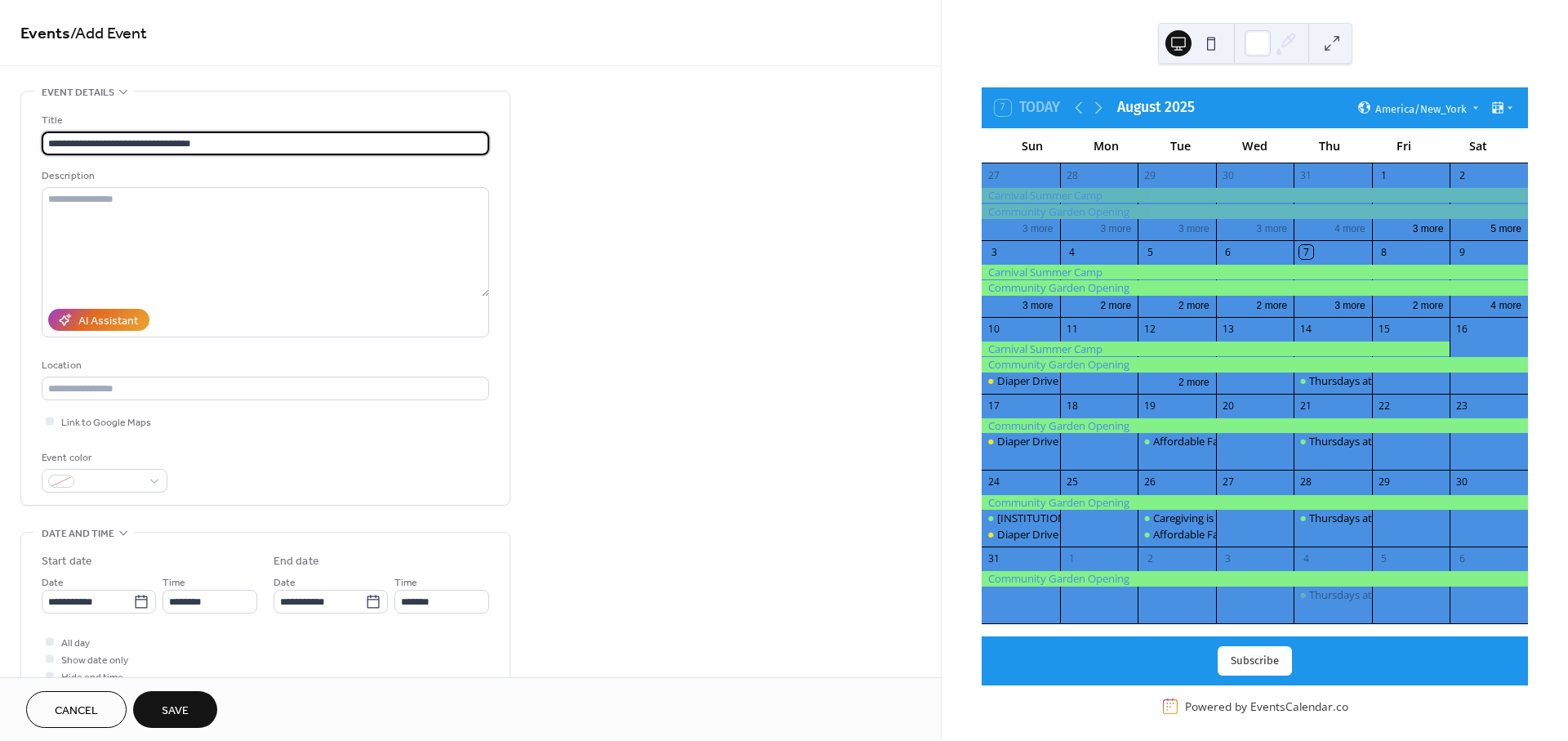 type on "**********" 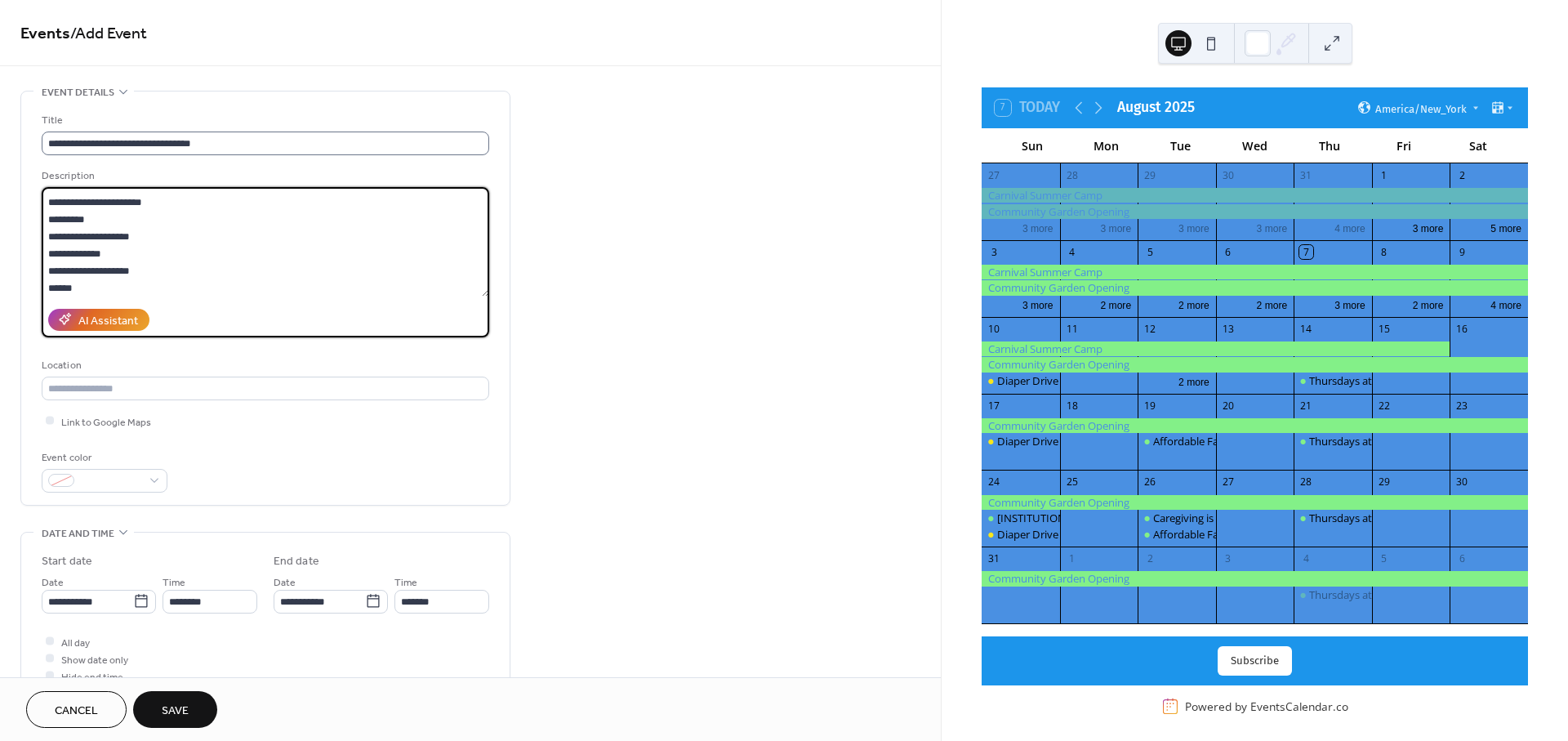 scroll, scrollTop: 31, scrollLeft: 0, axis: vertical 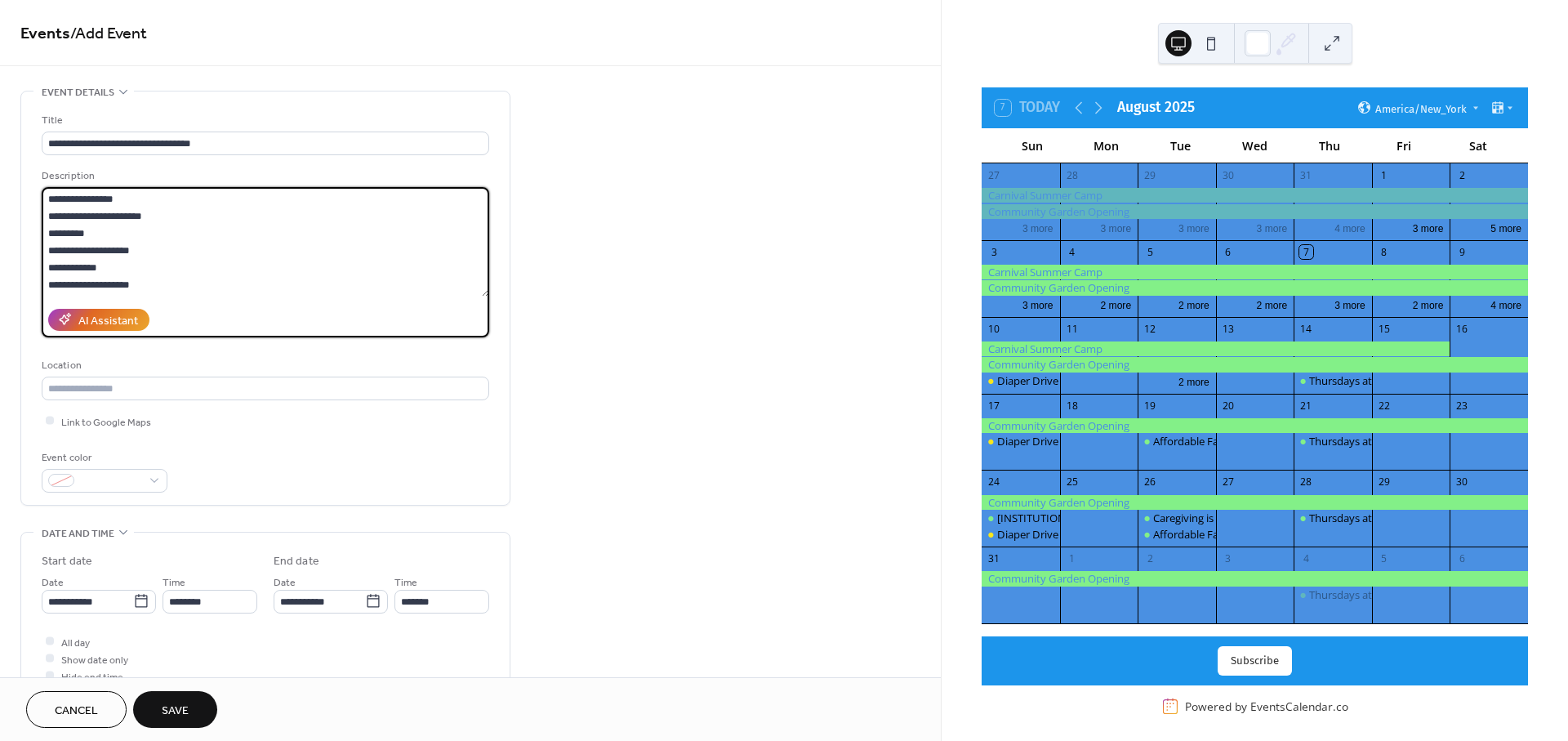 drag, startPoint x: 134, startPoint y: 248, endPoint x: 232, endPoint y: 260, distance: 98.732 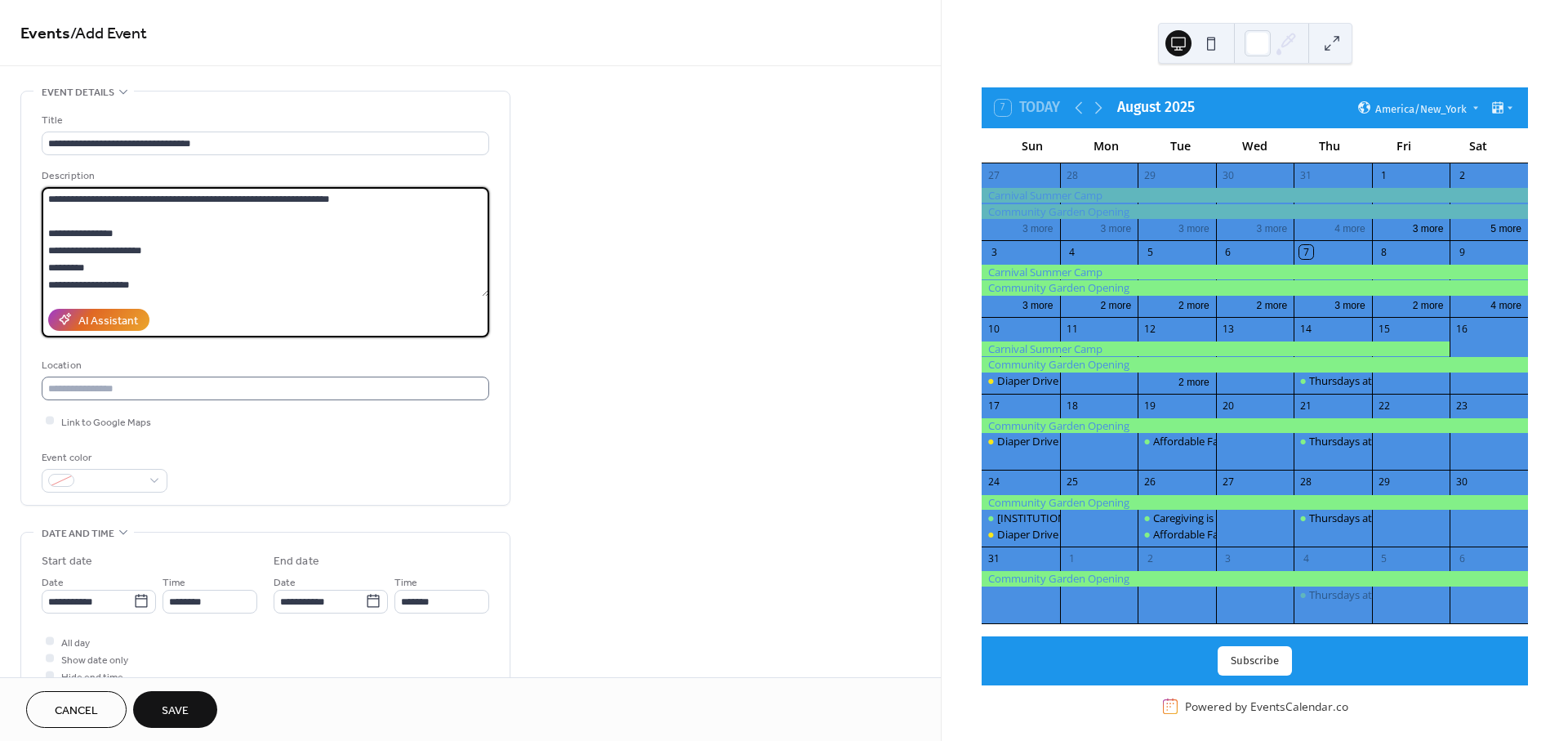 type on "**********" 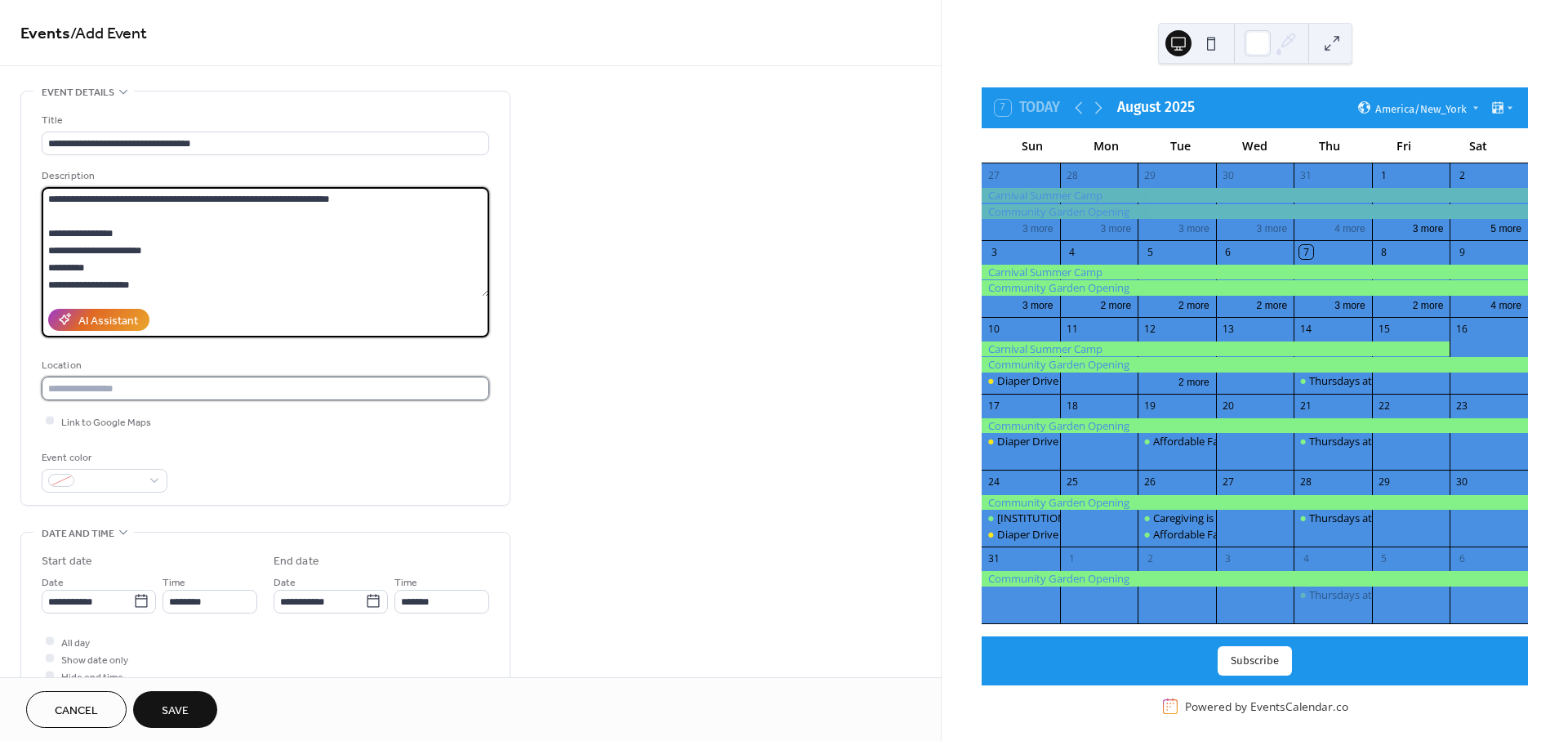 click at bounding box center (265, 388) 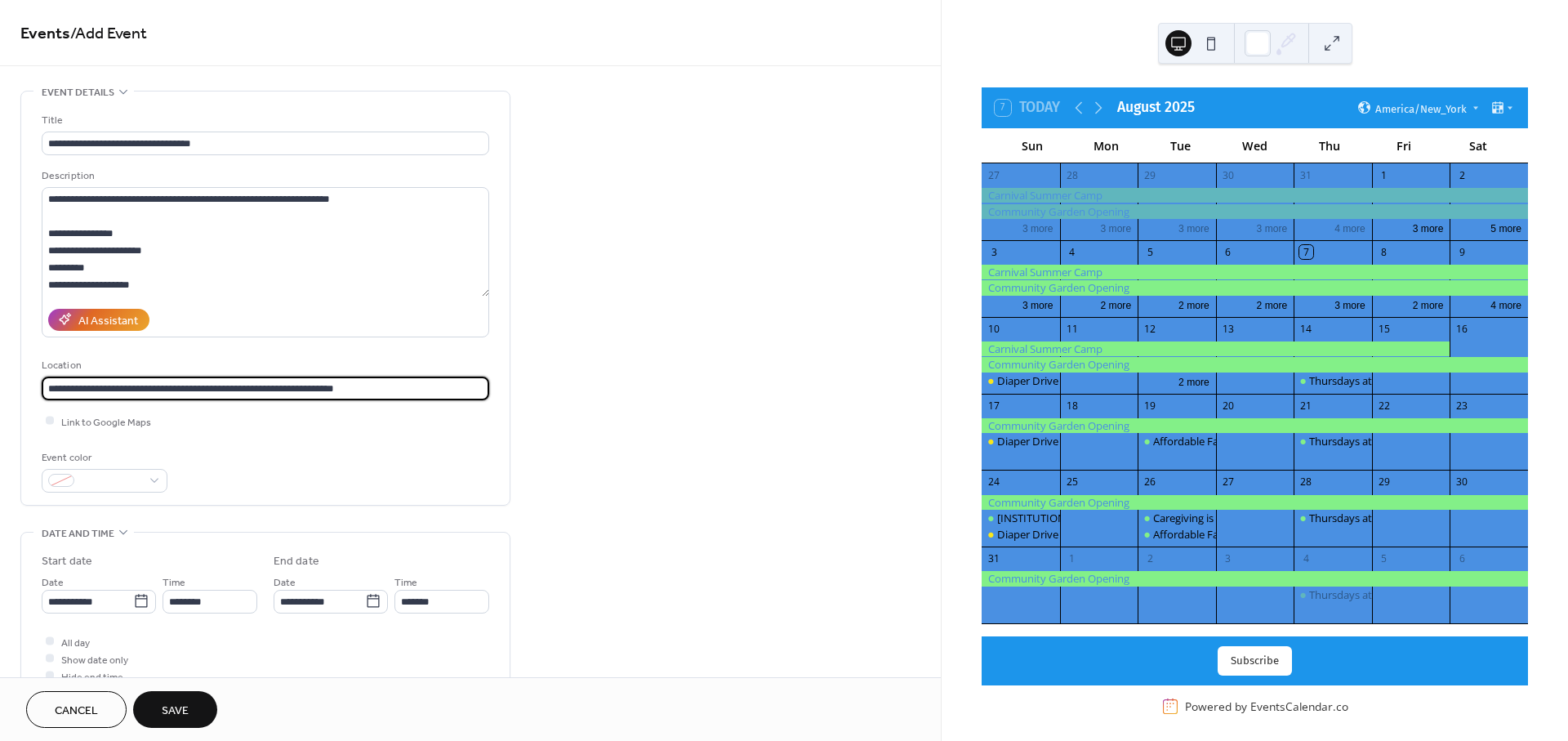 type on "**********" 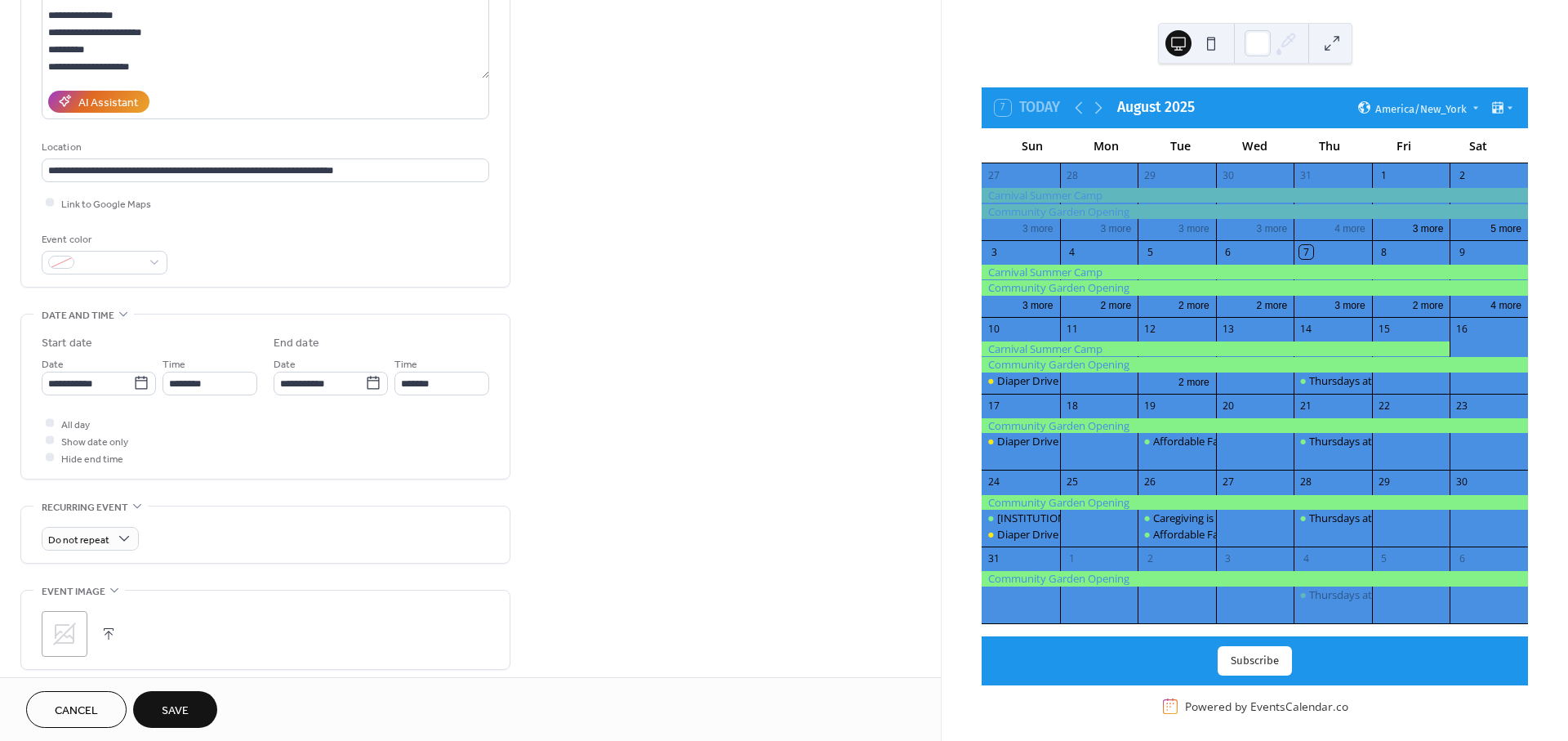 scroll, scrollTop: 310, scrollLeft: 0, axis: vertical 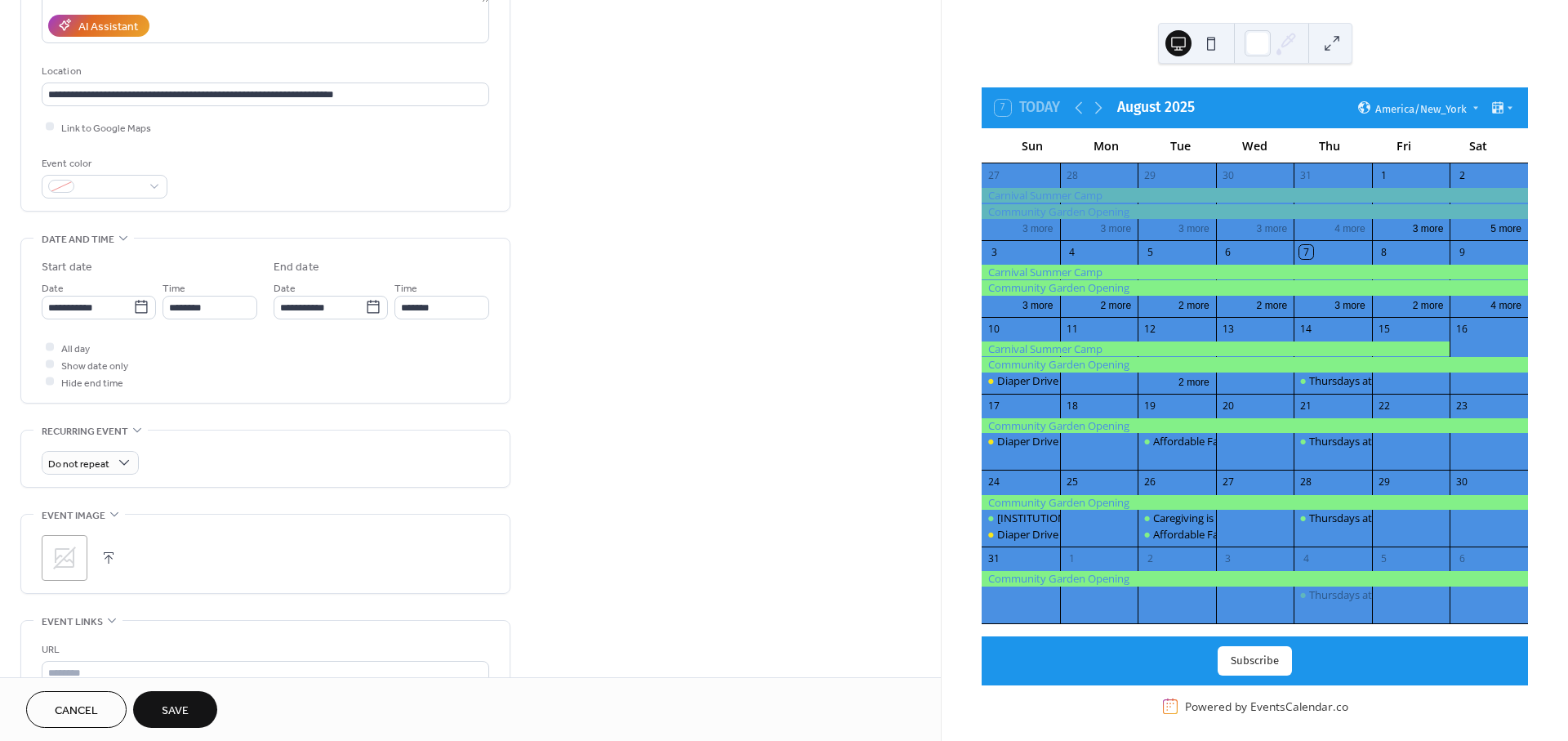drag, startPoint x: 591, startPoint y: 392, endPoint x: 675, endPoint y: 534, distance: 164.98485 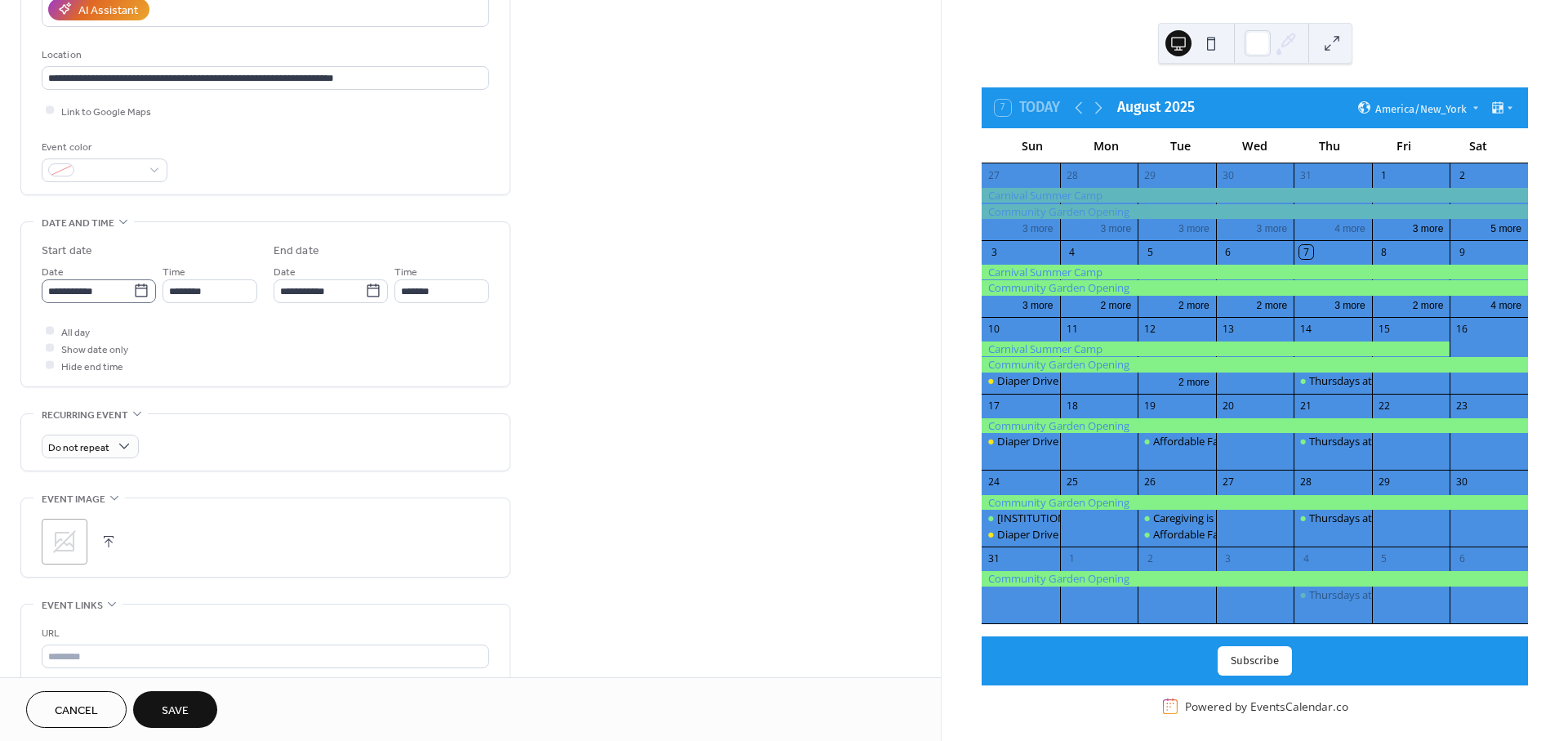 click 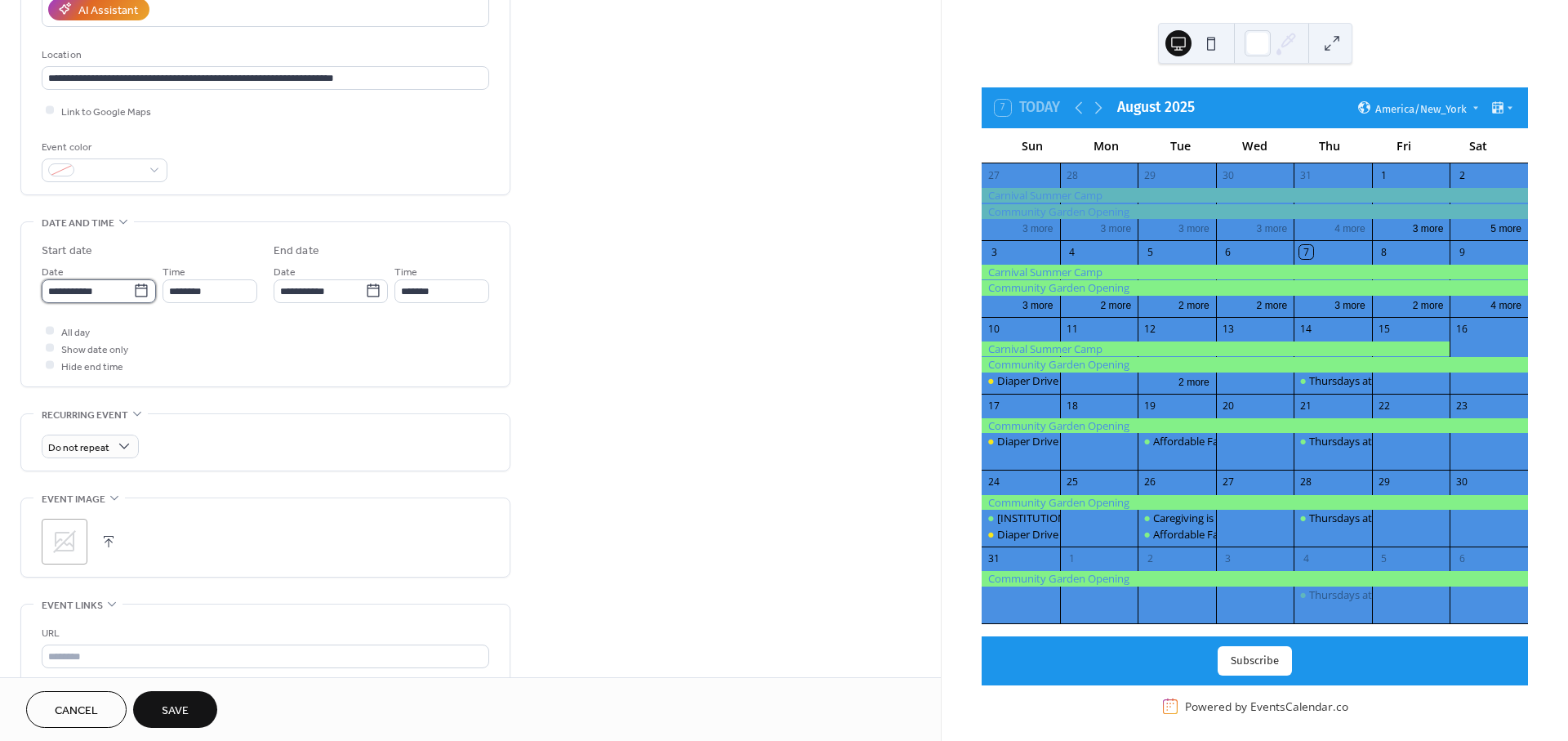 click on "**********" at bounding box center [87, 291] 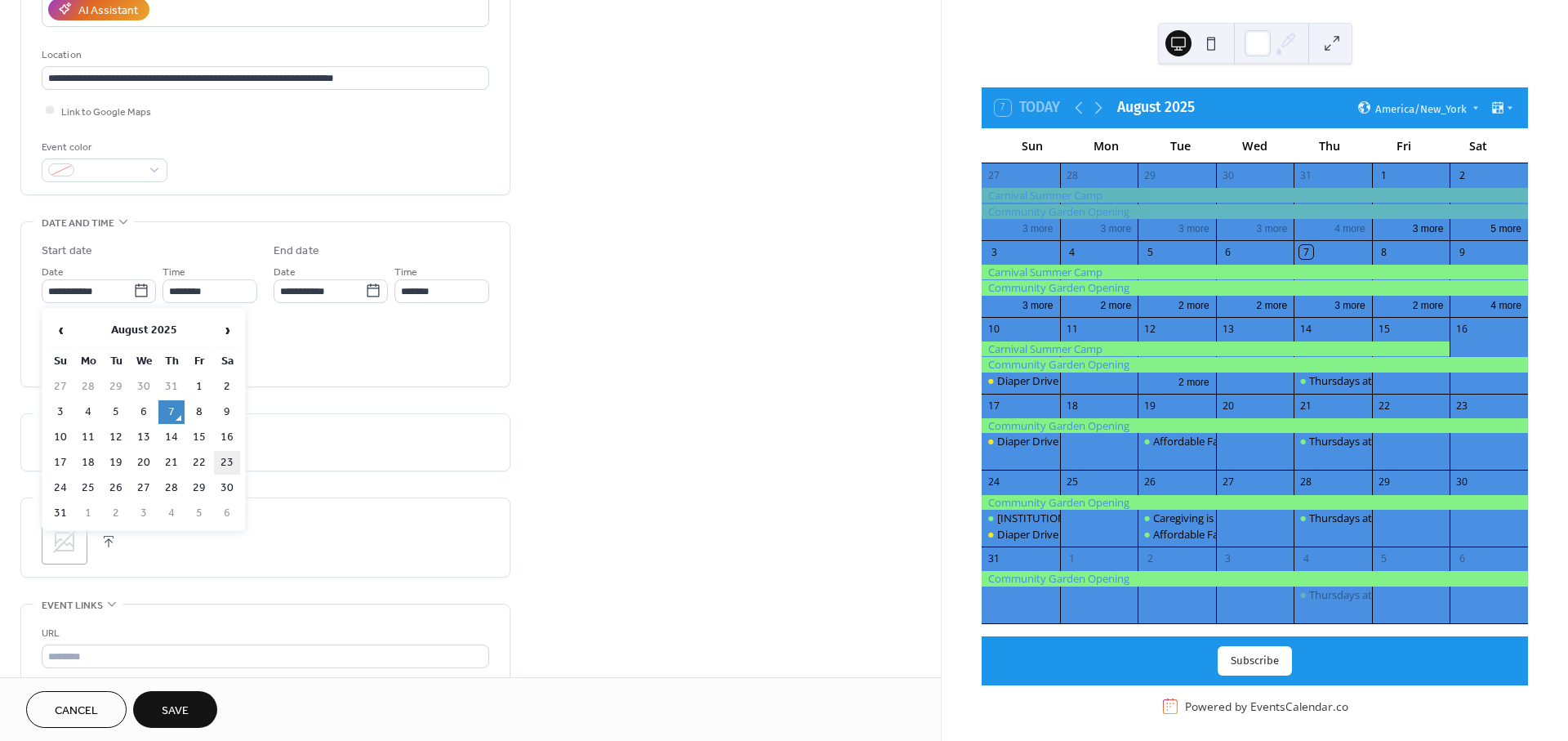 click on "23" at bounding box center [227, 462] 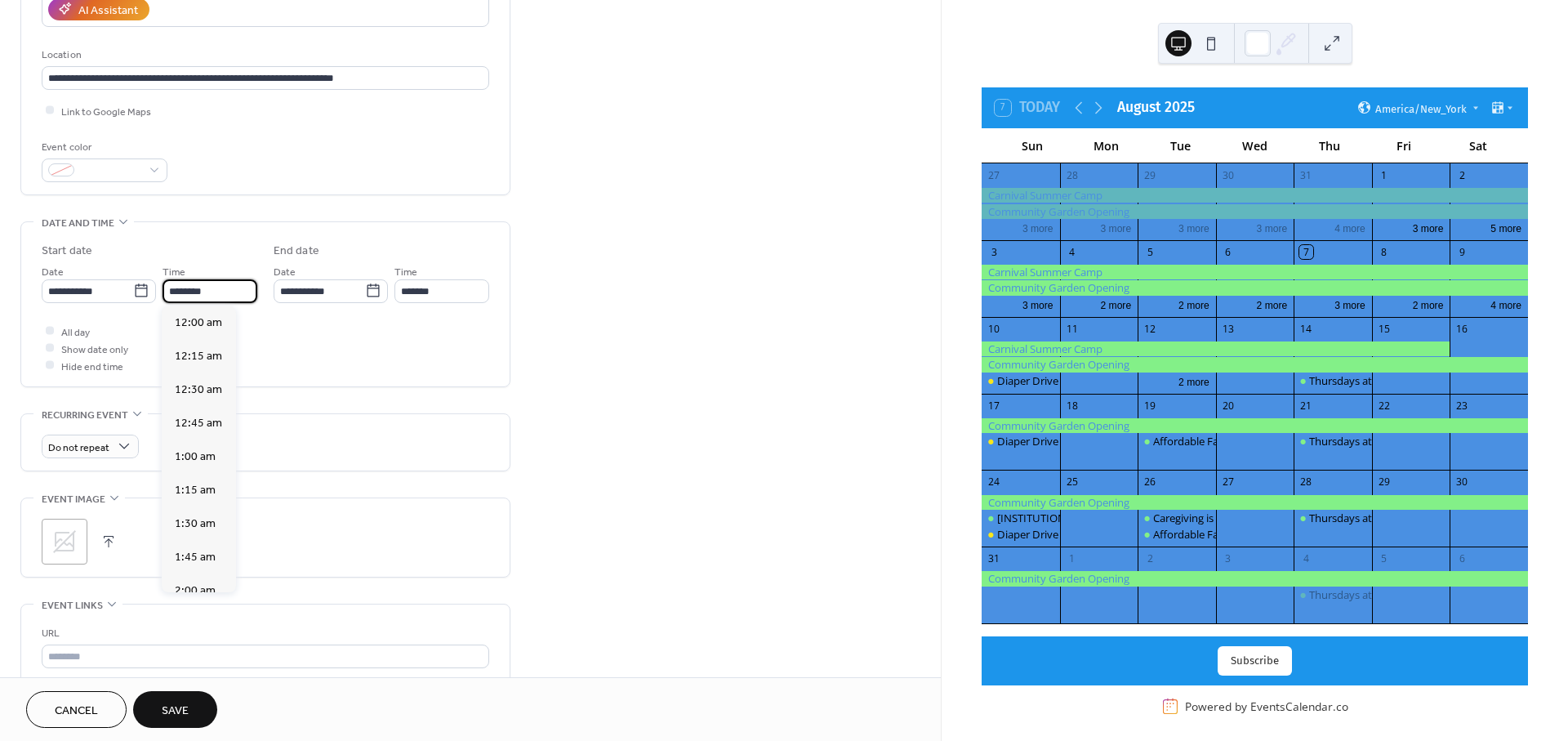 scroll, scrollTop: 1624, scrollLeft: 0, axis: vertical 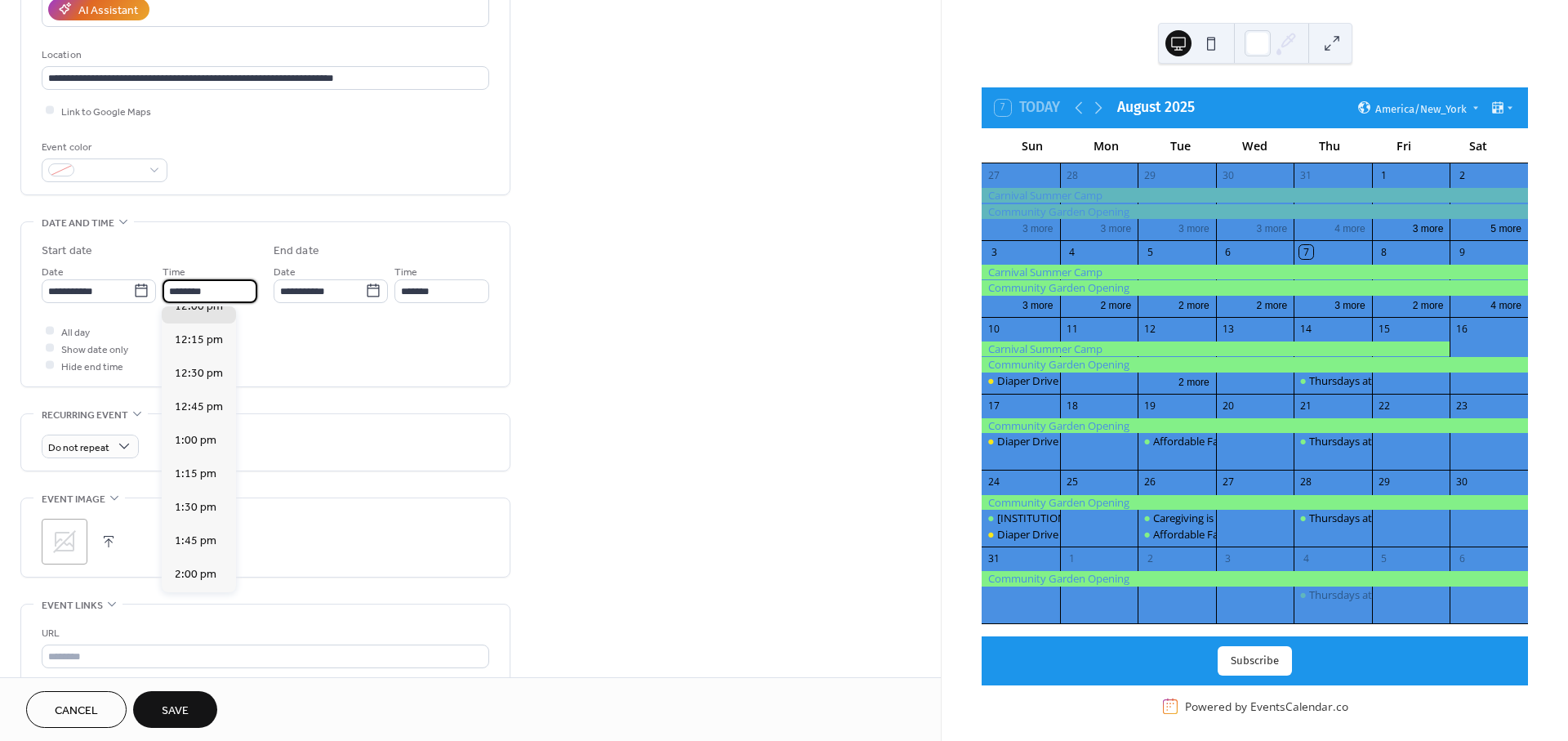 click on "********" at bounding box center [210, 291] 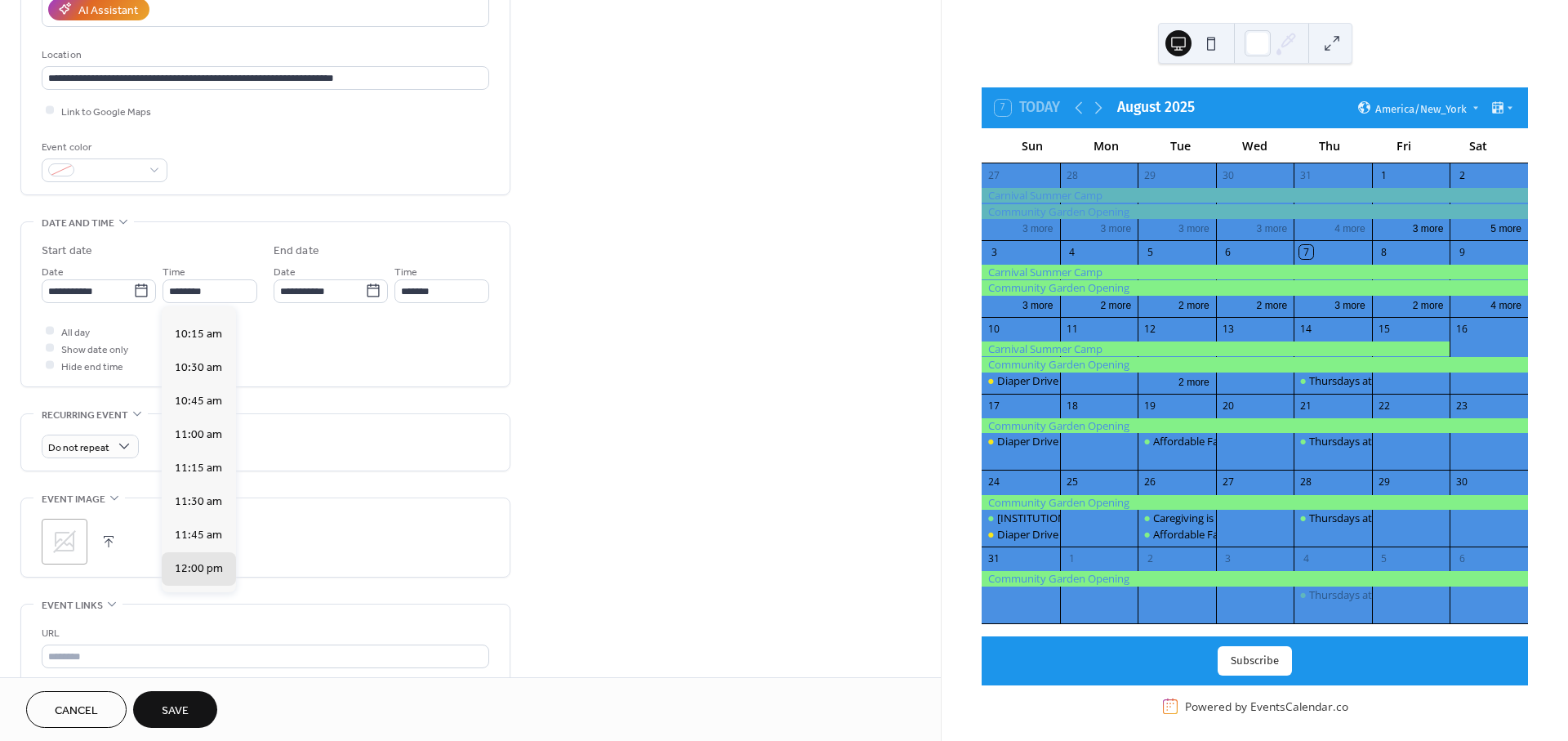 scroll, scrollTop: 1341, scrollLeft: 0, axis: vertical 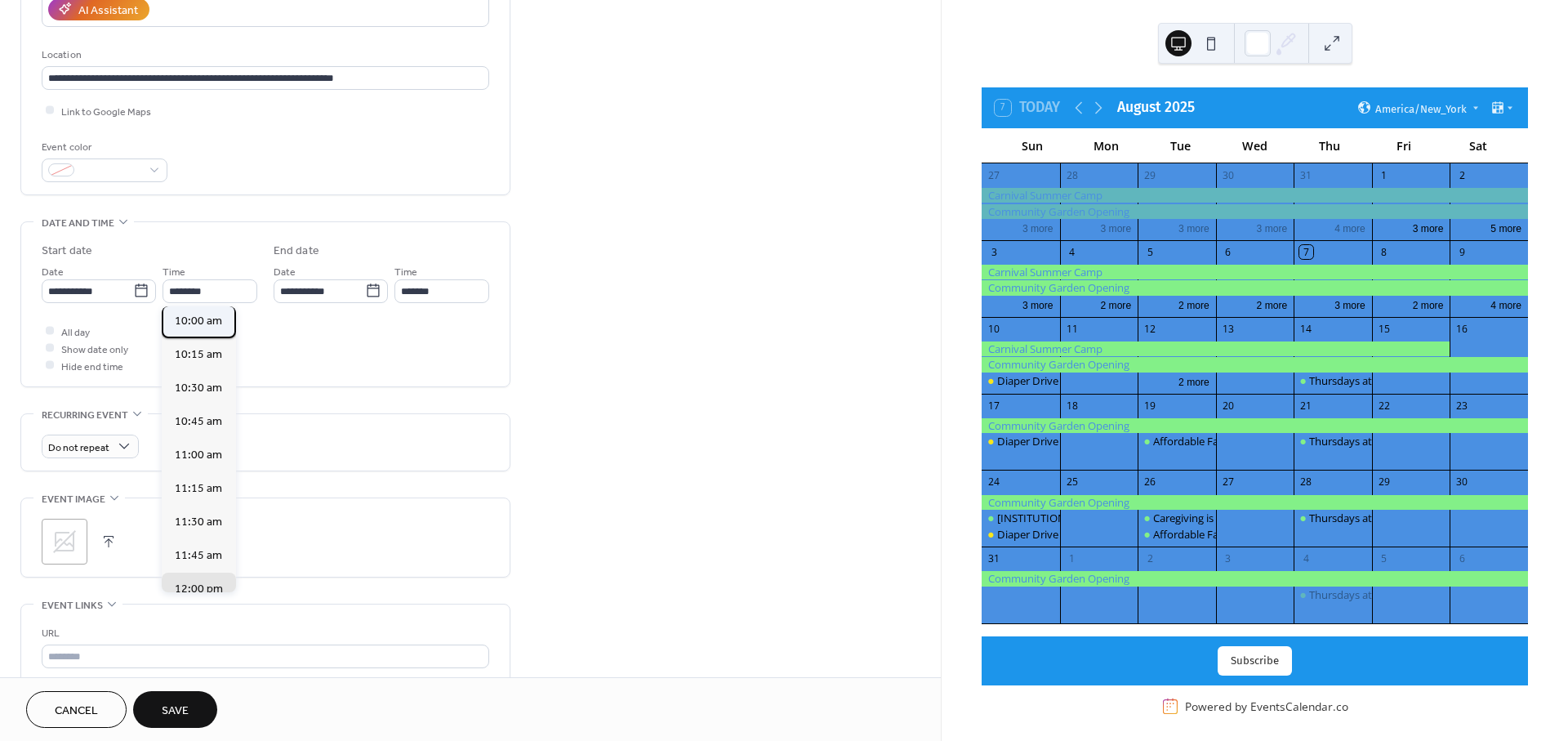 click on "10:00 am" at bounding box center (198, 321) 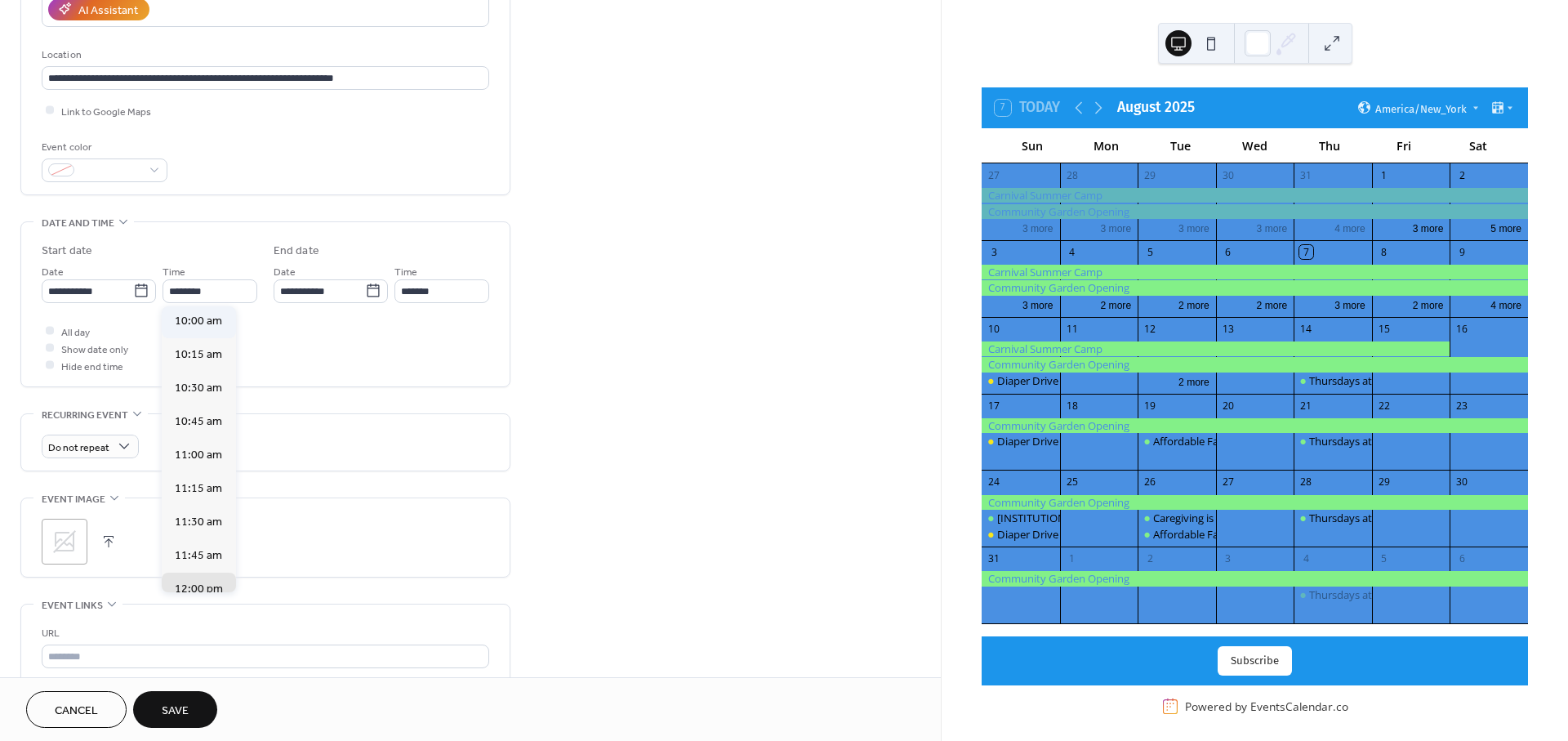 type on "********" 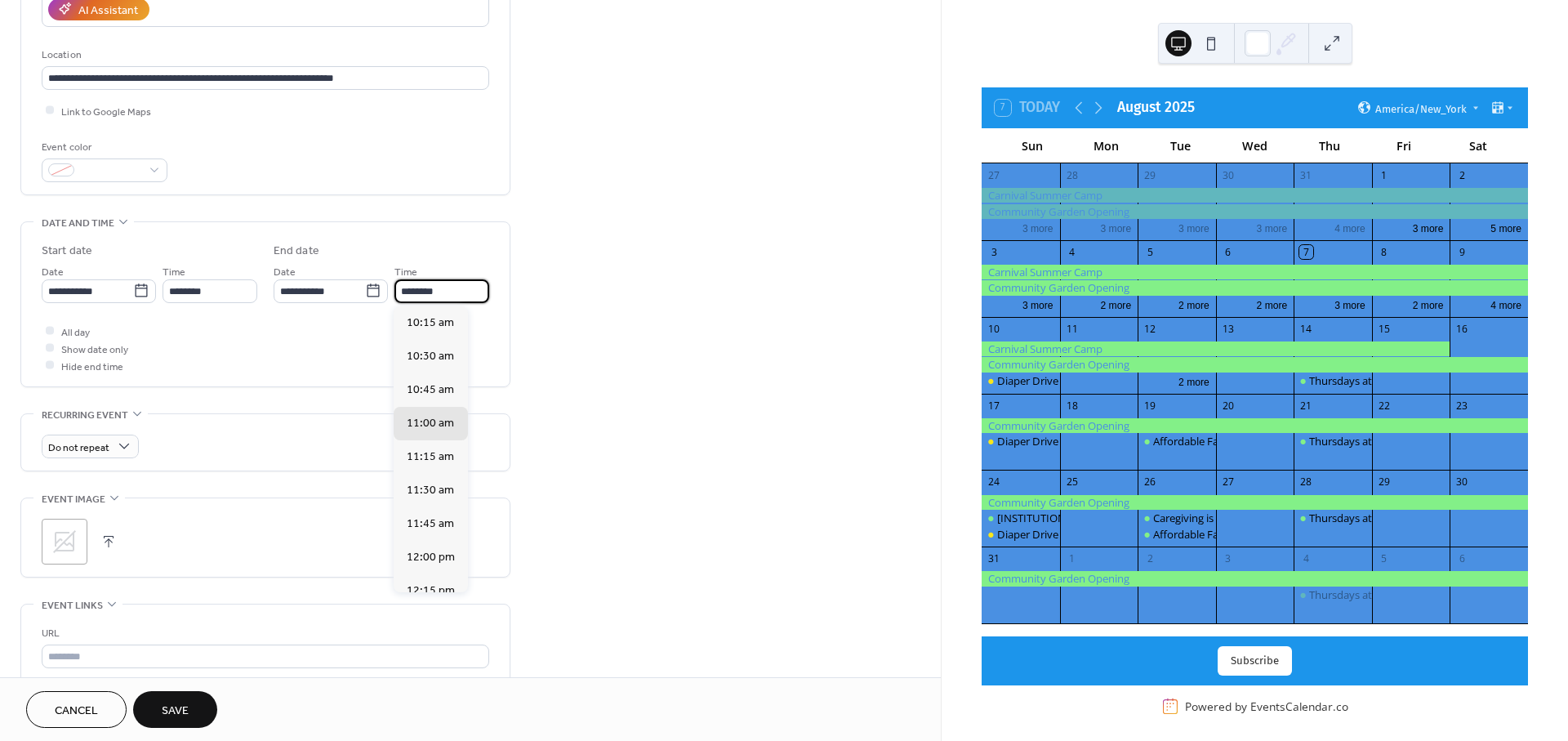 click on "********" at bounding box center (442, 291) 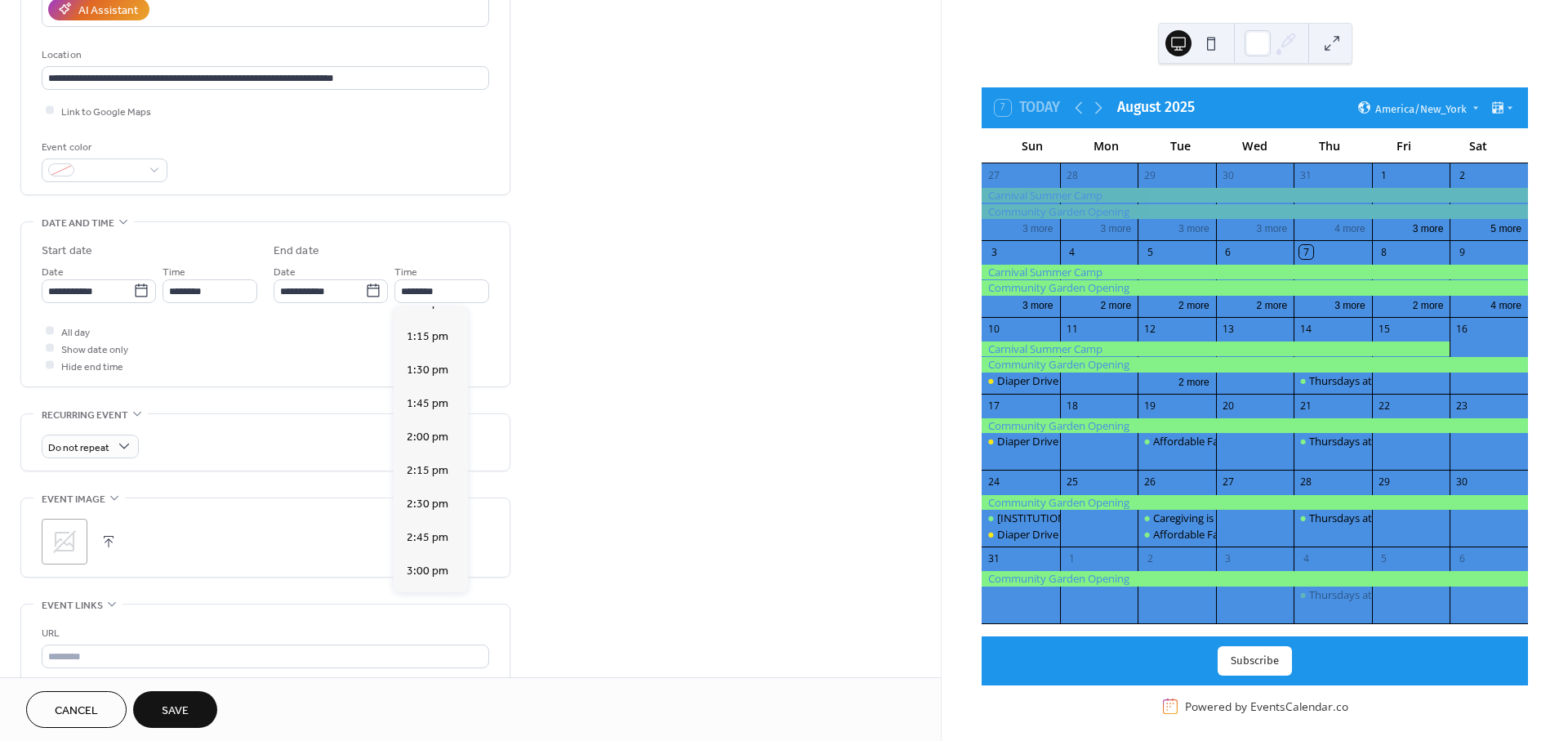 scroll, scrollTop: 401, scrollLeft: 0, axis: vertical 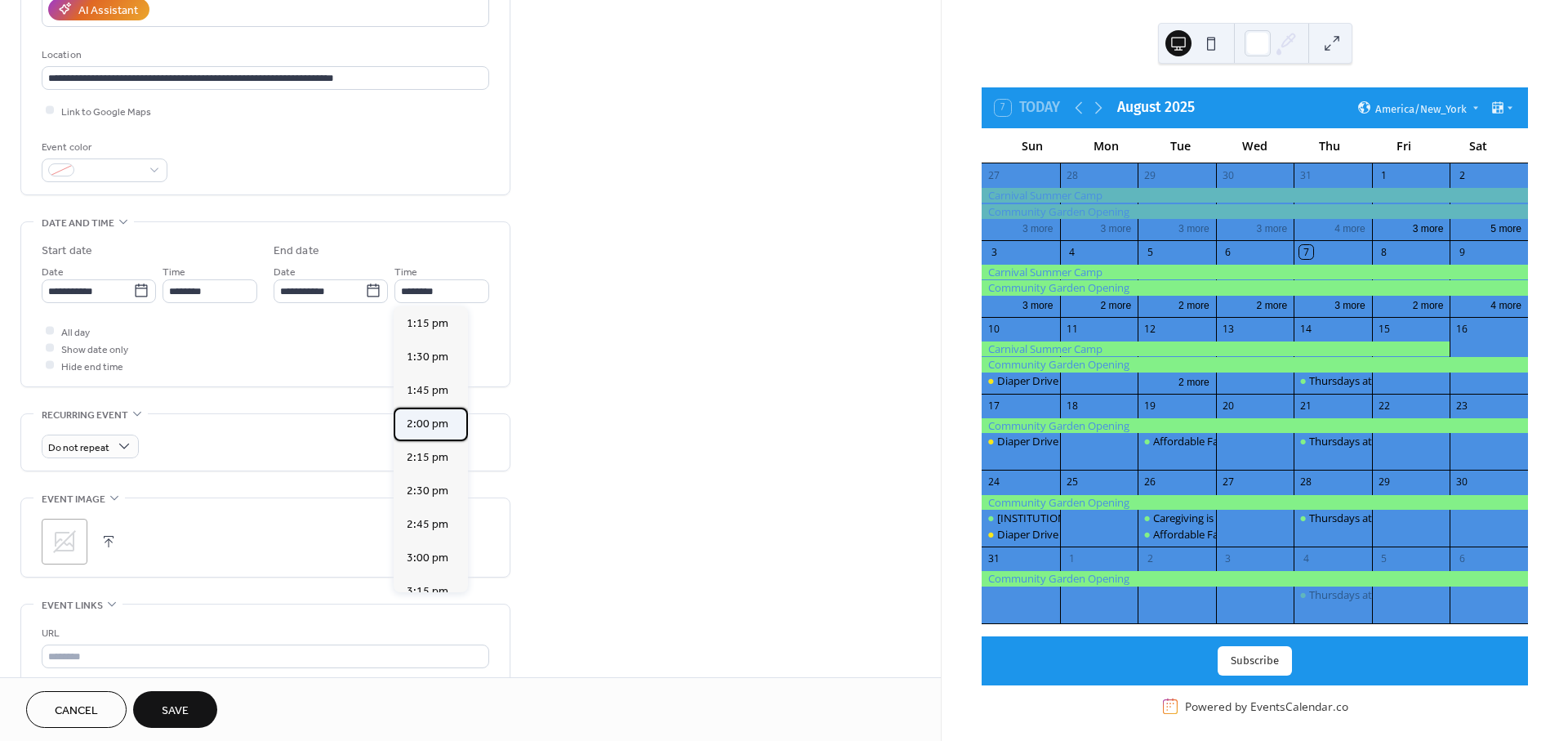 click on "2:00 pm" at bounding box center [427, 424] 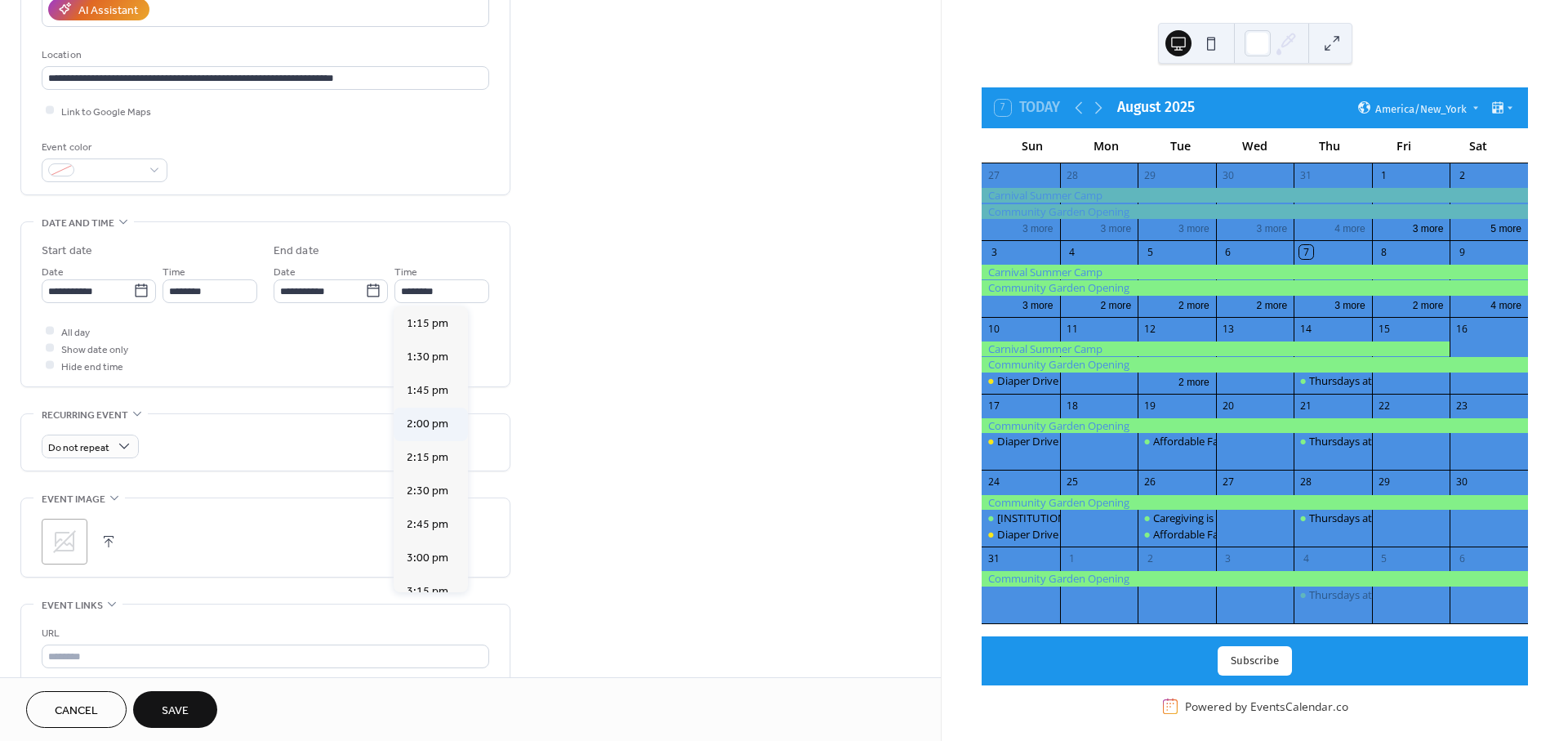 type on "*******" 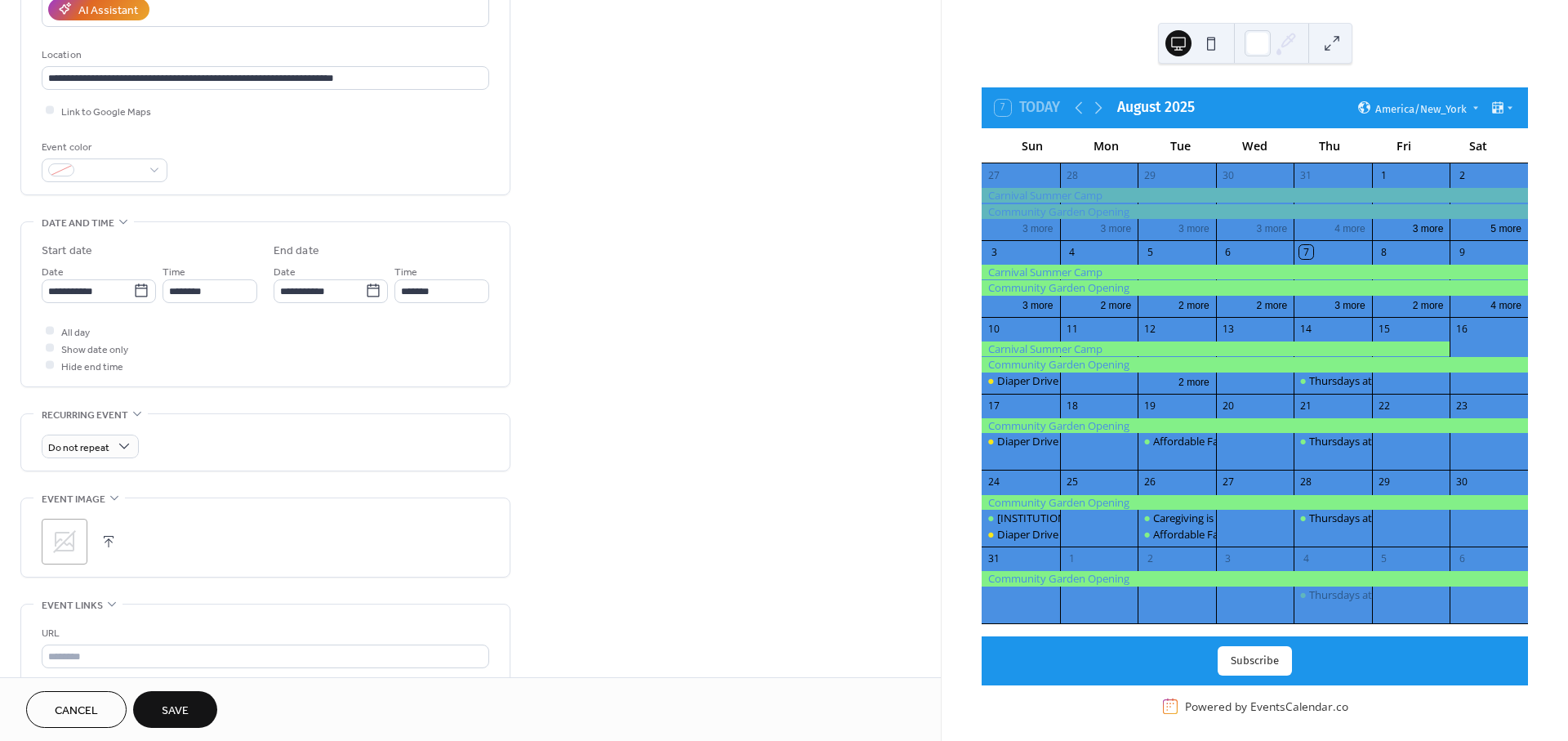 click on "**********" at bounding box center (470, 403) 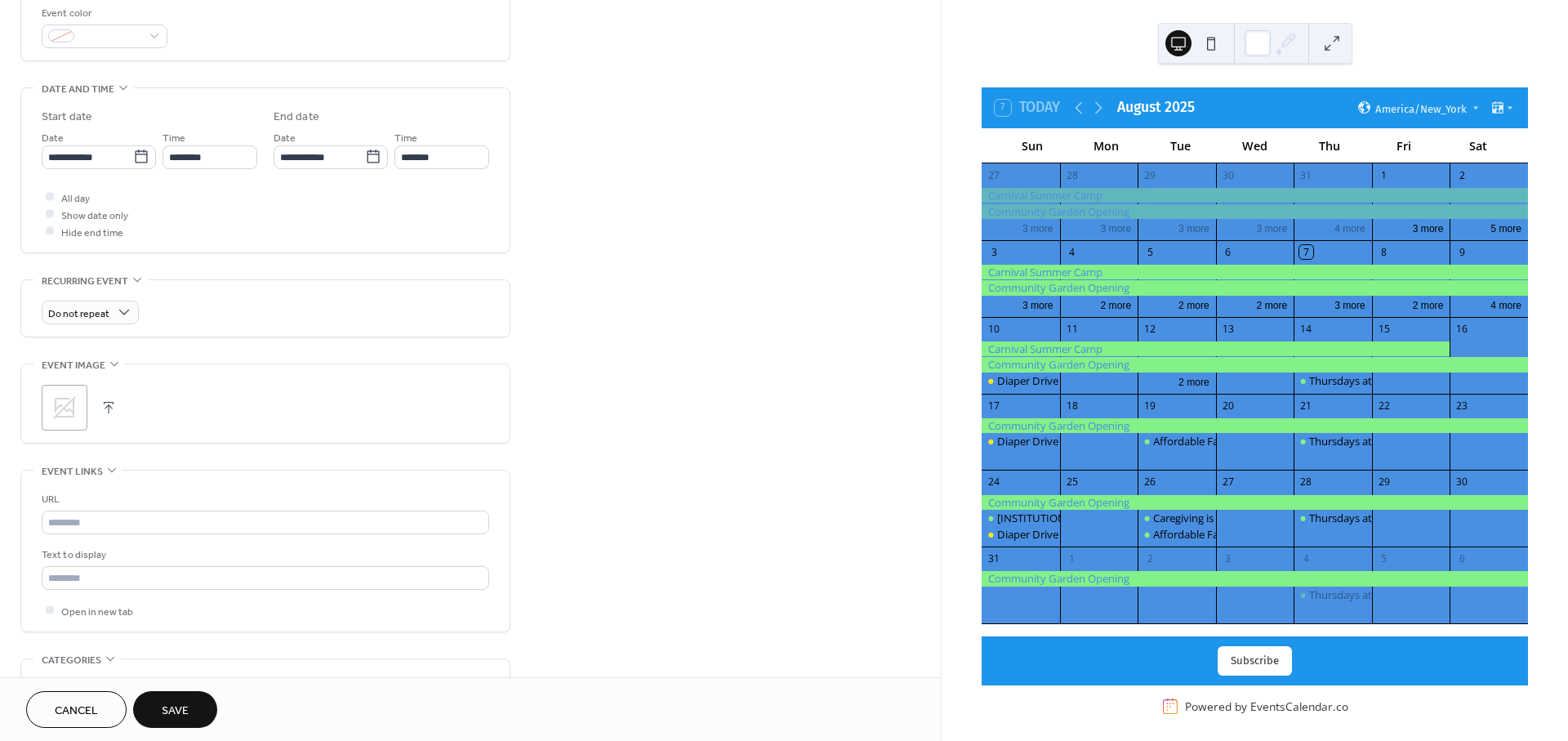 drag, startPoint x: 715, startPoint y: 461, endPoint x: 720, endPoint y: 518, distance: 57.218878 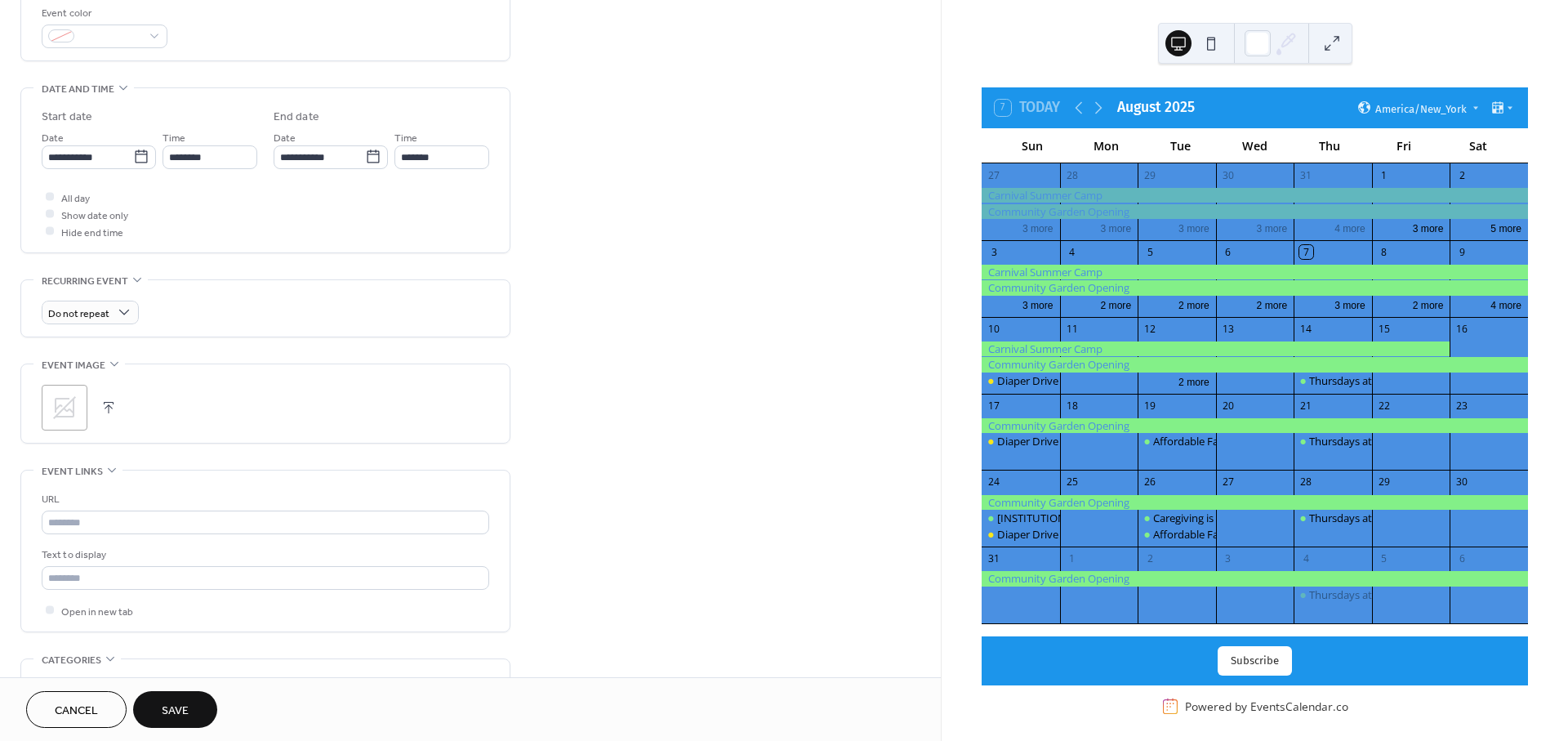 scroll, scrollTop: 493, scrollLeft: 0, axis: vertical 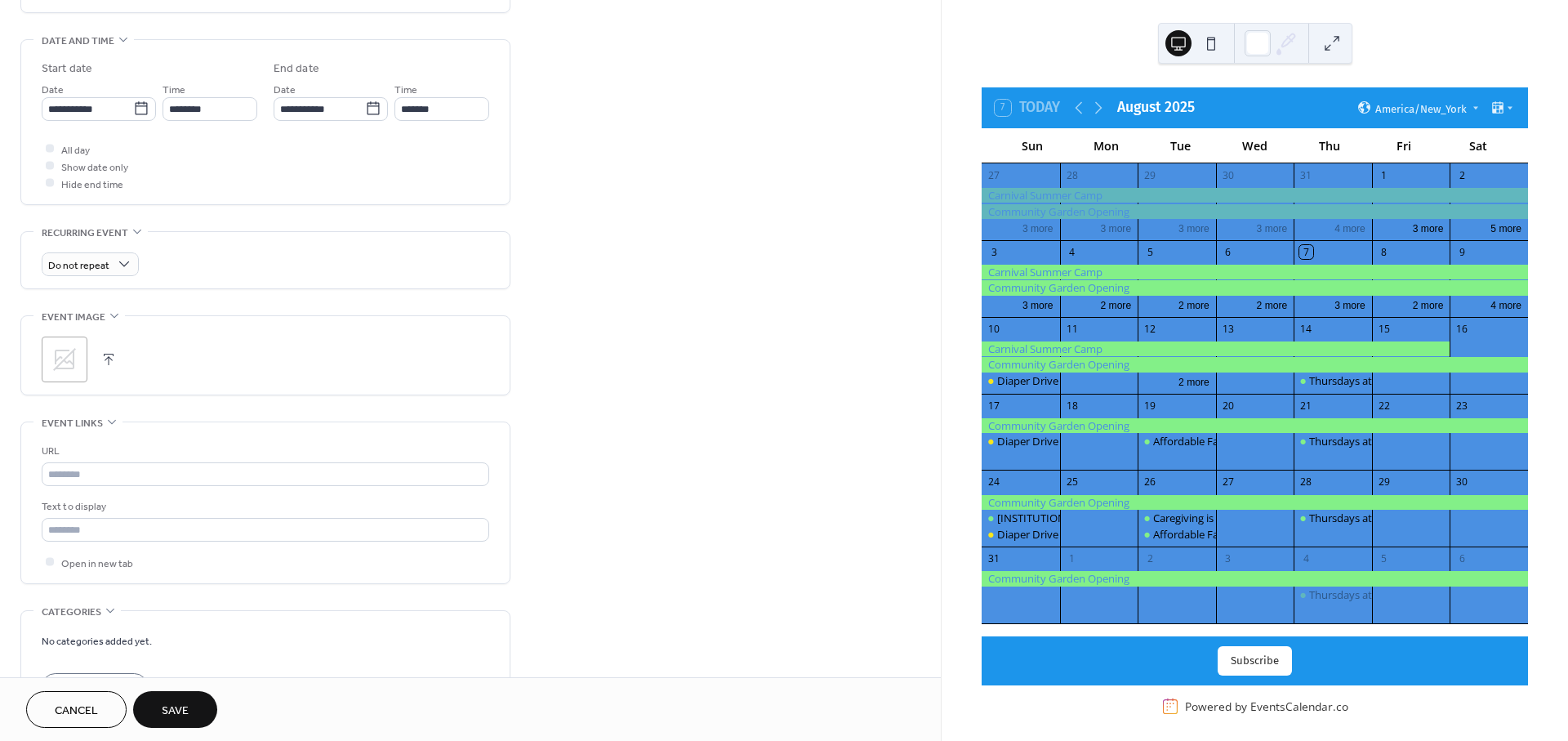 click on ";" at bounding box center (65, 359) 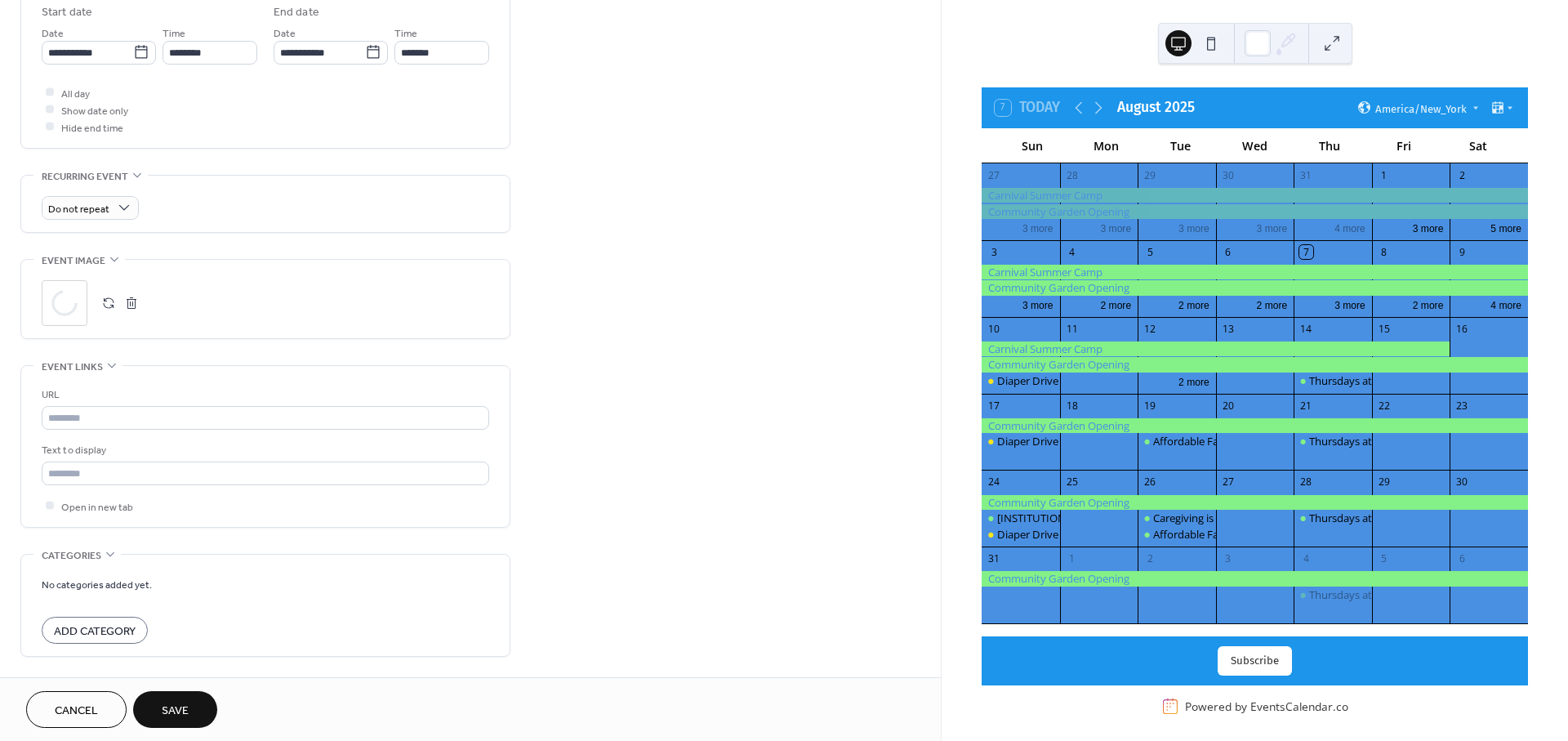 scroll, scrollTop: 605, scrollLeft: 0, axis: vertical 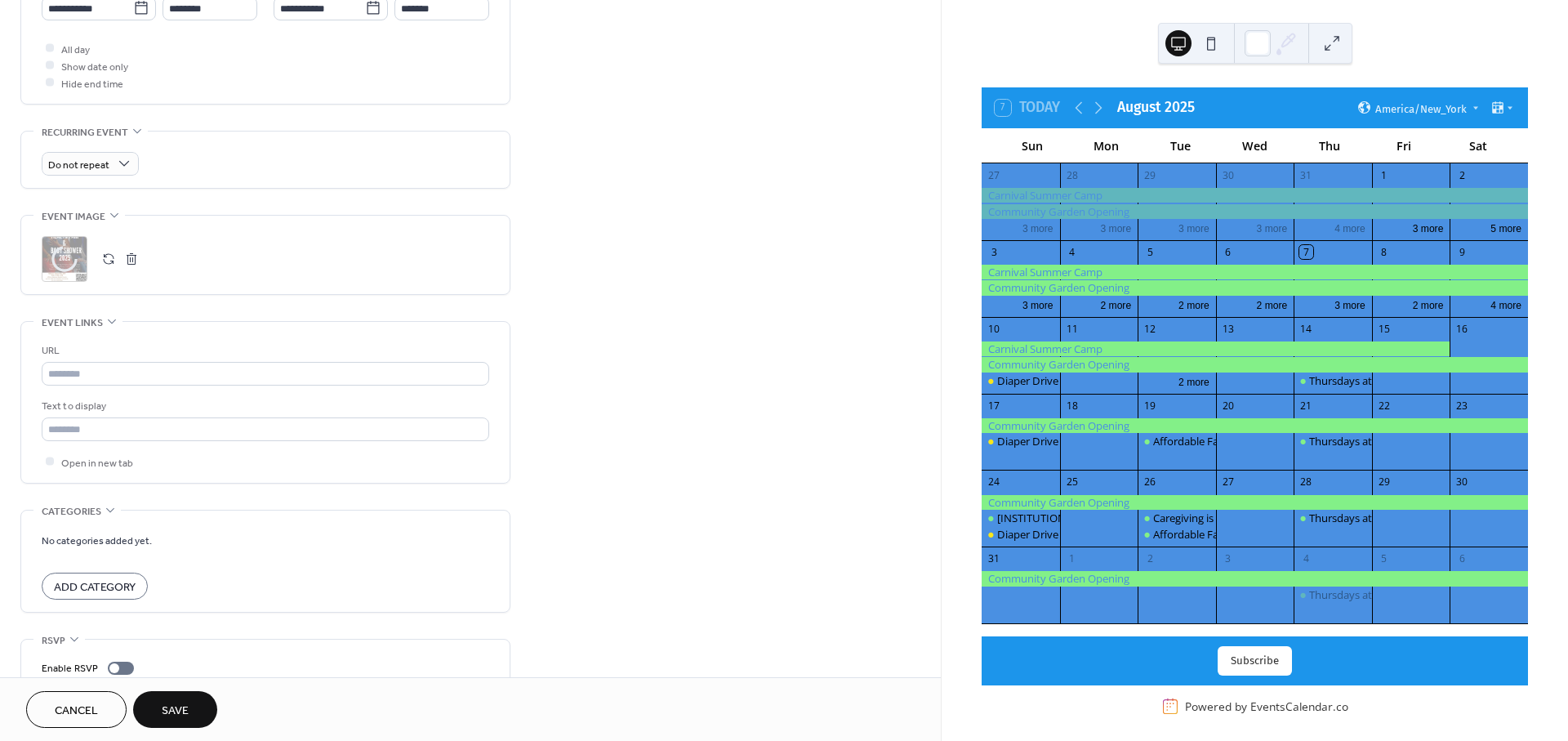 drag, startPoint x: 768, startPoint y: 450, endPoint x: 514, endPoint y: 416, distance: 256.2655 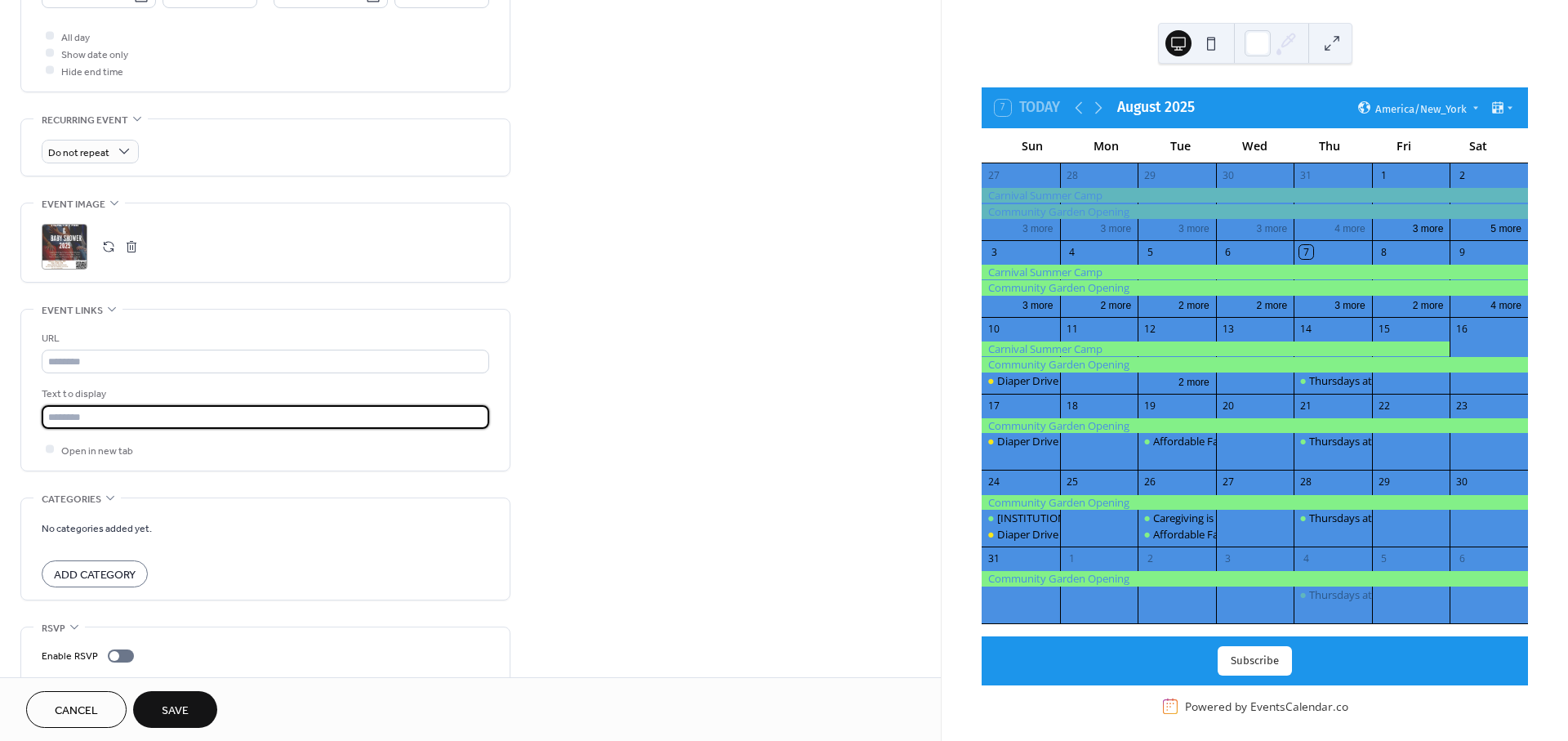 click at bounding box center (265, 417) 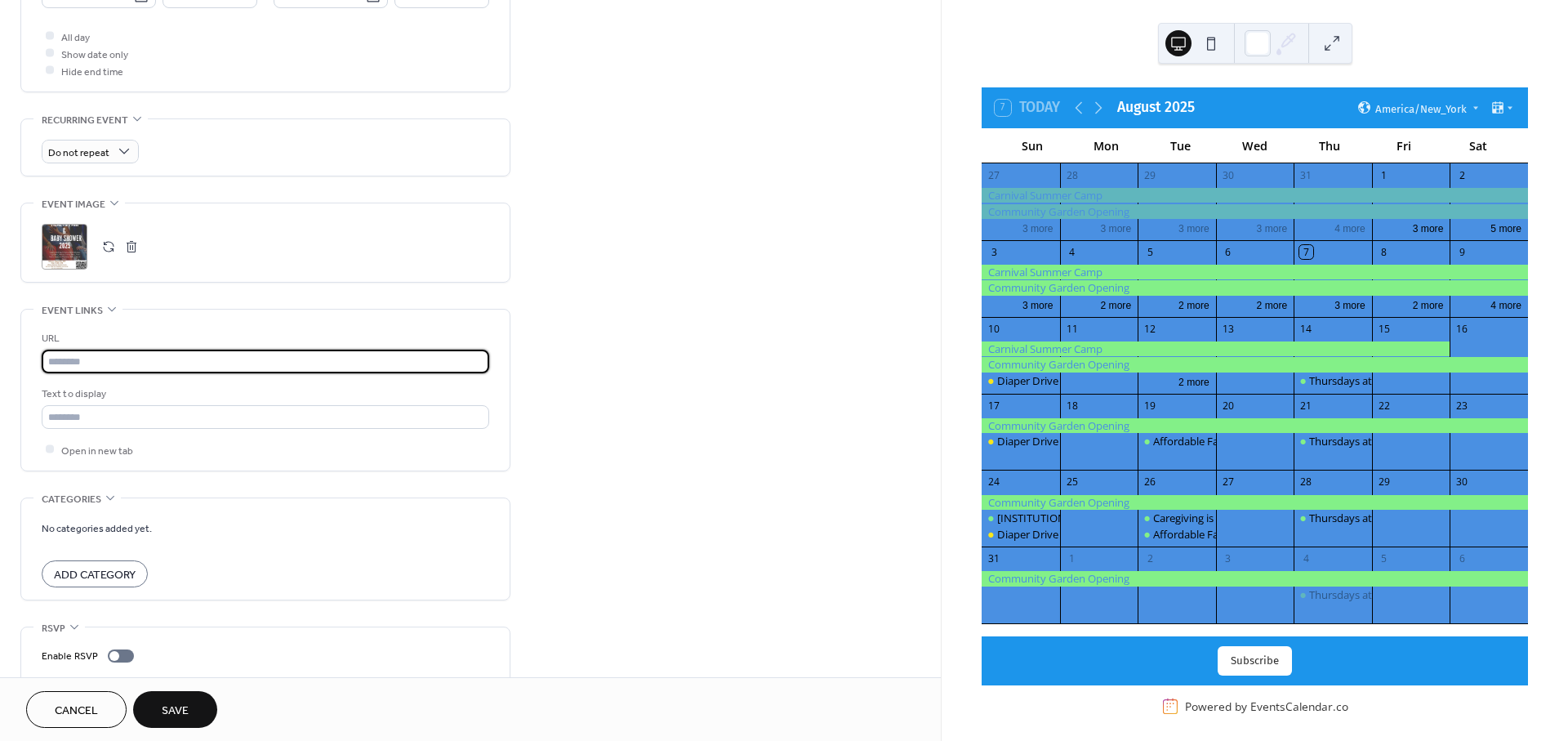click at bounding box center (265, 361) 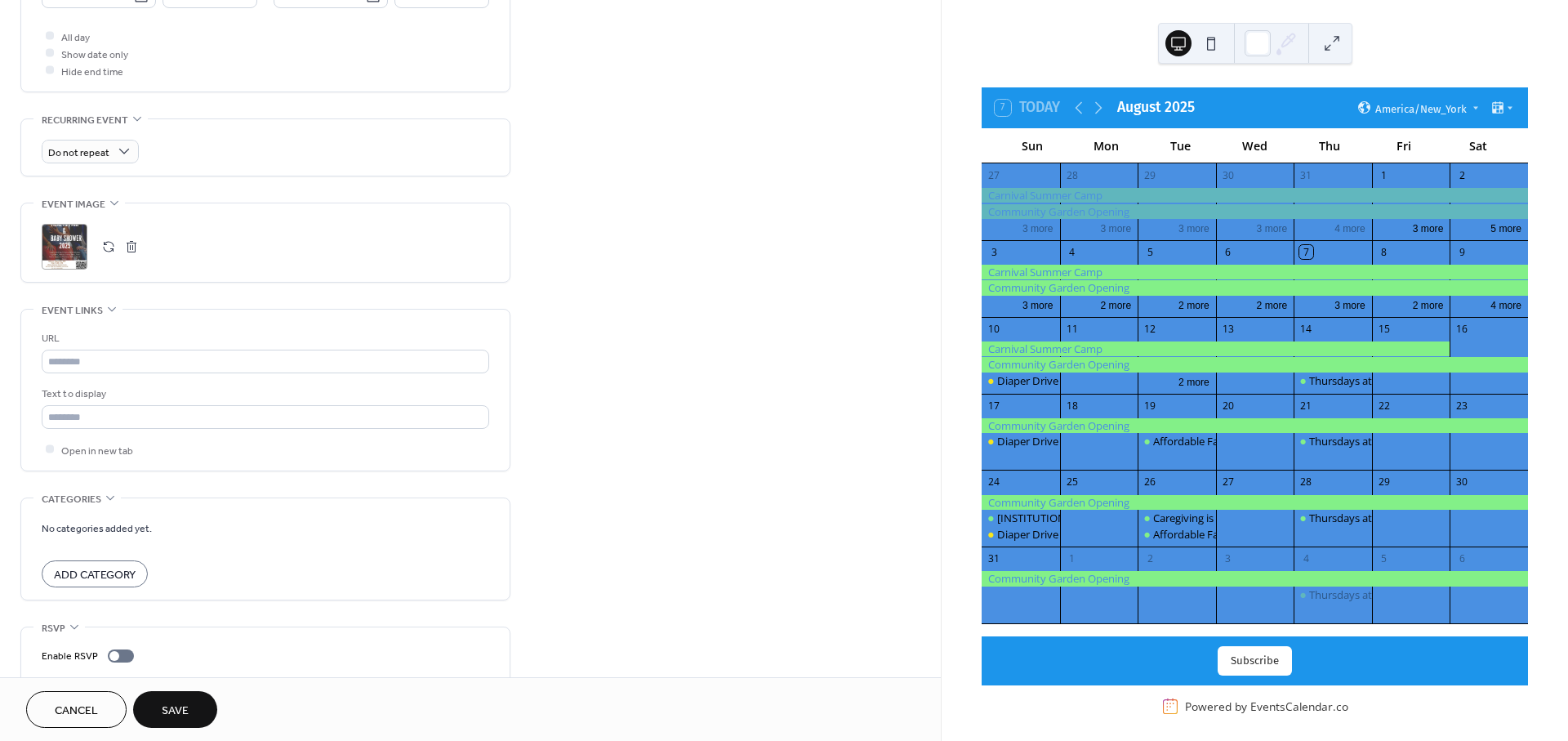 click at bounding box center [131, 247] 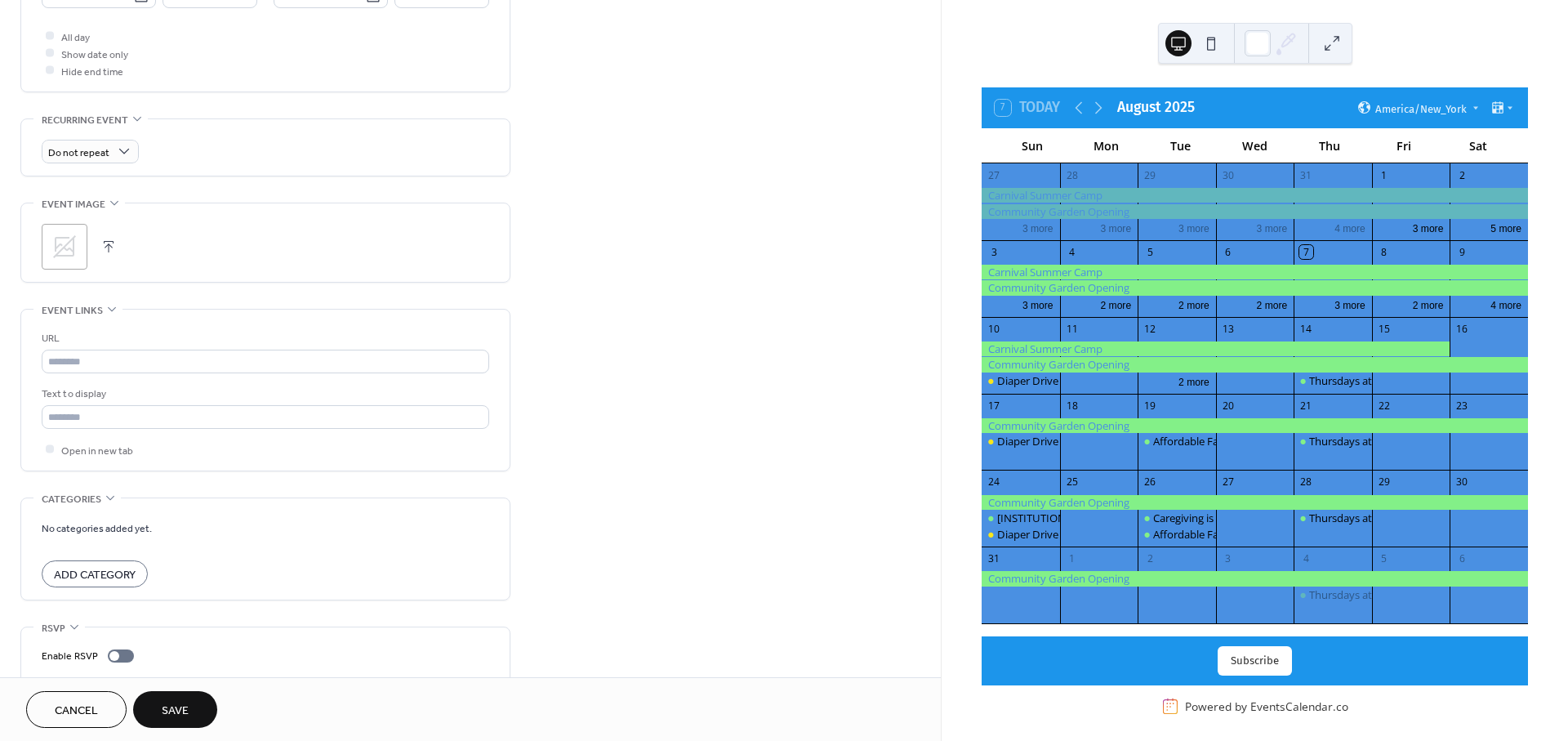 click 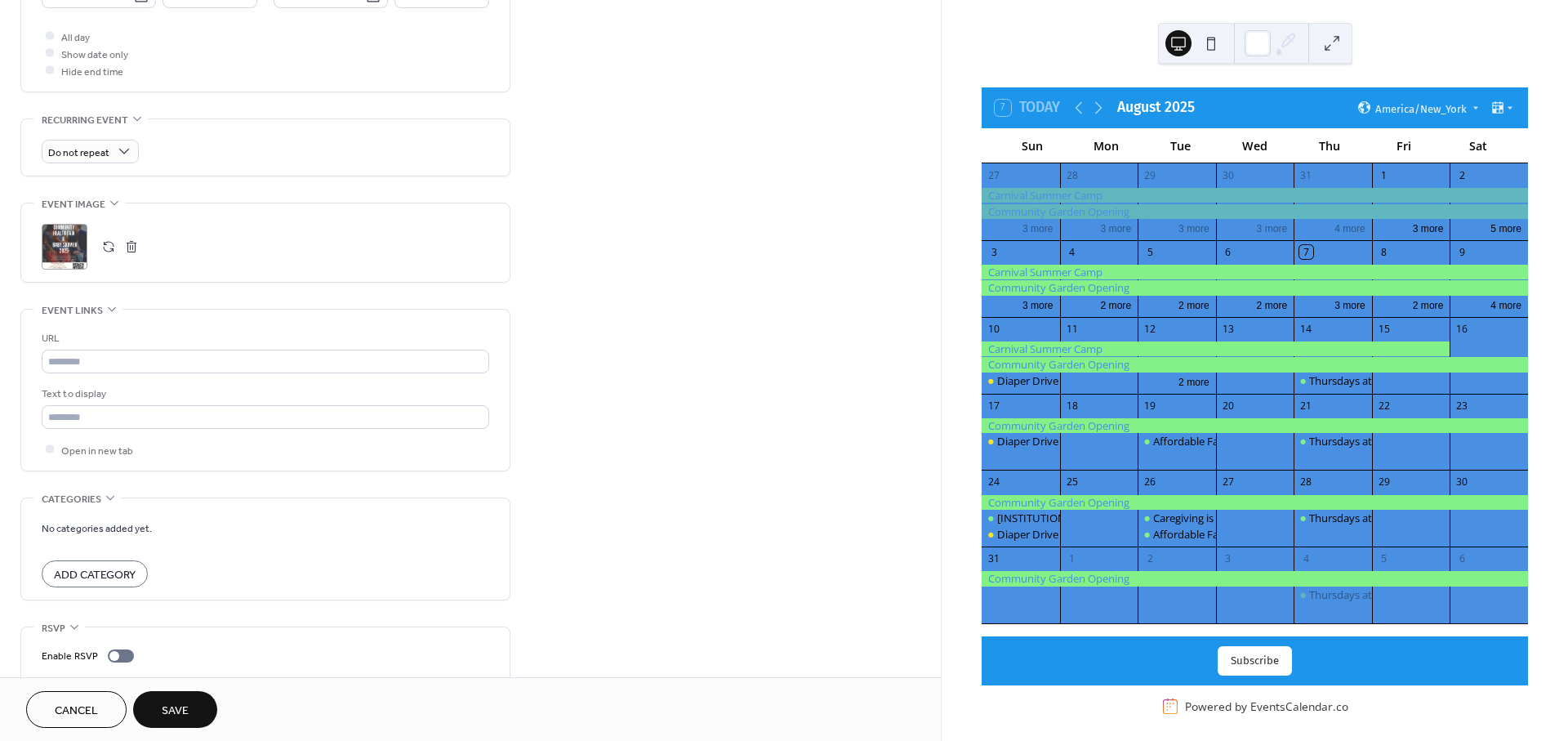 drag, startPoint x: 692, startPoint y: 414, endPoint x: 679, endPoint y: 418, distance: 13.601471 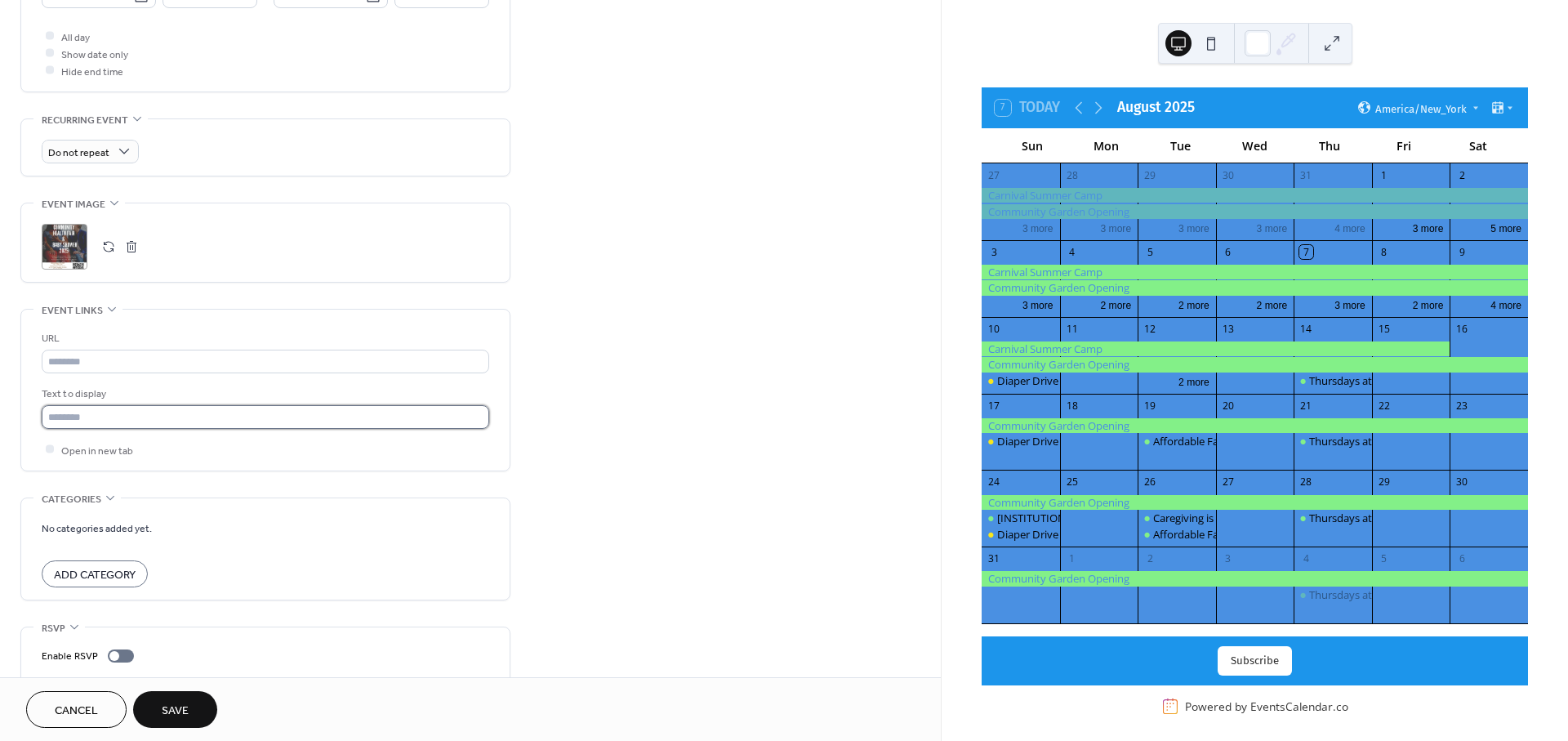 click at bounding box center (265, 417) 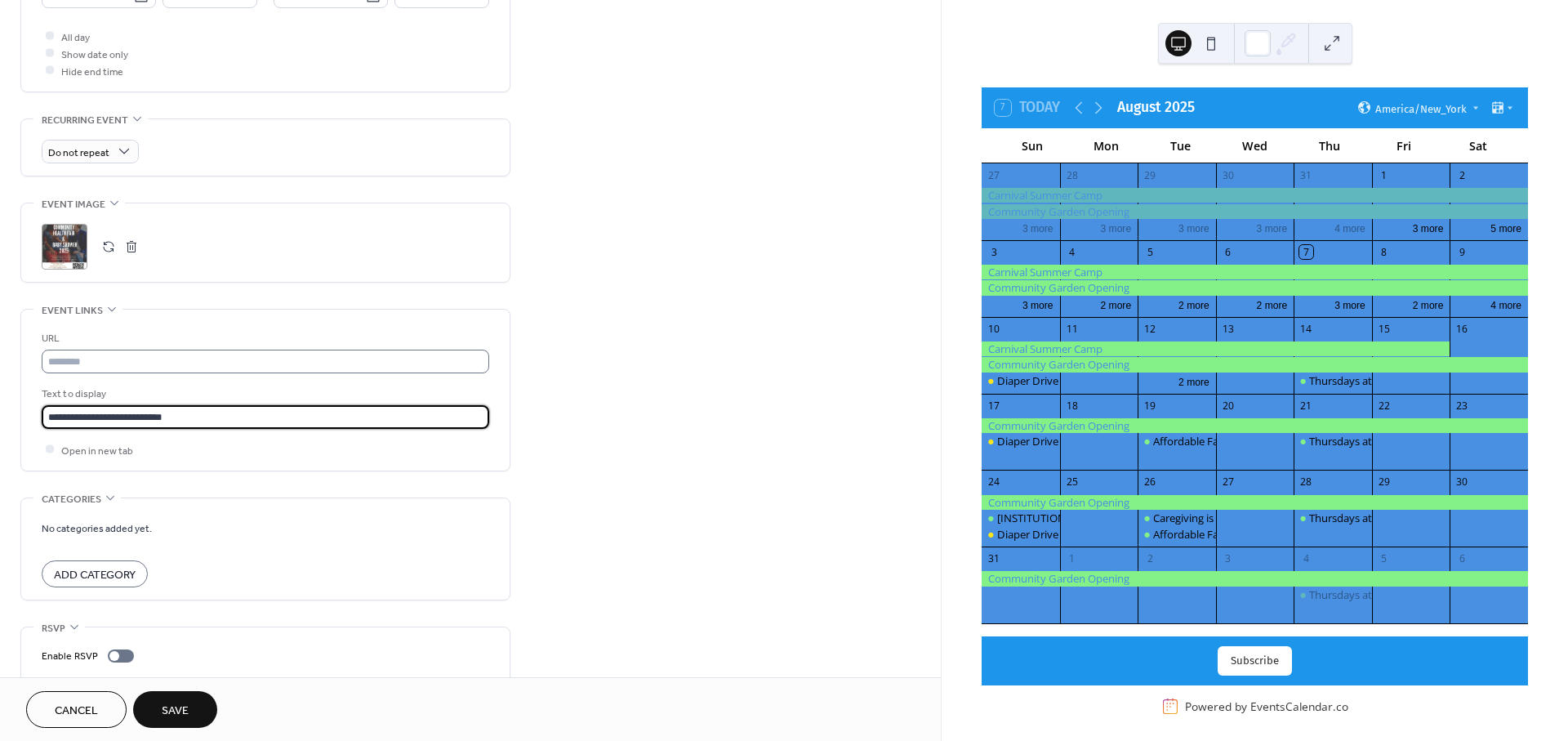 type on "**********" 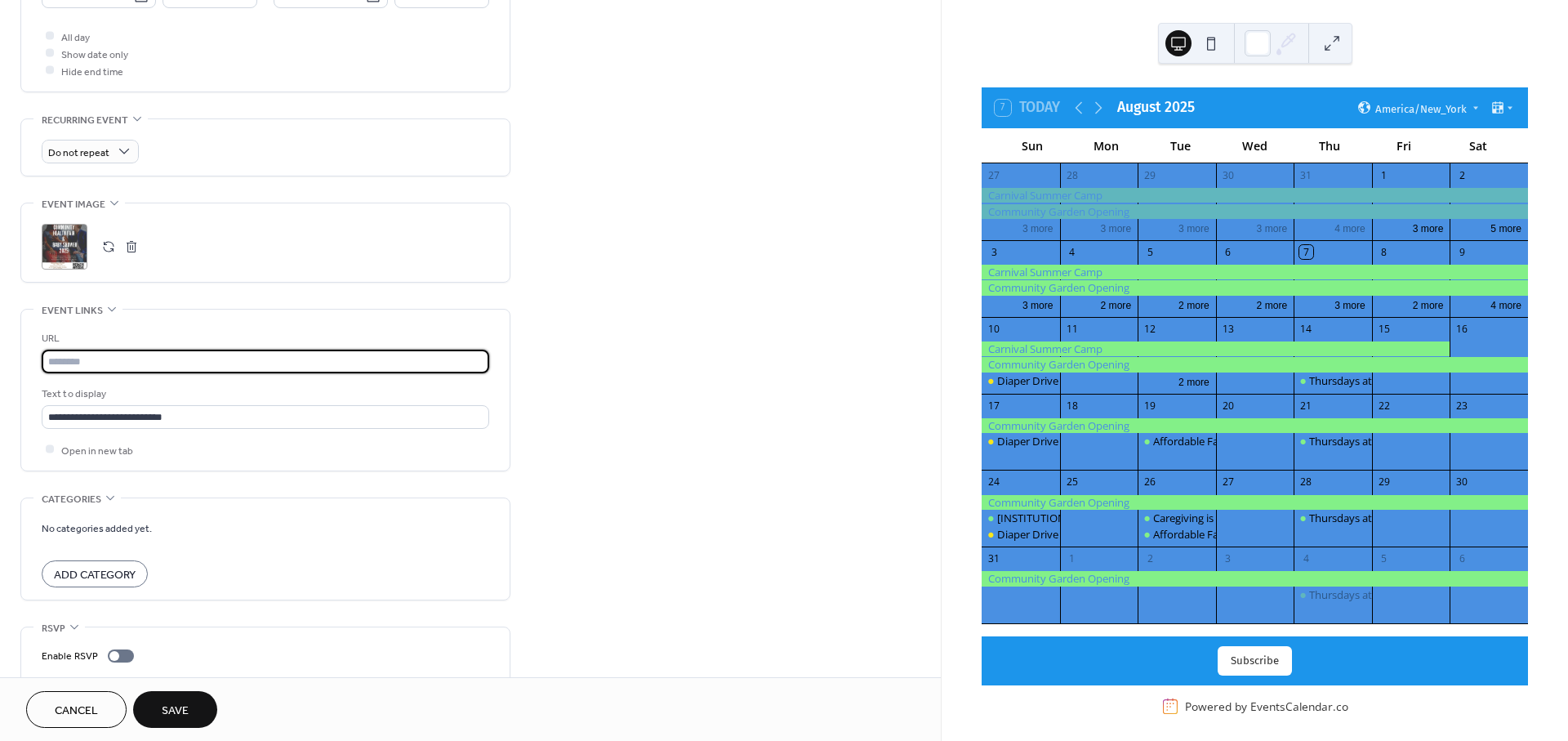 click at bounding box center [265, 361] 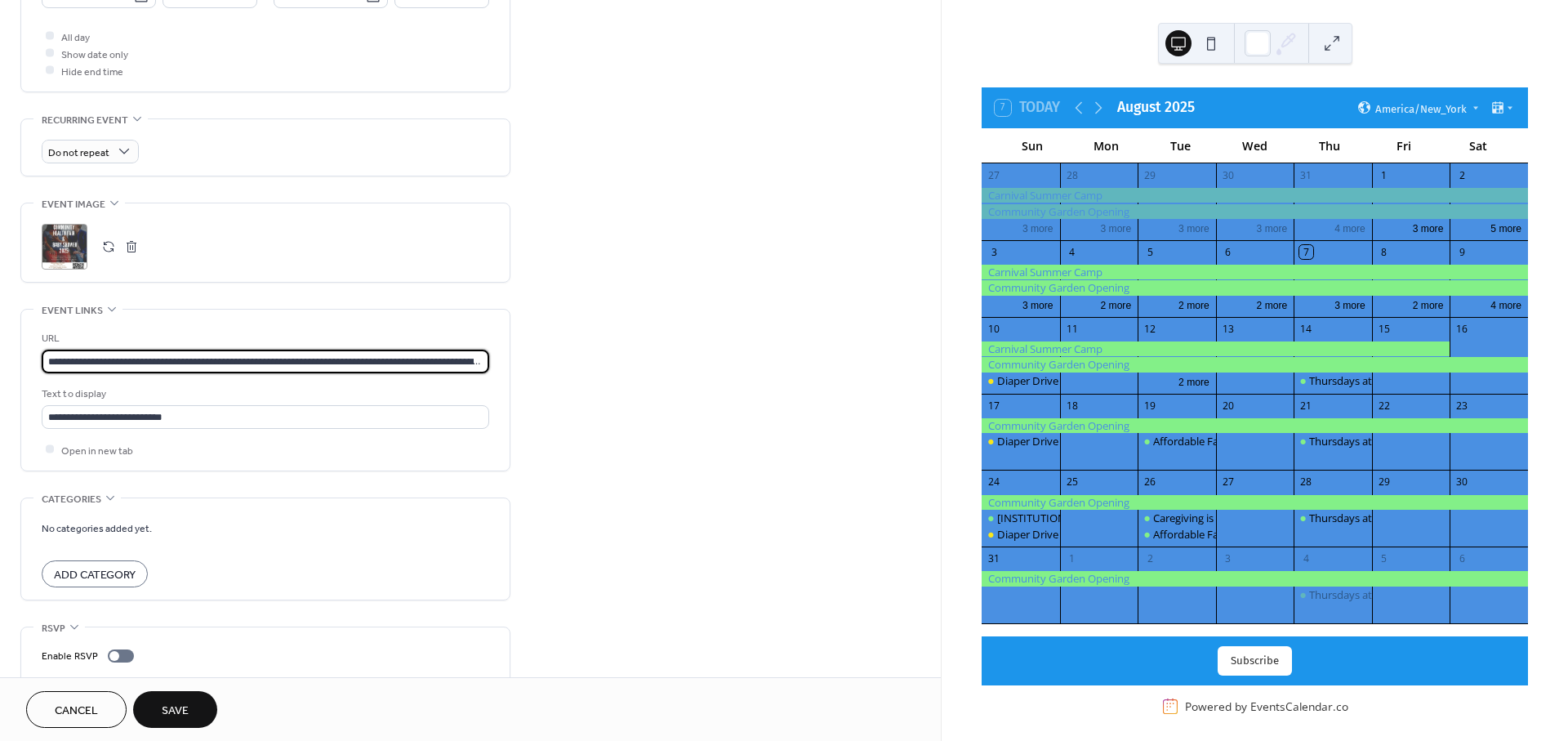 scroll, scrollTop: 0, scrollLeft: 396, axis: horizontal 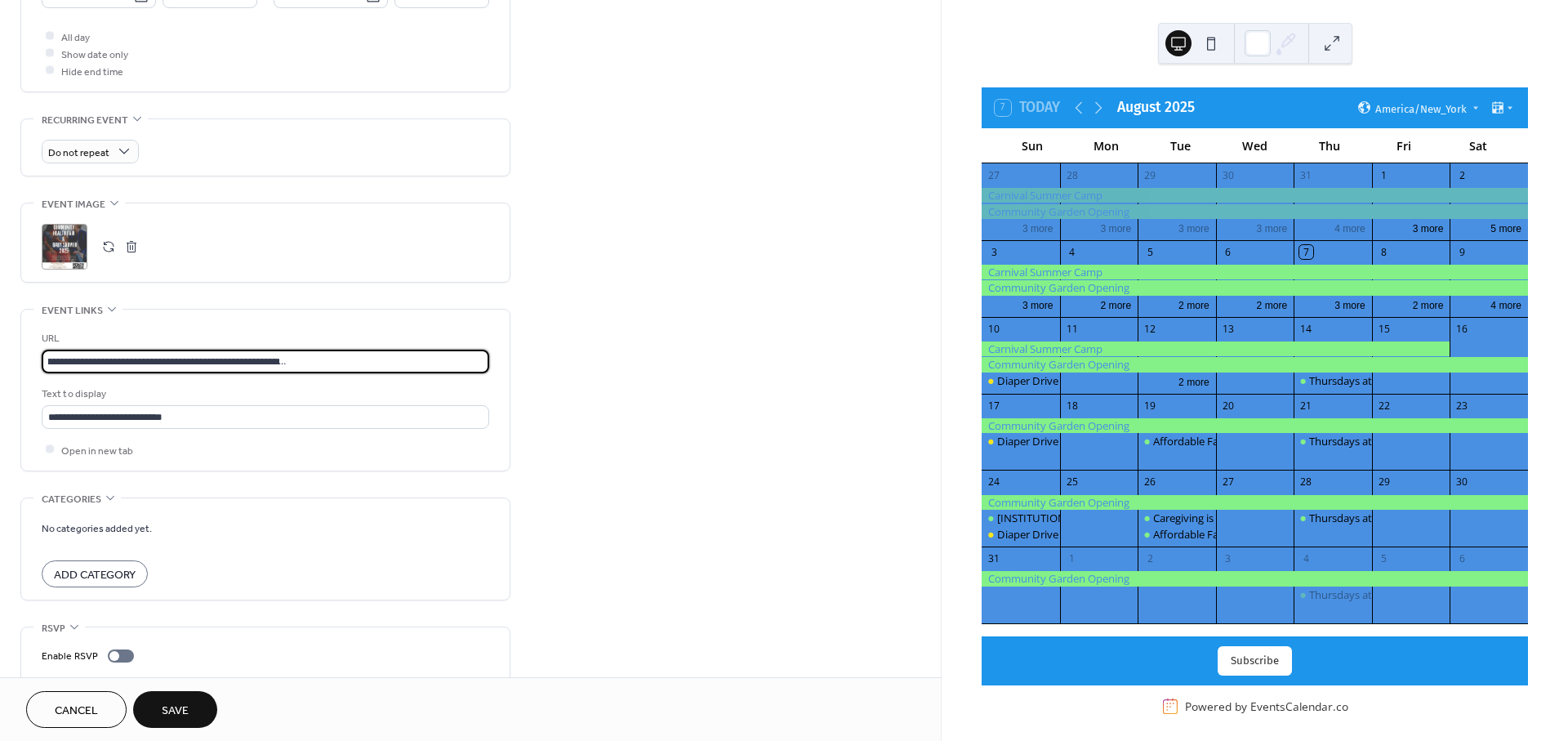 type on "**********" 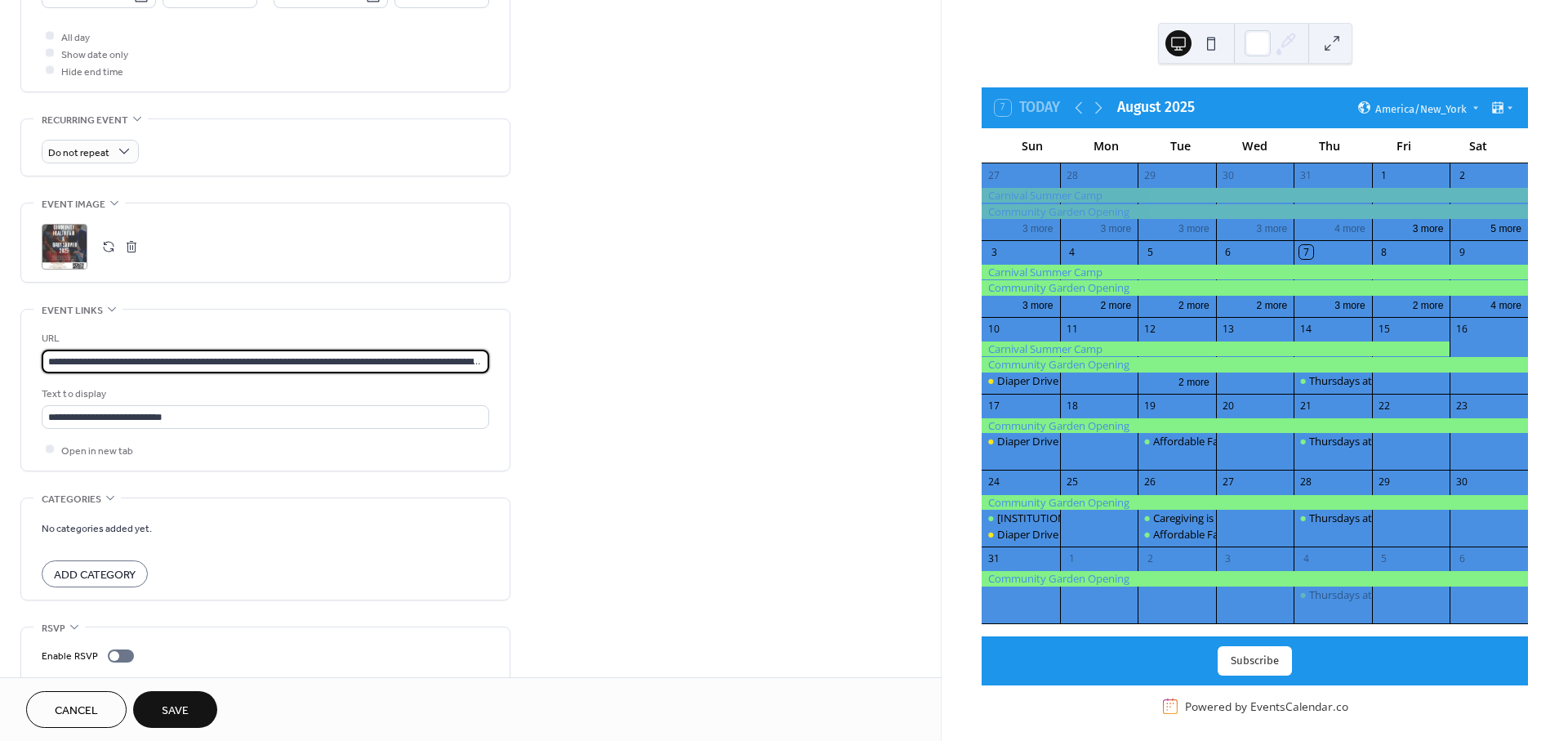 click on "Save" at bounding box center [175, 711] 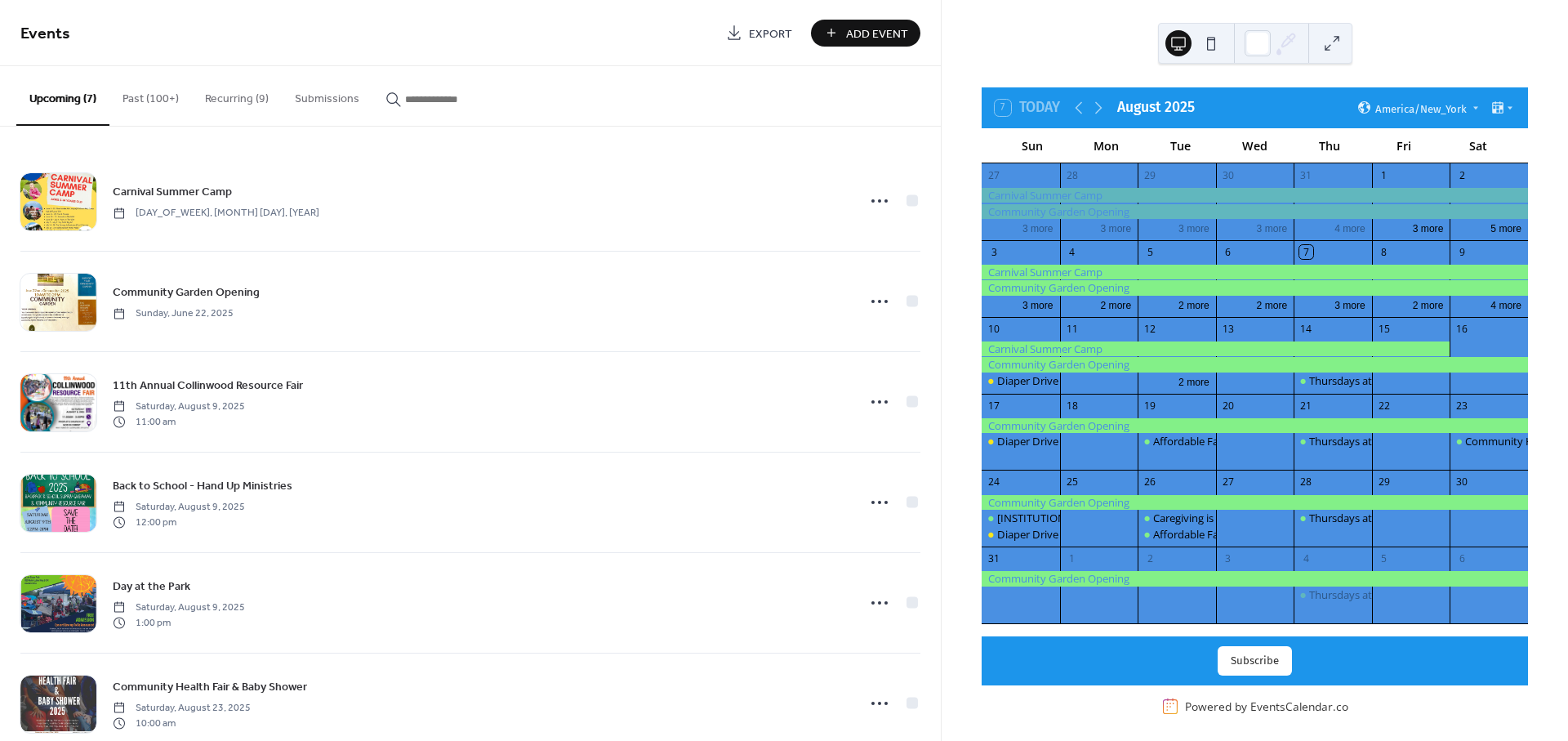 click on "Add Event" at bounding box center [866, 33] 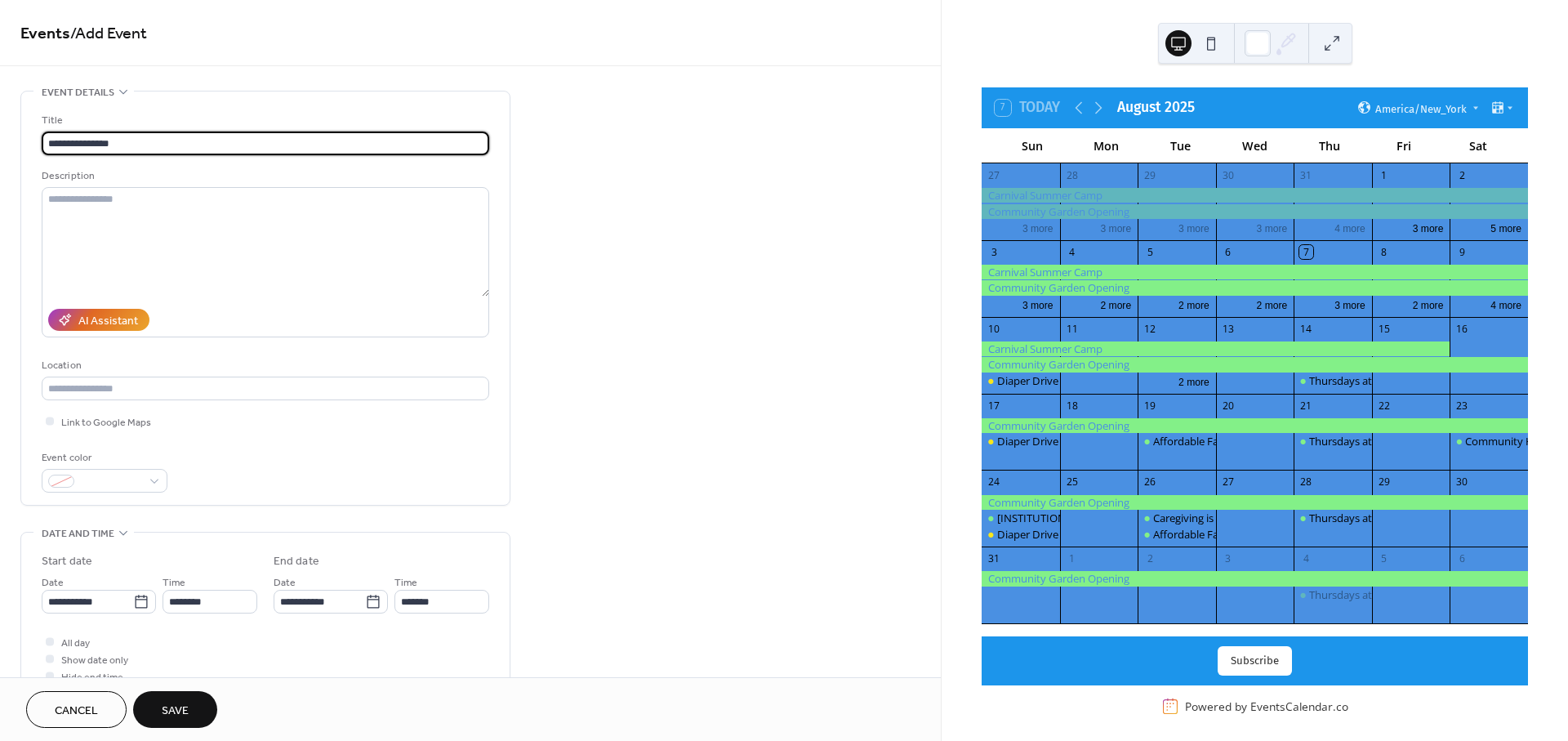type on "**********" 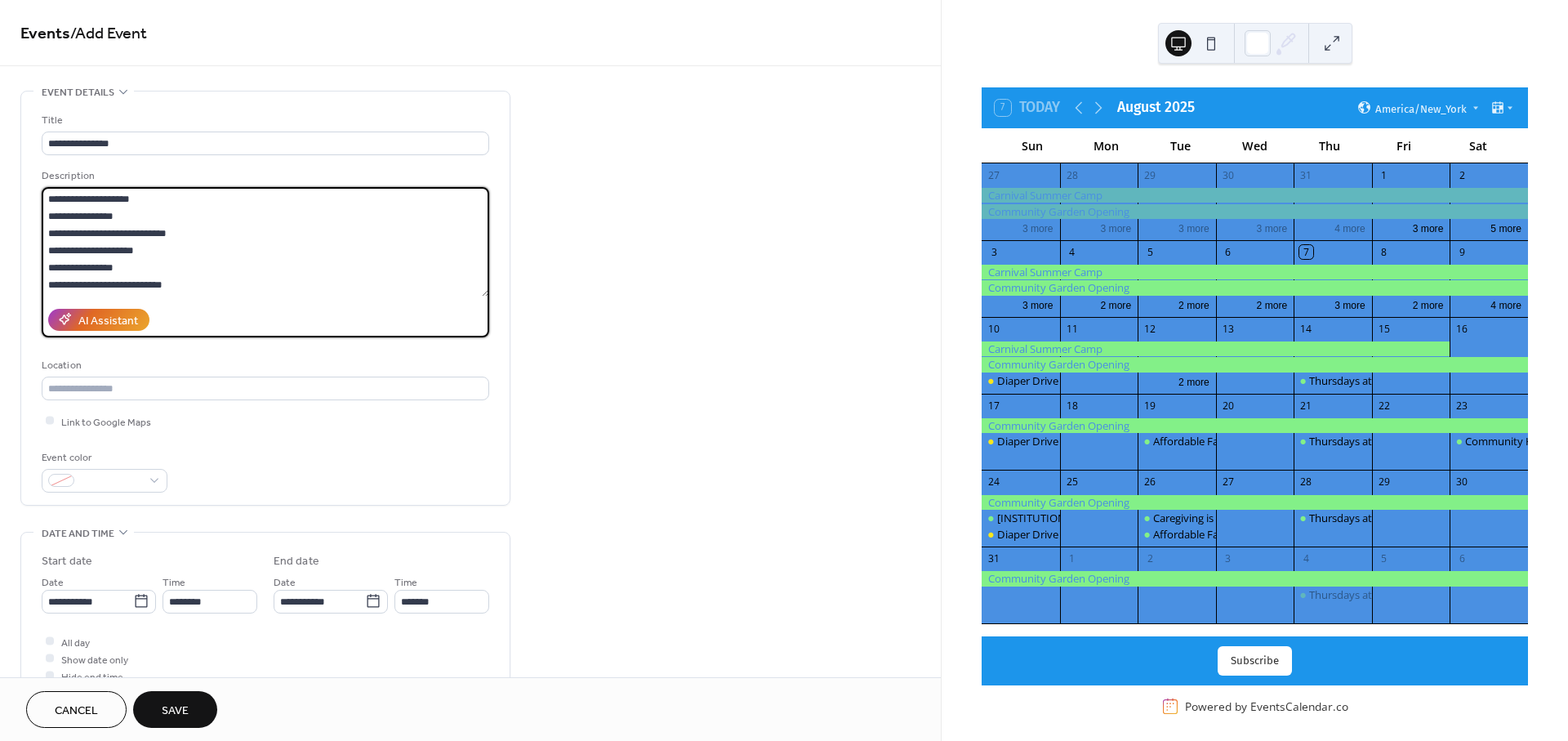 scroll, scrollTop: 168, scrollLeft: 0, axis: vertical 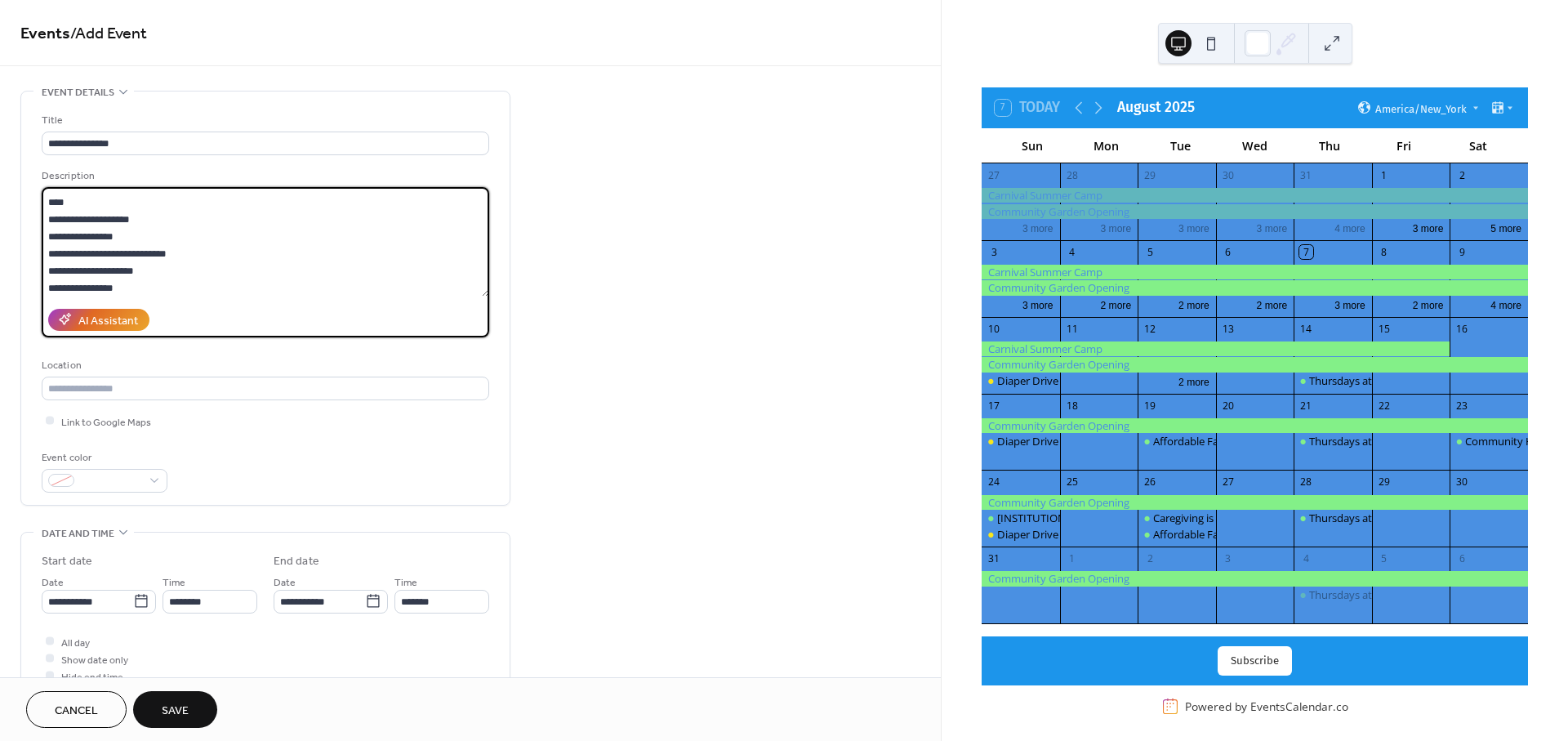 drag, startPoint x: 222, startPoint y: 298, endPoint x: 227, endPoint y: 267, distance: 31.400637 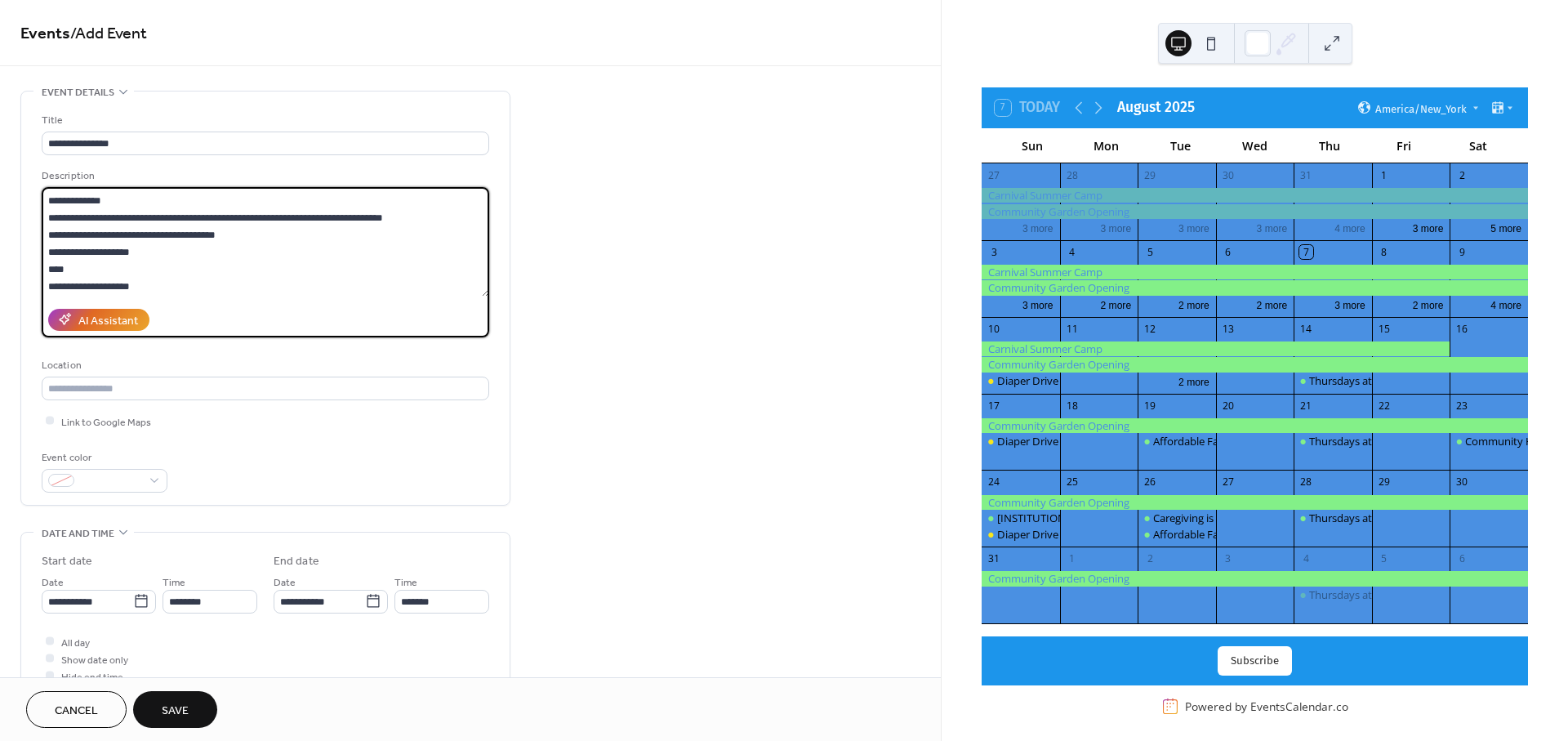 drag, startPoint x: 259, startPoint y: 288, endPoint x: 266, endPoint y: 263, distance: 25.96151 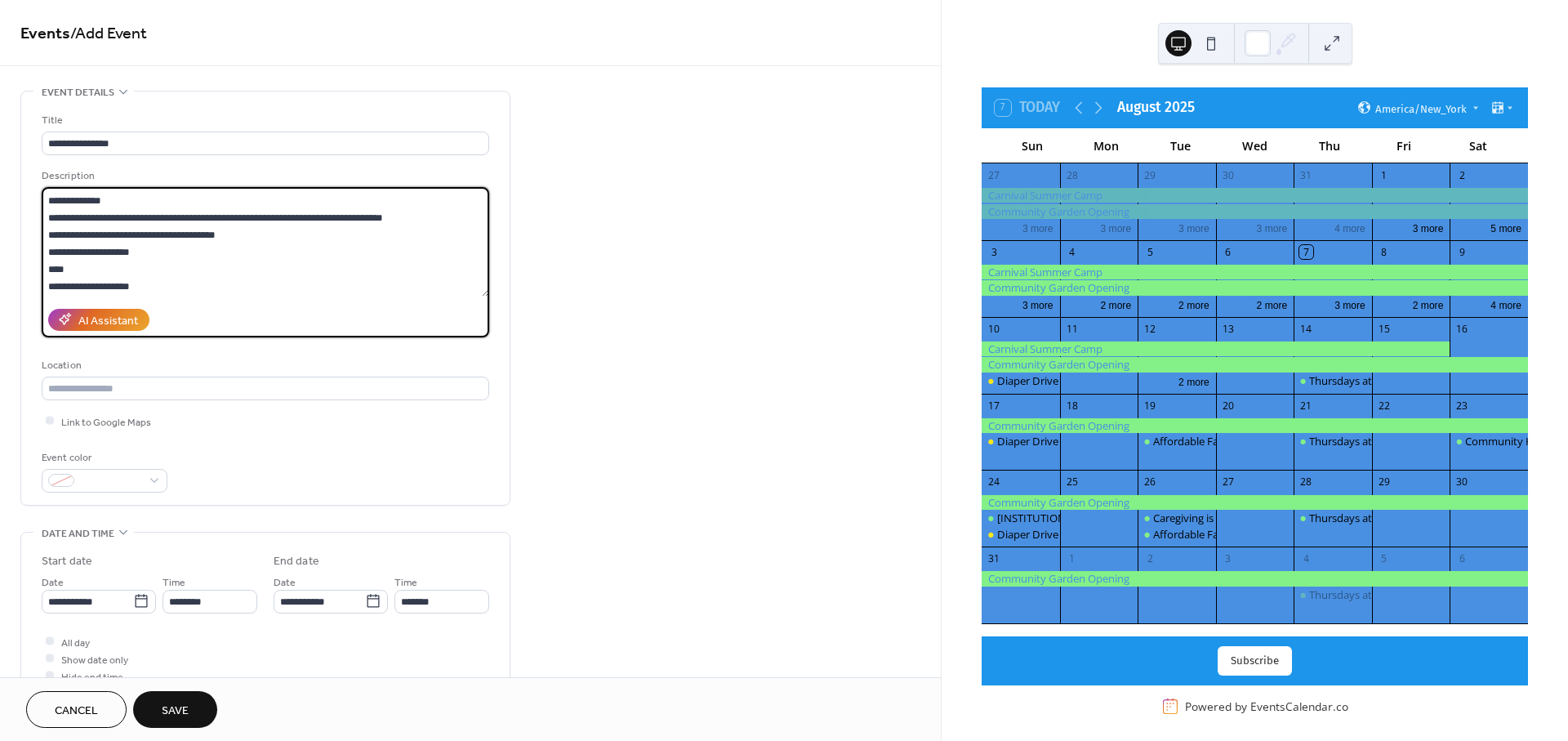 scroll, scrollTop: 47, scrollLeft: 0, axis: vertical 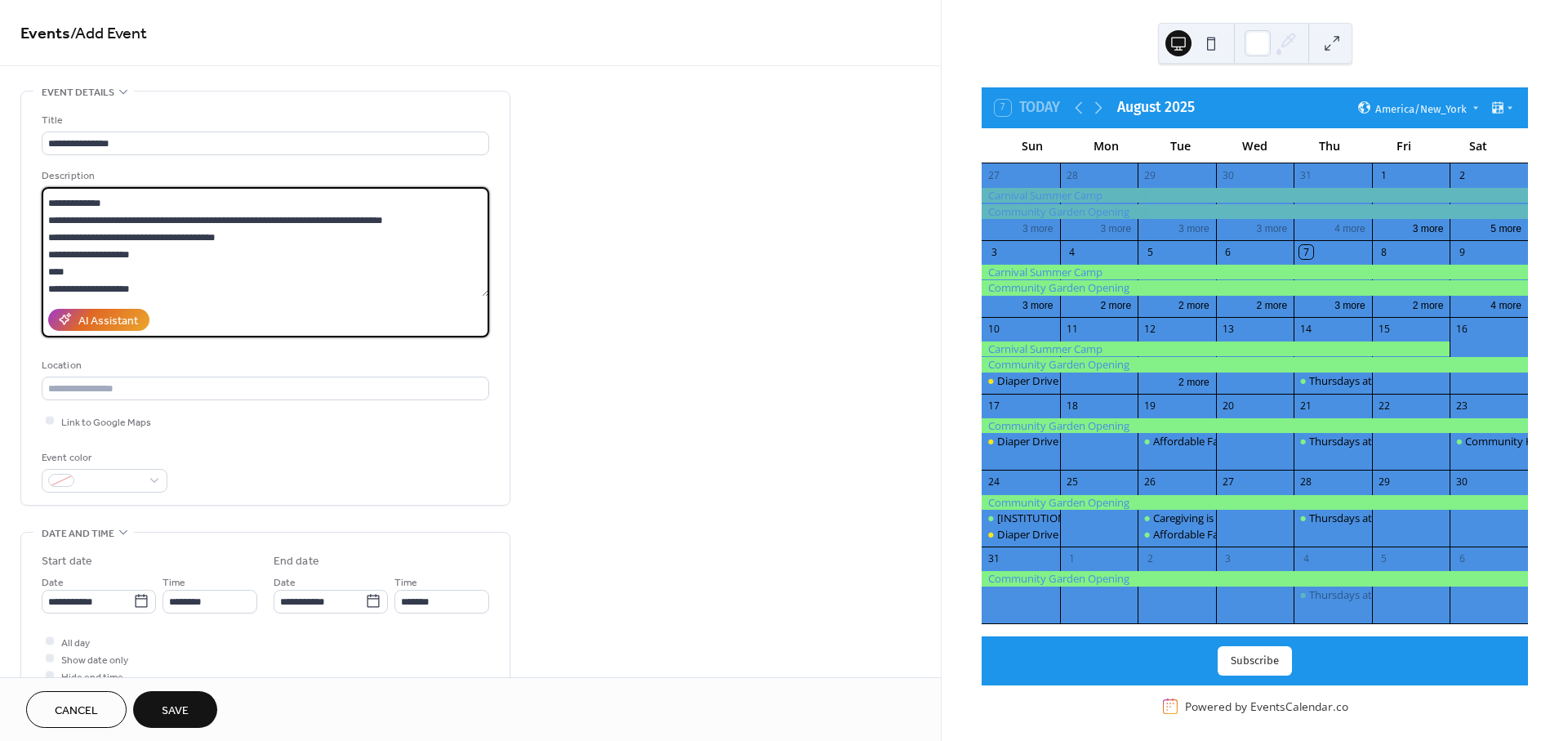 click on "**********" at bounding box center [265, 242] 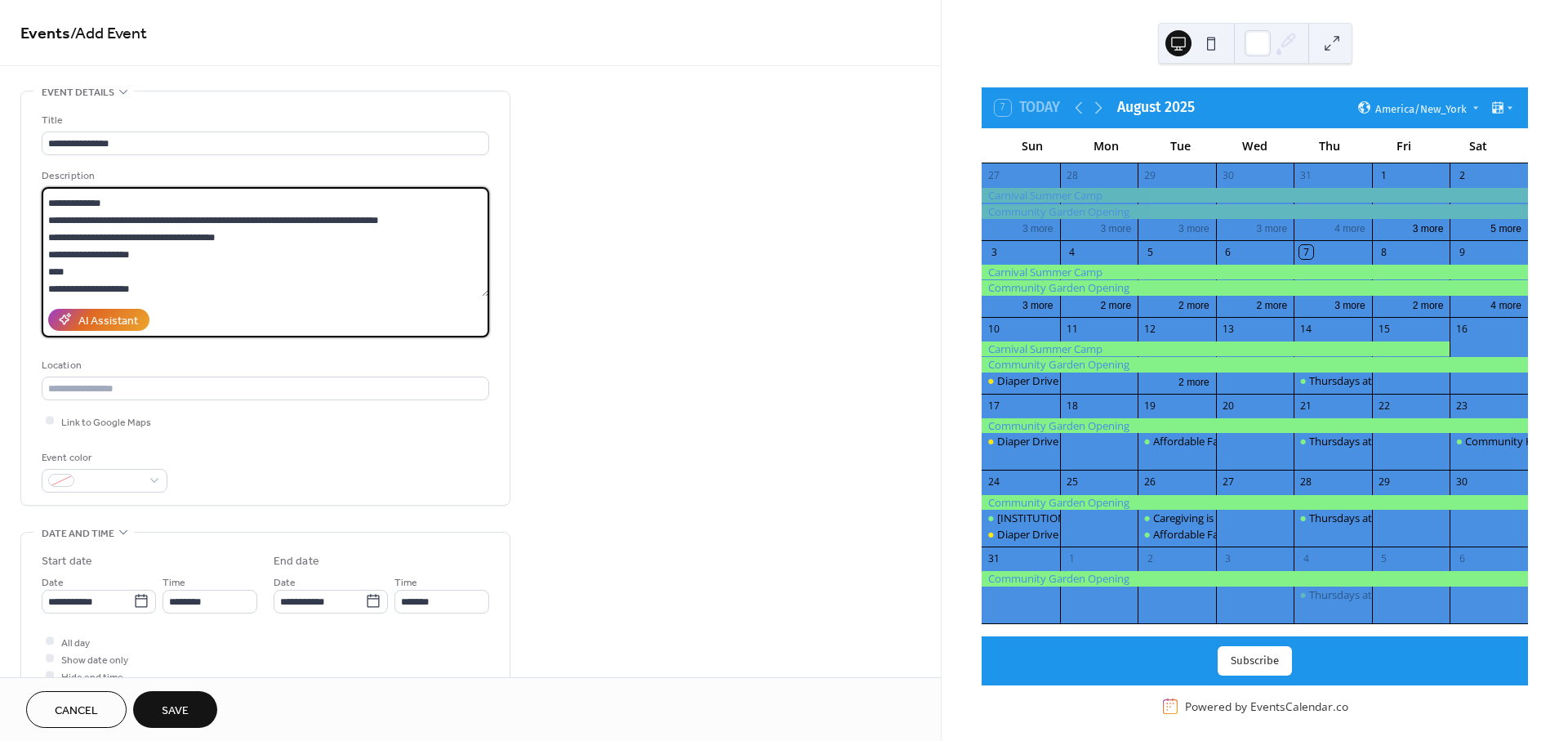 click on "**********" at bounding box center [265, 242] 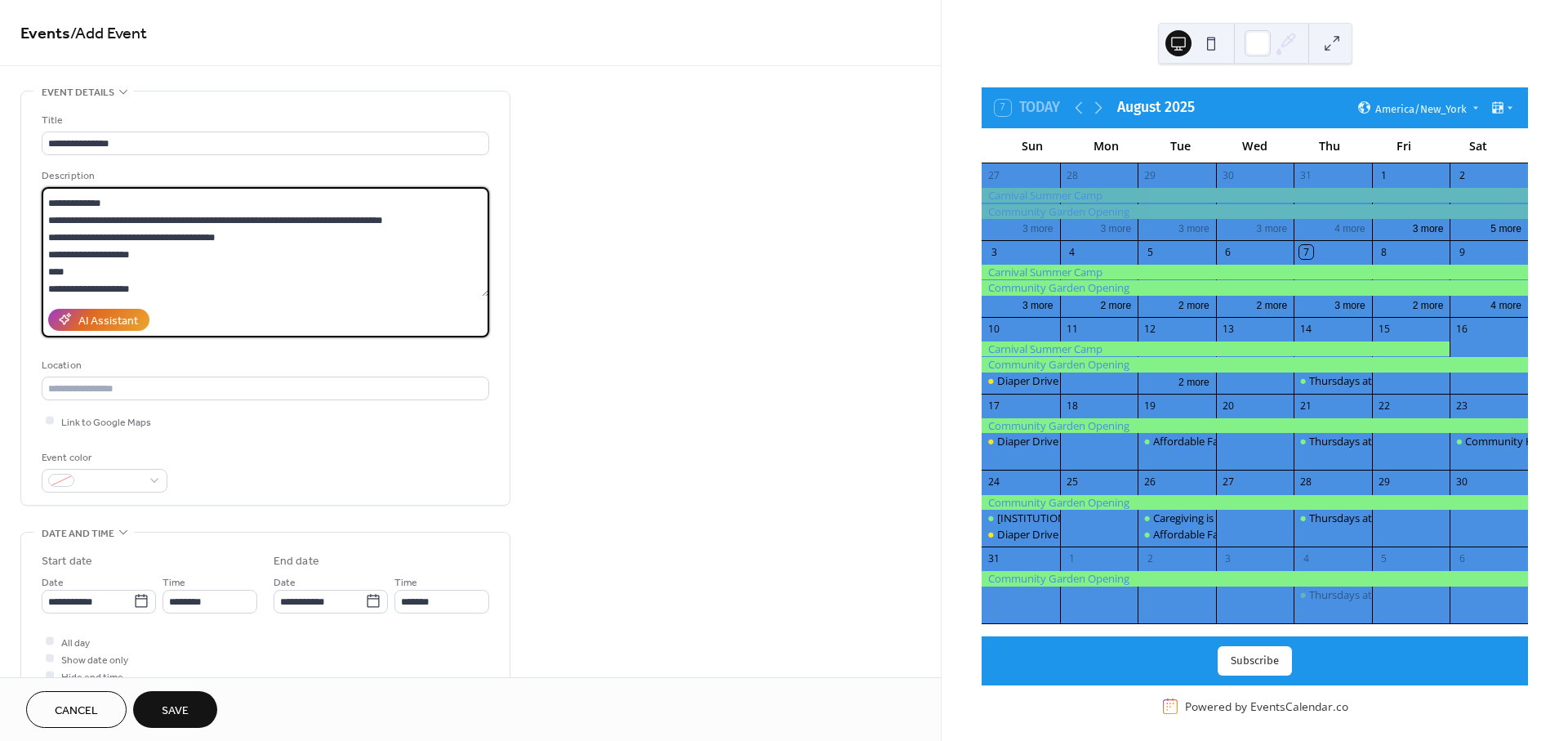 click on "**********" at bounding box center (265, 242) 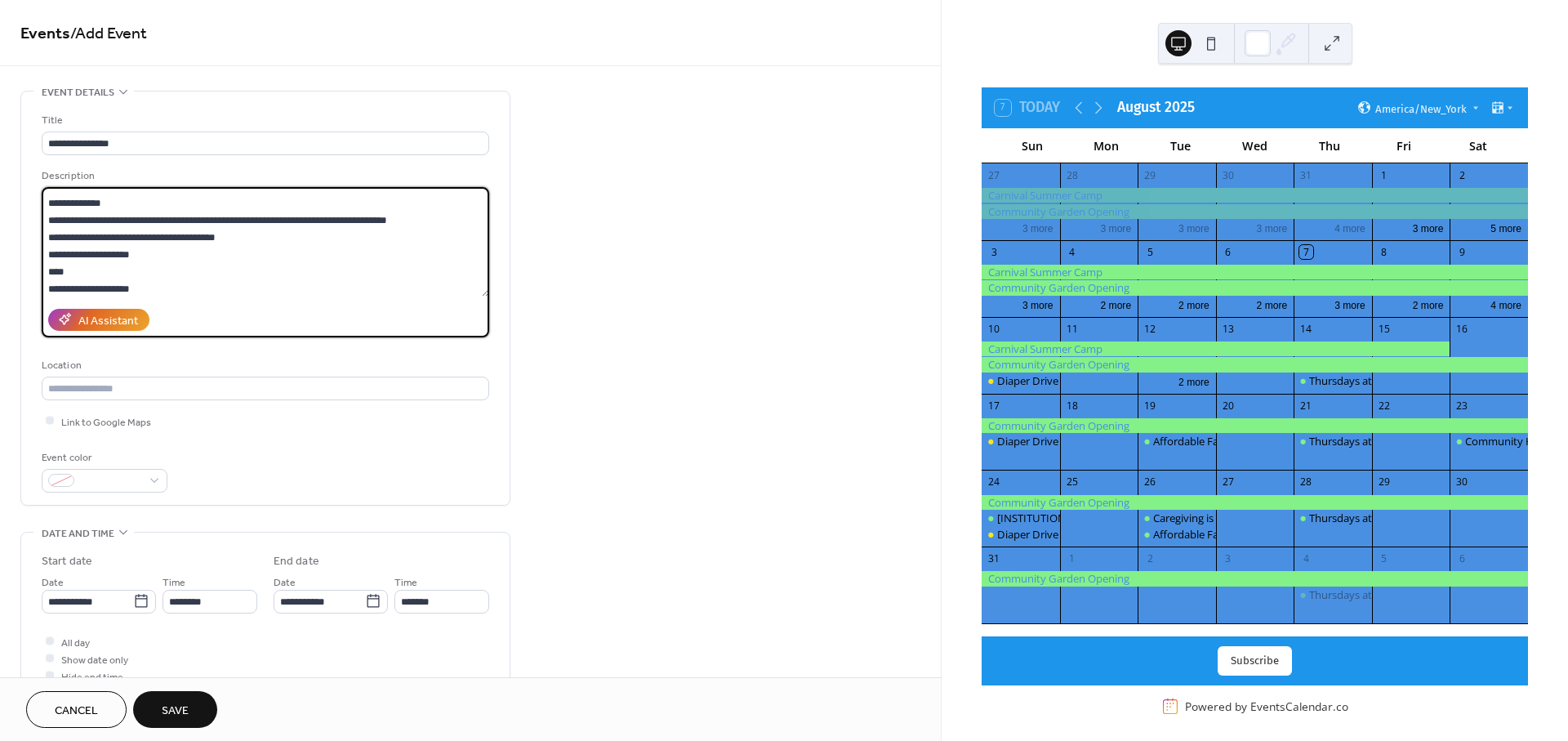 drag, startPoint x: 330, startPoint y: 283, endPoint x: 249, endPoint y: 281, distance: 81.02469 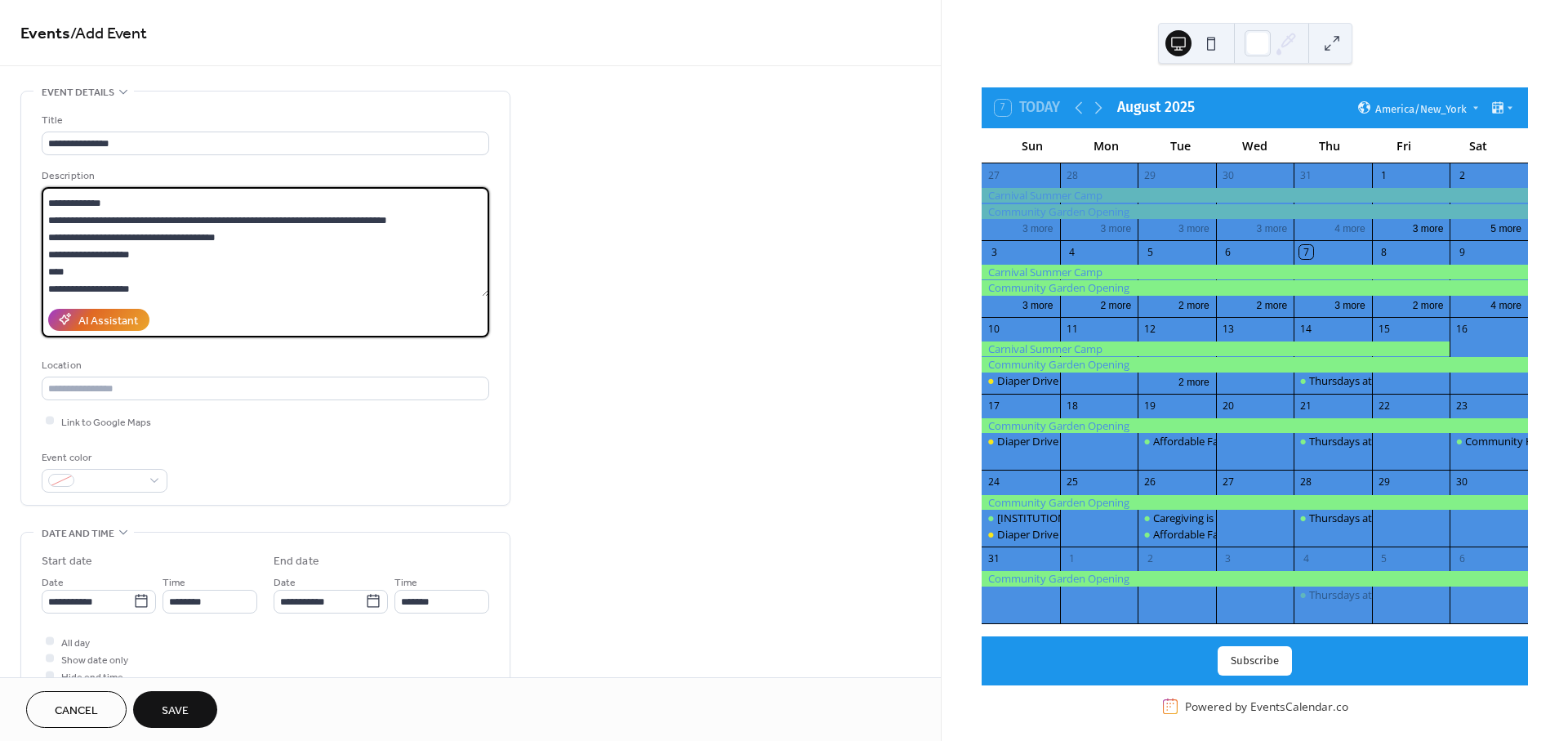 type on "**********" 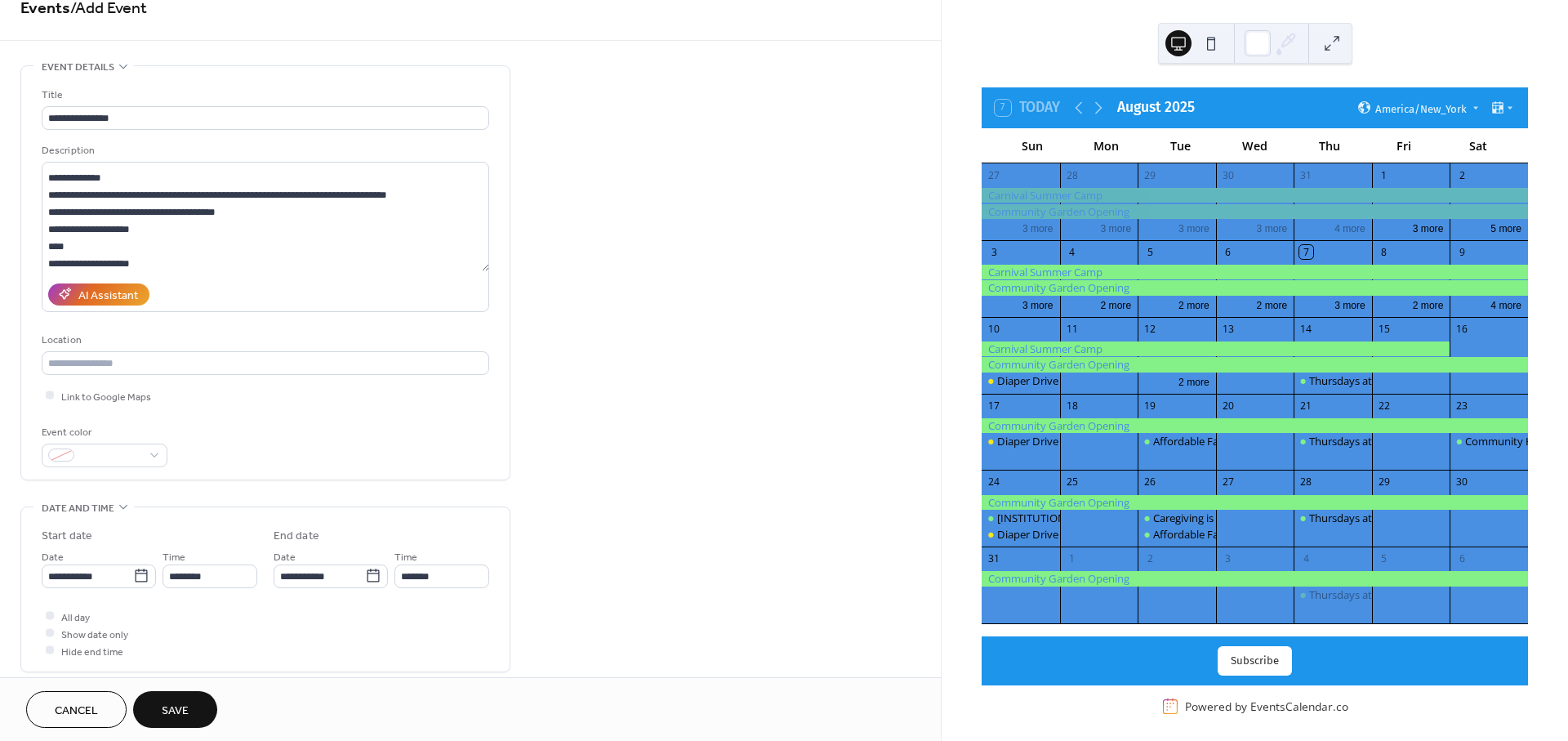 drag, startPoint x: 541, startPoint y: 291, endPoint x: 546, endPoint y: 353, distance: 62.201286 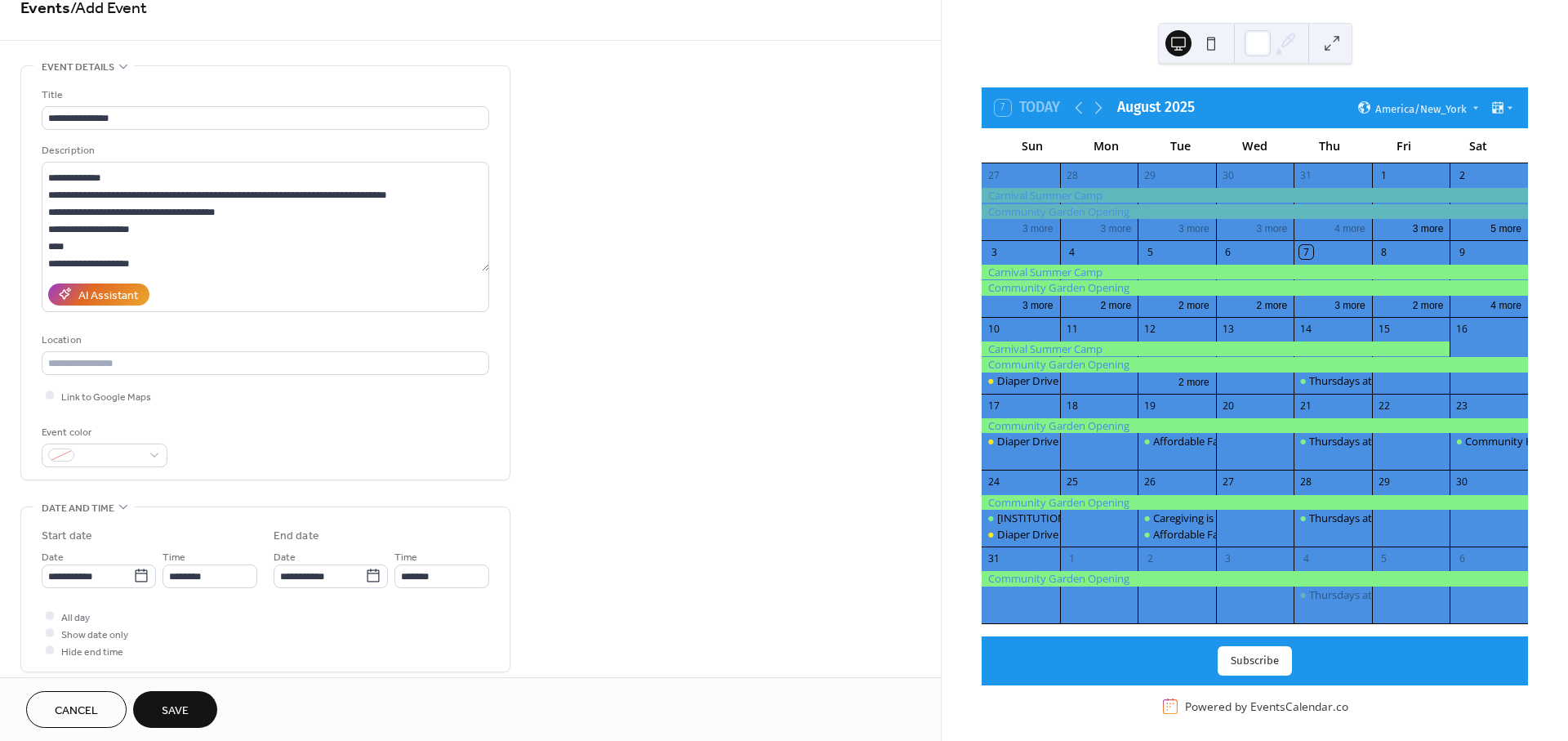 scroll, scrollTop: 52, scrollLeft: 0, axis: vertical 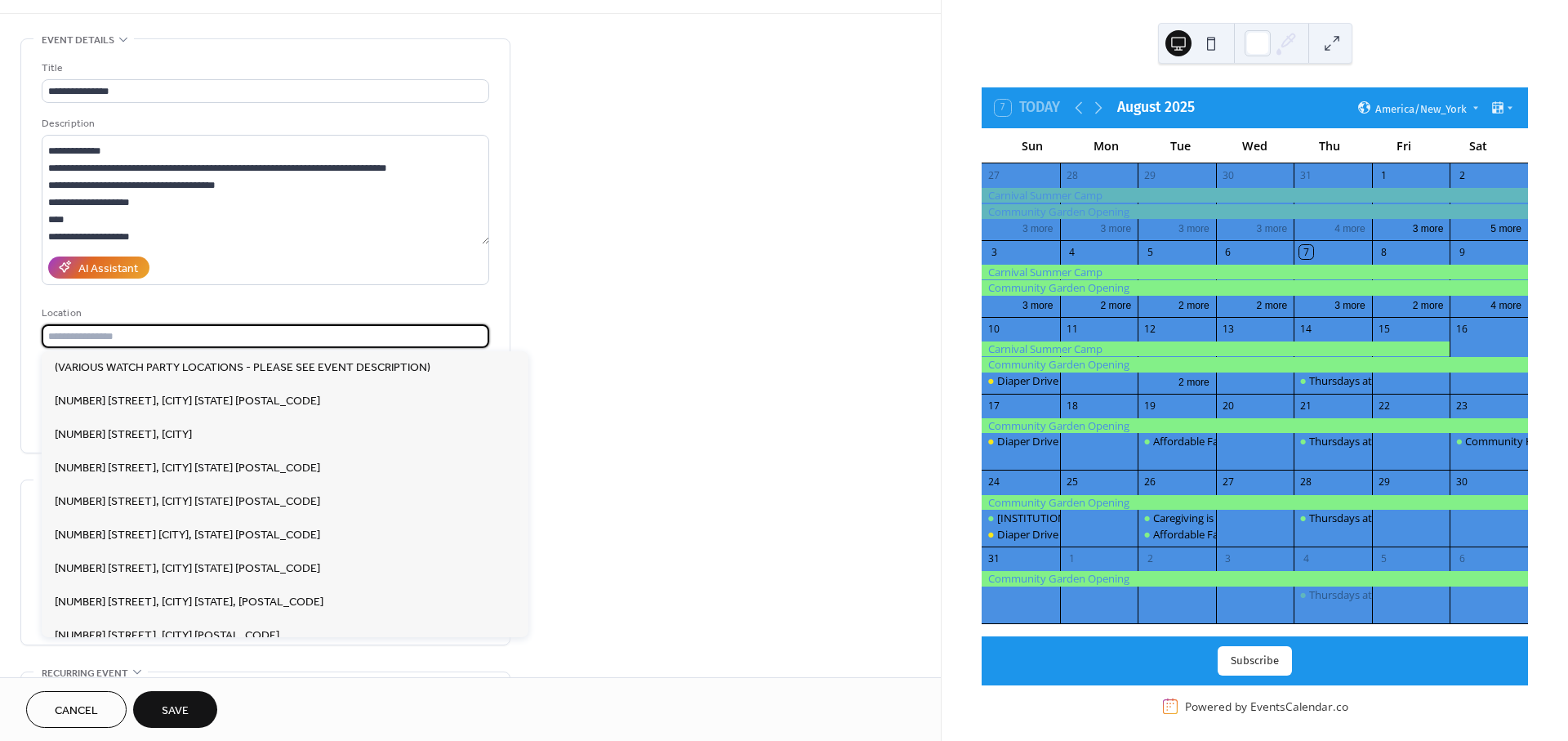 click at bounding box center (265, 336) 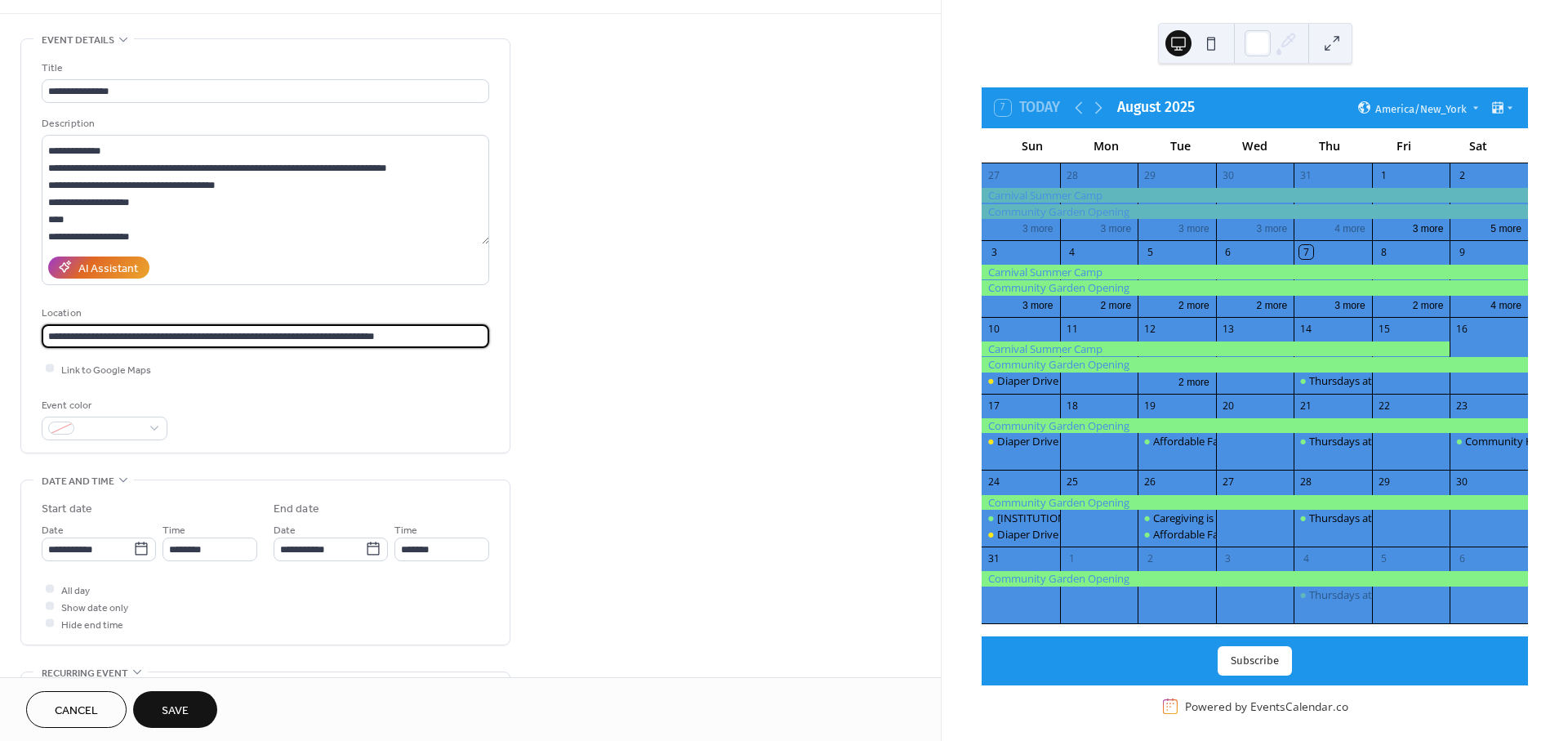 type on "**********" 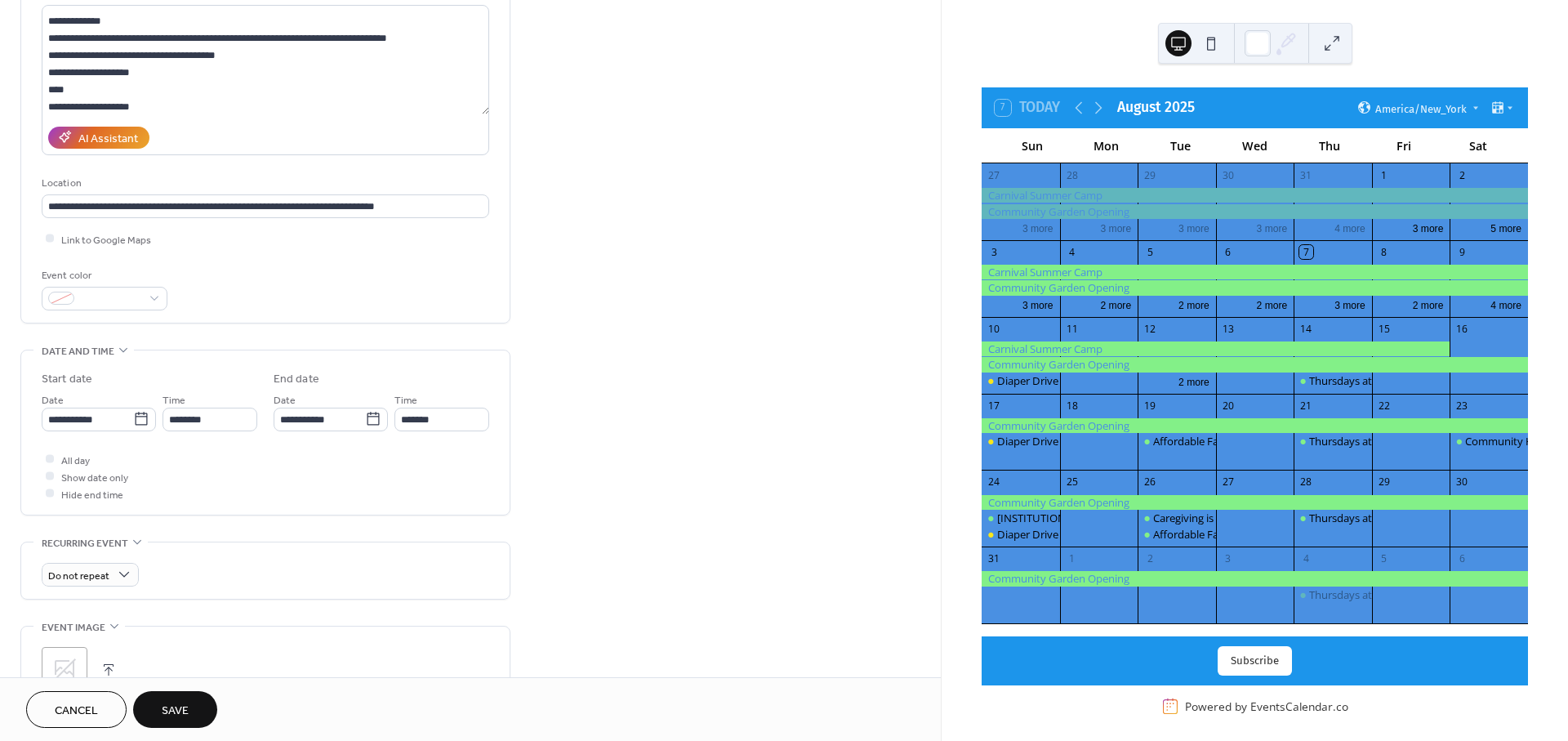 drag, startPoint x: 345, startPoint y: 483, endPoint x: 258, endPoint y: 471, distance: 87.824 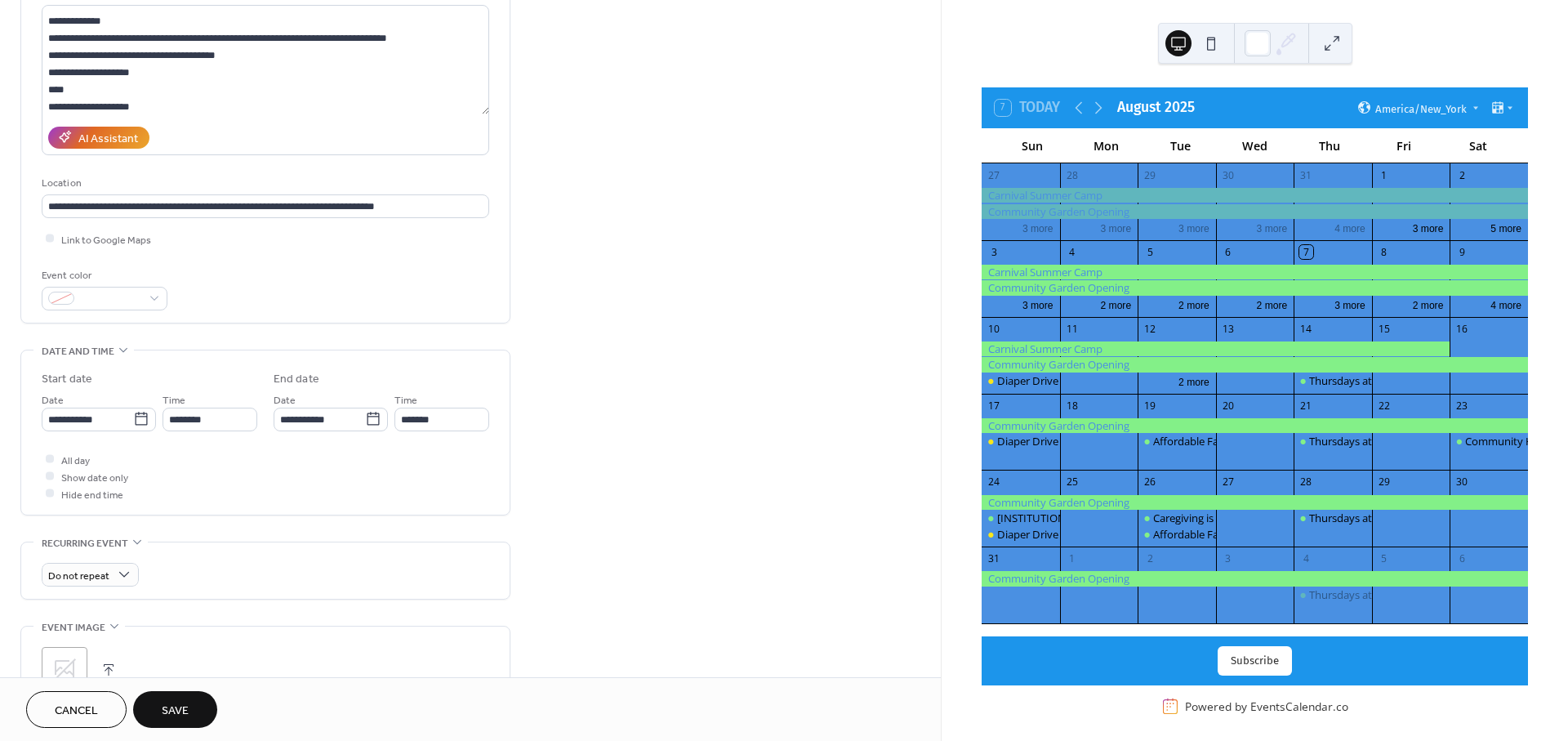 scroll, scrollTop: 193, scrollLeft: 0, axis: vertical 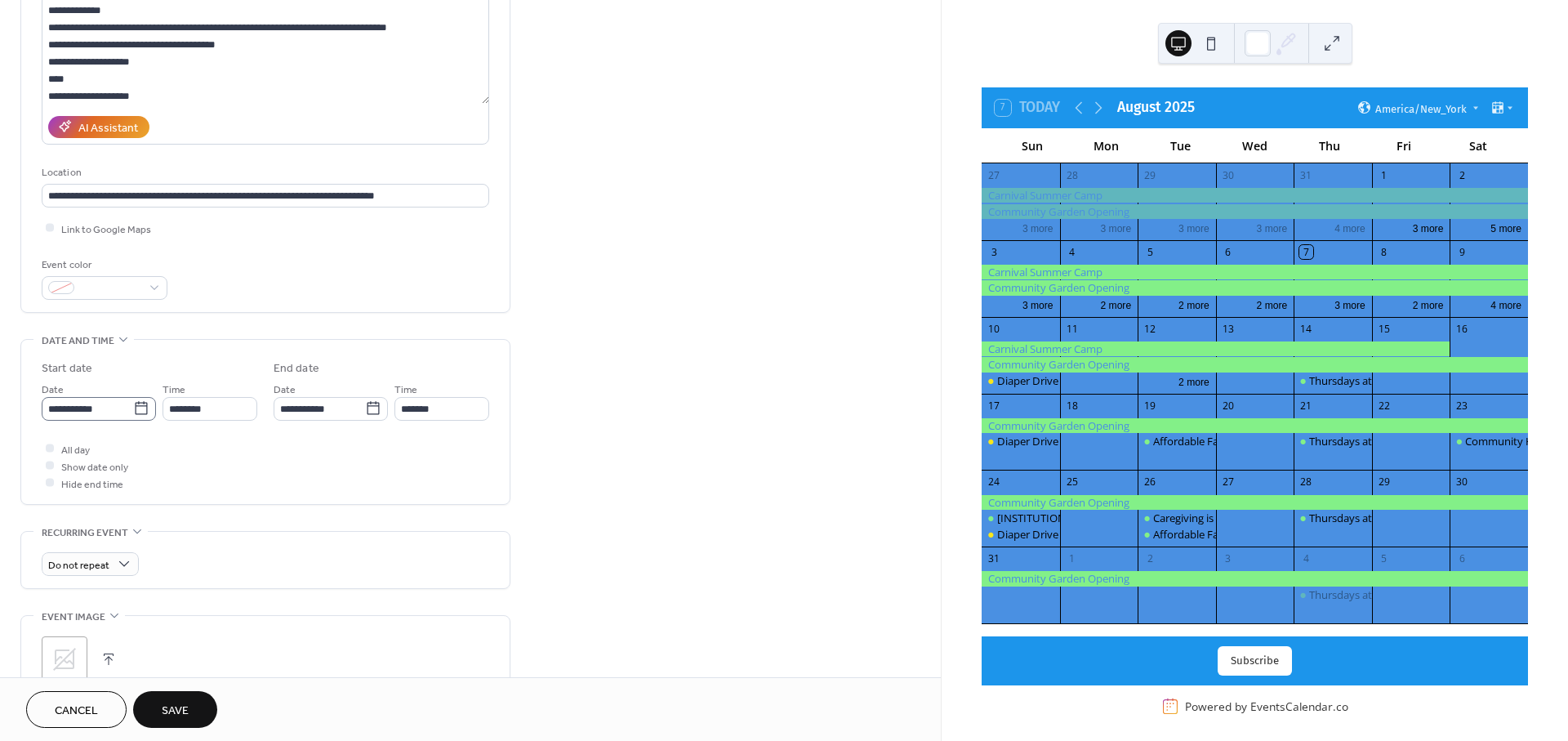 click 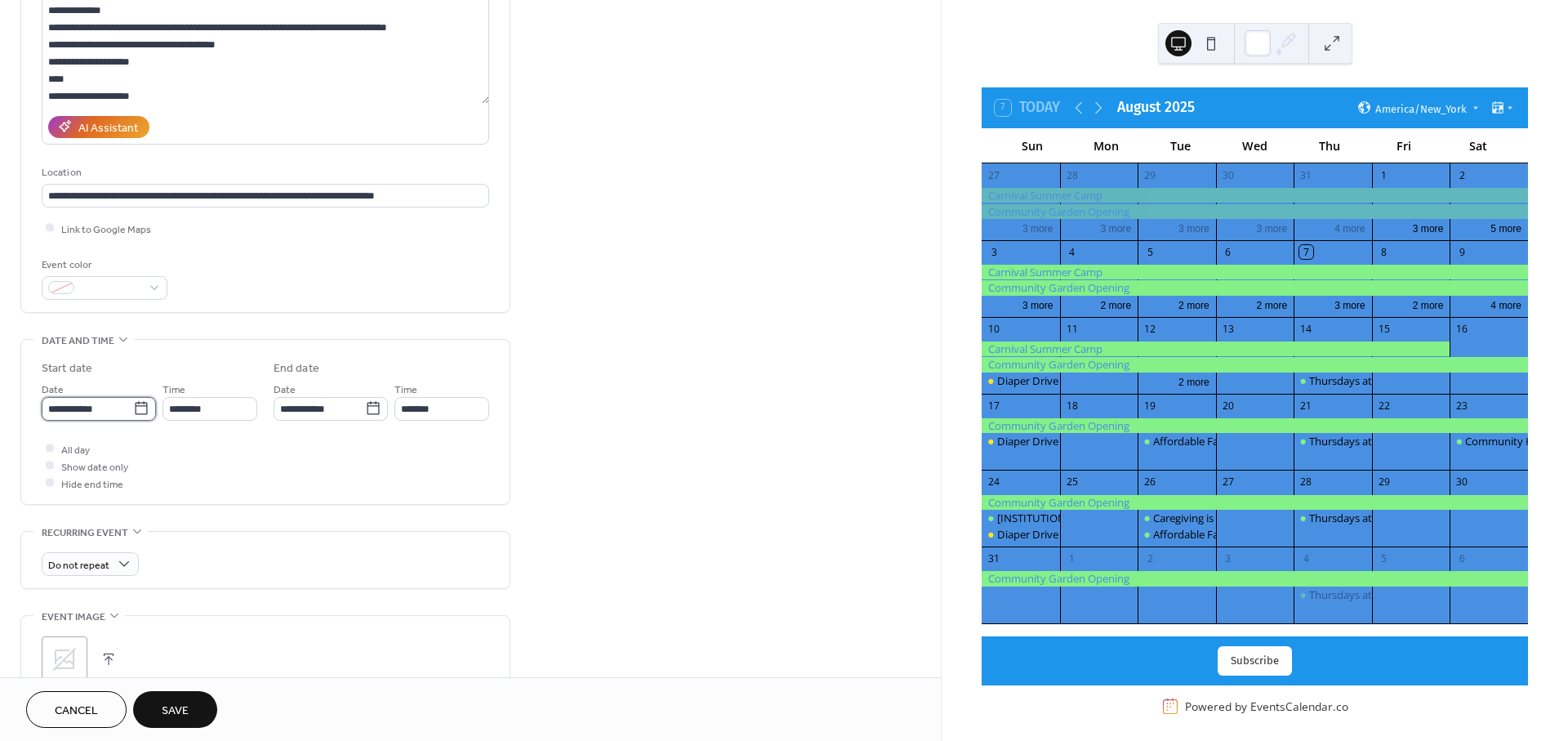 click on "**********" at bounding box center [87, 408] 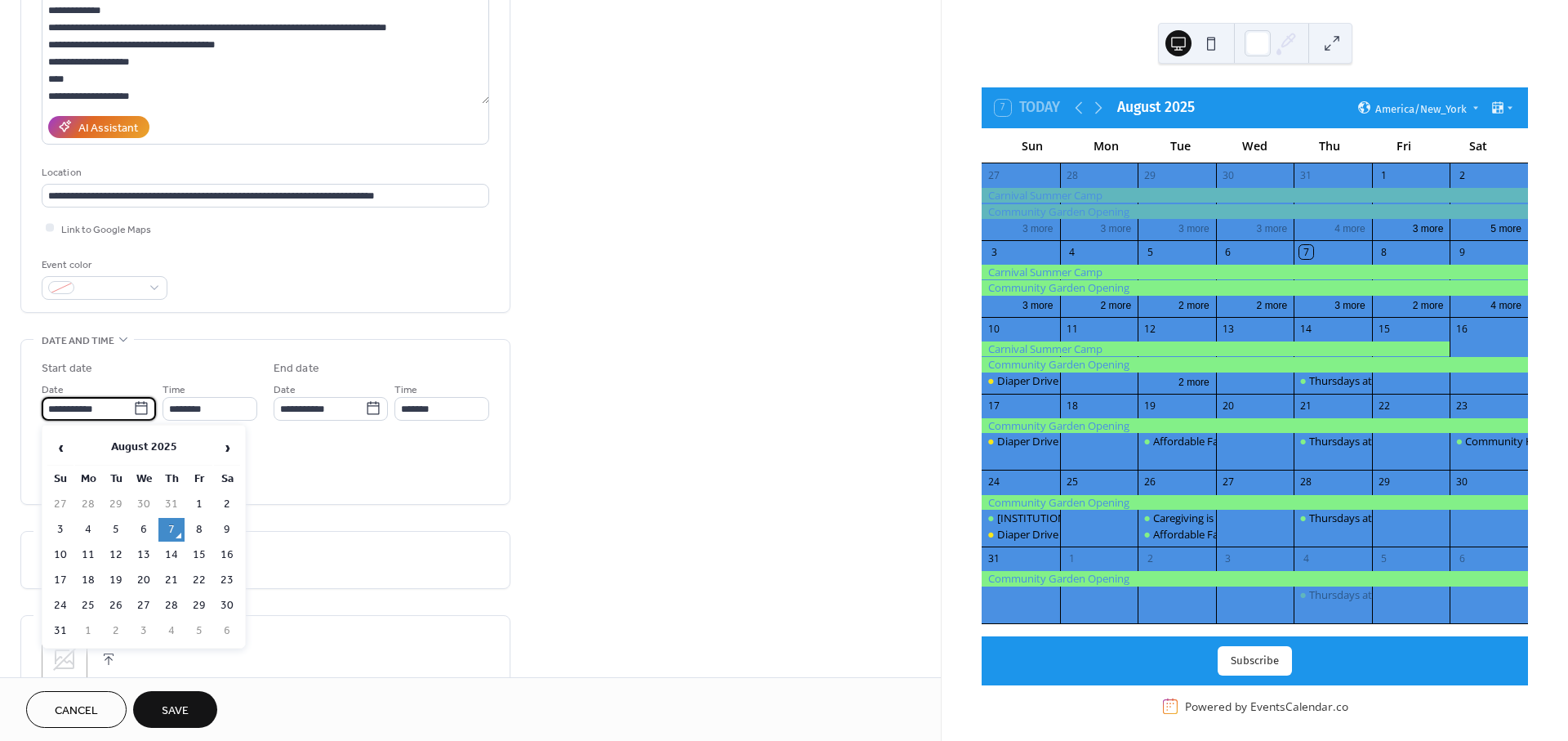 click on "9" at bounding box center (227, 529) 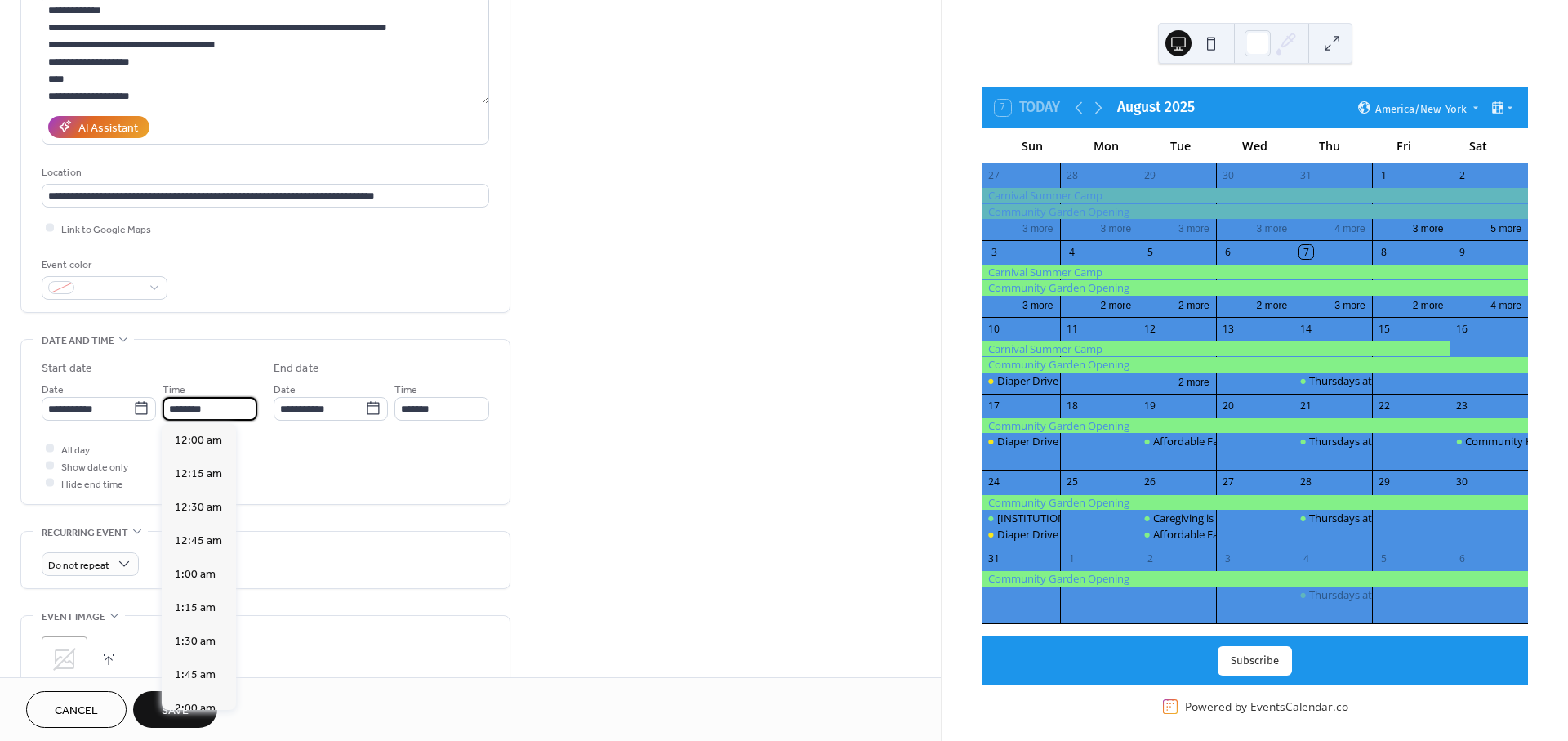 click on "********" at bounding box center (210, 408) 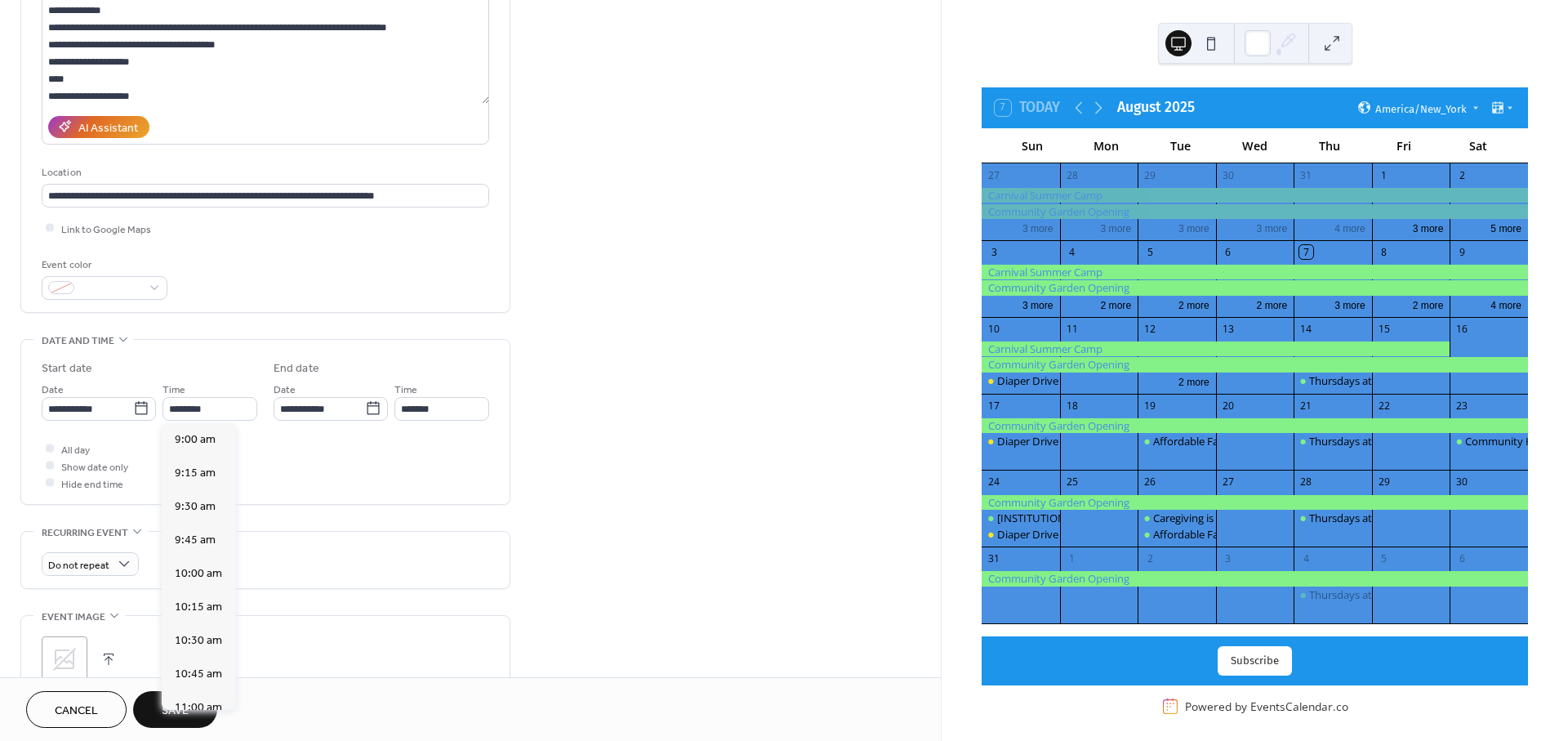 scroll, scrollTop: 1177, scrollLeft: 0, axis: vertical 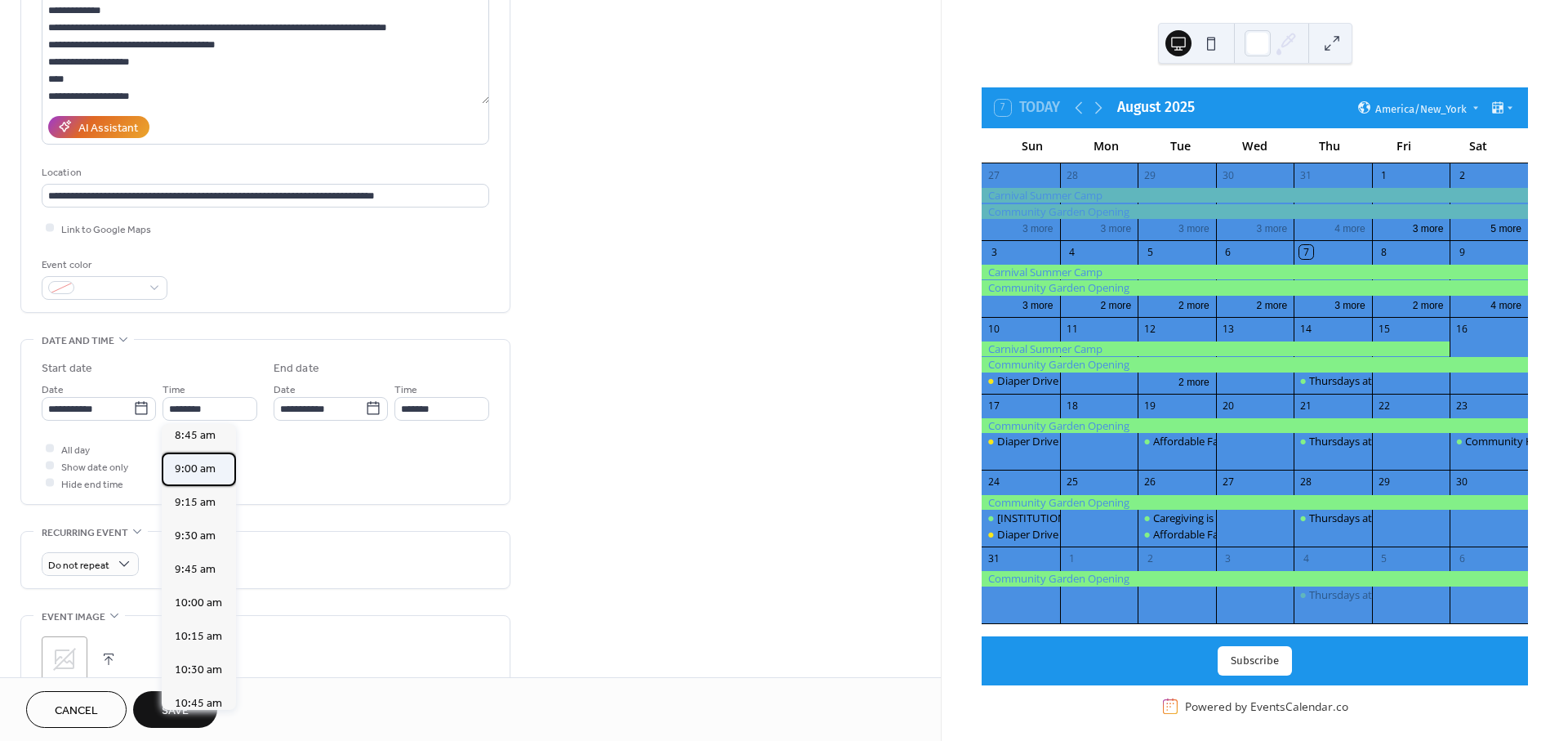 click on "9:00 am" at bounding box center [195, 468] 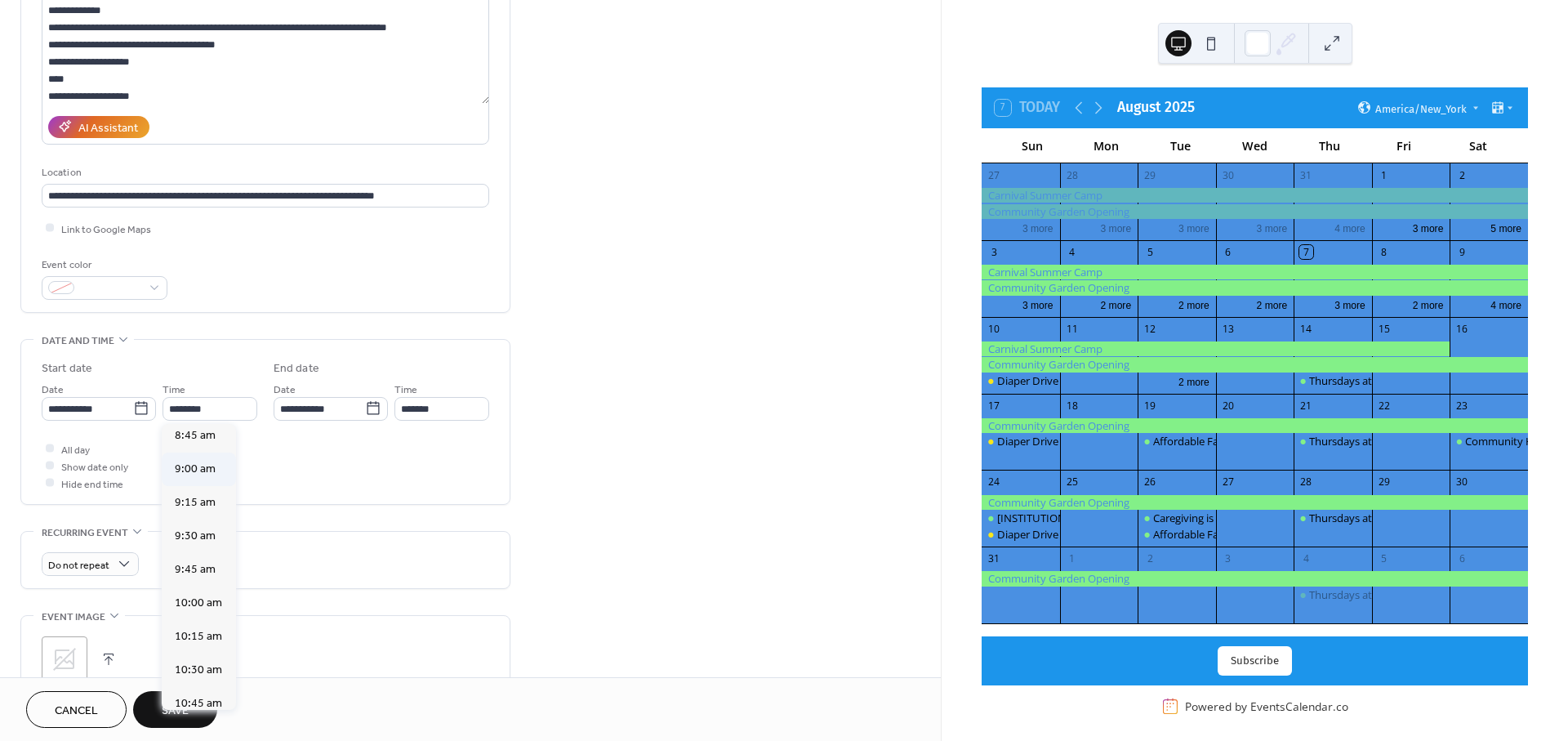 type on "*******" 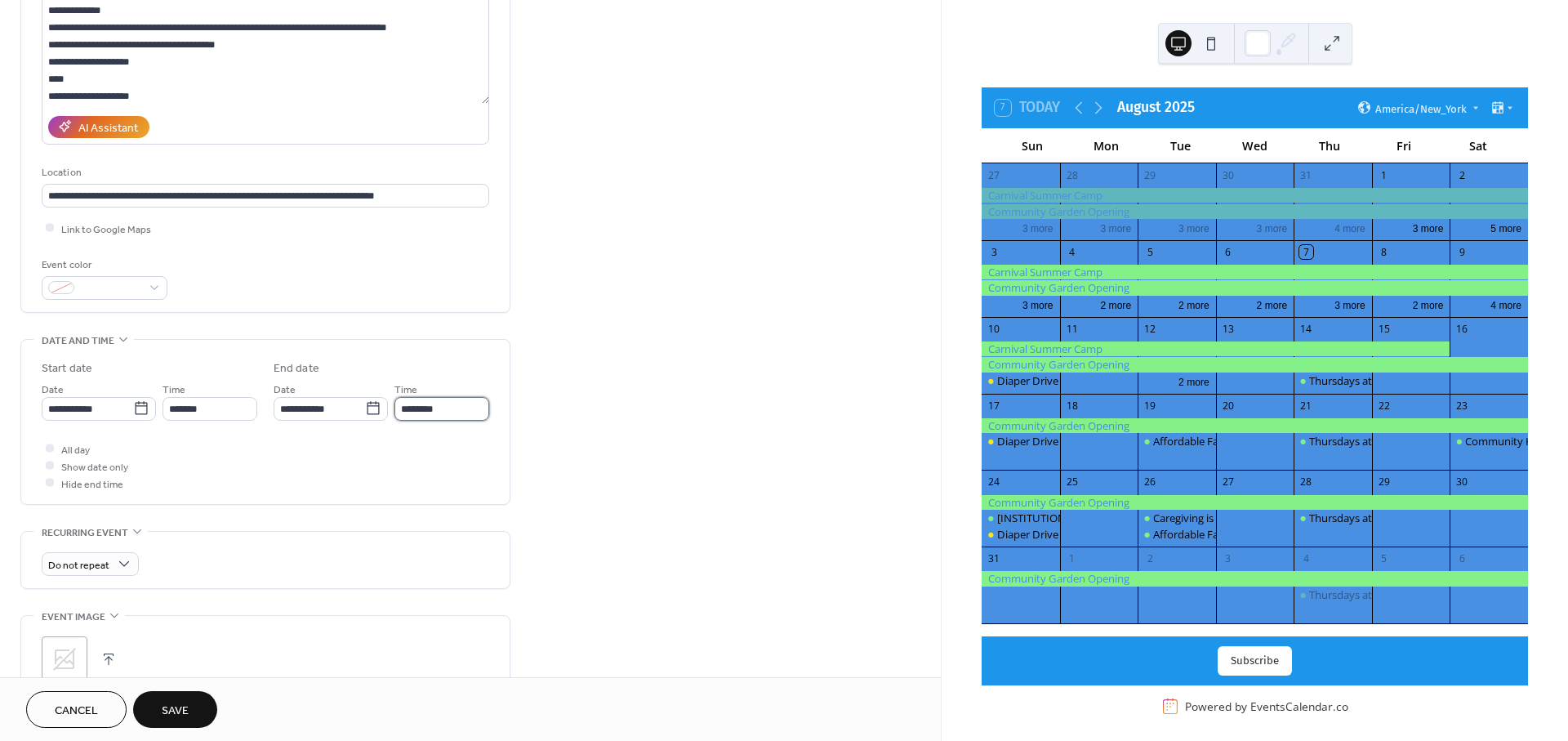 click on "********" at bounding box center [442, 408] 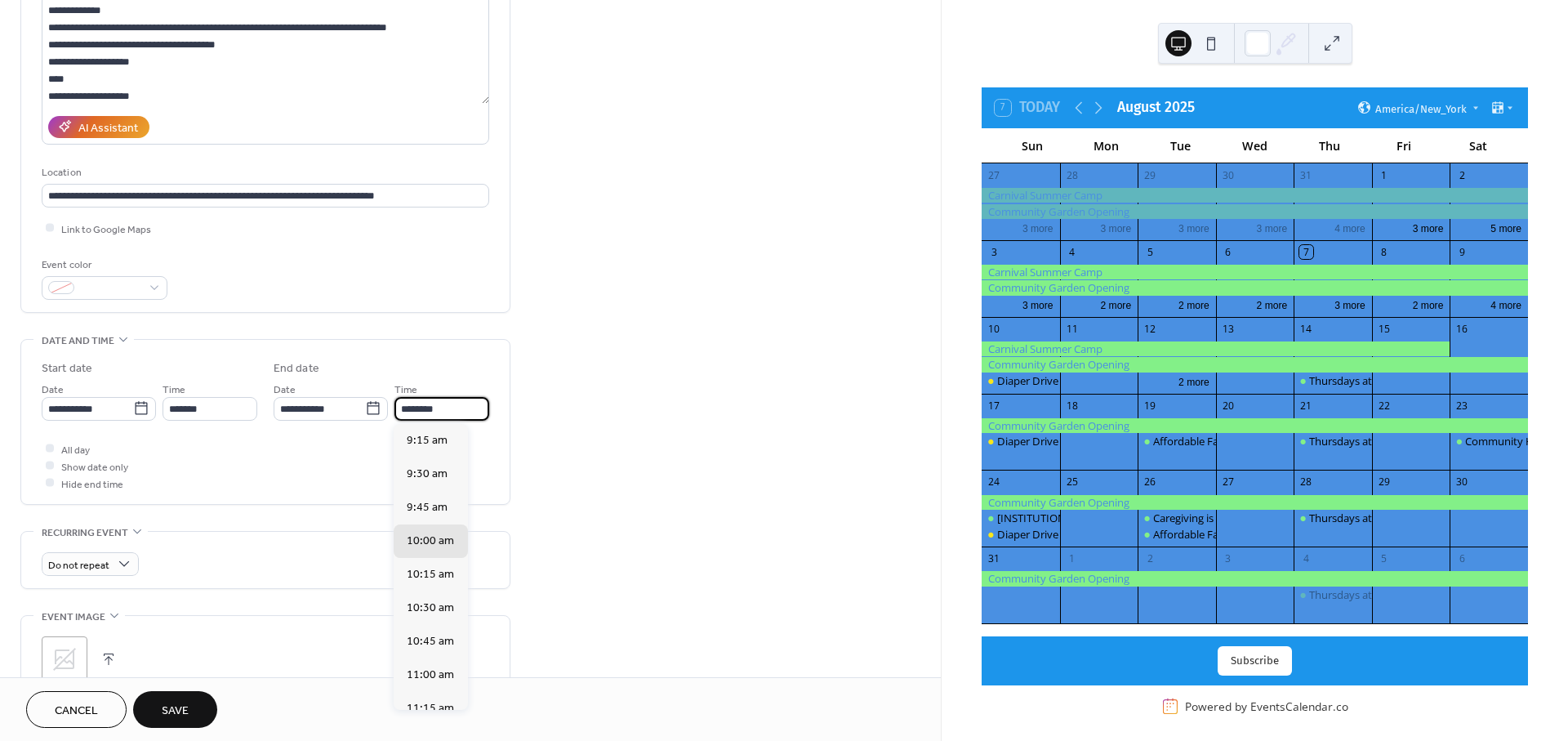 click on "********" at bounding box center [442, 408] 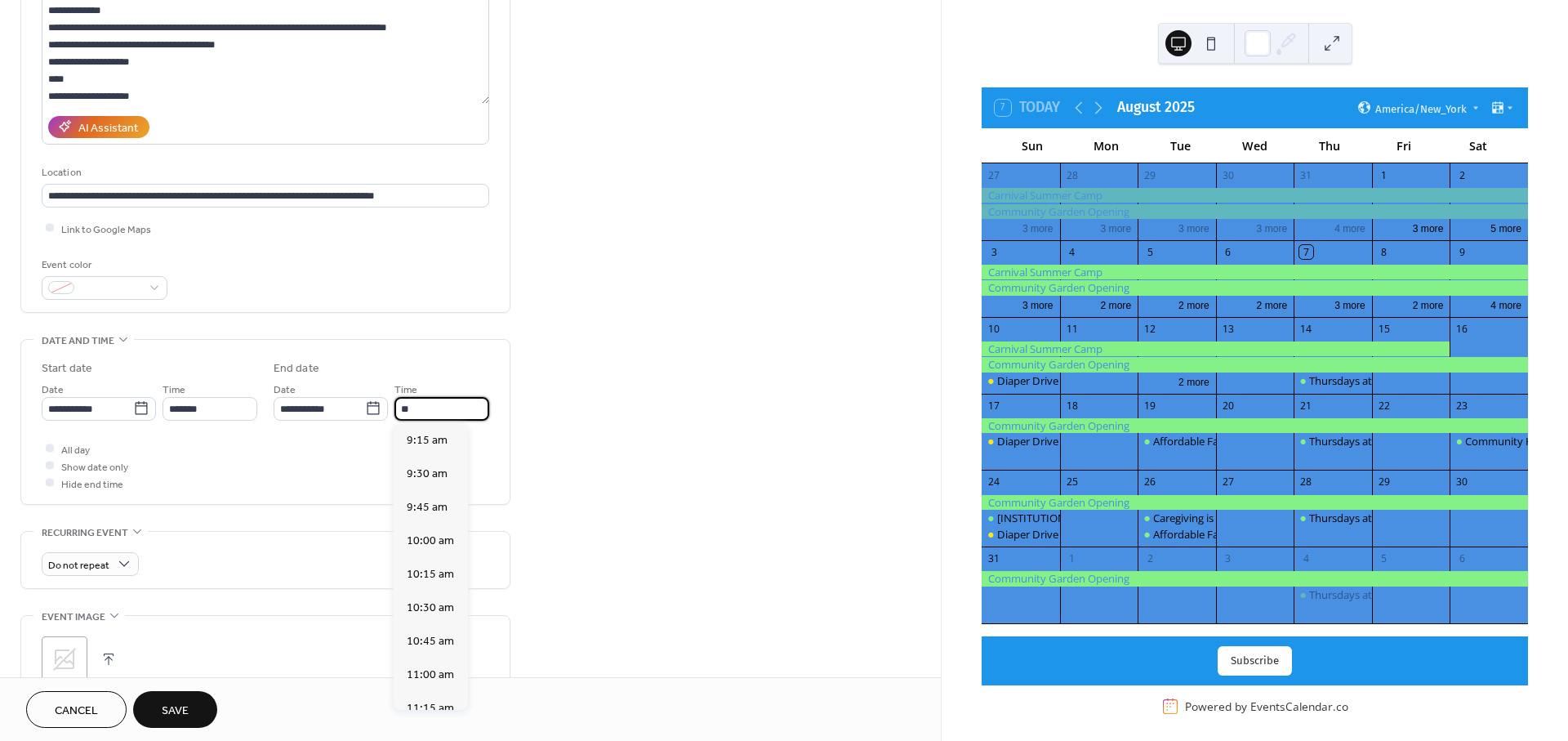 scroll, scrollTop: 372, scrollLeft: 0, axis: vertical 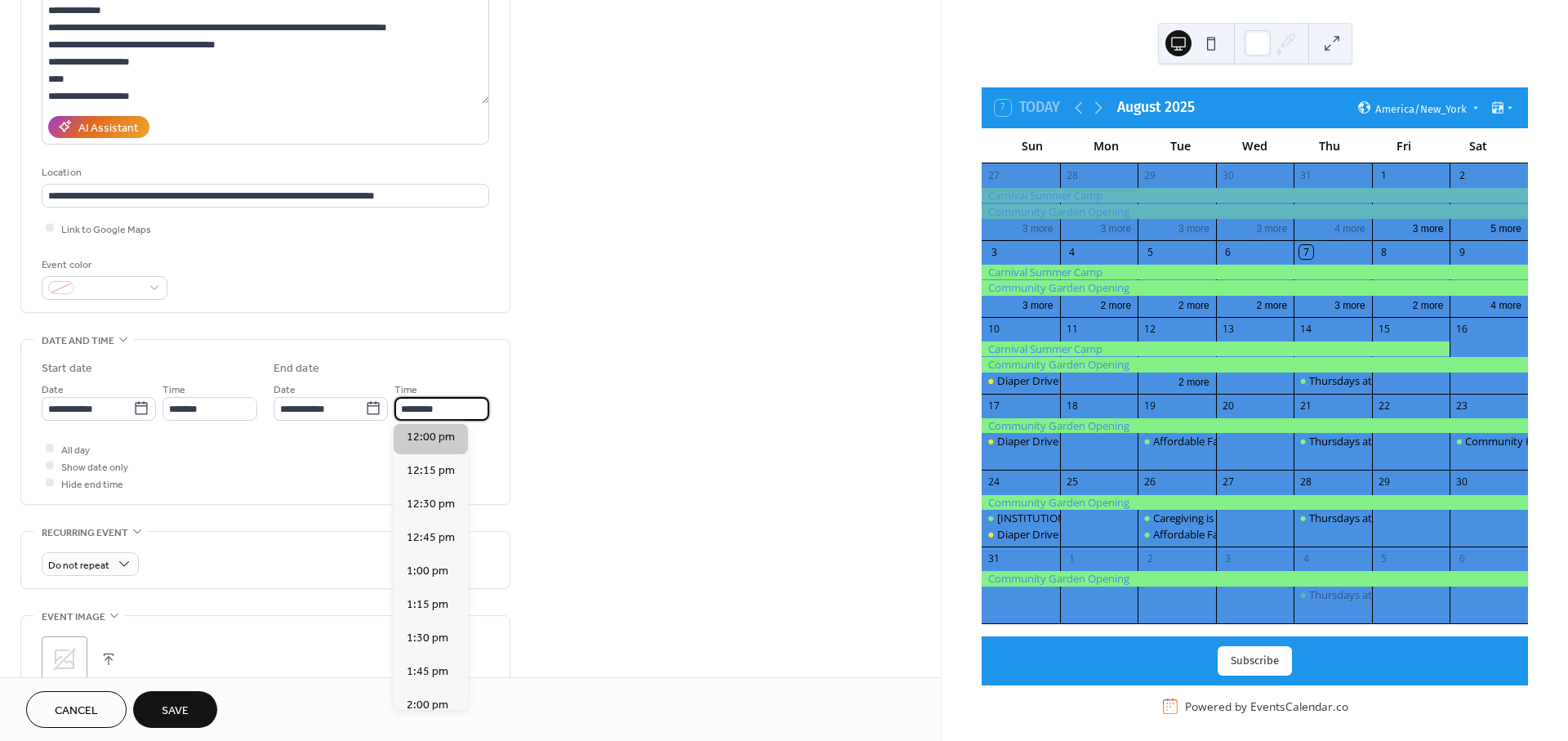 type on "********" 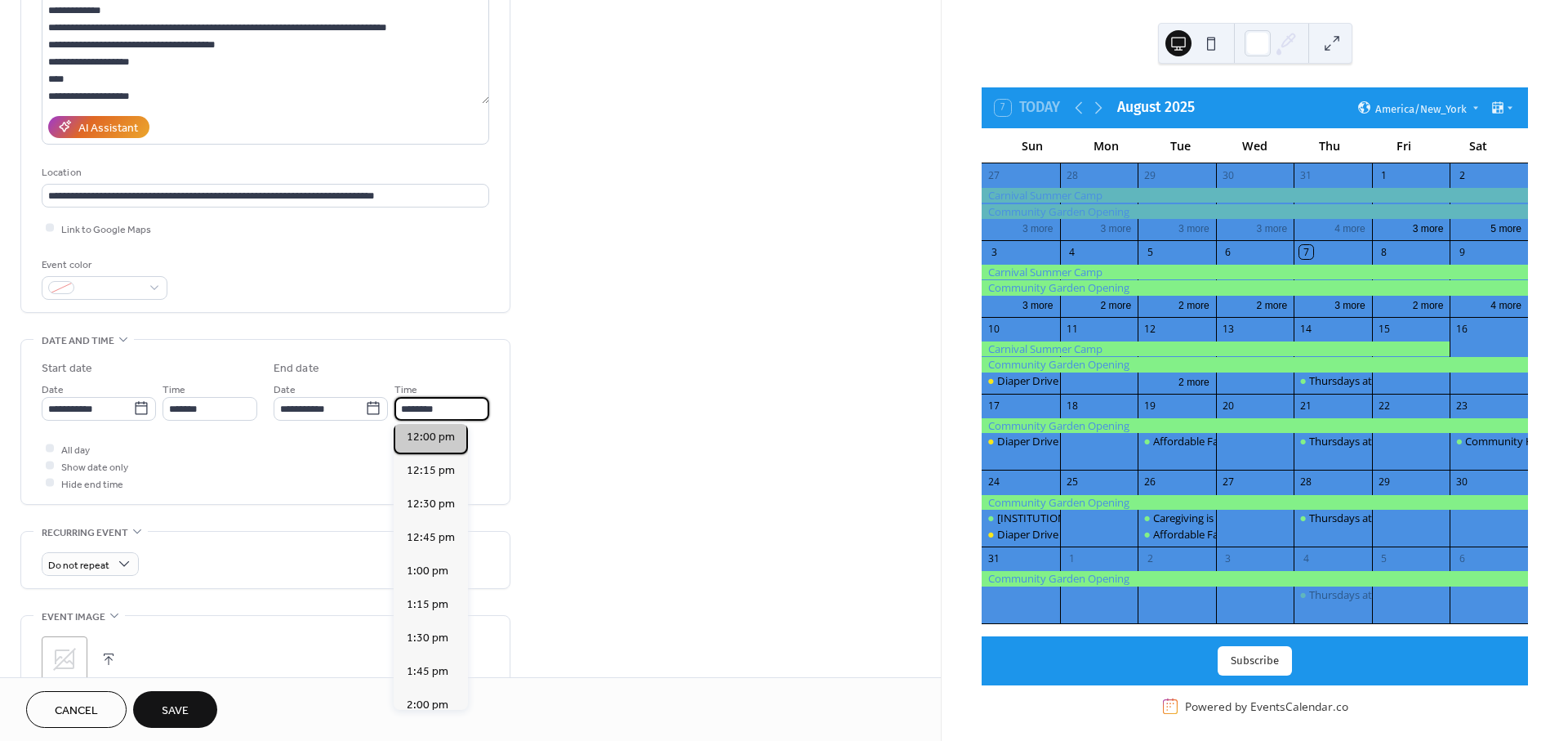 click on "12:00 pm" at bounding box center [430, 436] 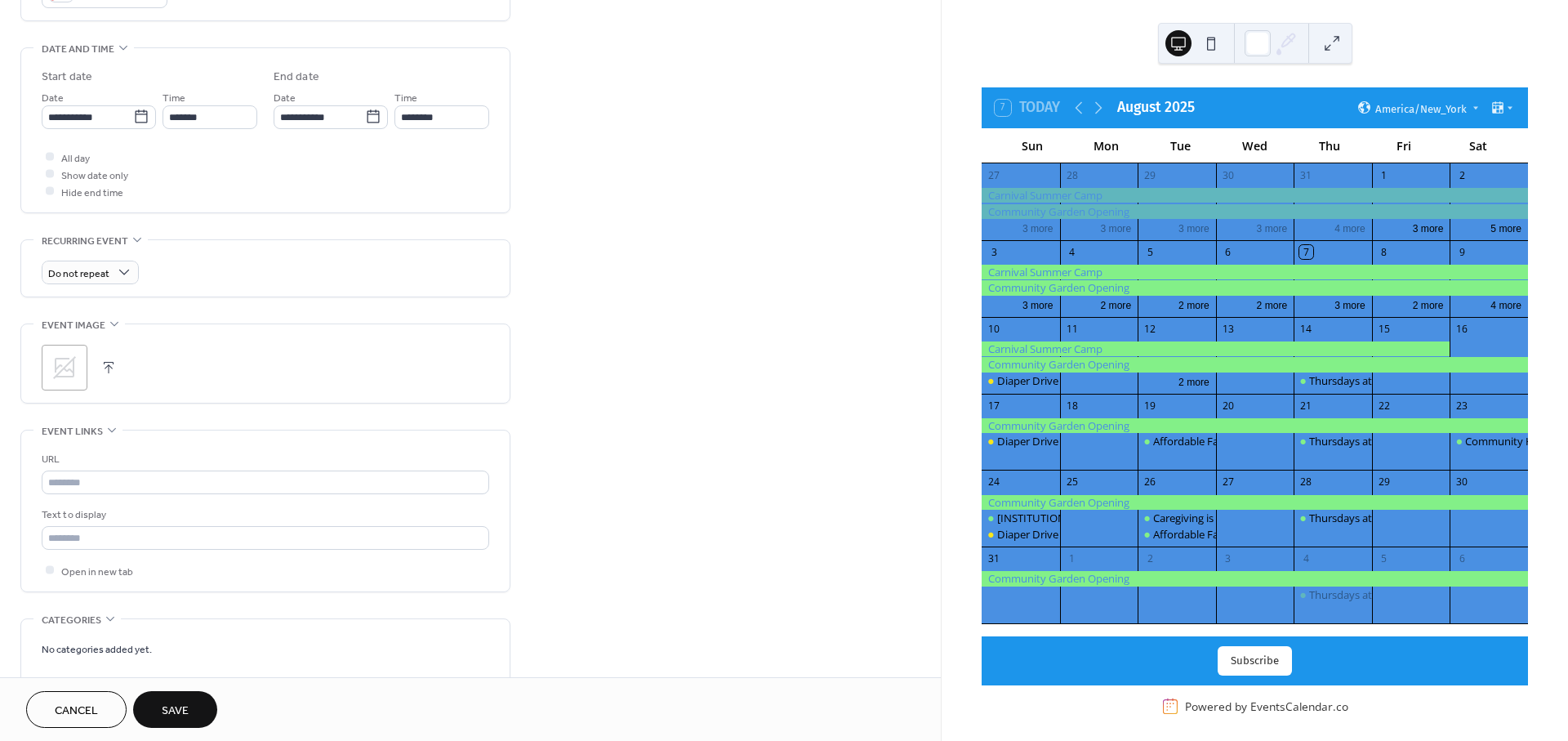drag, startPoint x: 702, startPoint y: 400, endPoint x: 252, endPoint y: 410, distance: 450.1111 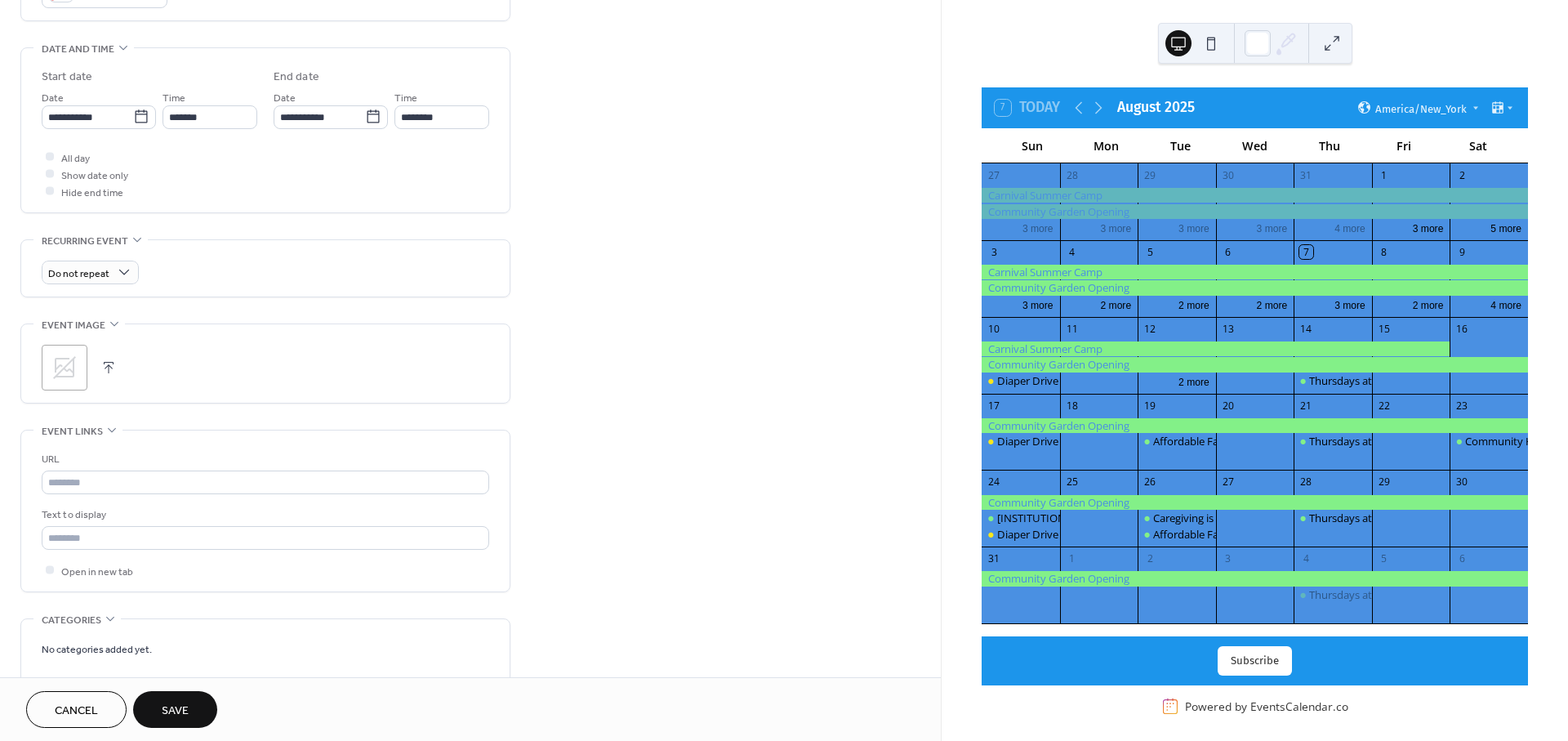 scroll, scrollTop: 574, scrollLeft: 0, axis: vertical 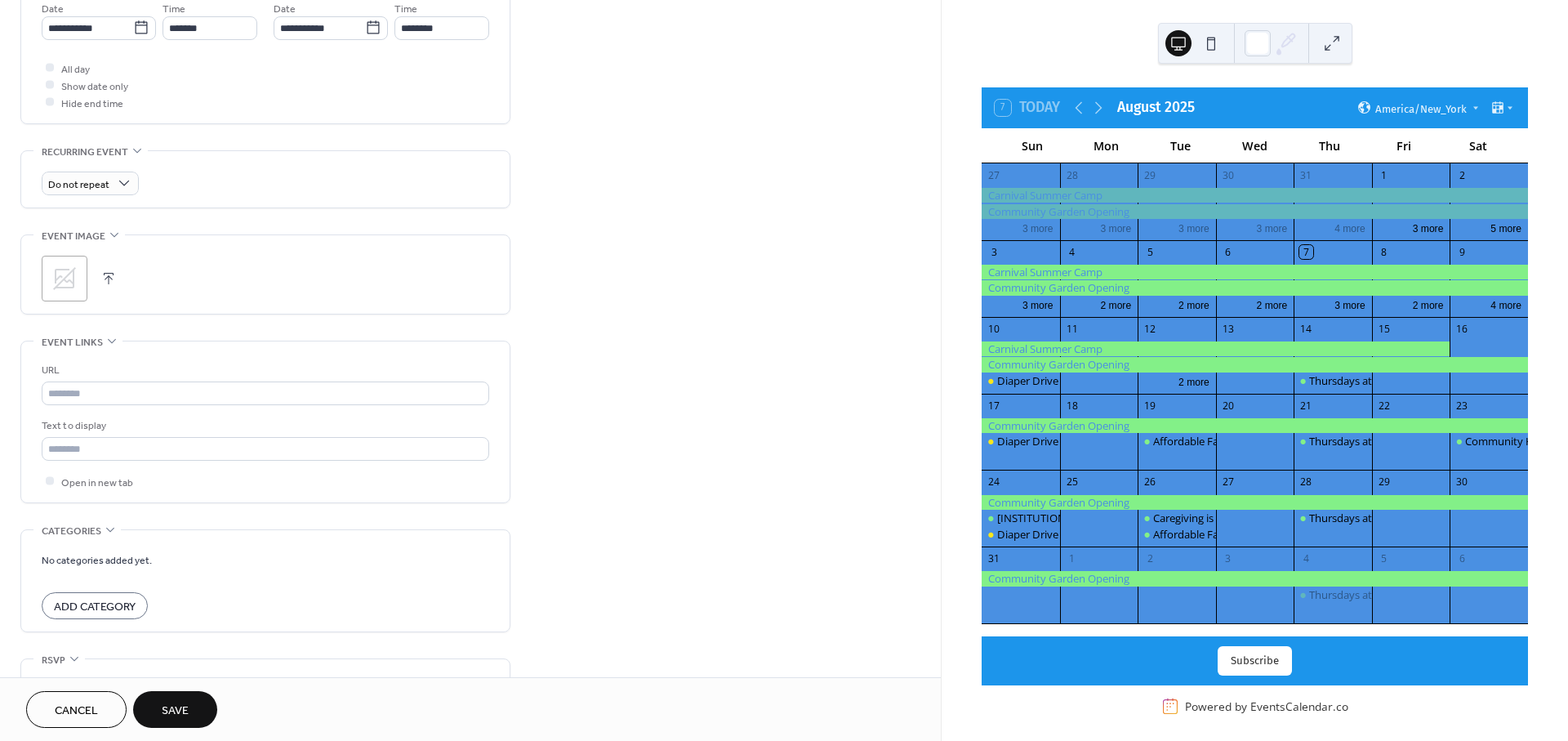 click 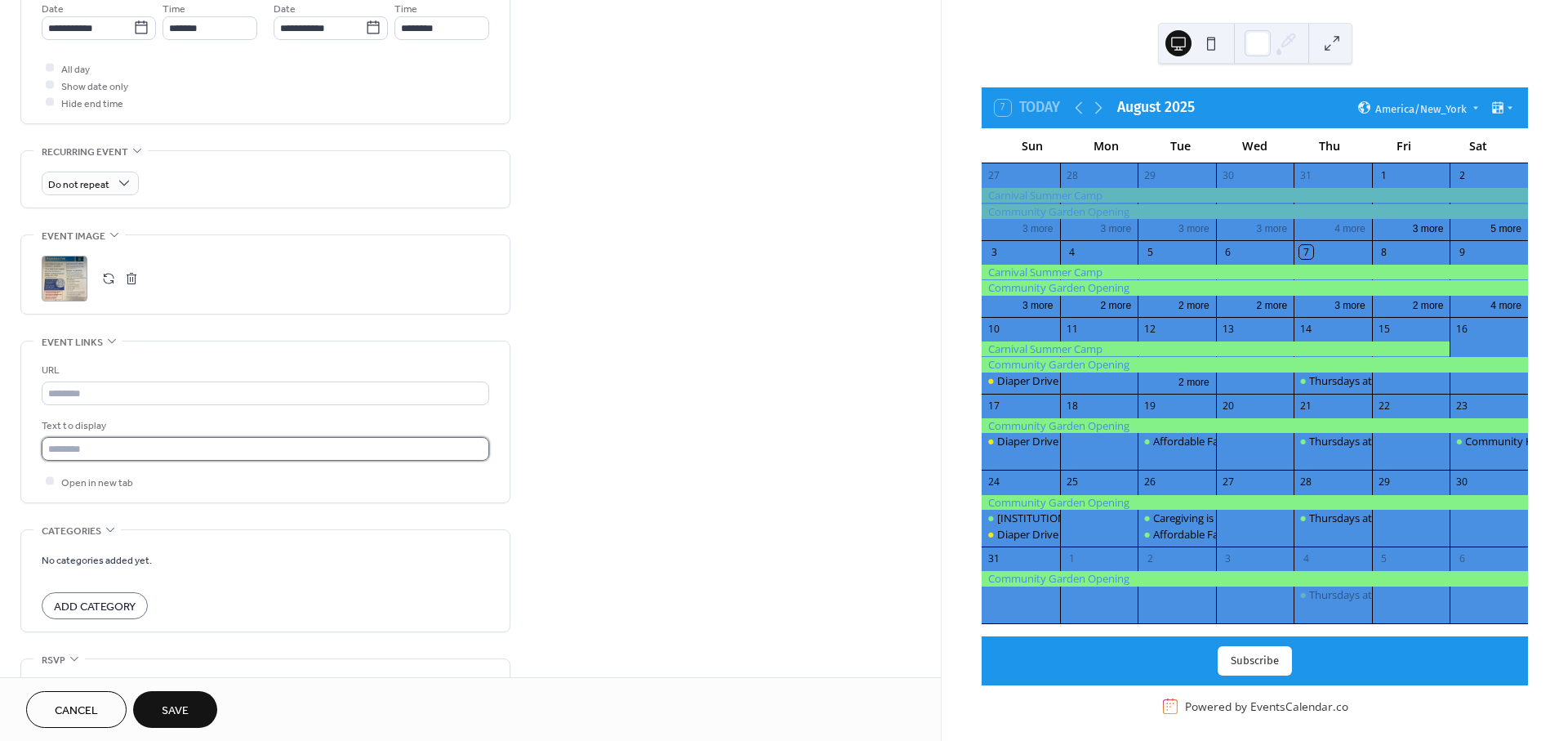 click at bounding box center (265, 449) 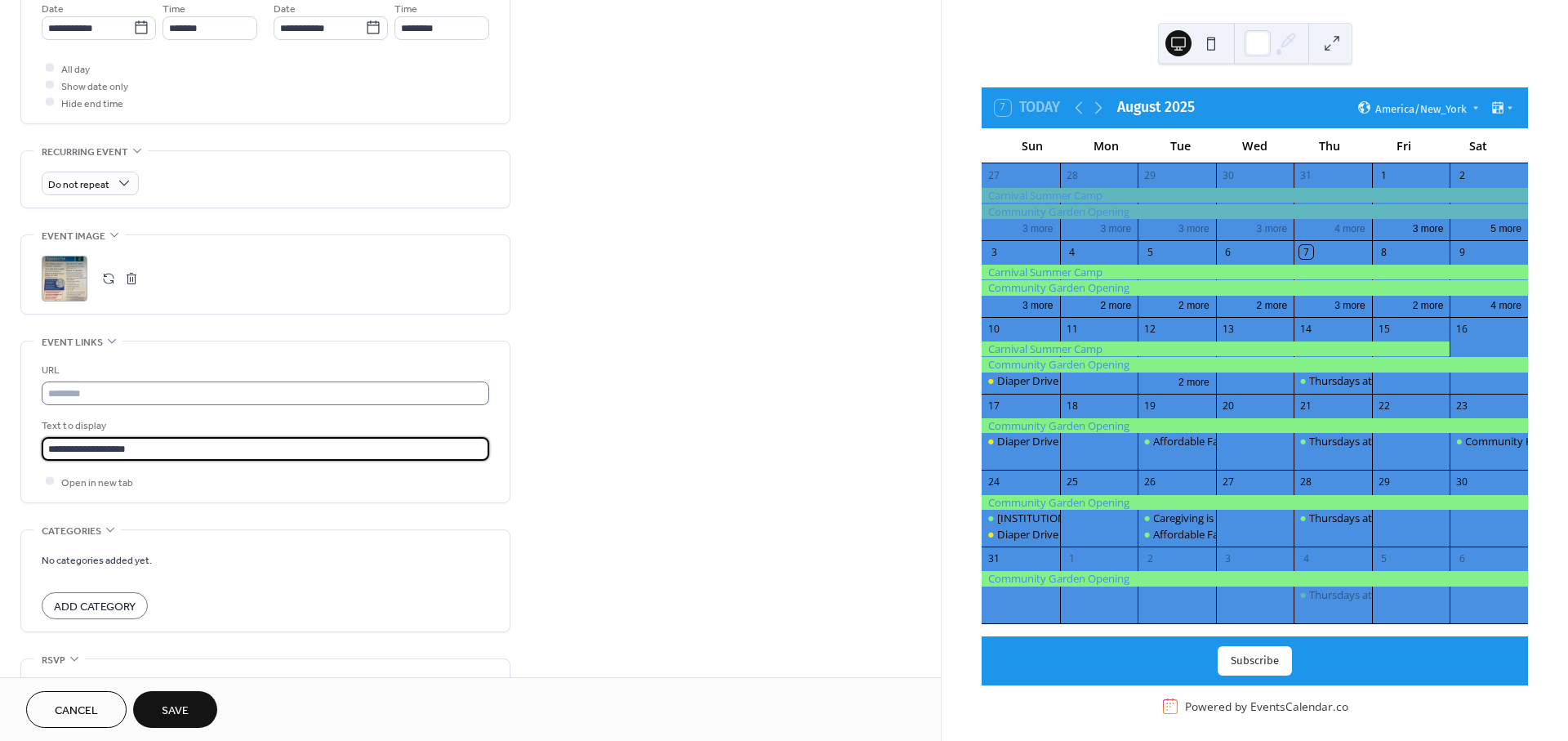type on "**********" 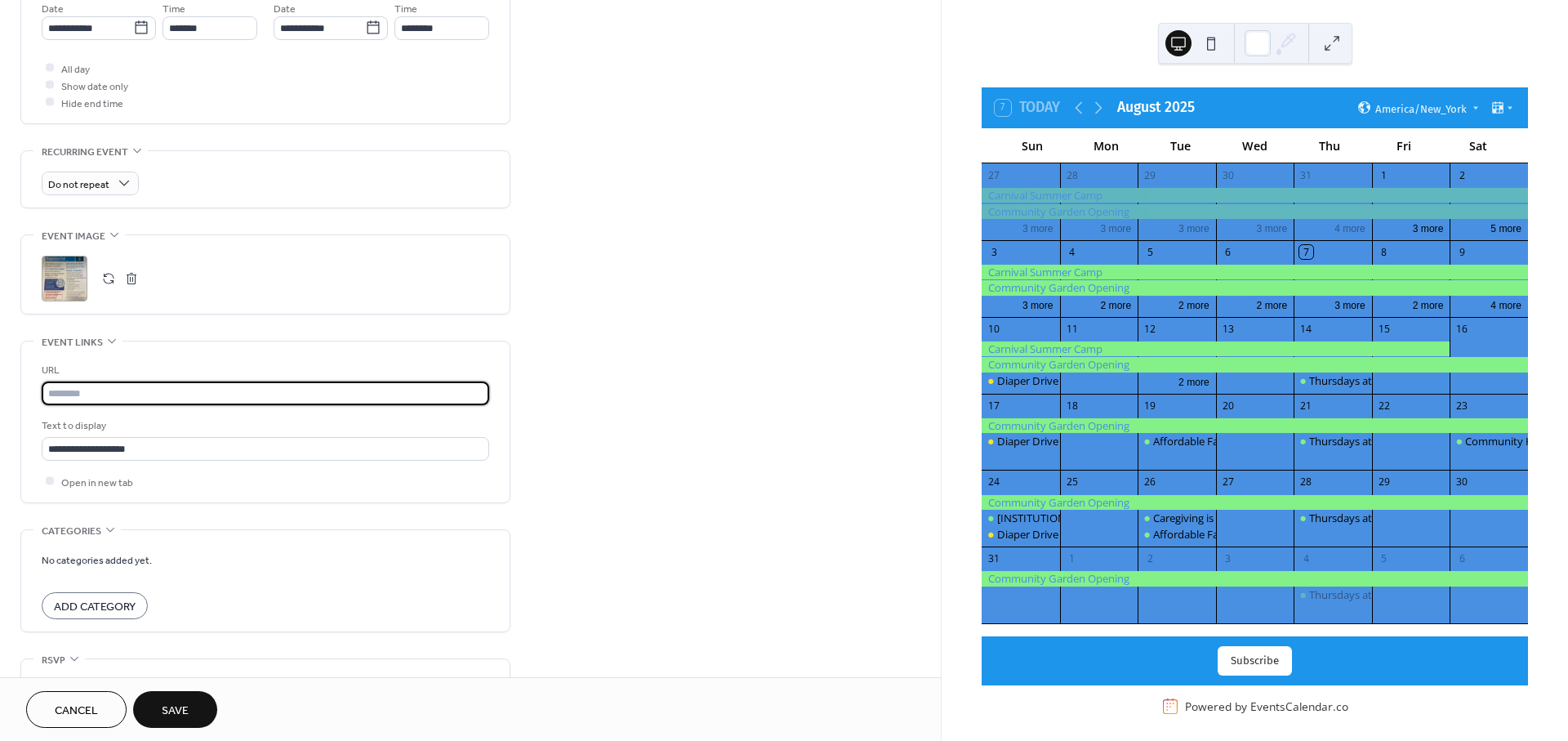 click at bounding box center [265, 393] 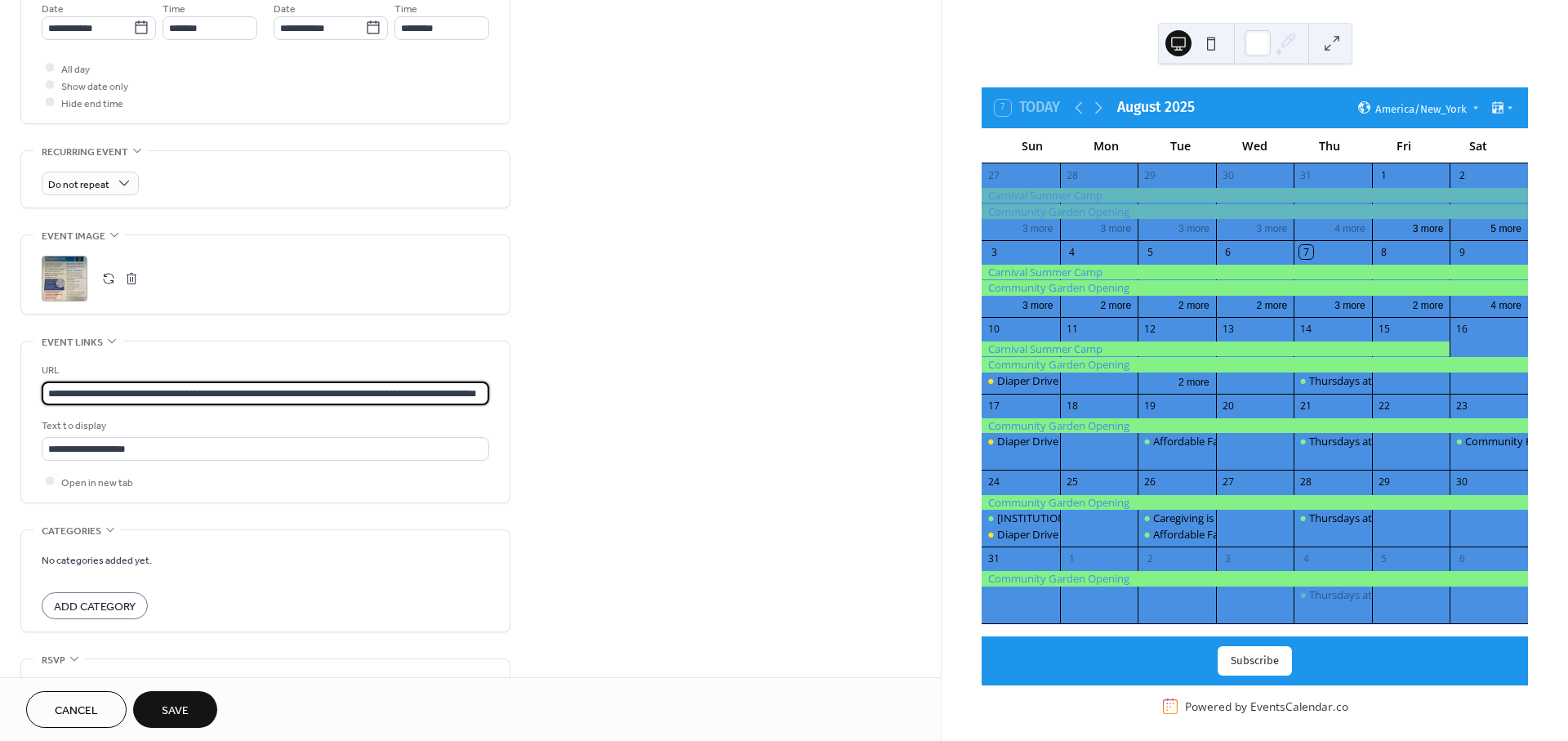 scroll, scrollTop: 0, scrollLeft: 94, axis: horizontal 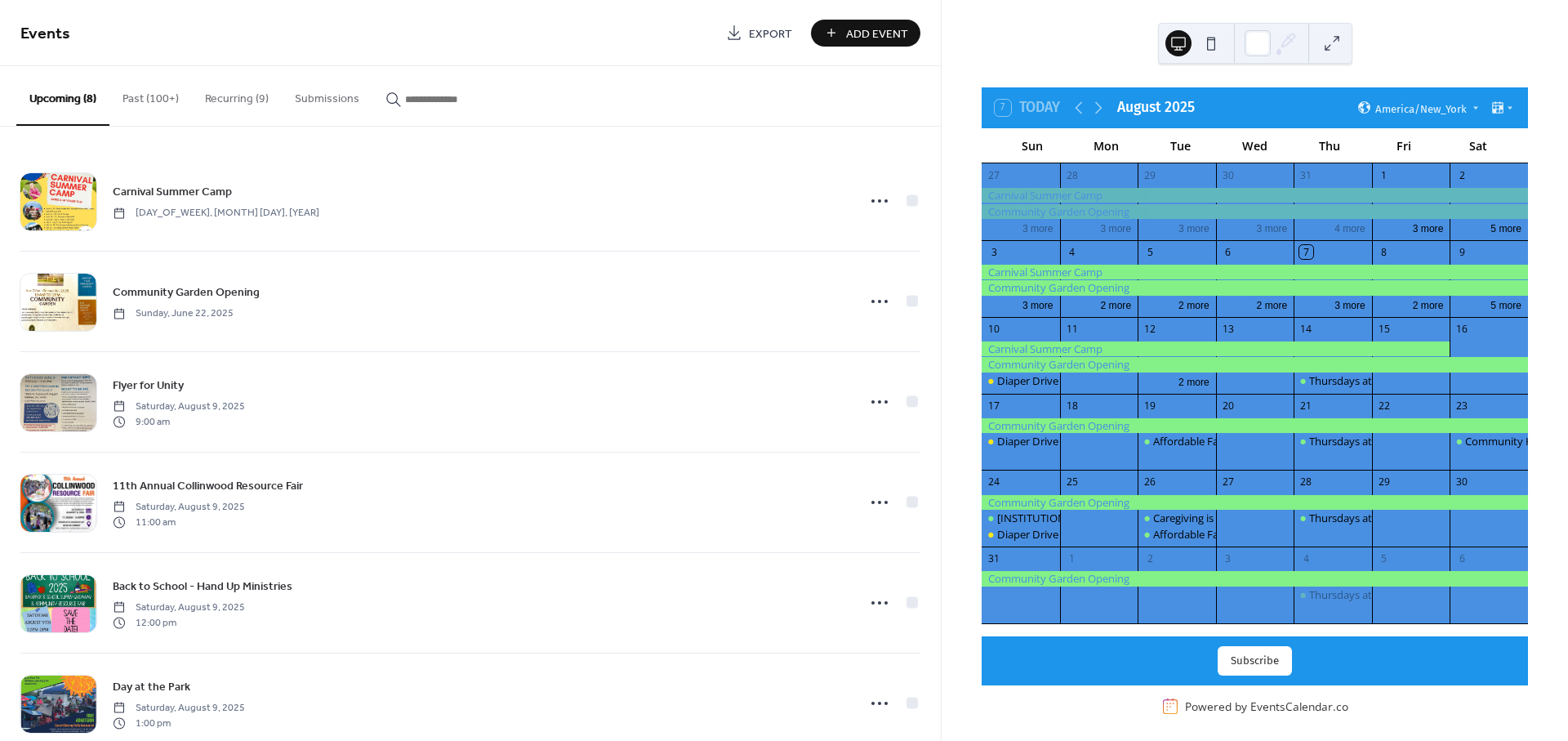 click on "Add Event" at bounding box center [877, 33] 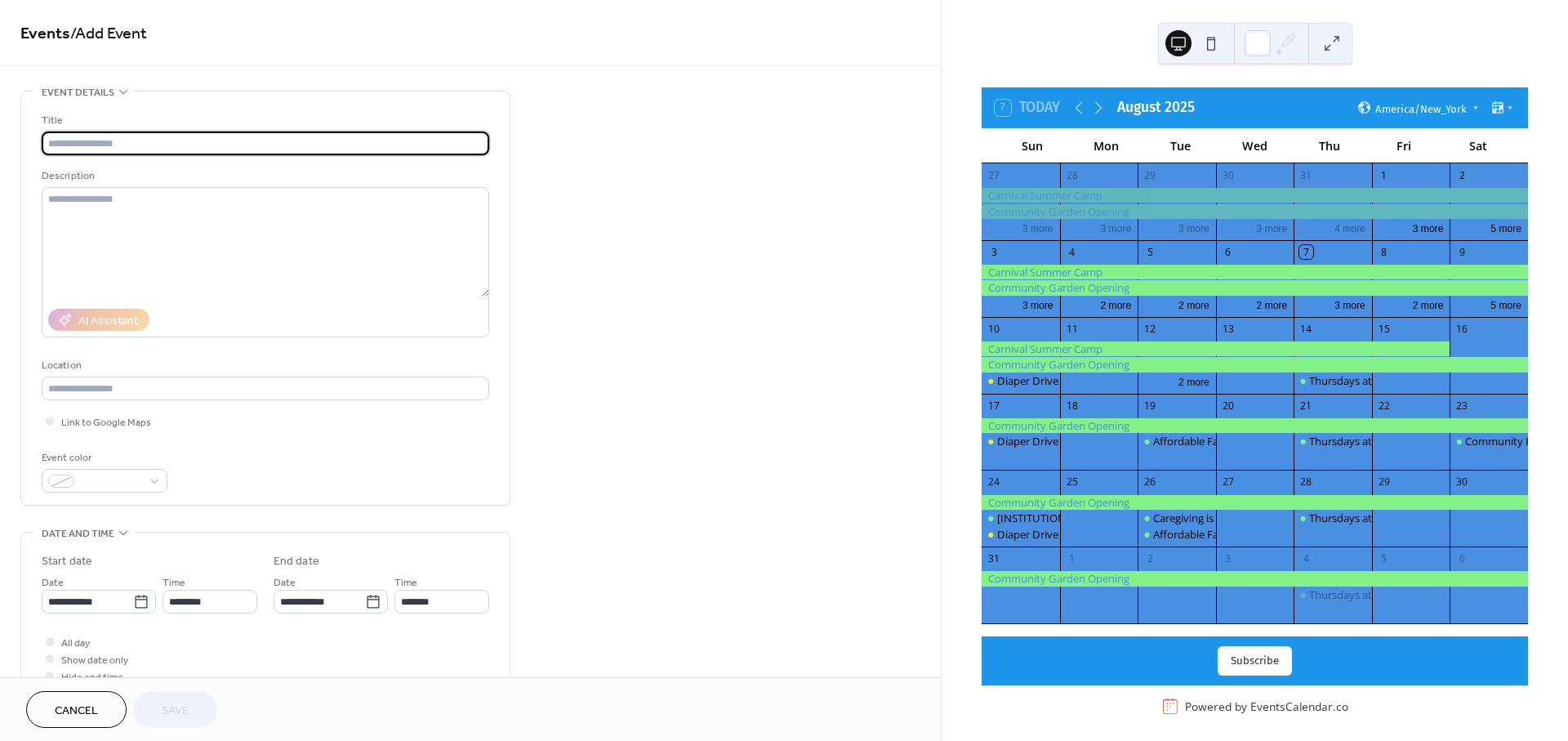 click at bounding box center [265, 143] 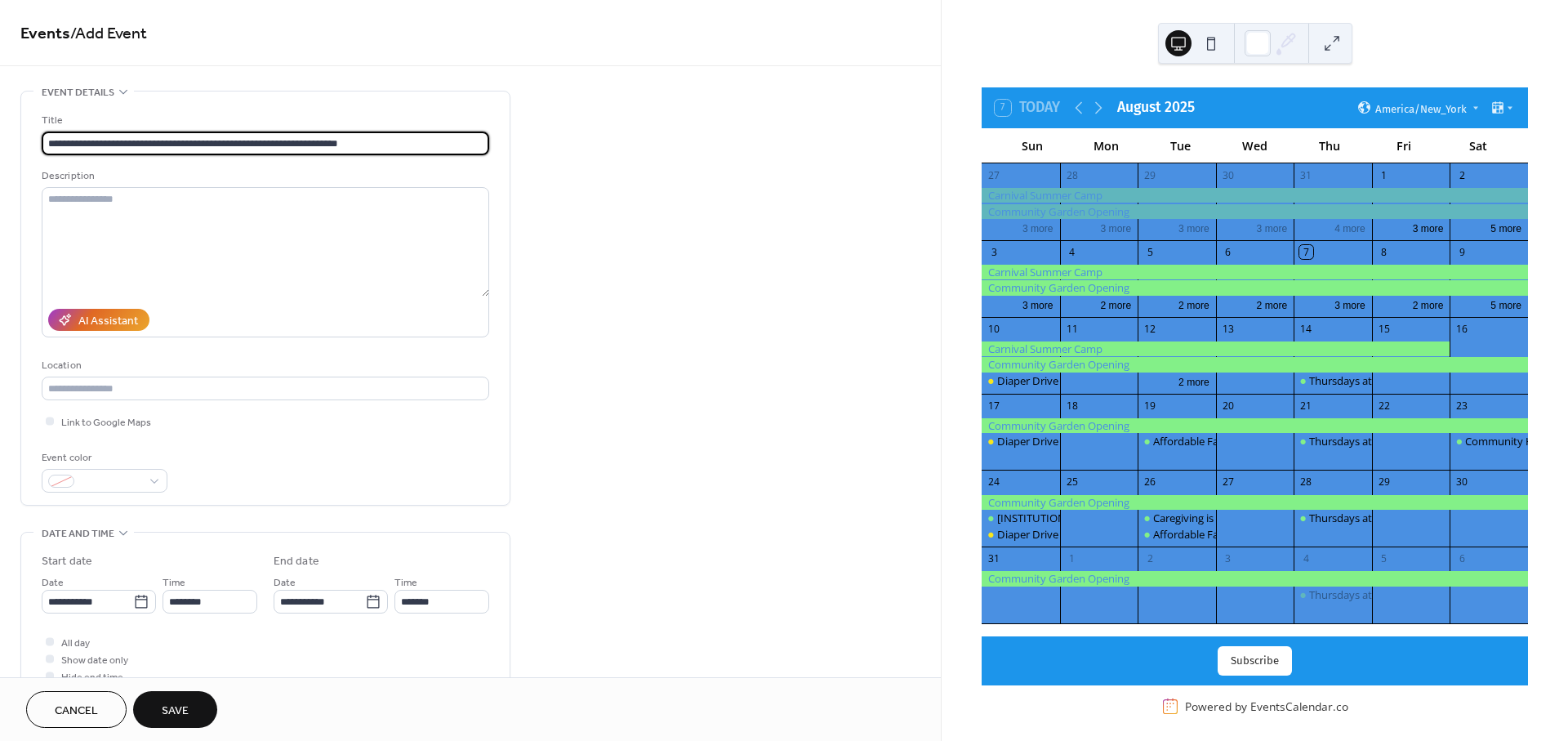 type on "**********" 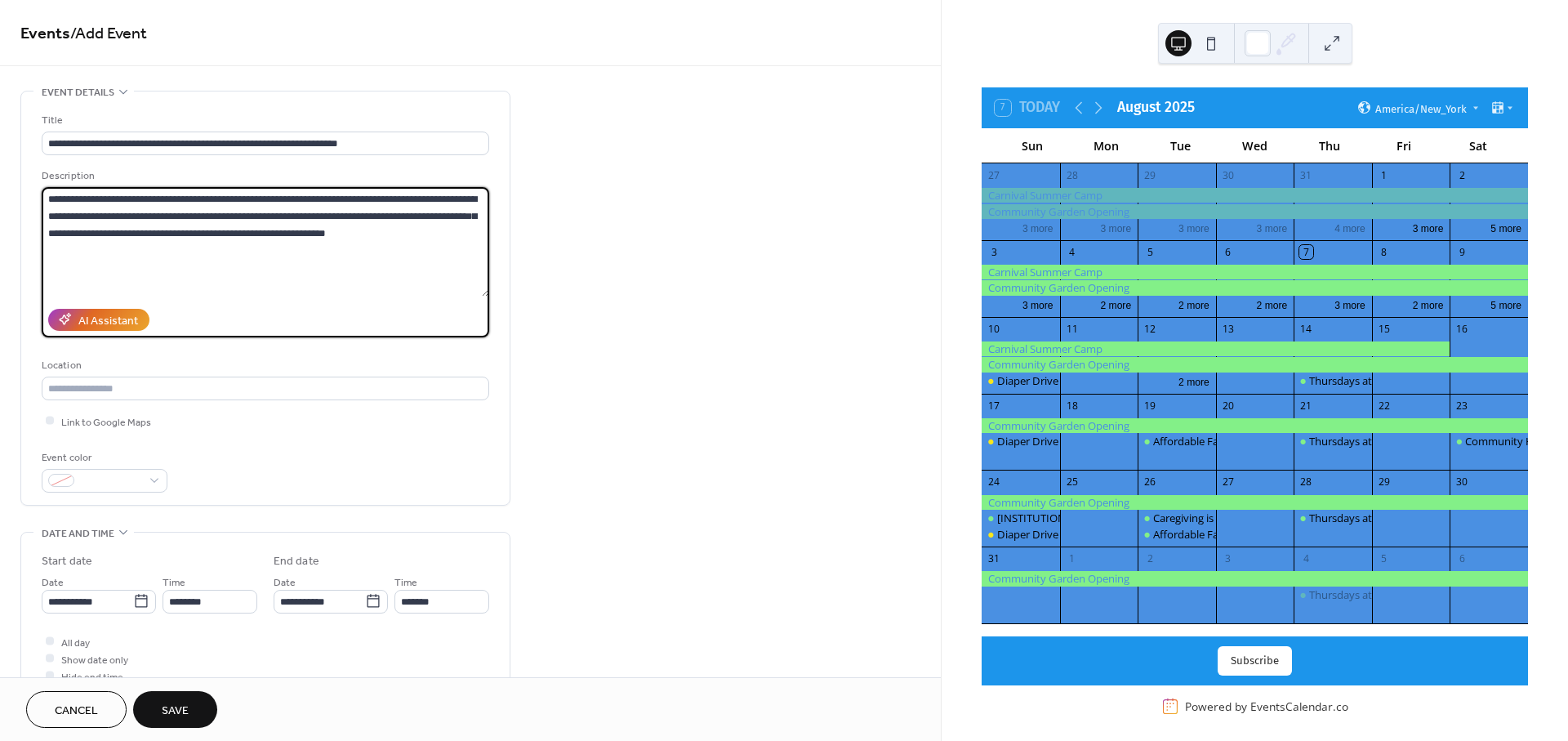 drag, startPoint x: 161, startPoint y: 200, endPoint x: 116, endPoint y: 221, distance: 49.658836 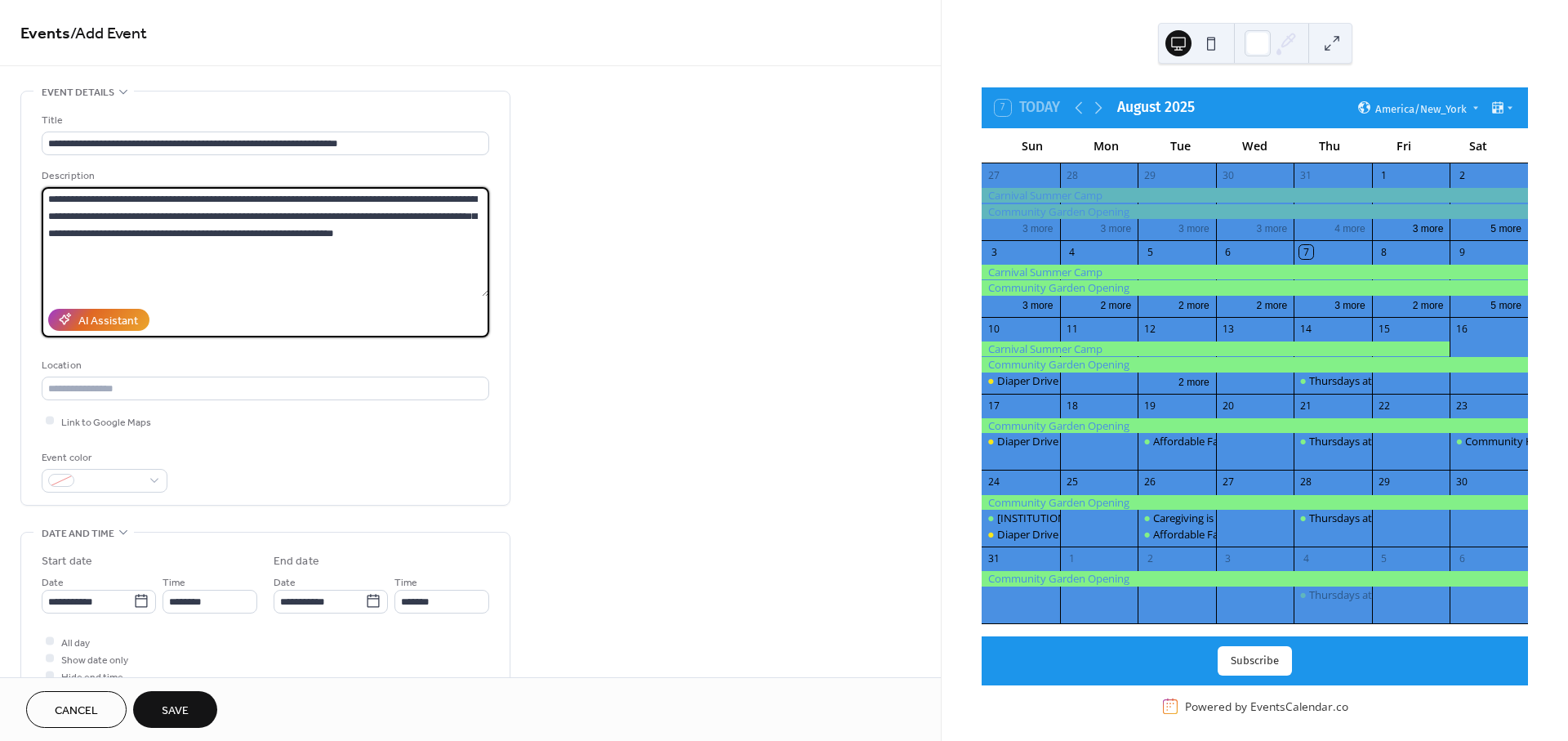 click on "**********" at bounding box center (265, 242) 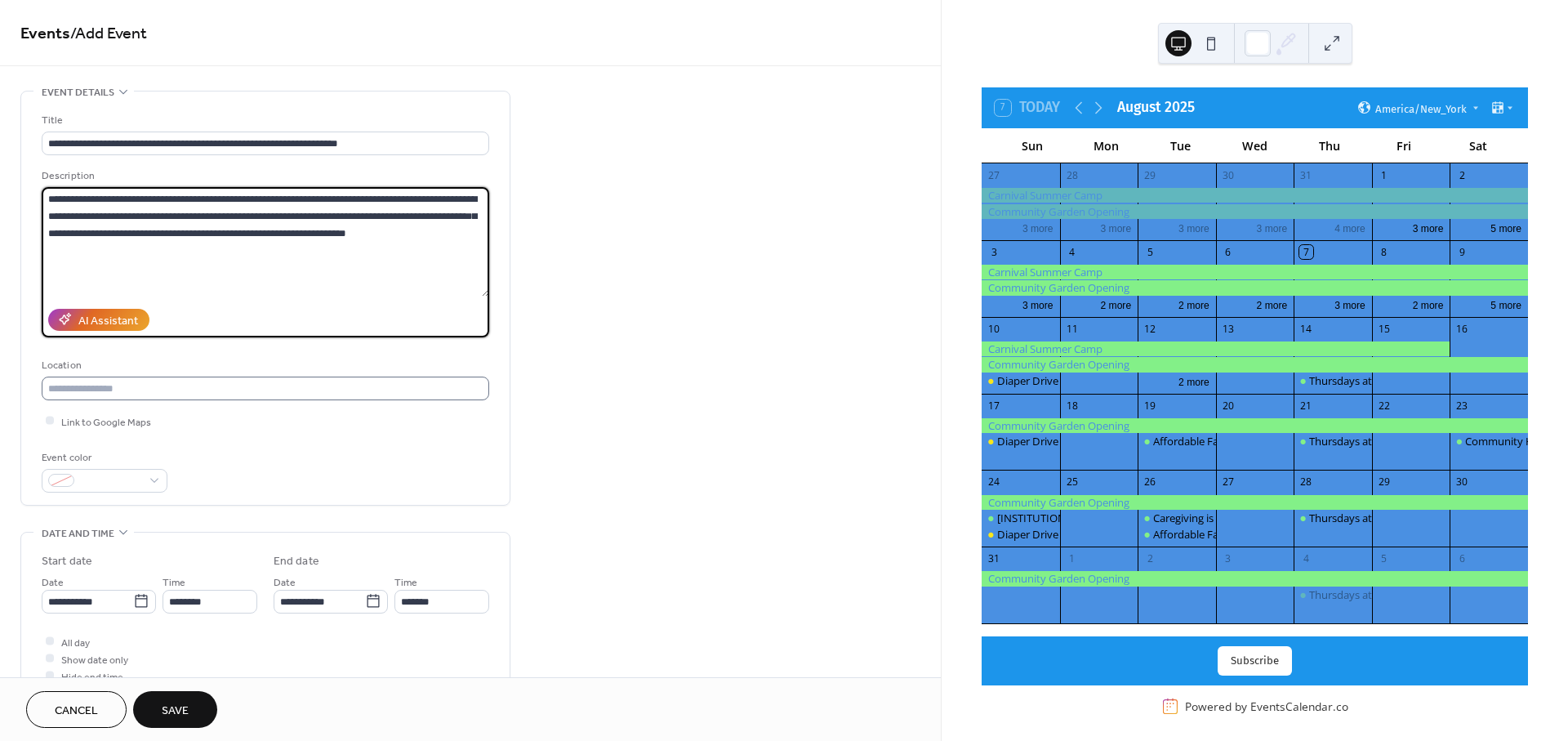 type on "**********" 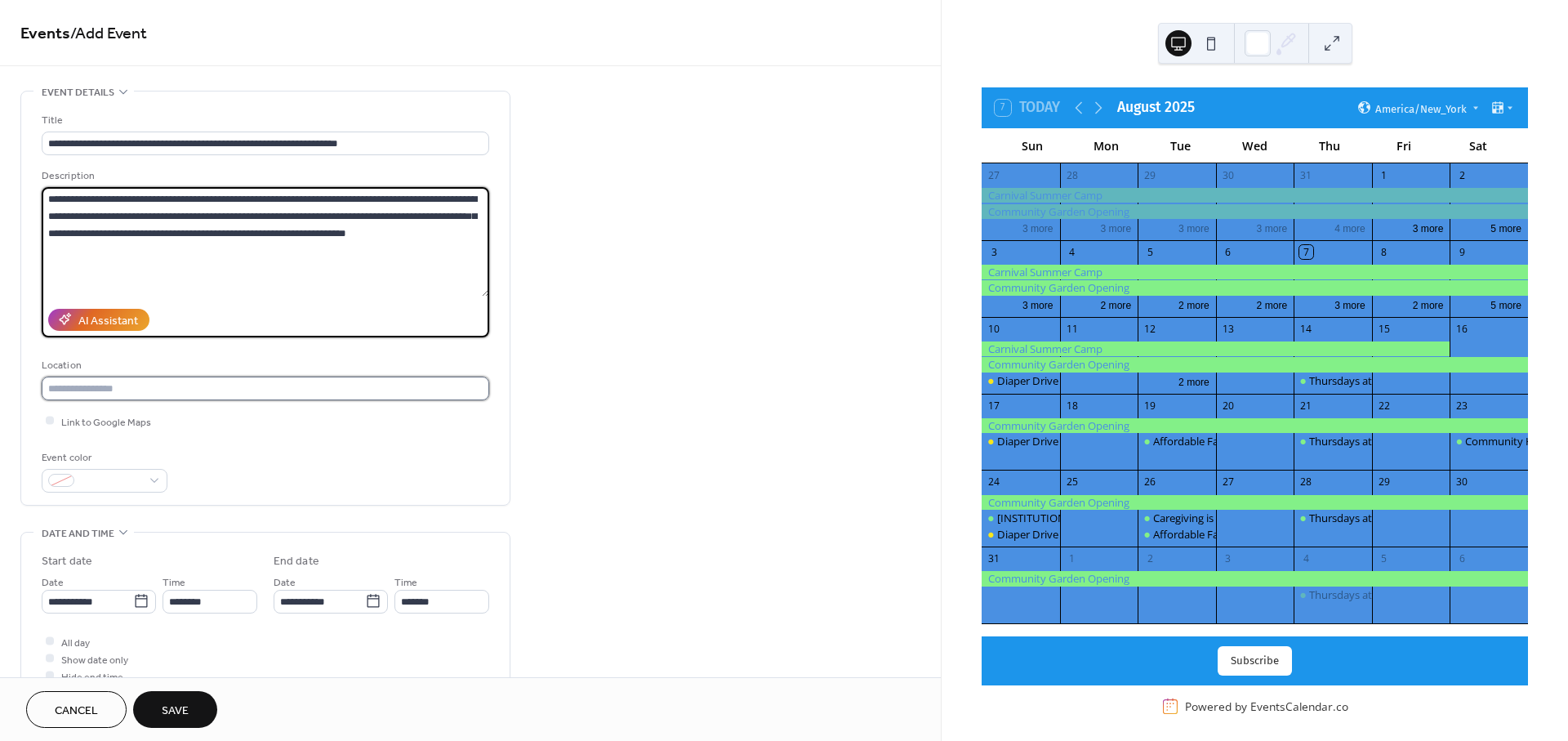 click at bounding box center [265, 388] 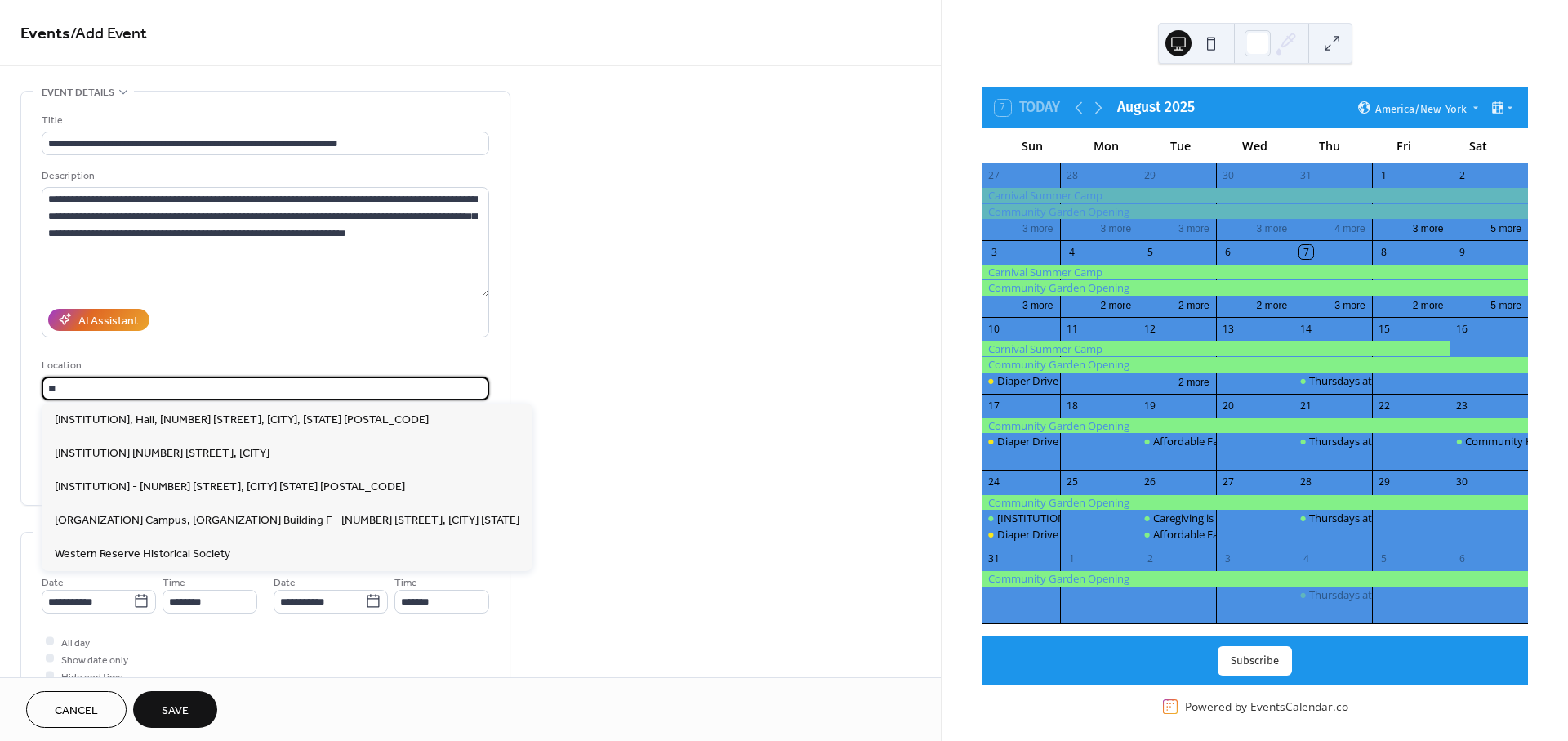 type on "*" 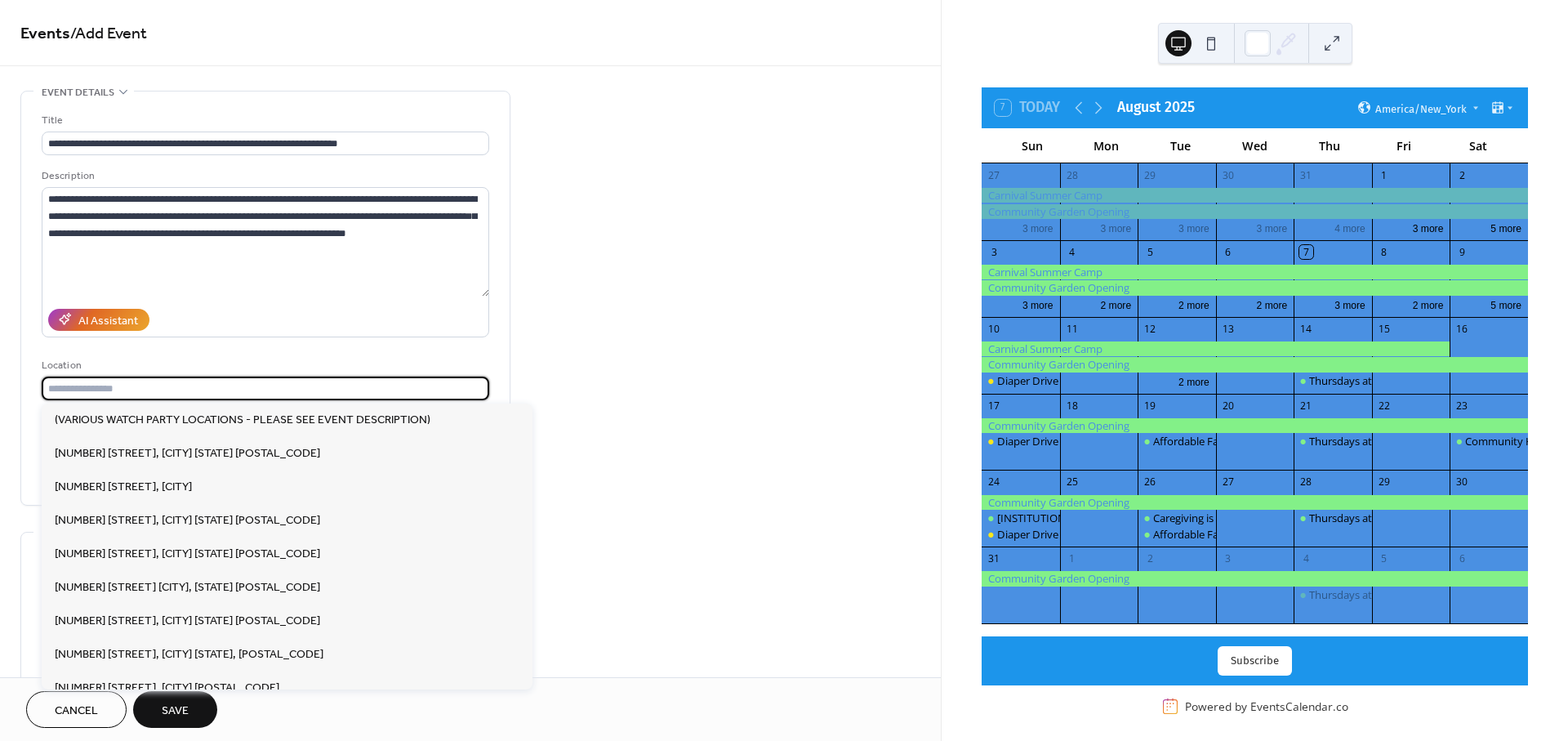 type on "*" 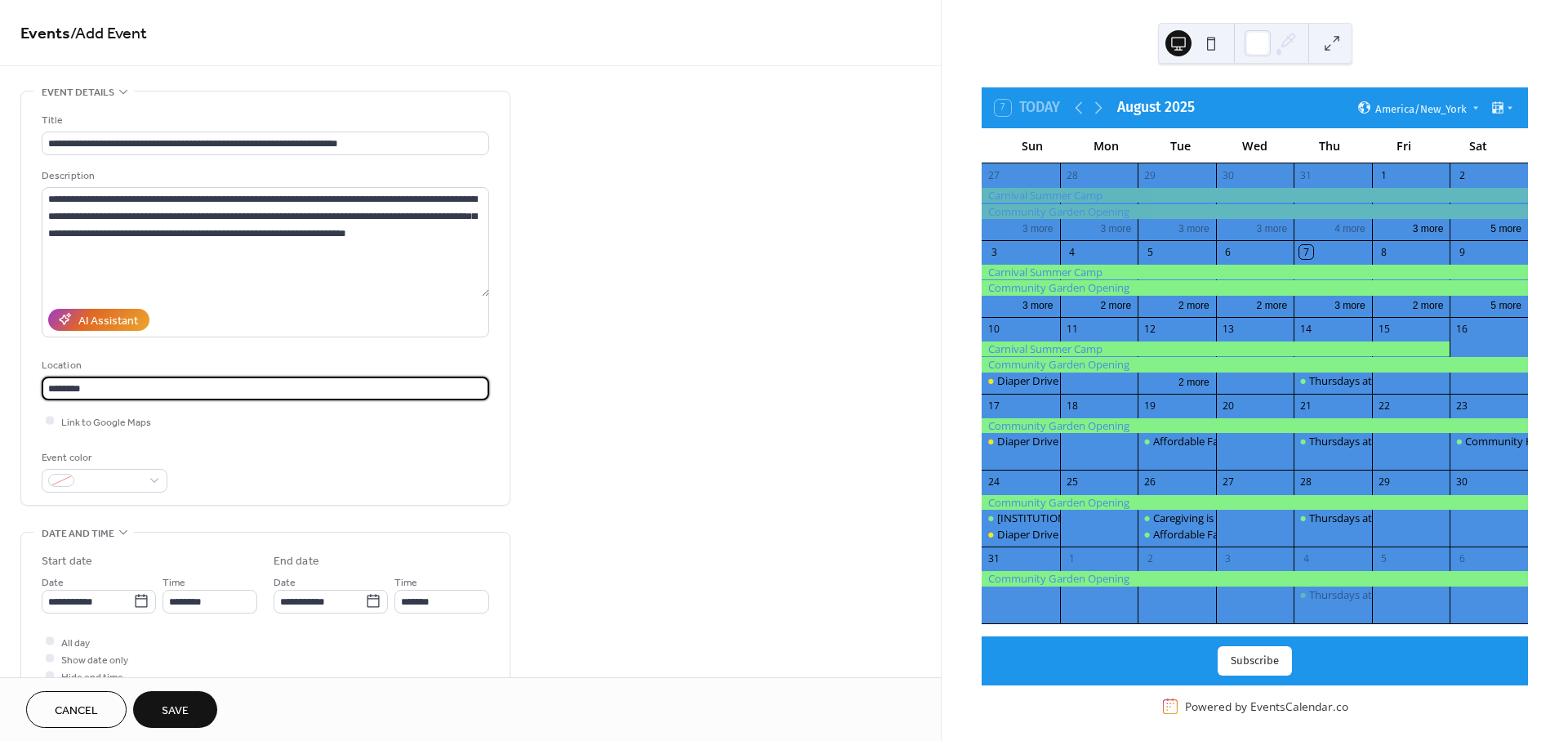 type on "*******" 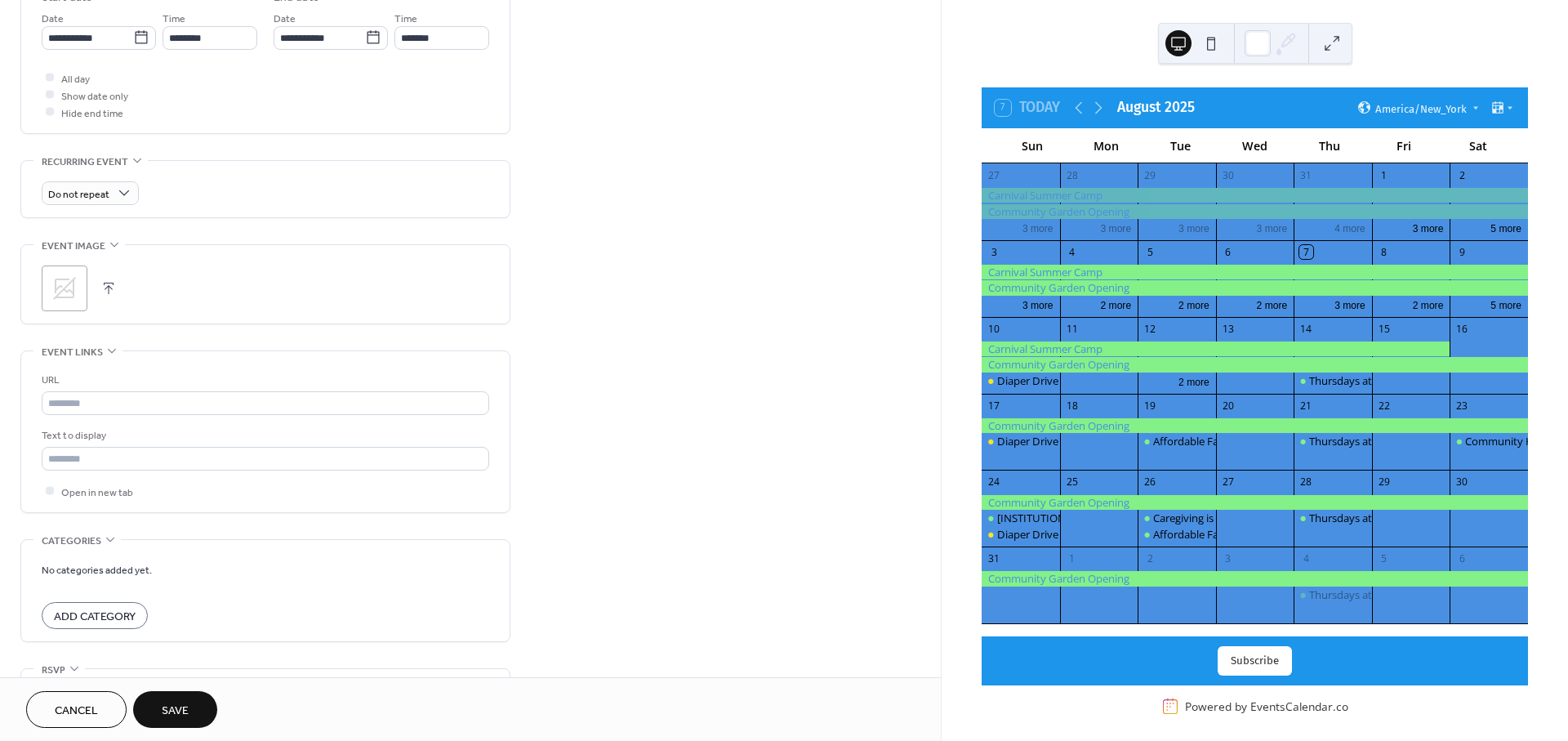 drag, startPoint x: 443, startPoint y: 343, endPoint x: 505, endPoint y: 525, distance: 192.2706 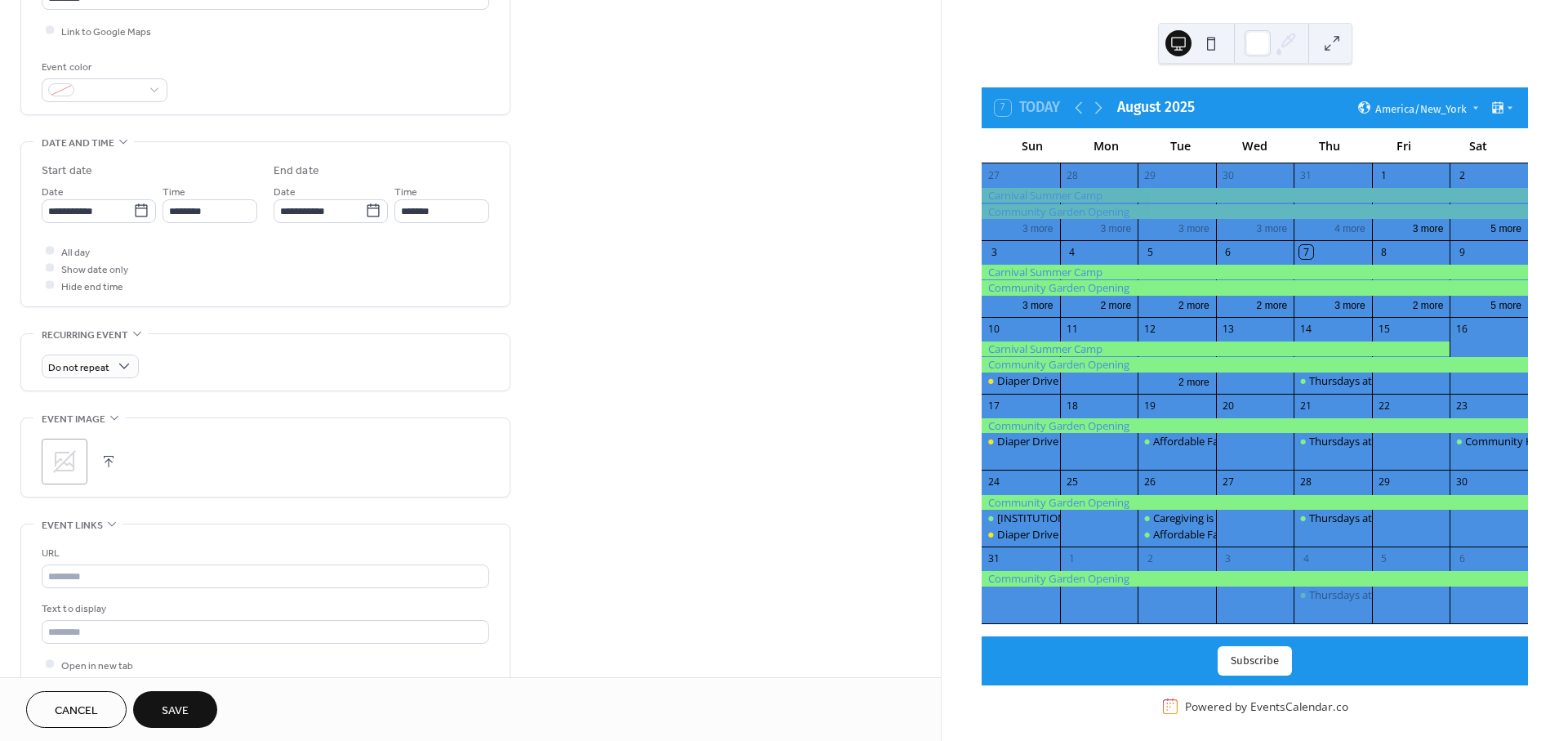drag, startPoint x: 172, startPoint y: 180, endPoint x: 265, endPoint y: 151, distance: 97.41663 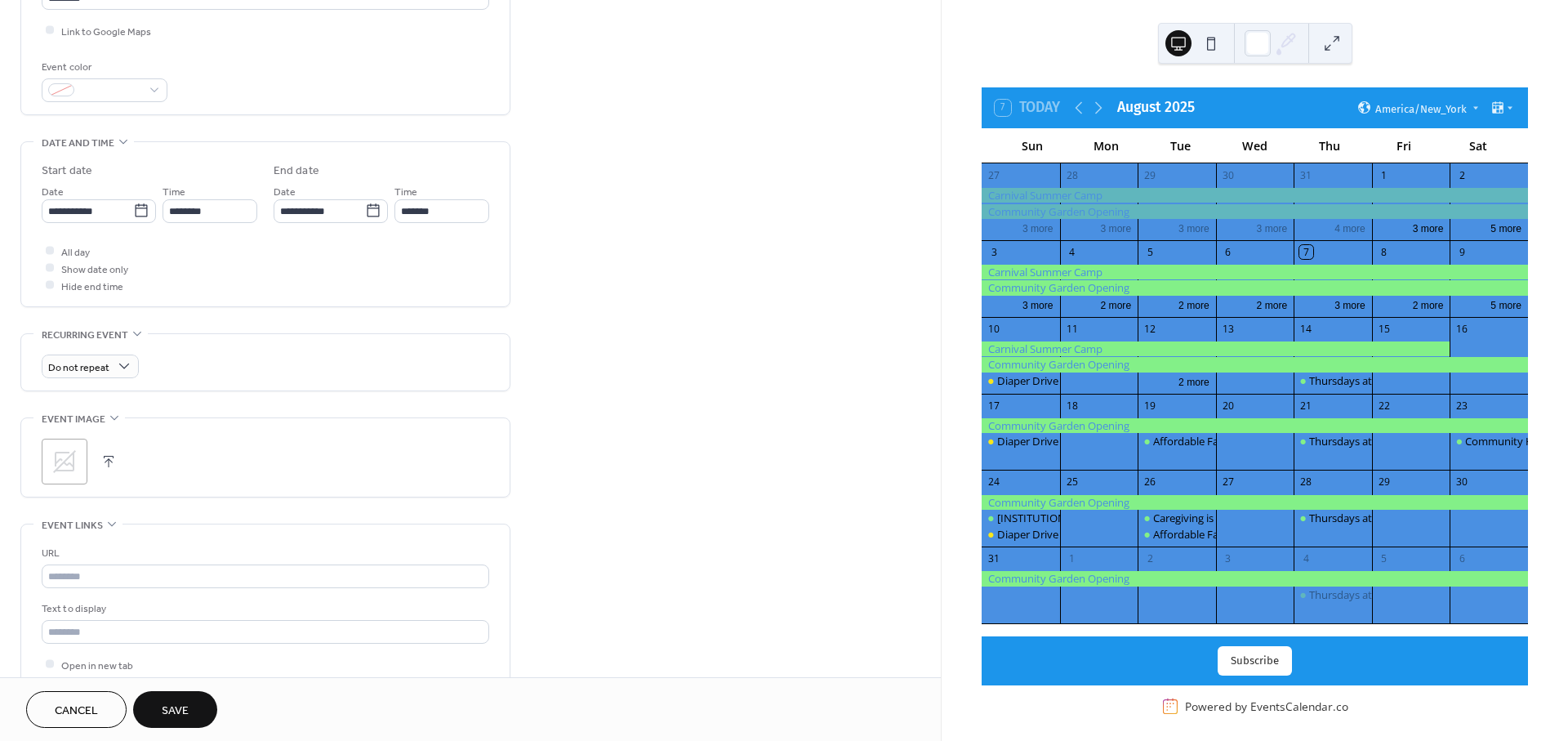 scroll, scrollTop: 339, scrollLeft: 0, axis: vertical 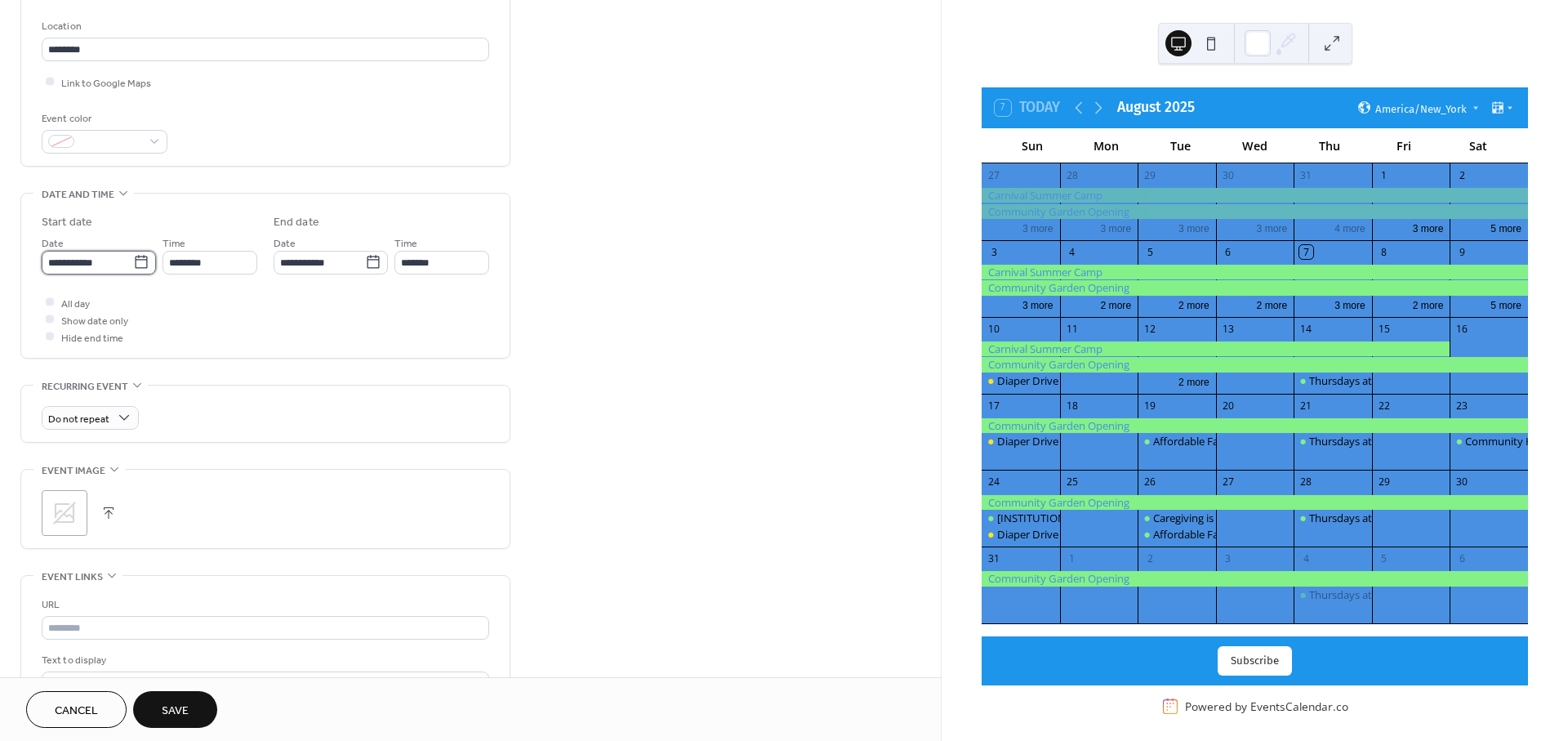 click on "**********" at bounding box center (87, 262) 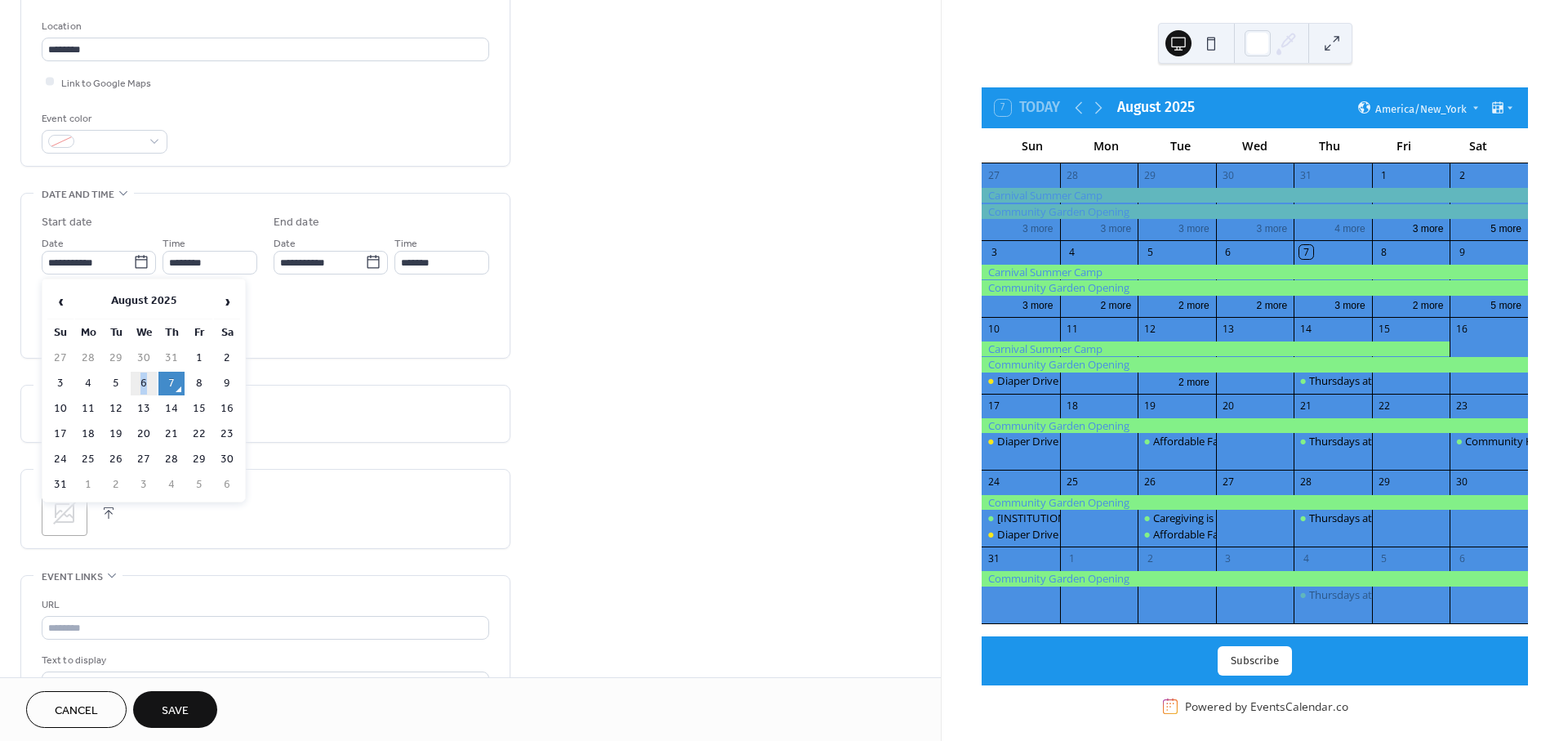 click on "6" at bounding box center (144, 383) 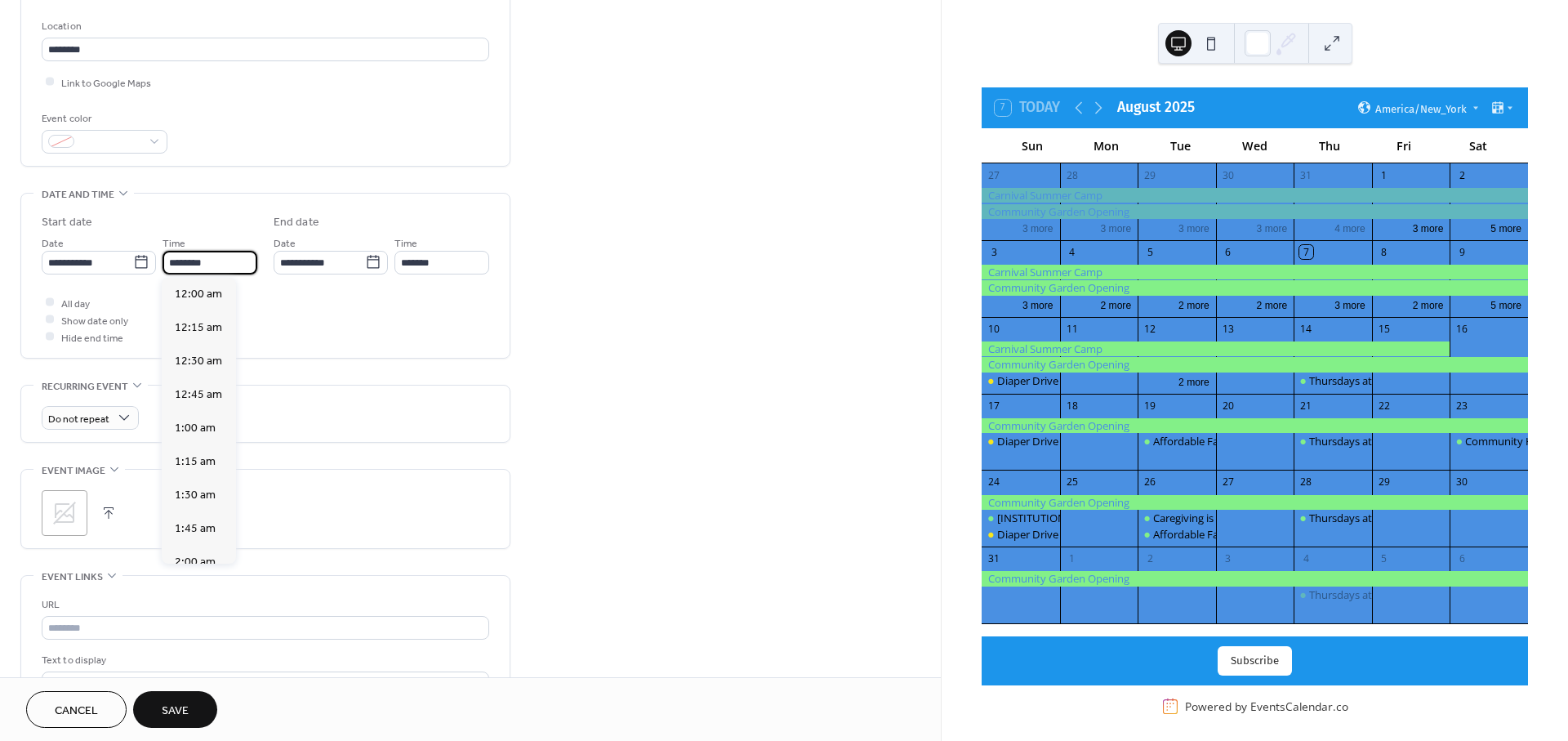 click on "********" at bounding box center [210, 262] 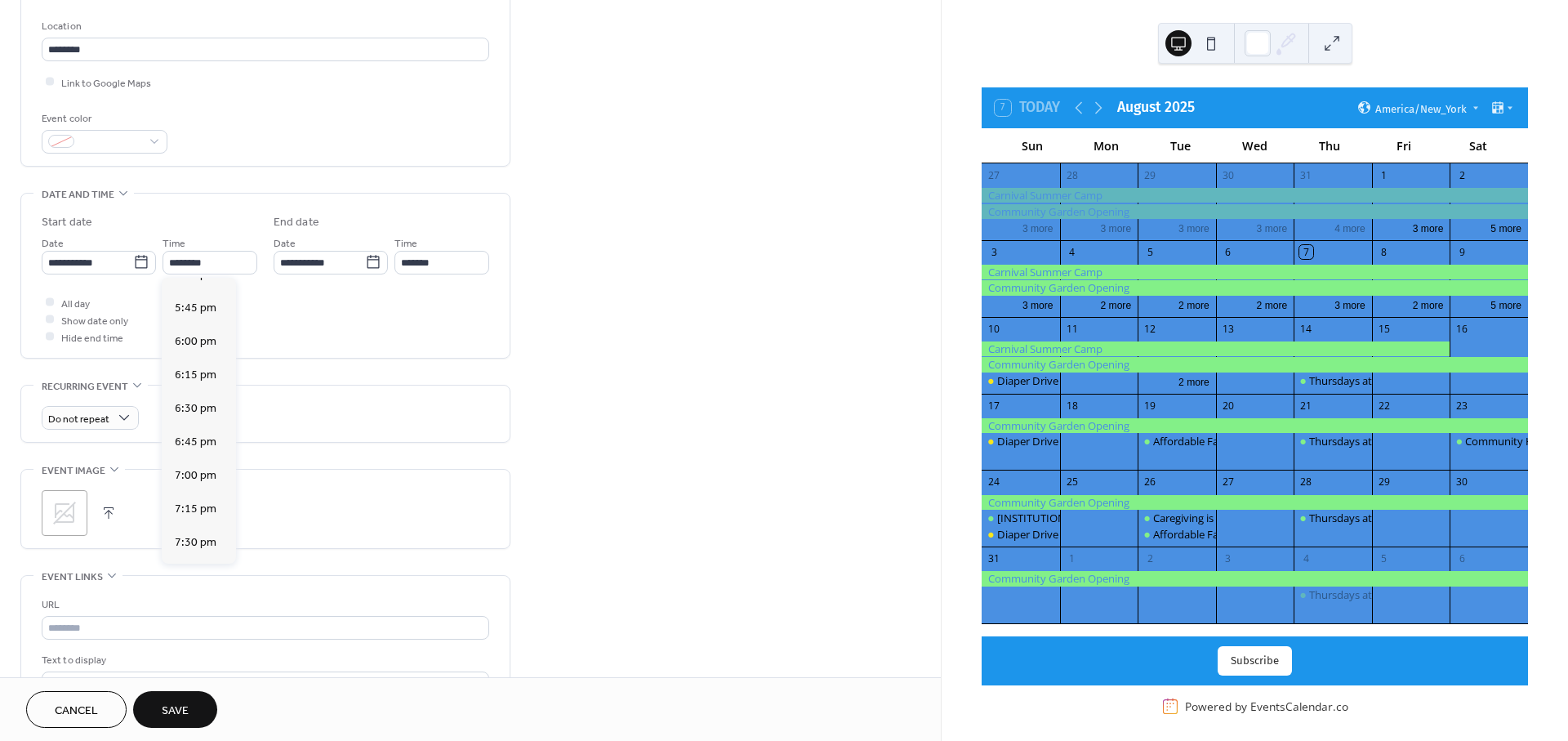 scroll, scrollTop: 2354, scrollLeft: 0, axis: vertical 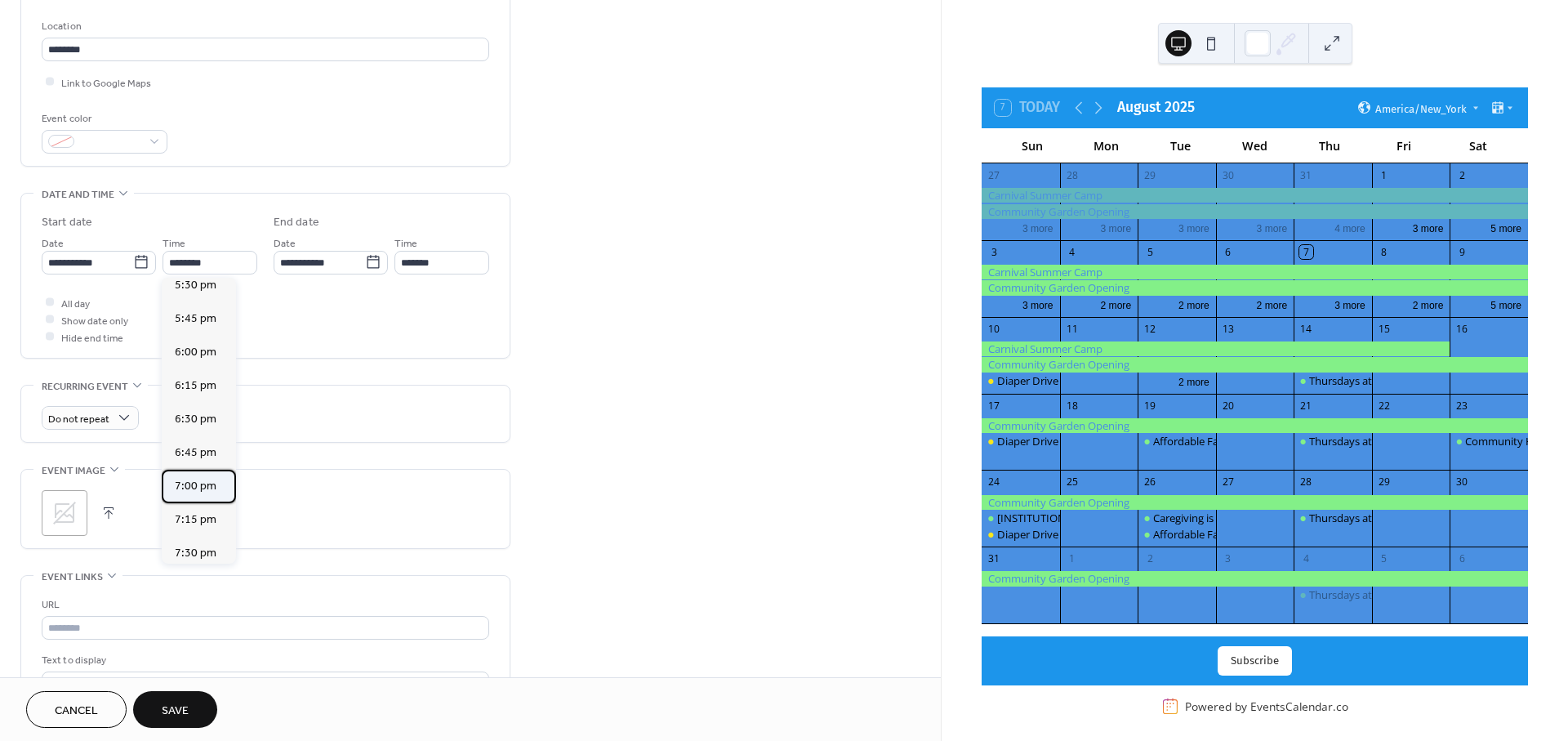 click on "7:00 pm" at bounding box center (195, 485) 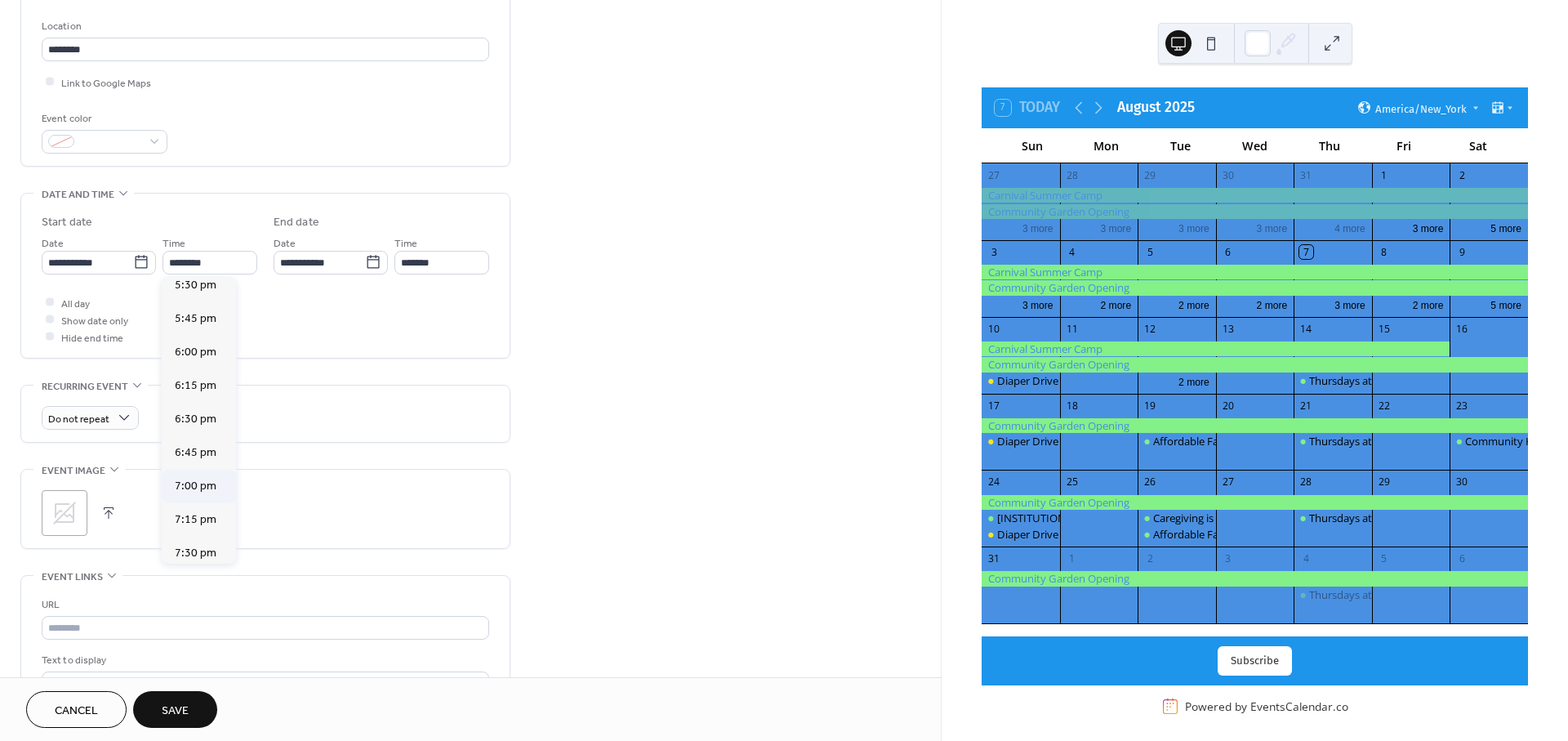 type on "*******" 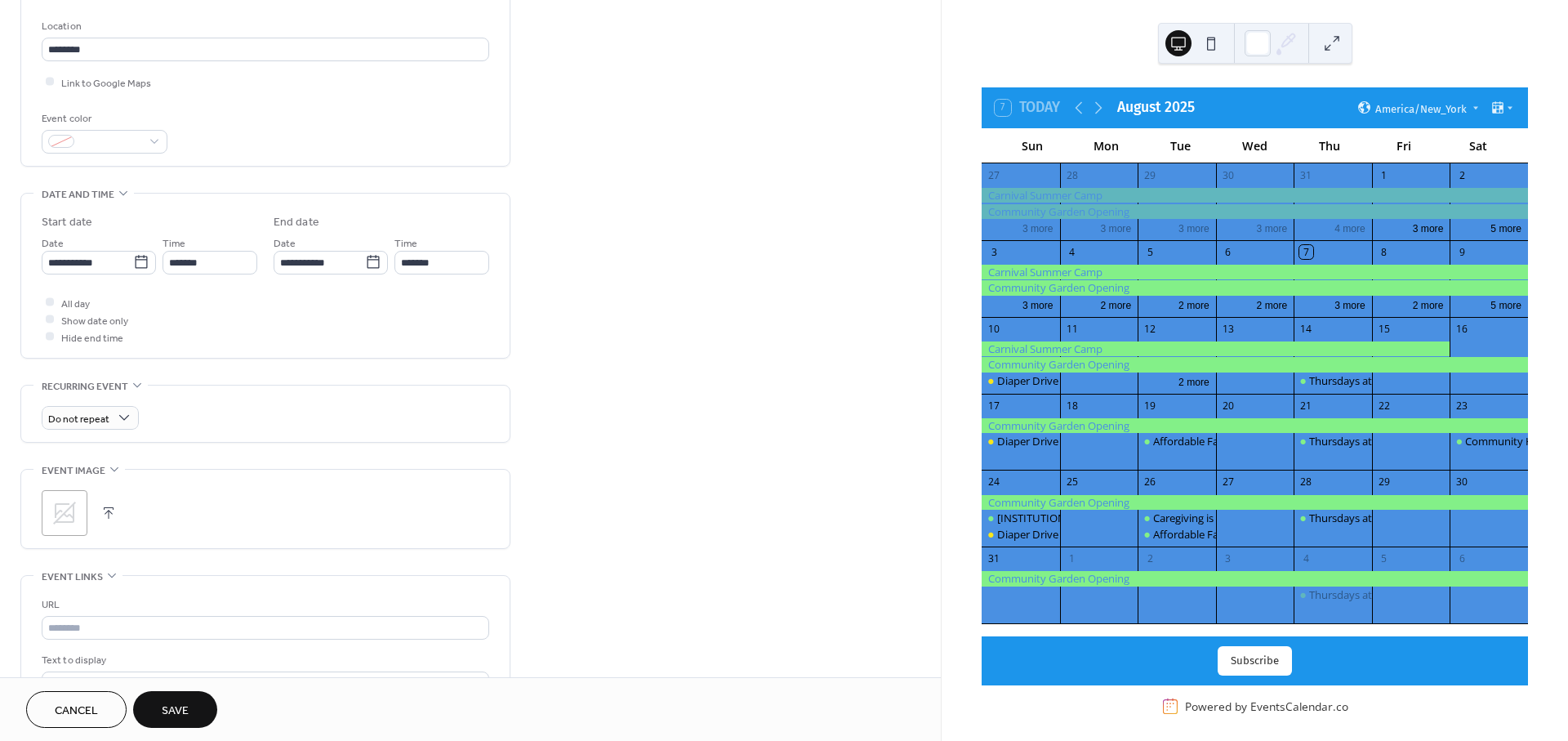 click at bounding box center [109, 513] 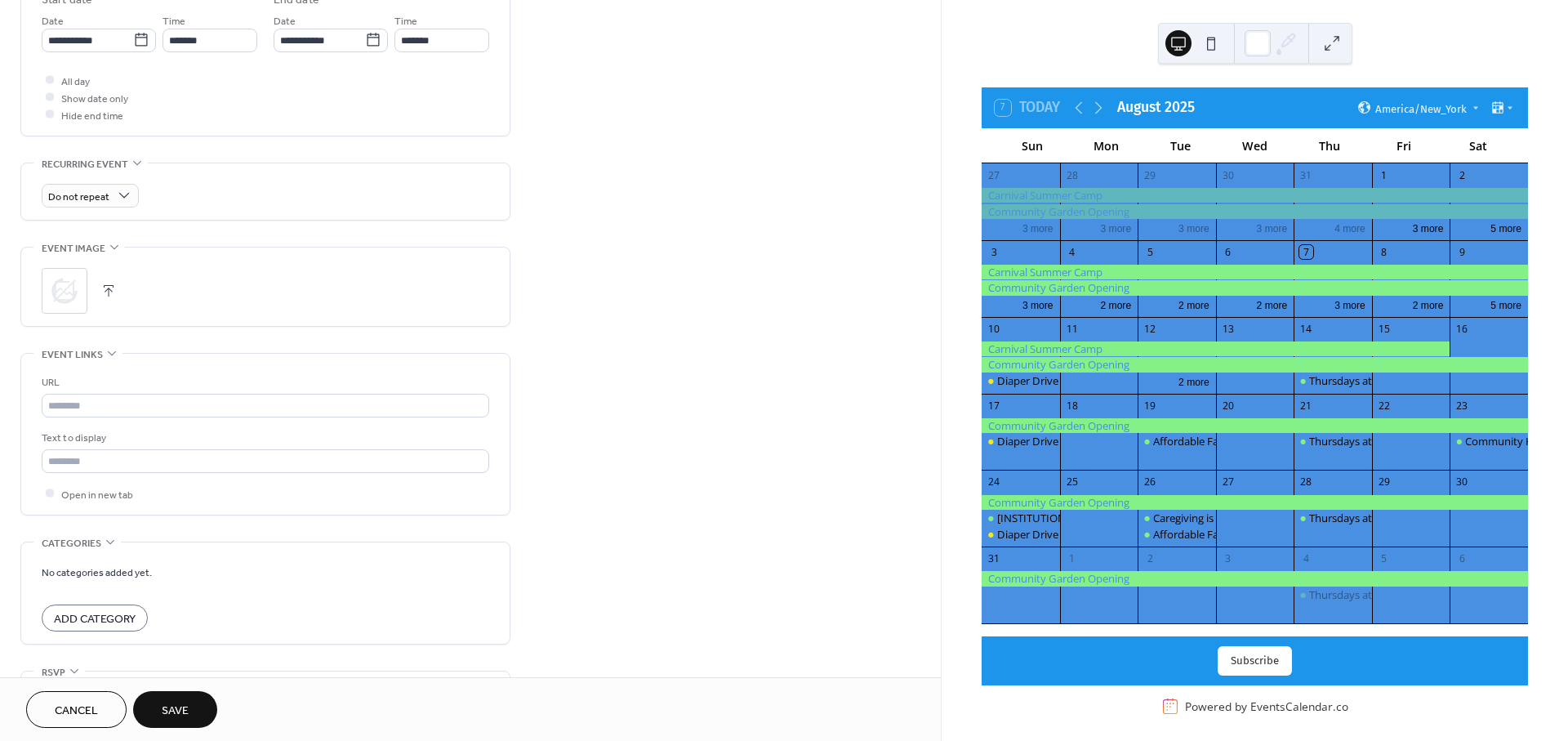 scroll, scrollTop: 656, scrollLeft: 0, axis: vertical 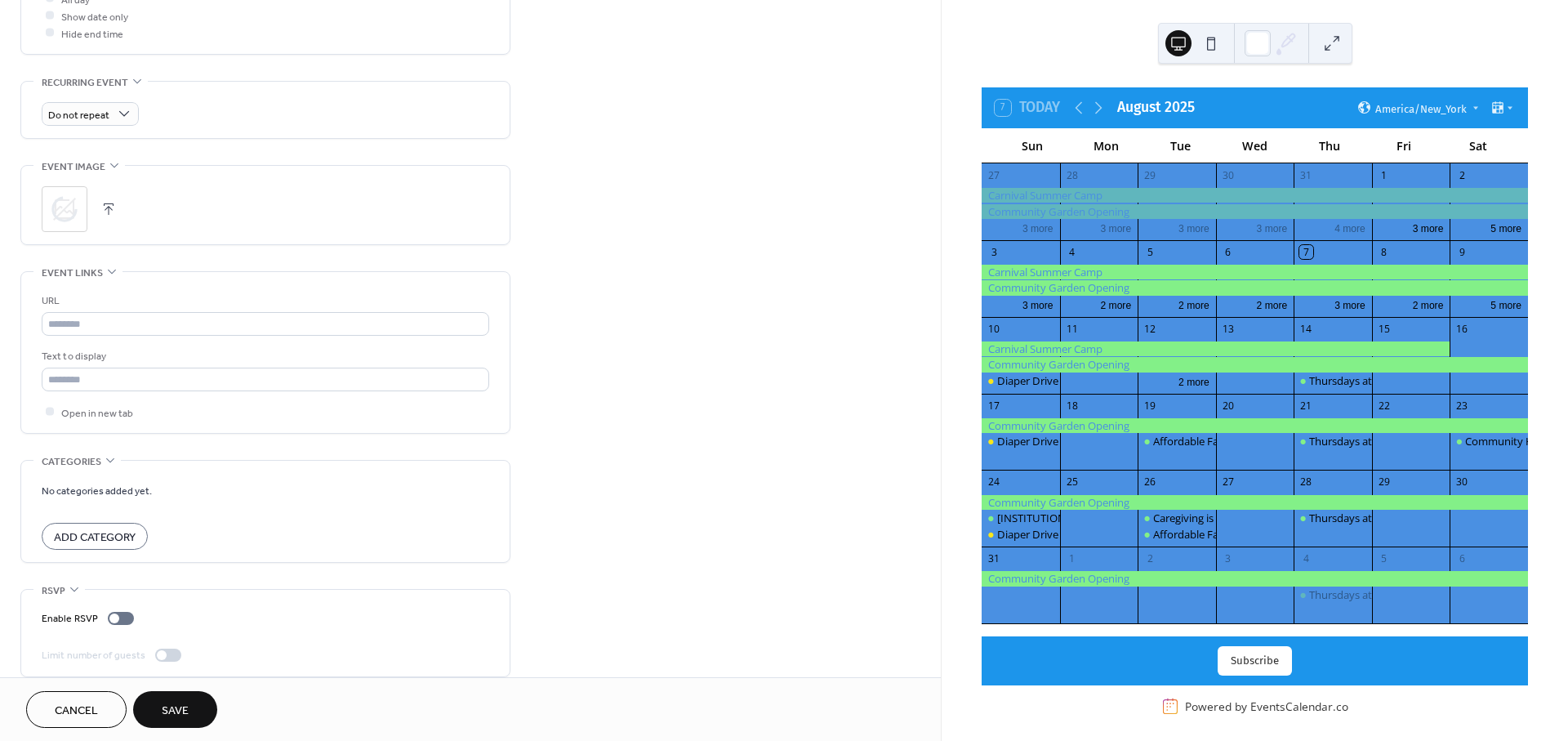 drag, startPoint x: 733, startPoint y: 348, endPoint x: 612, endPoint y: 330, distance: 122.33152 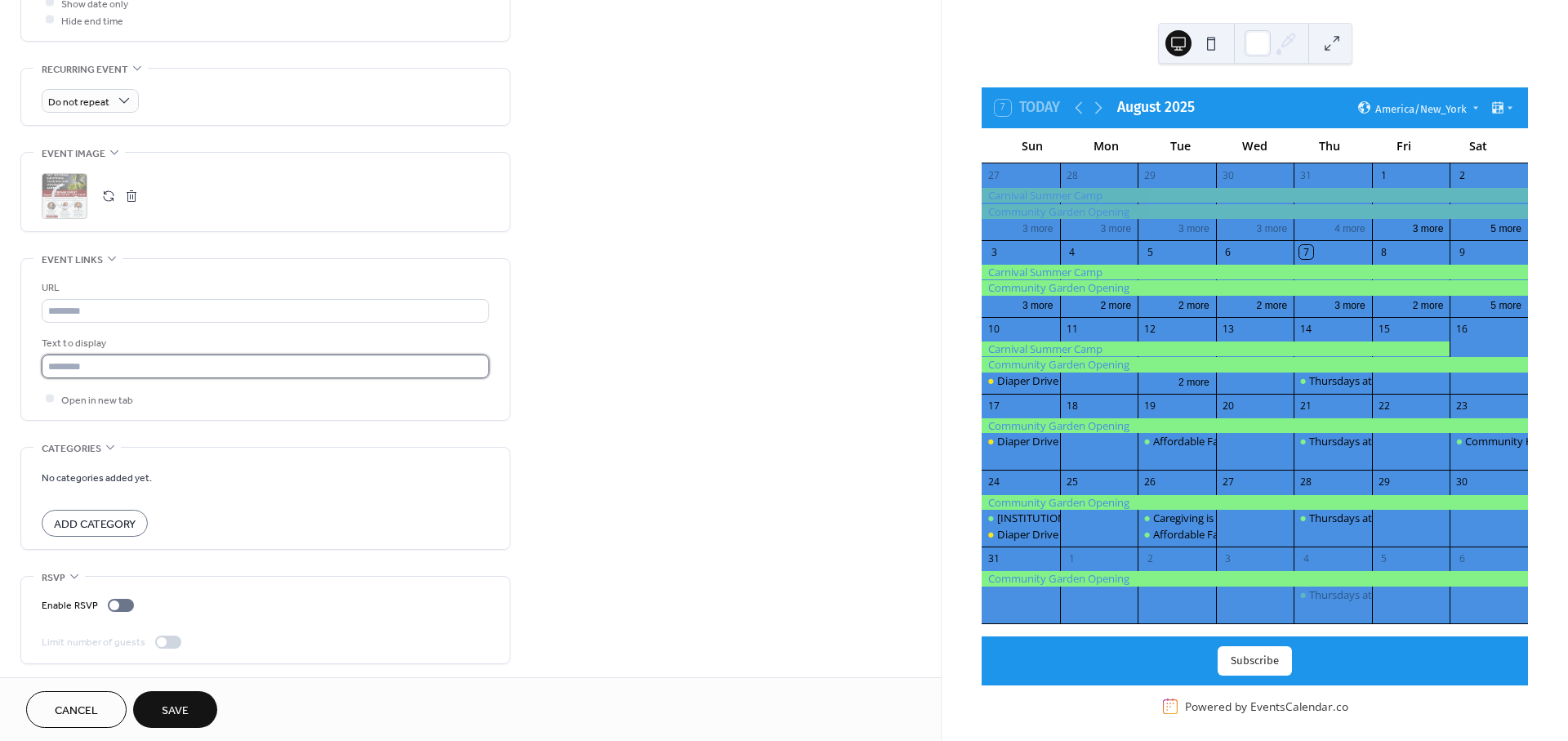 click at bounding box center (265, 366) 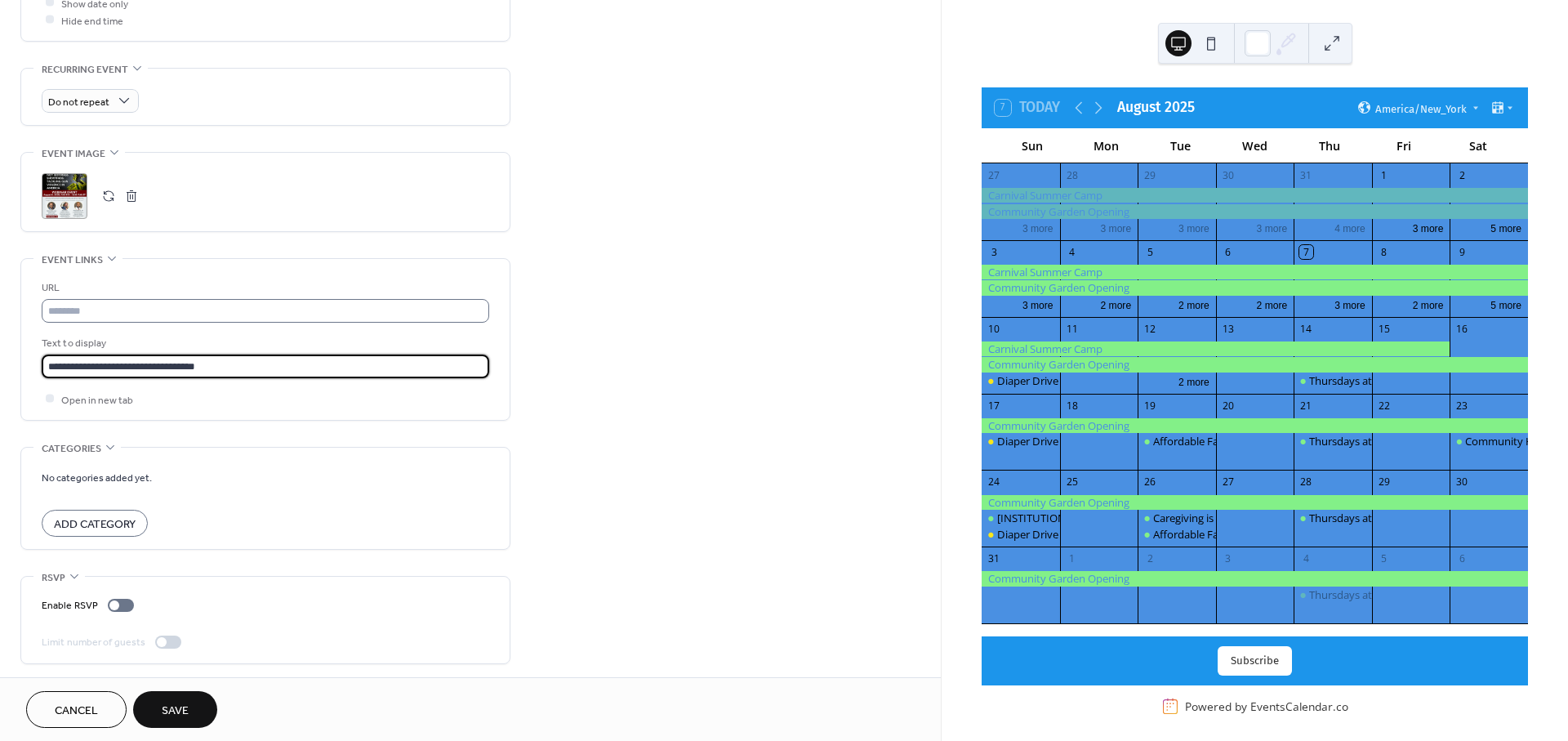 type on "**********" 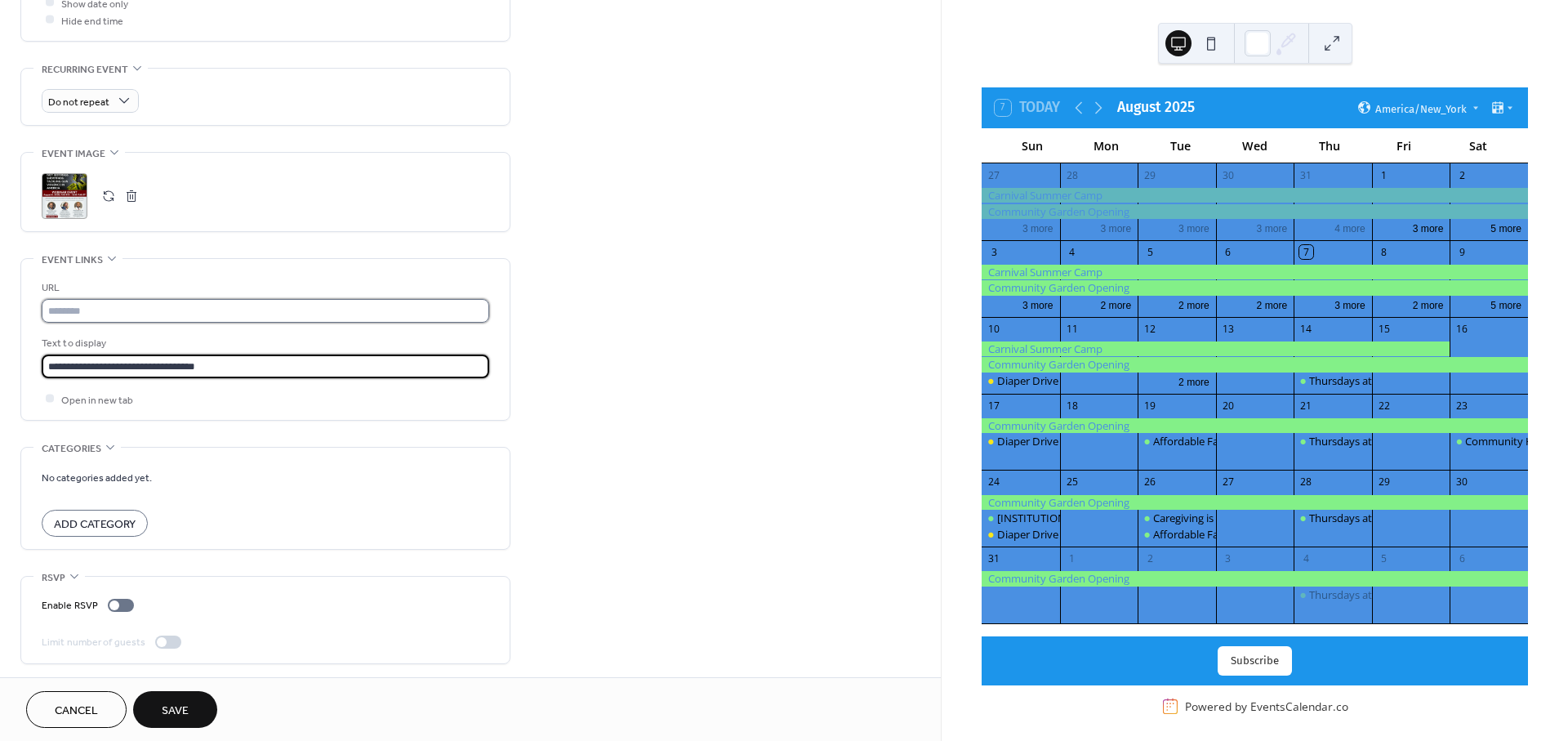 click at bounding box center [265, 310] 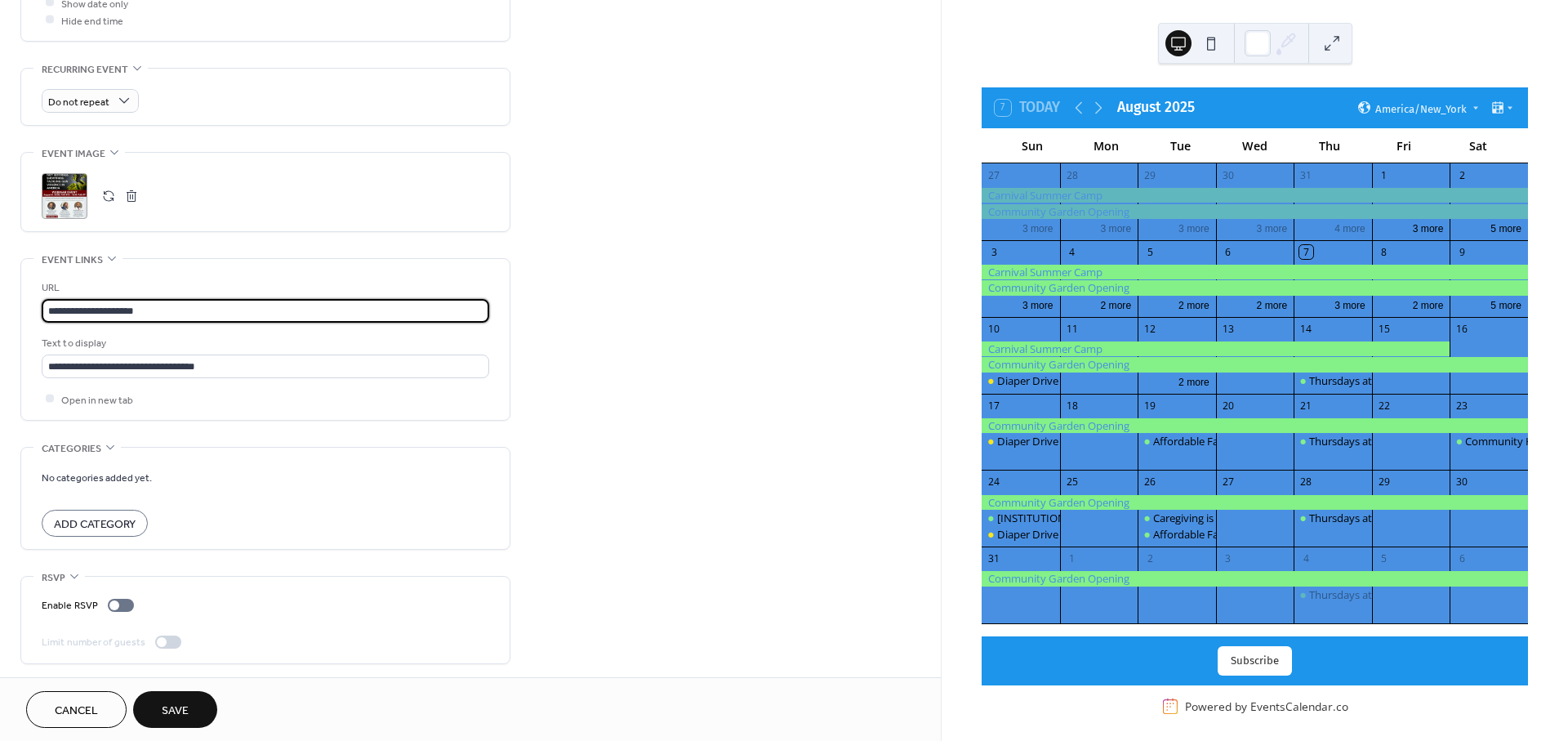 type on "**********" 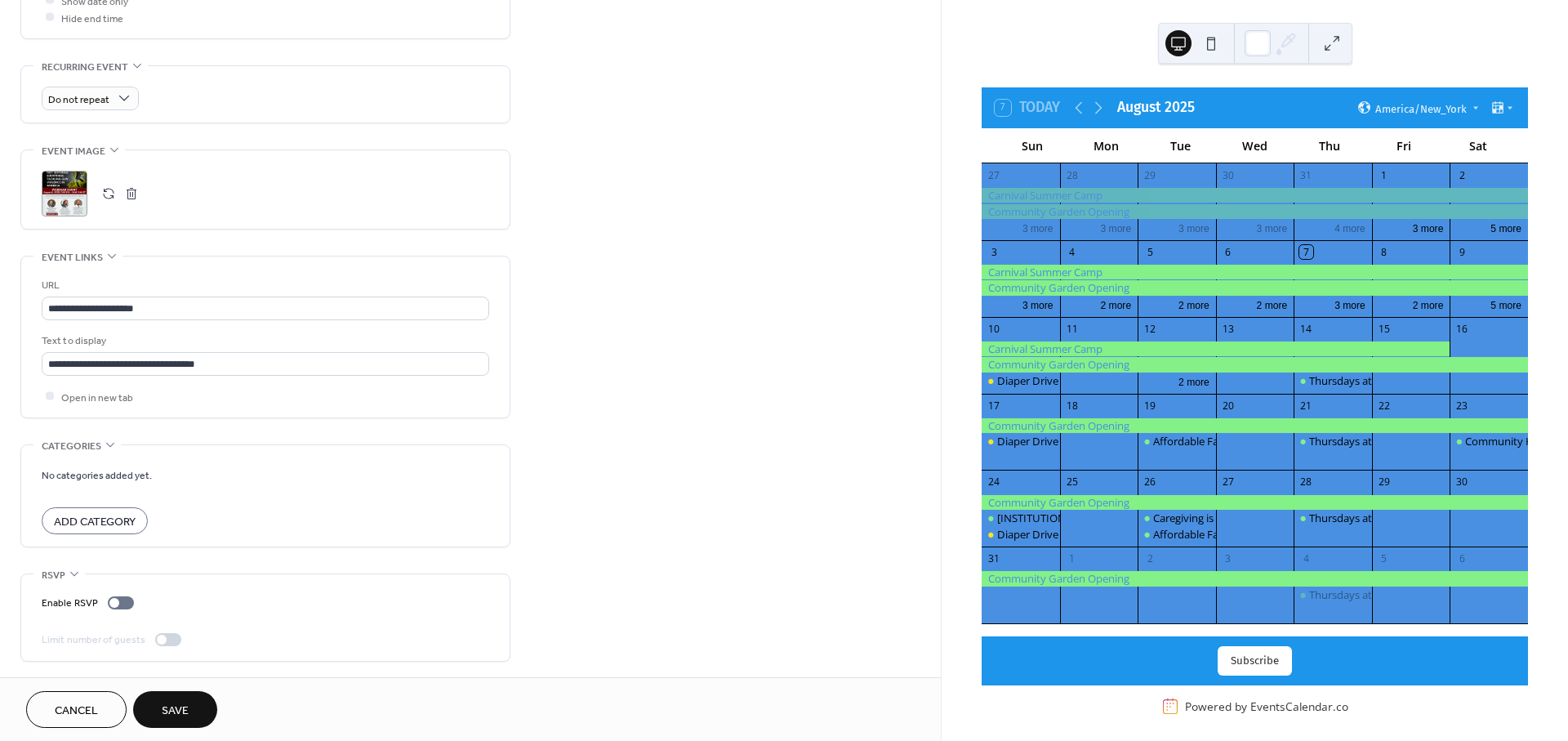 scroll, scrollTop: 659, scrollLeft: 0, axis: vertical 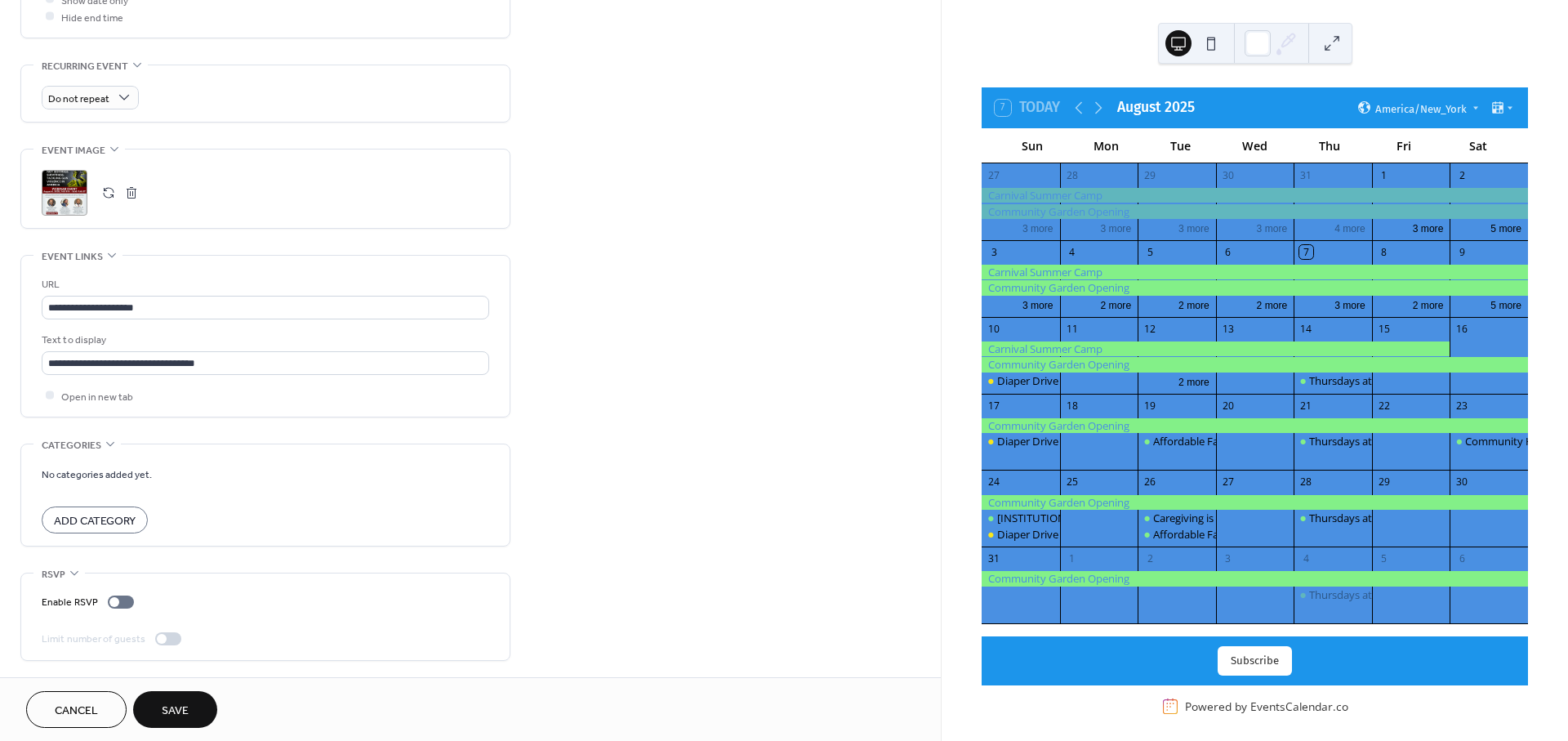 drag, startPoint x: 338, startPoint y: 498, endPoint x: 339, endPoint y: 556, distance: 58.00862 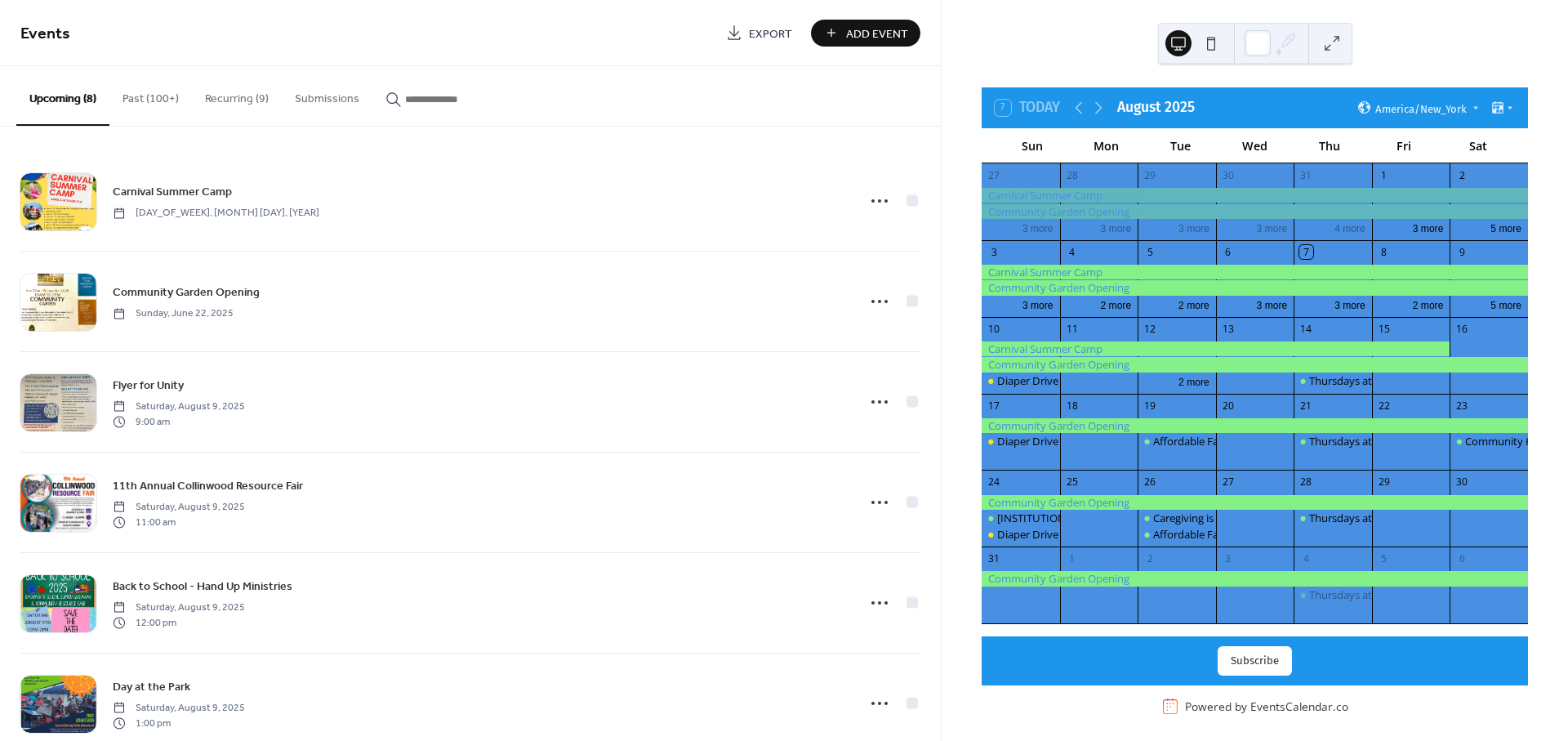 click on "Add Event" at bounding box center [866, 33] 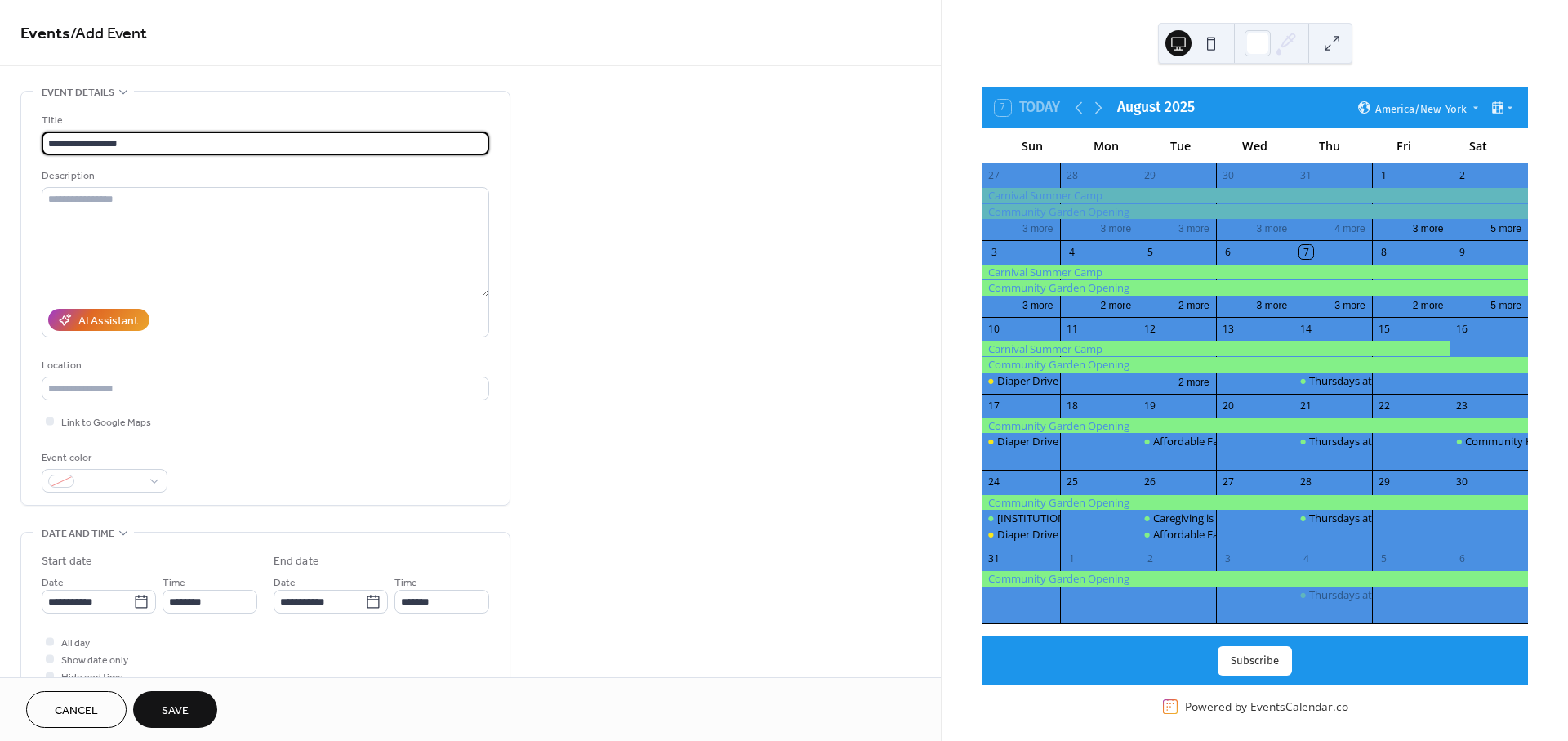 type on "**********" 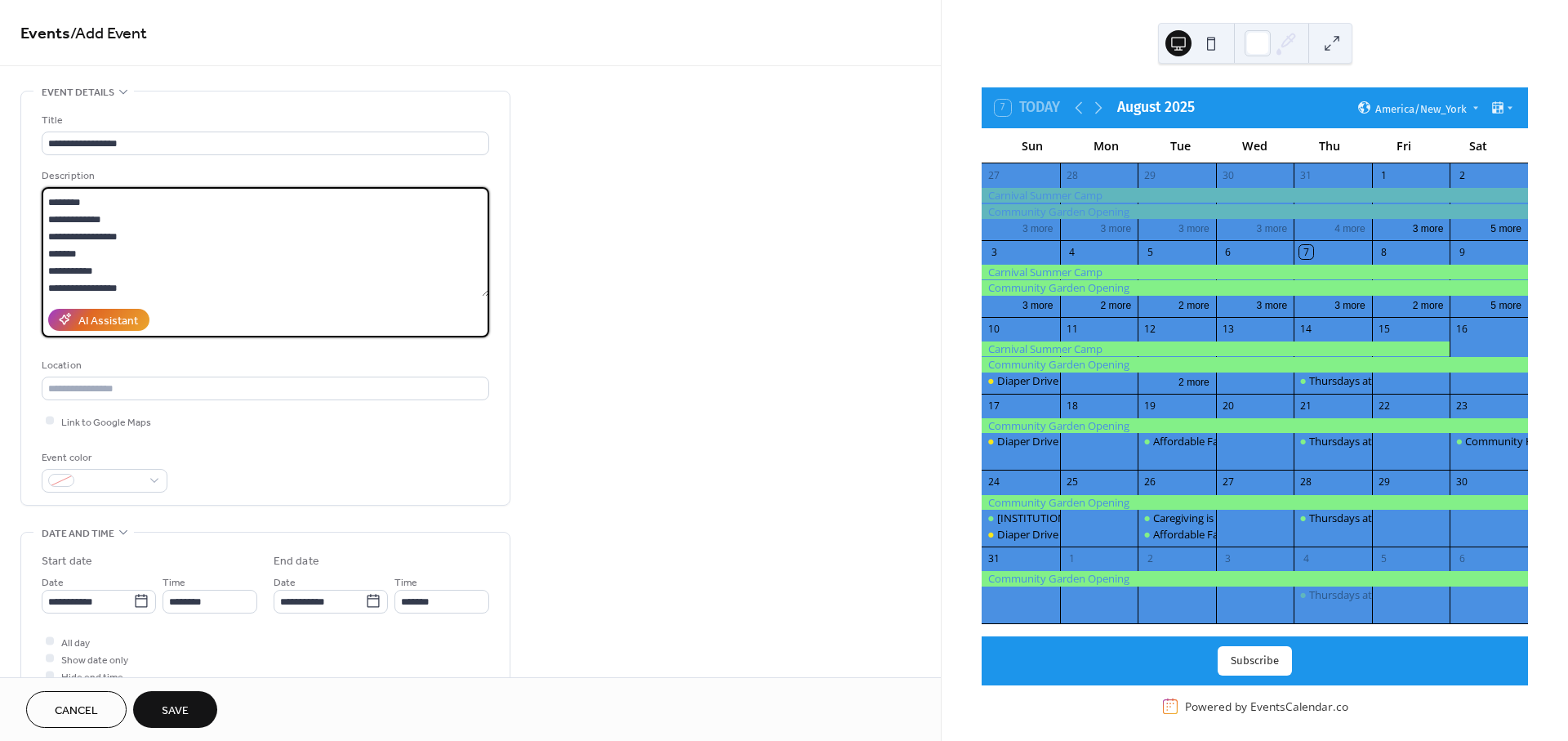 scroll, scrollTop: 100, scrollLeft: 0, axis: vertical 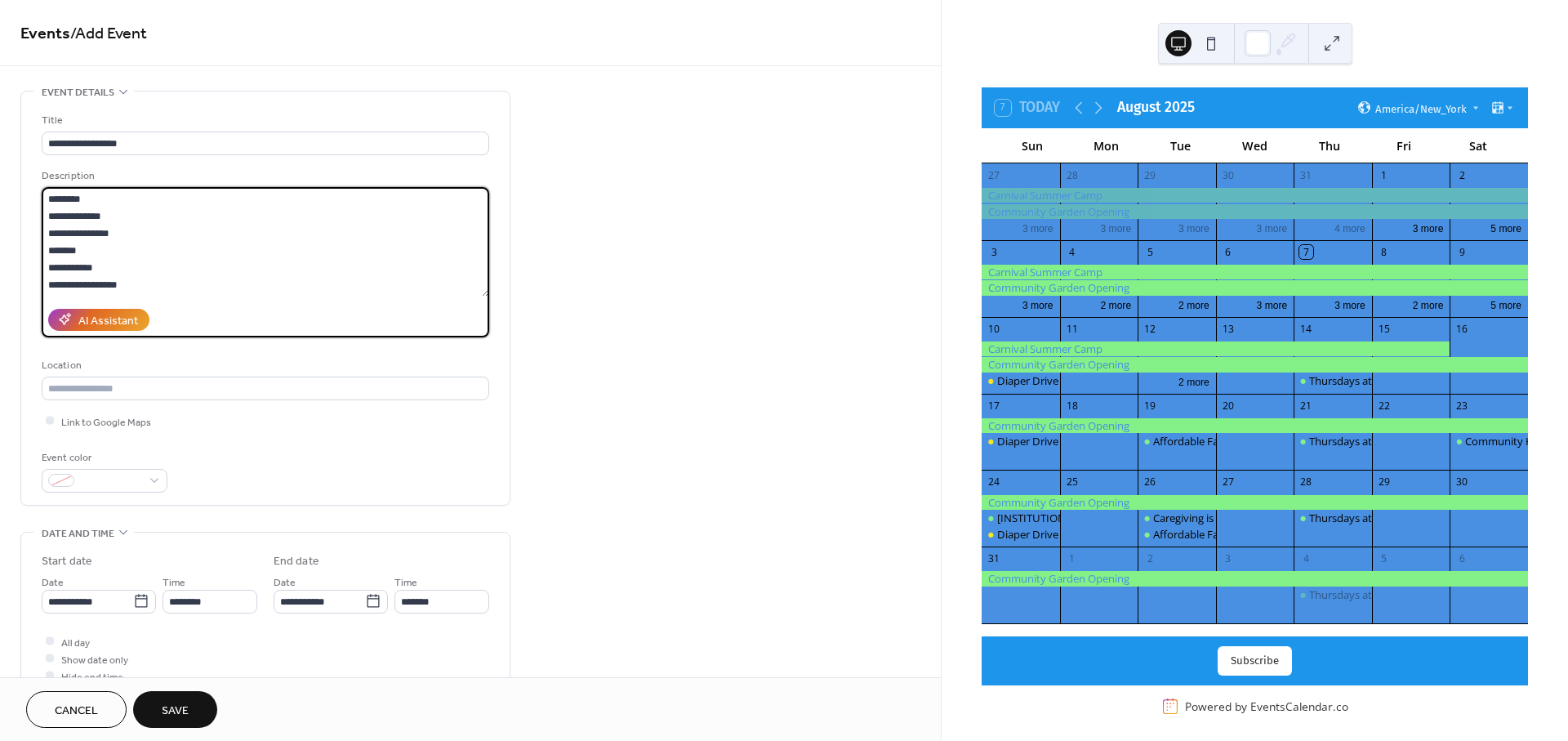 click on "**********" at bounding box center [265, 242] 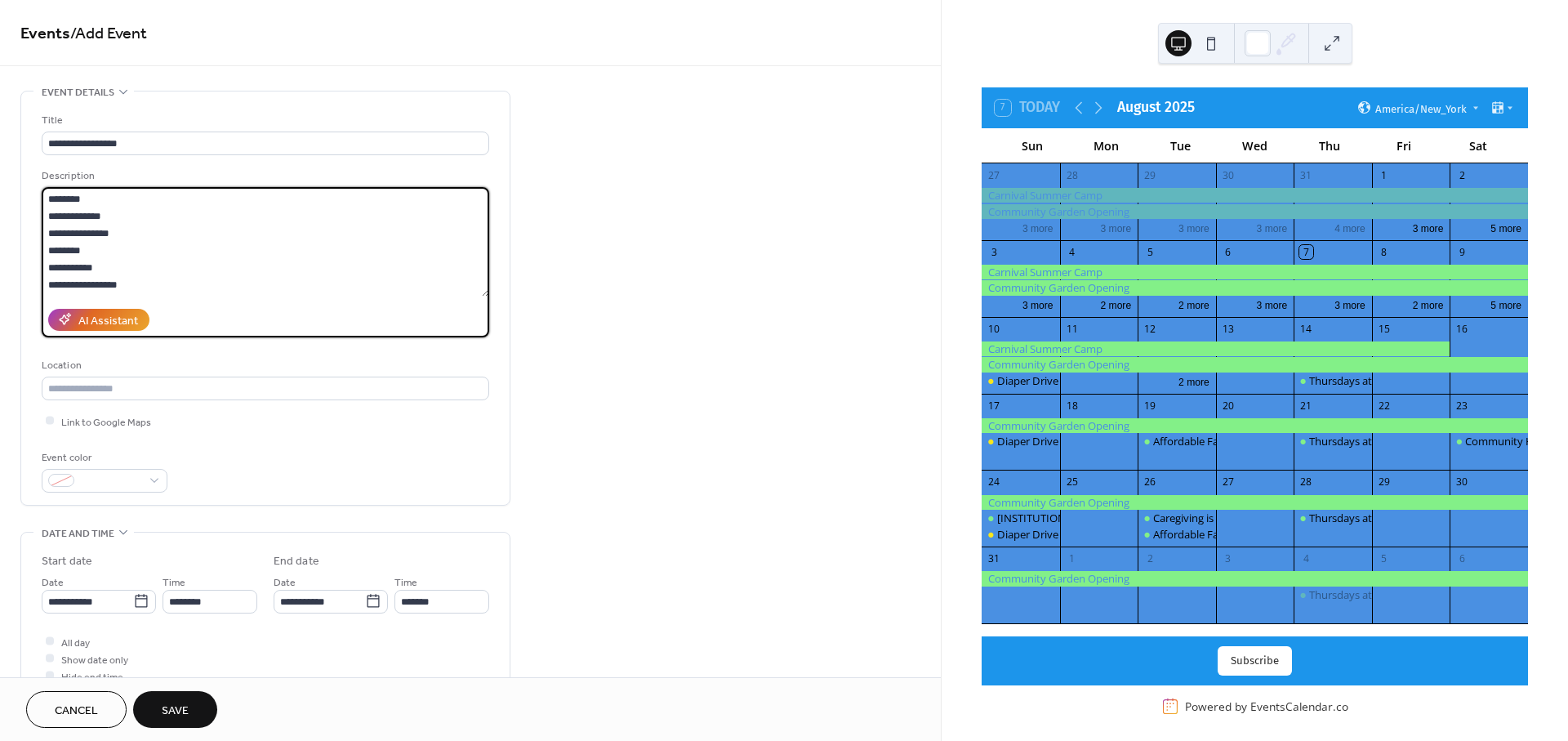 click on "**********" at bounding box center [265, 242] 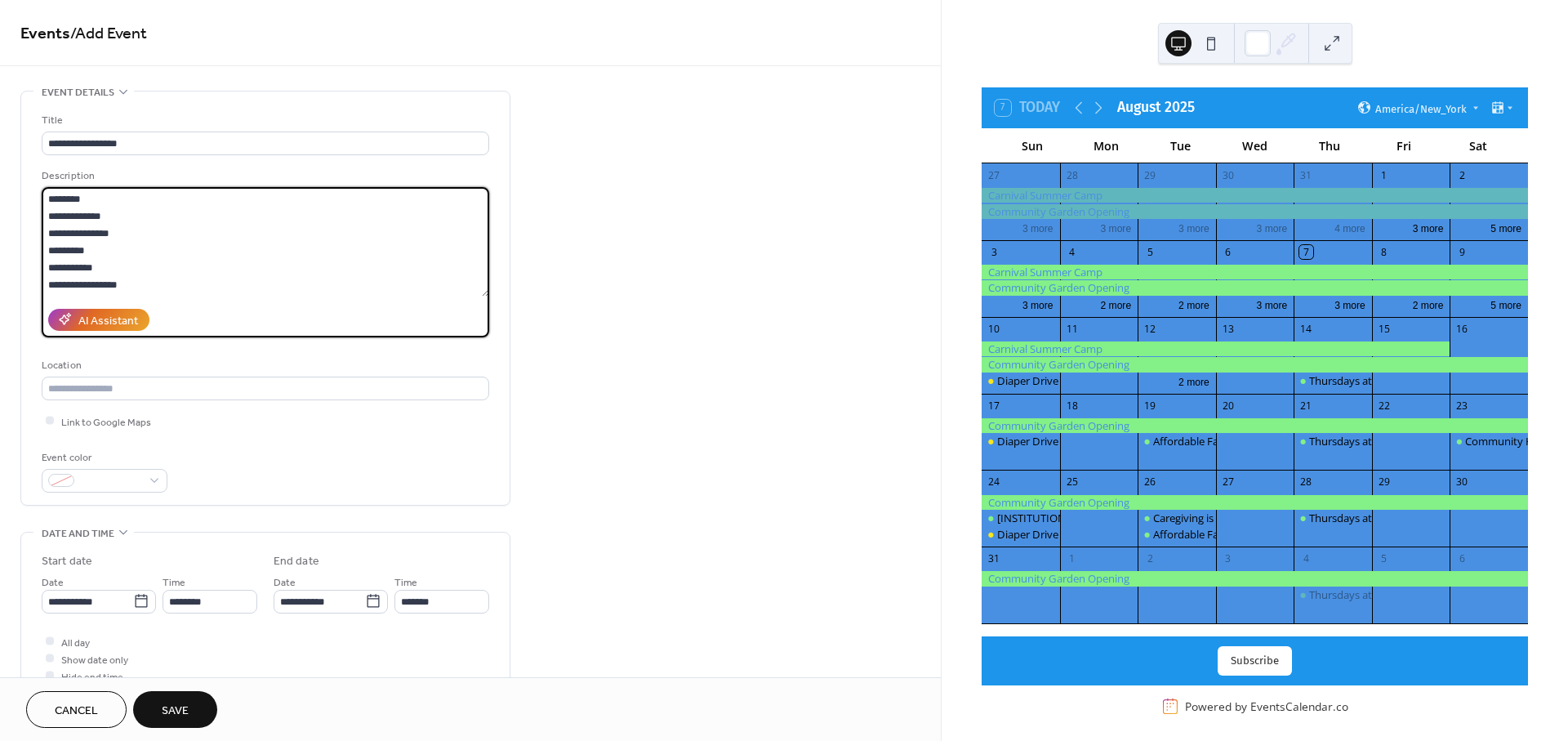 click on "**********" at bounding box center [265, 242] 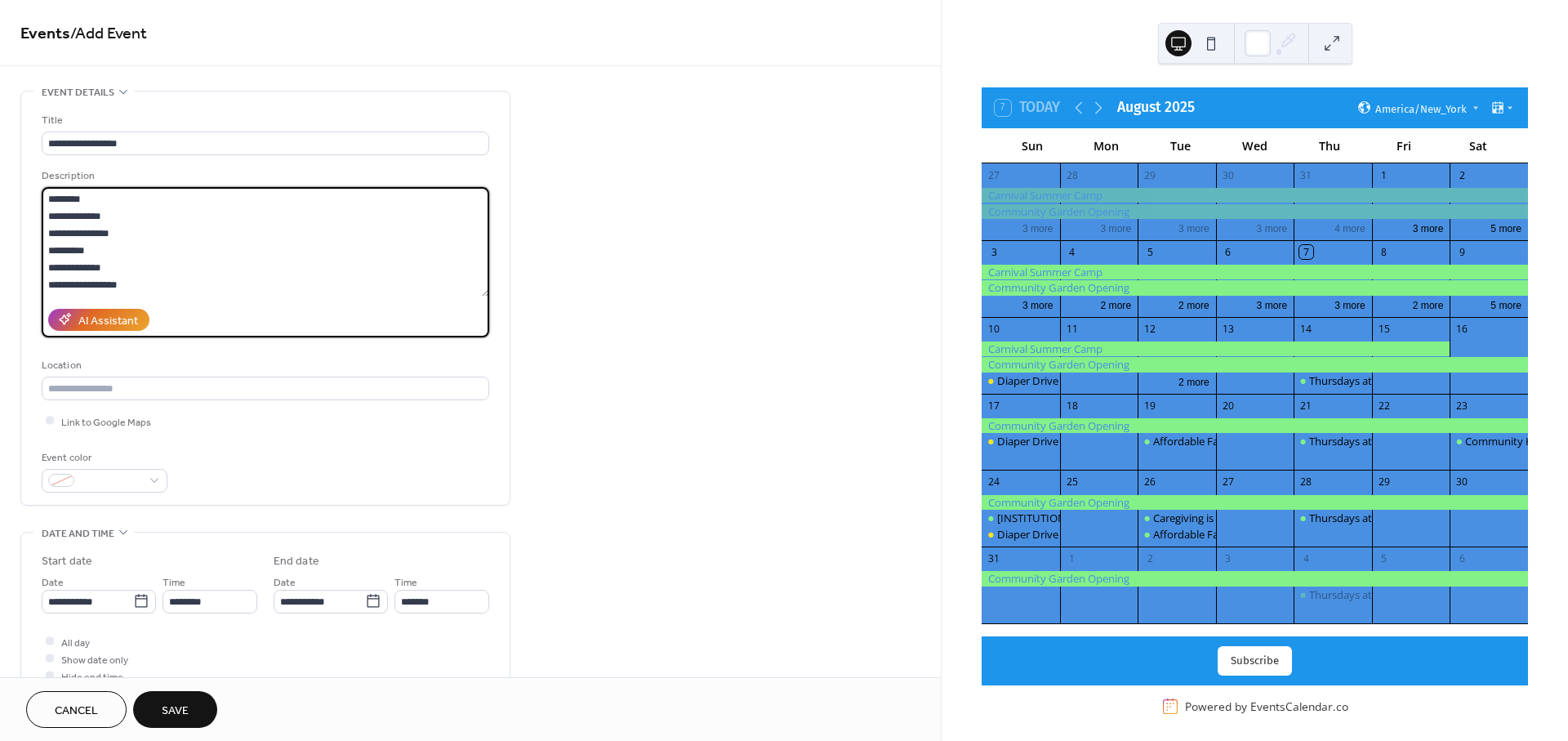 click on "**********" at bounding box center [265, 242] 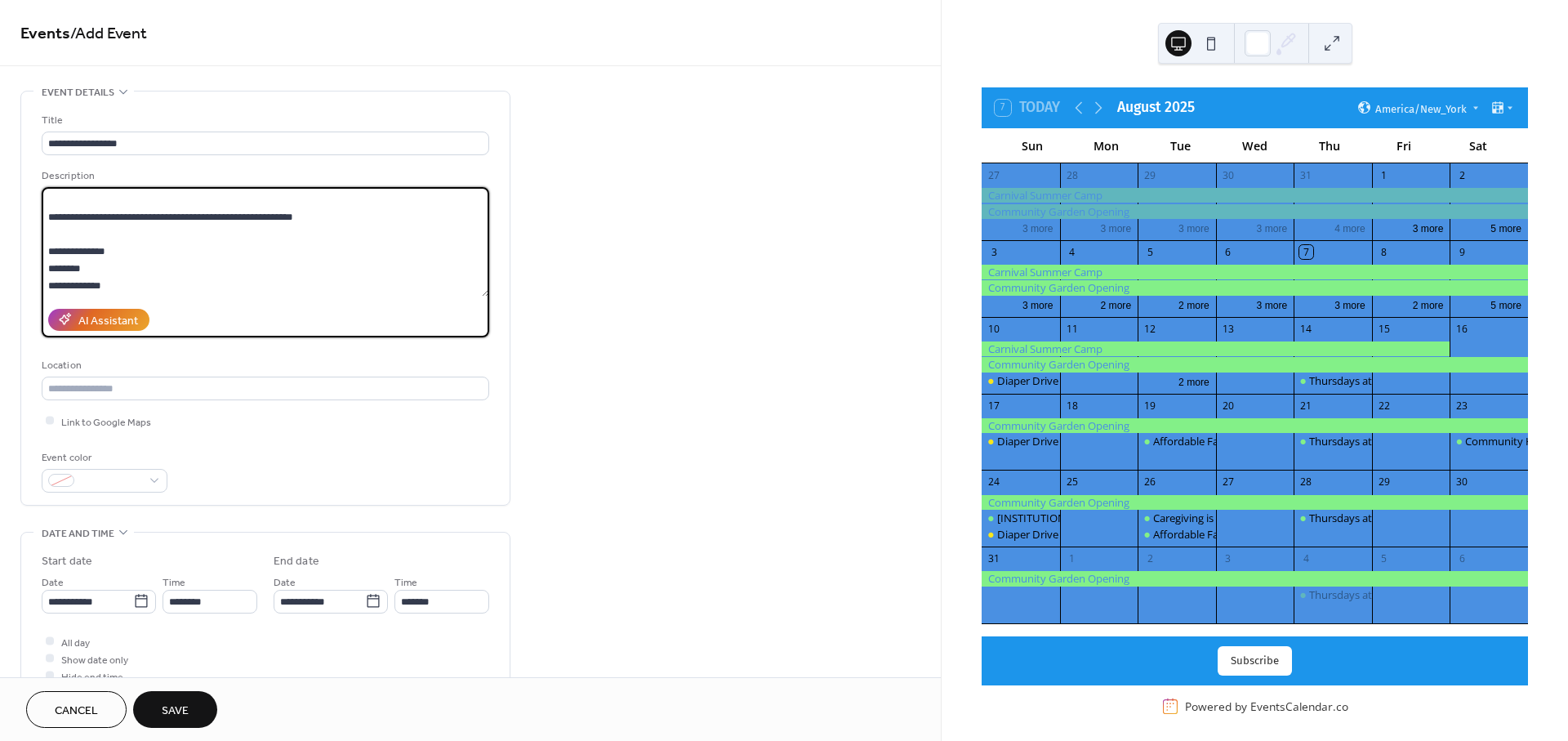 scroll, scrollTop: 0, scrollLeft: 0, axis: both 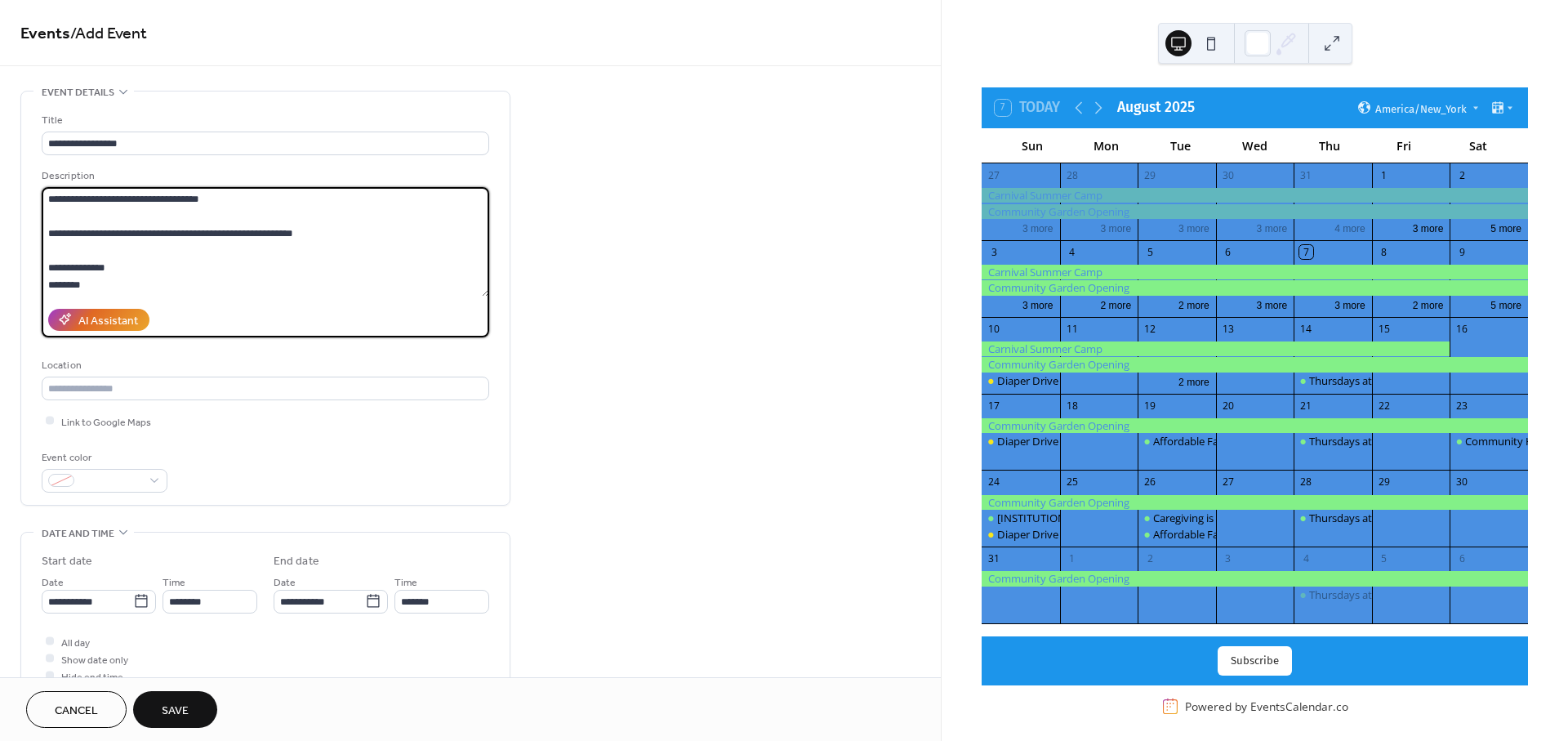 drag, startPoint x: 141, startPoint y: 244, endPoint x: 223, endPoint y: 263, distance: 84.172442 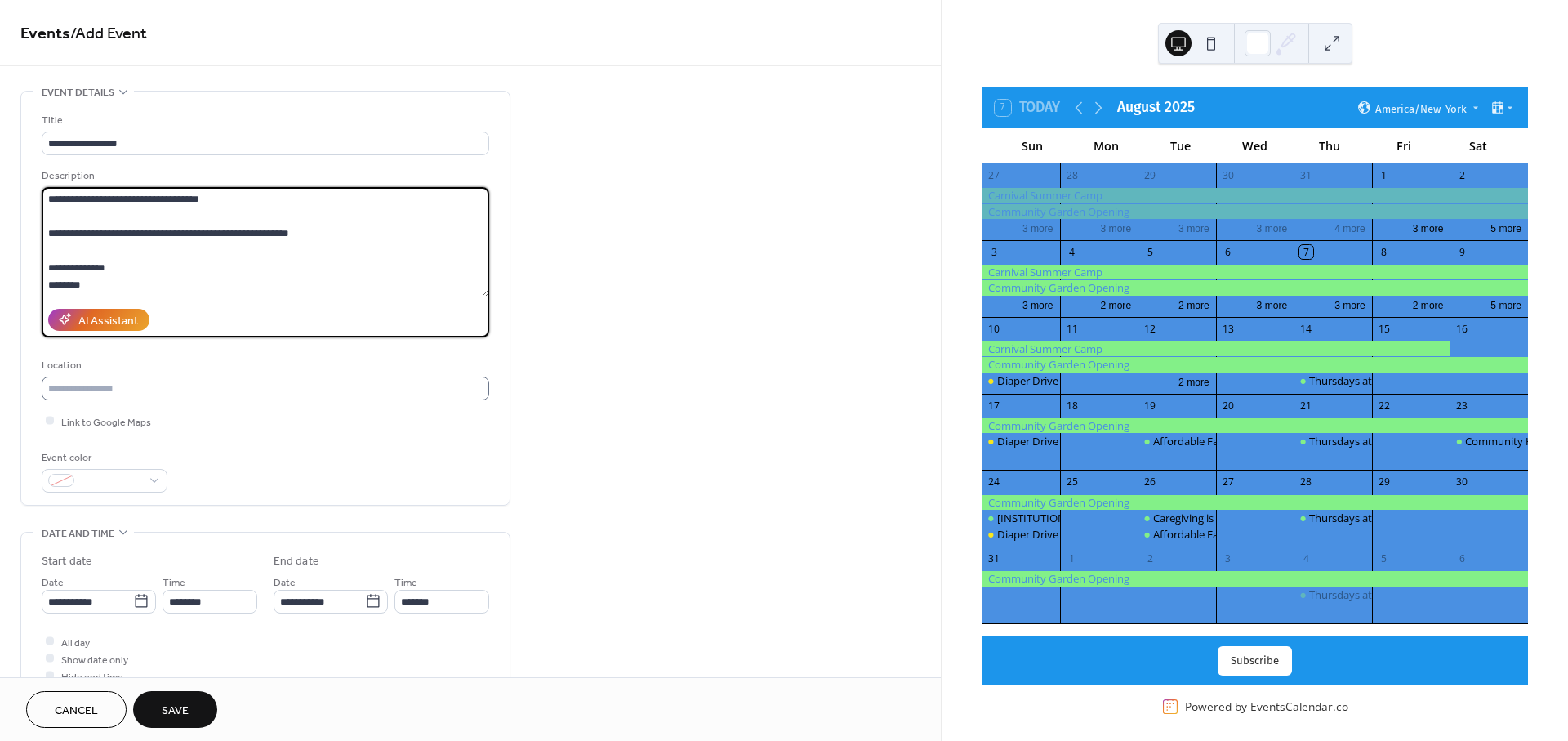 type on "**********" 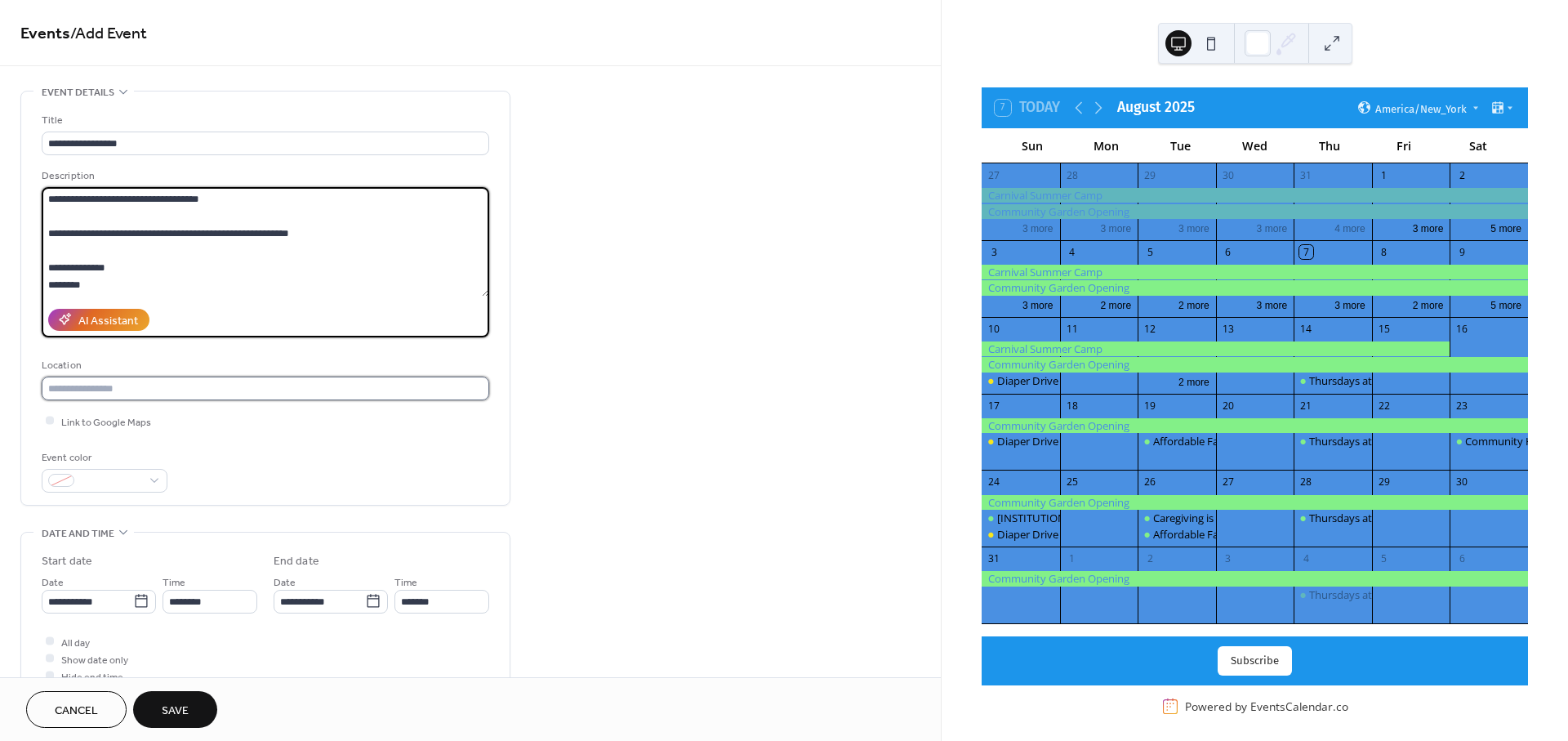 click at bounding box center (265, 388) 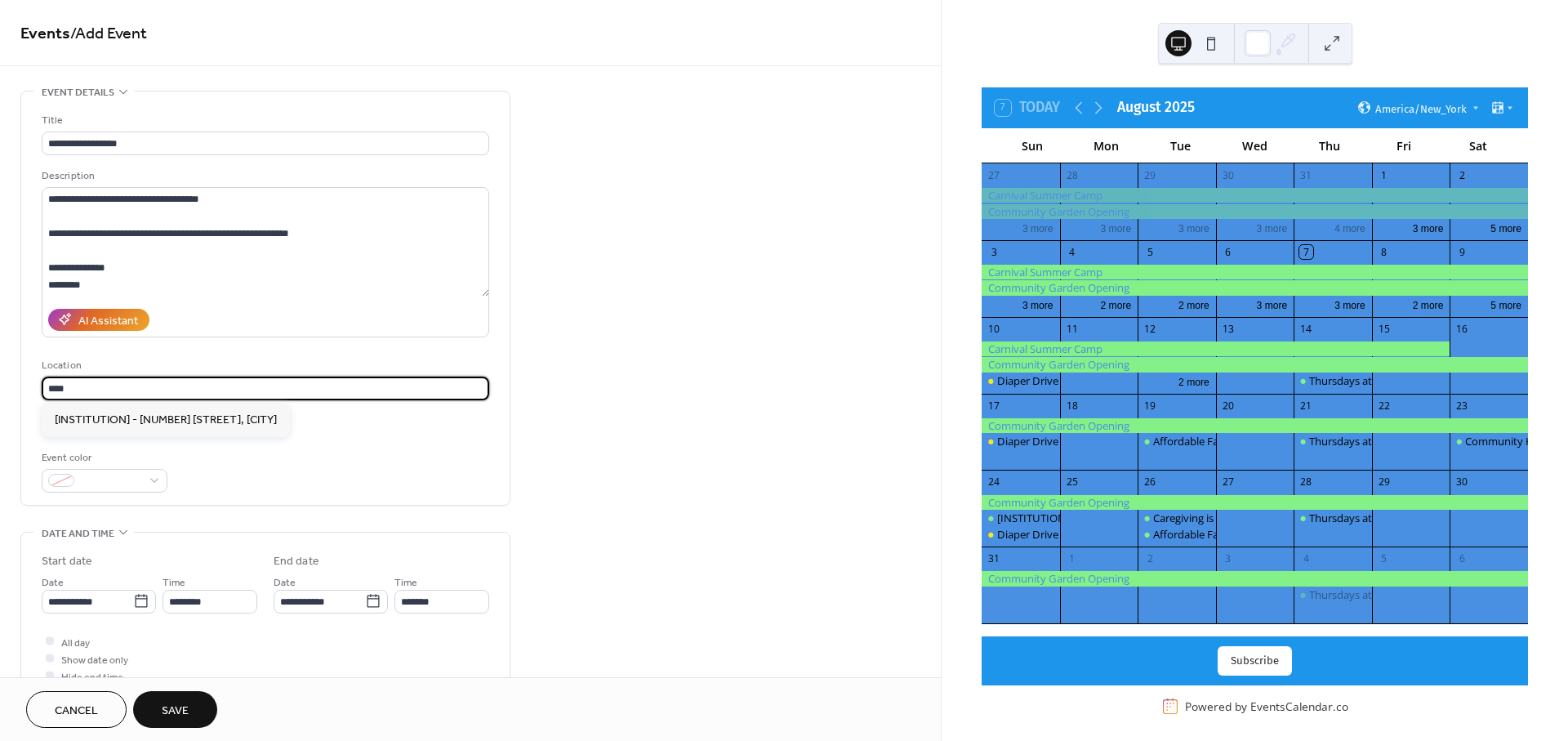 click on "****" at bounding box center (265, 388) 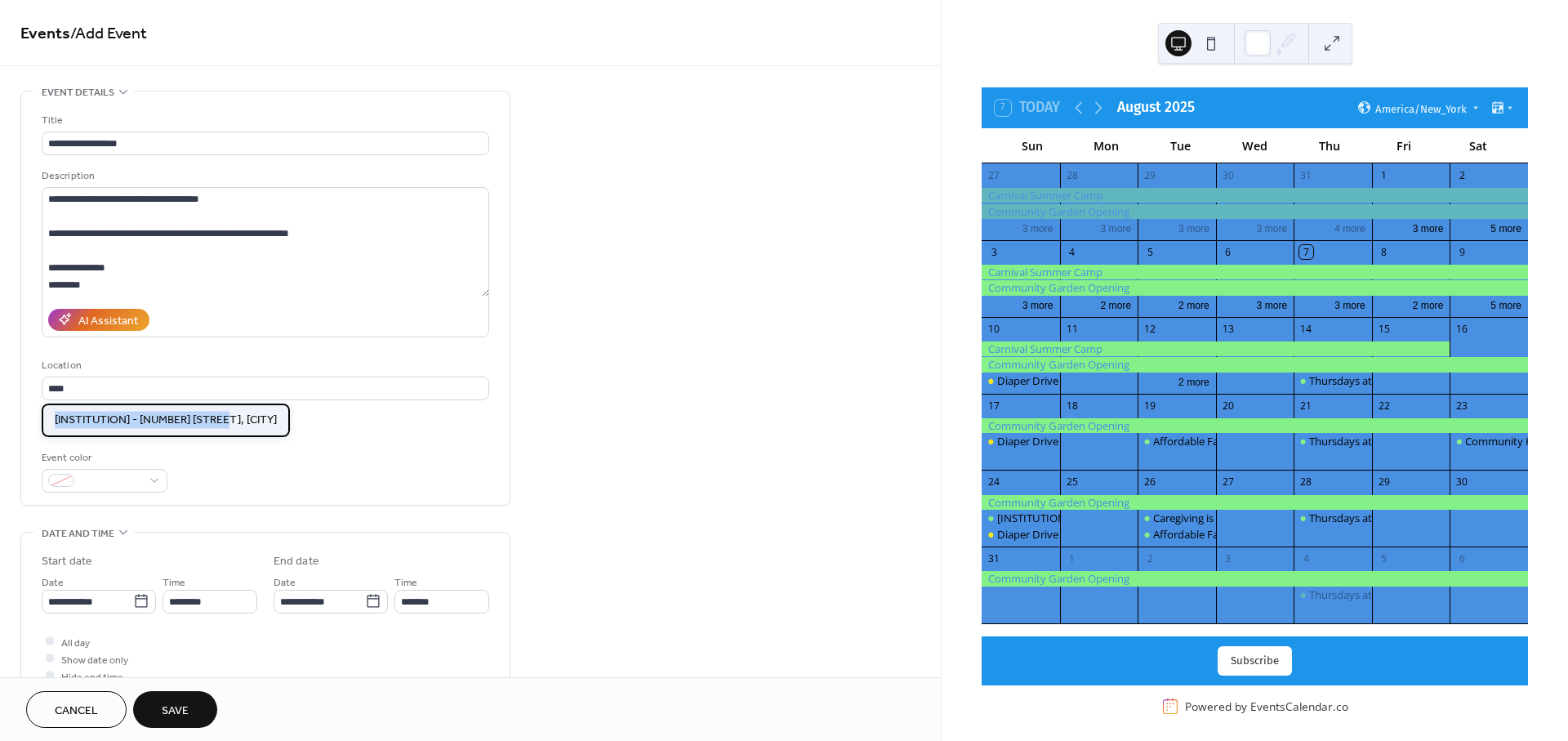 click on "Luke Easter Park - 3090 MLK Jr. Drive, Cleveland OH" at bounding box center (166, 420) 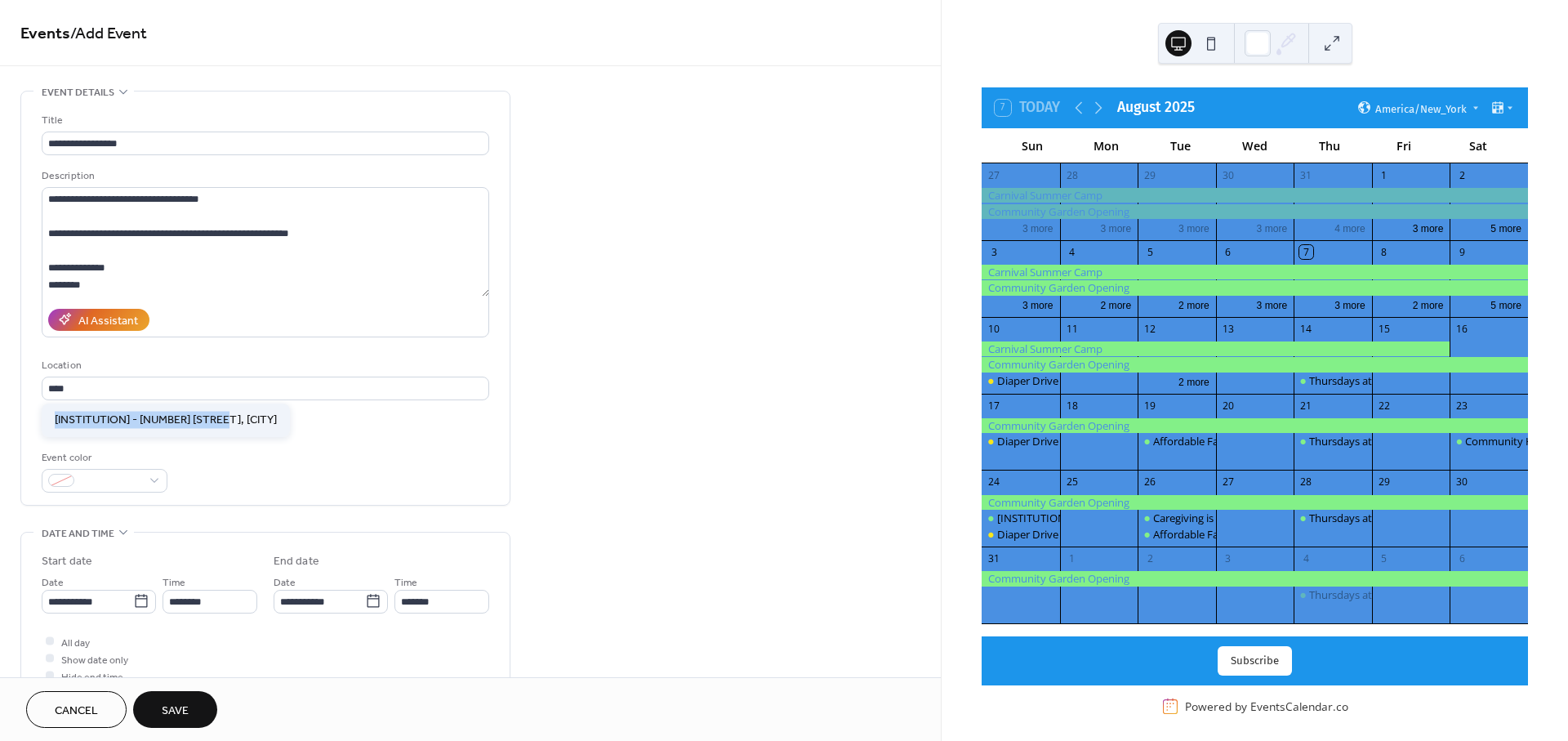type on "**********" 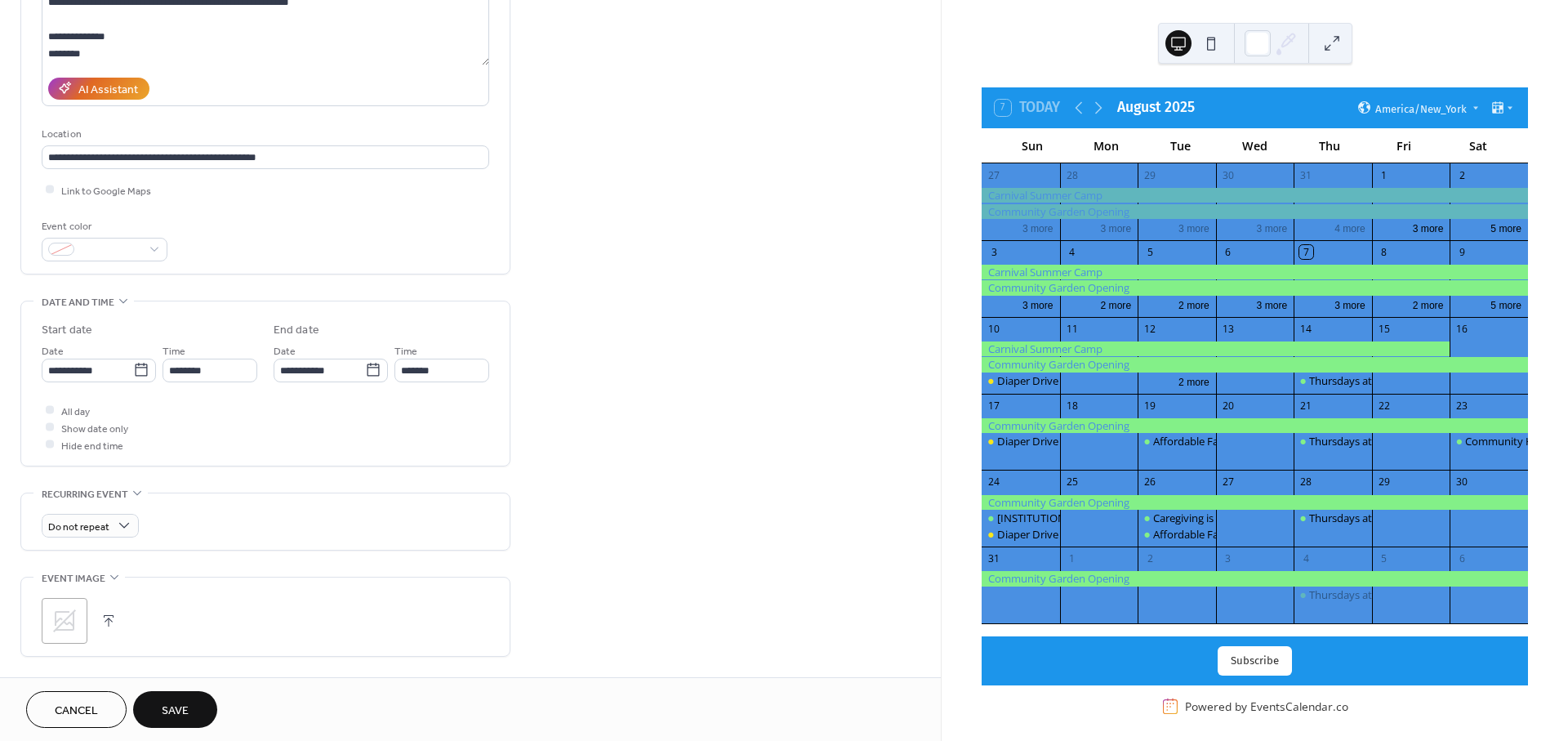 drag, startPoint x: 346, startPoint y: 478, endPoint x: 292, endPoint y: 511, distance: 63.285069 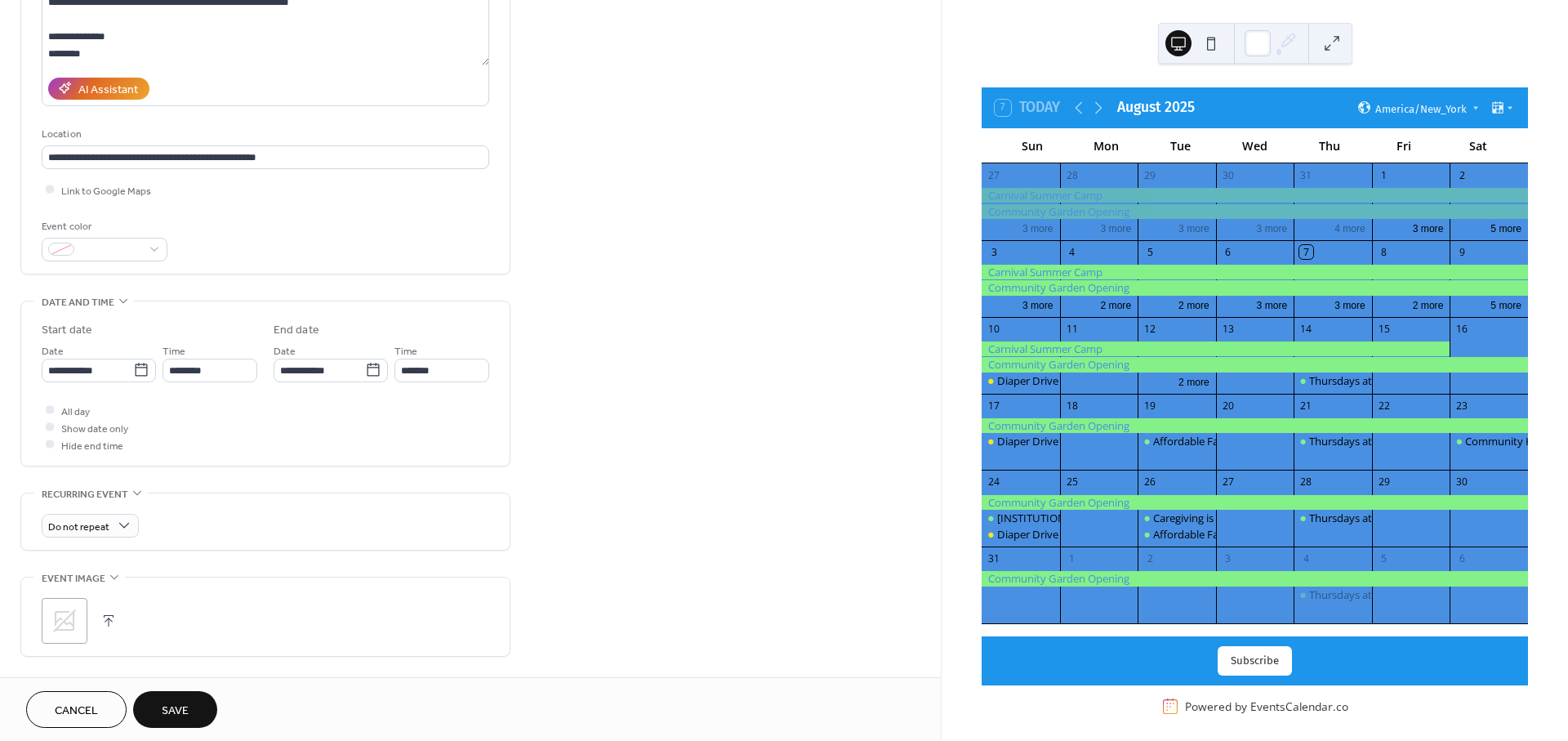 scroll, scrollTop: 238, scrollLeft: 0, axis: vertical 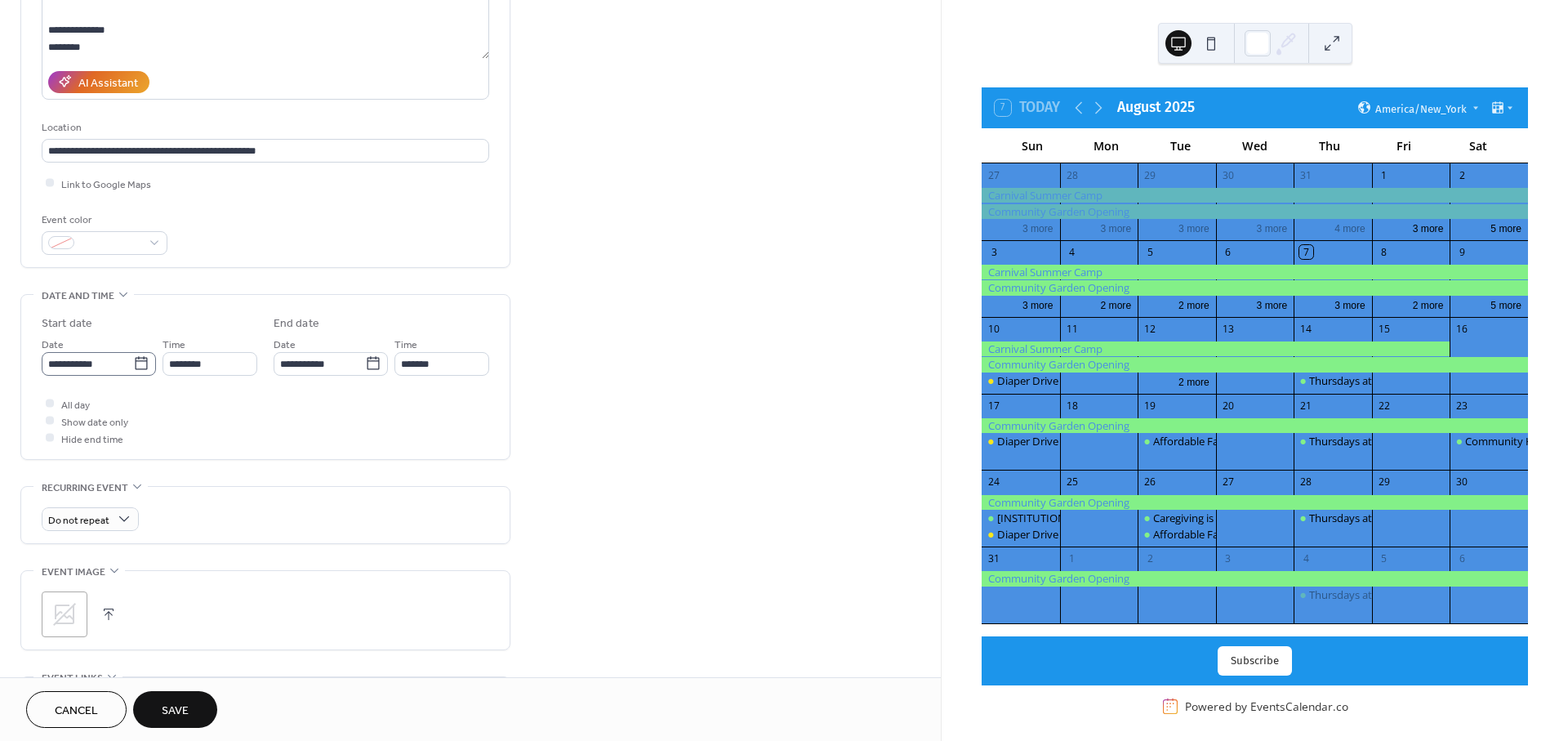 click 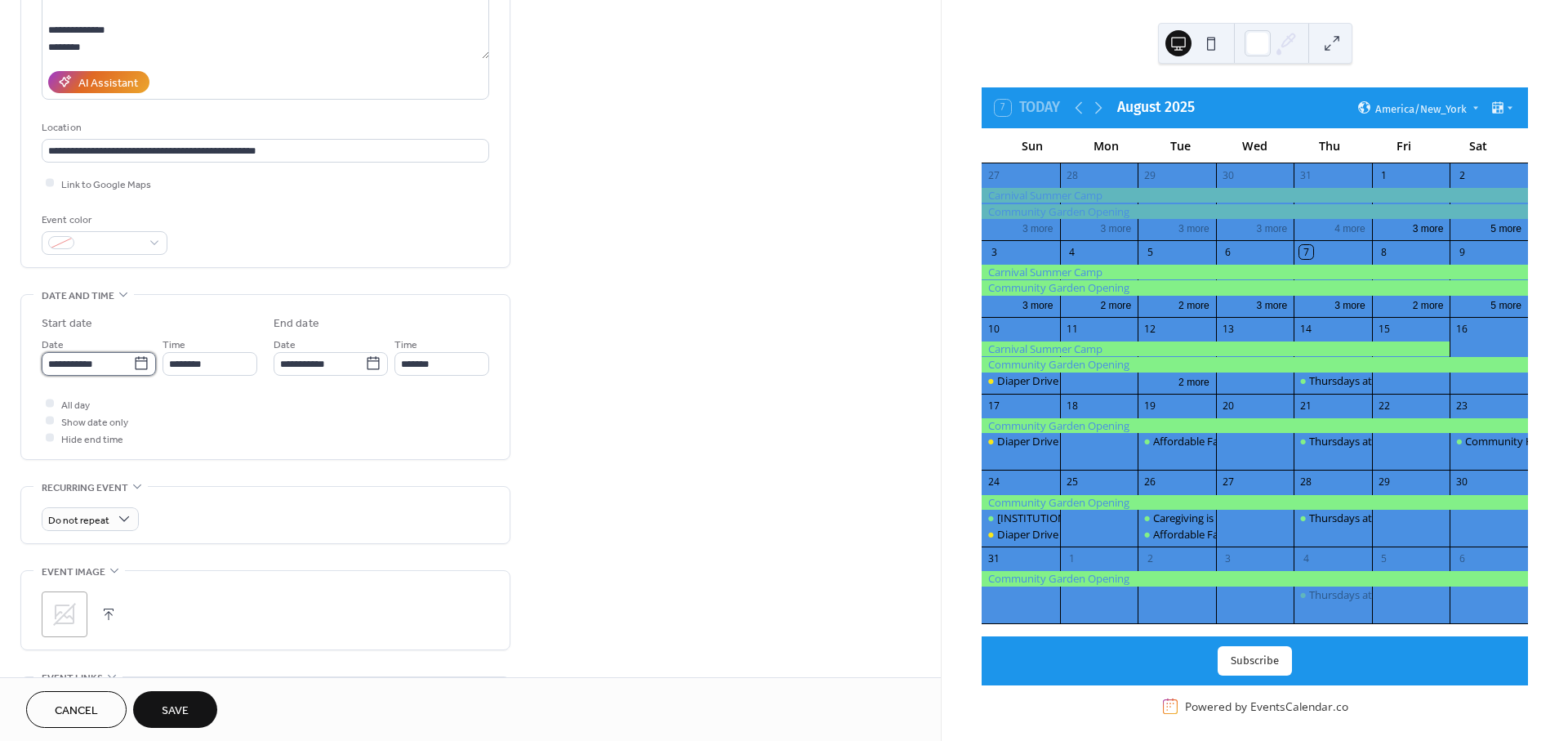 click on "**********" at bounding box center (87, 364) 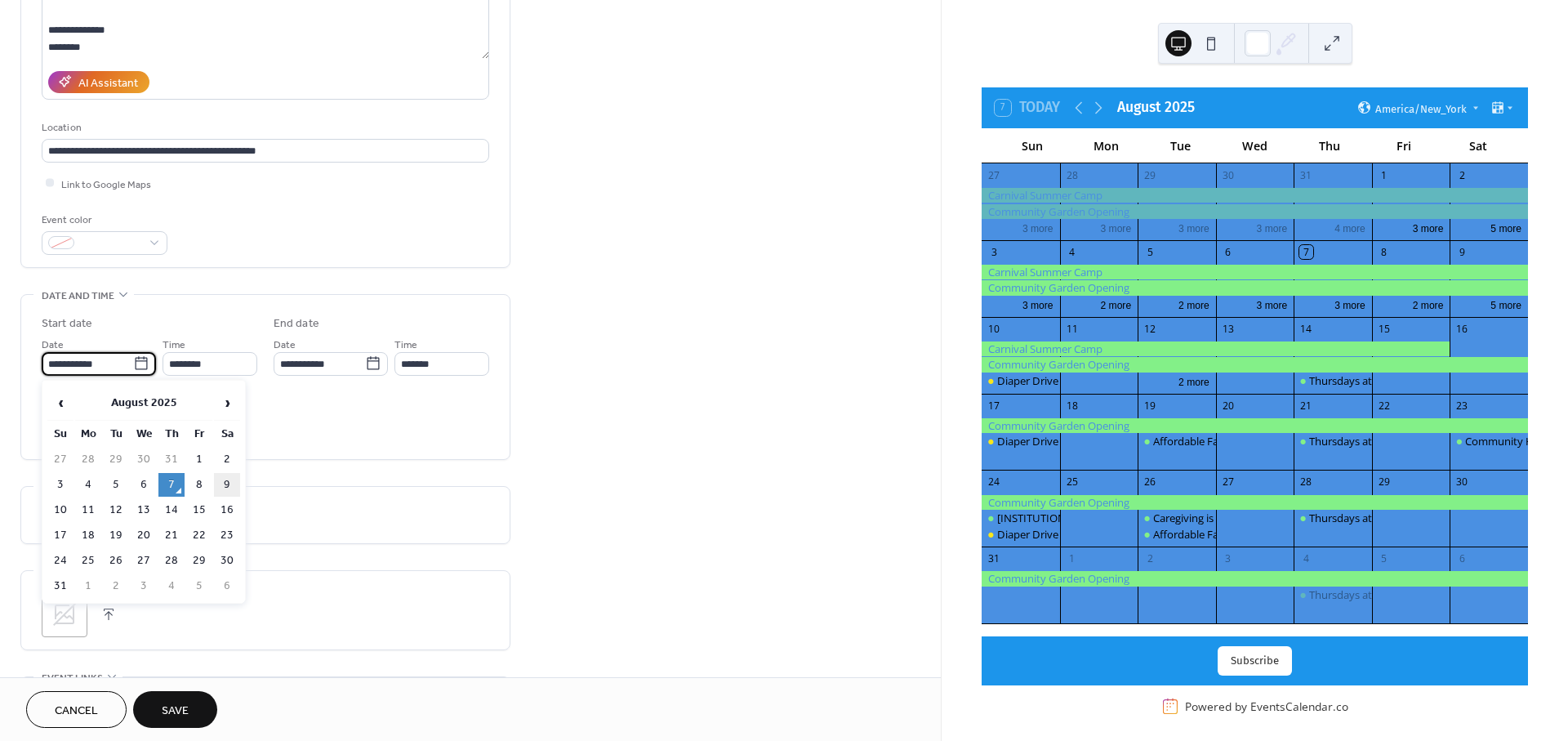 click on "9" at bounding box center (227, 484) 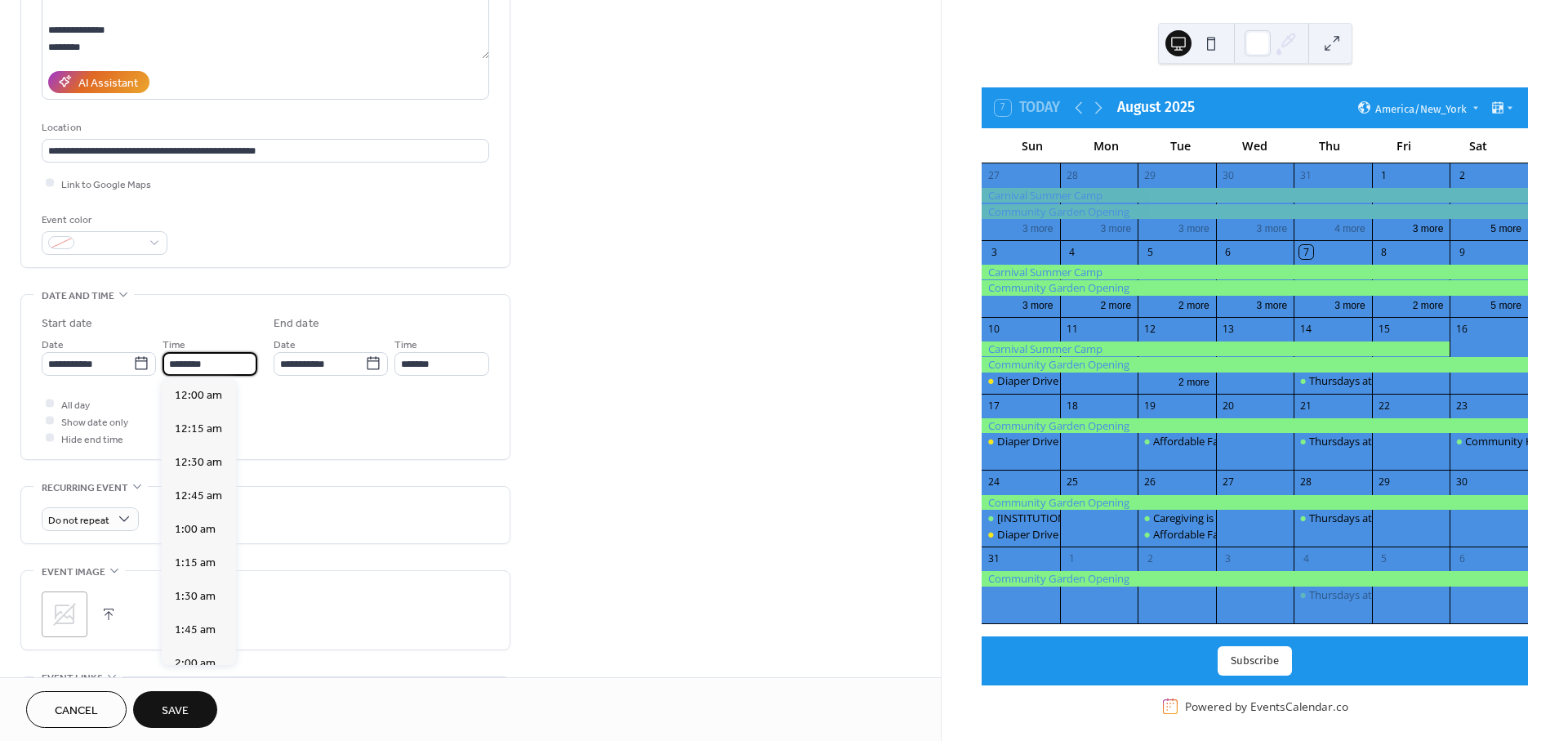 click on "********" at bounding box center [210, 364] 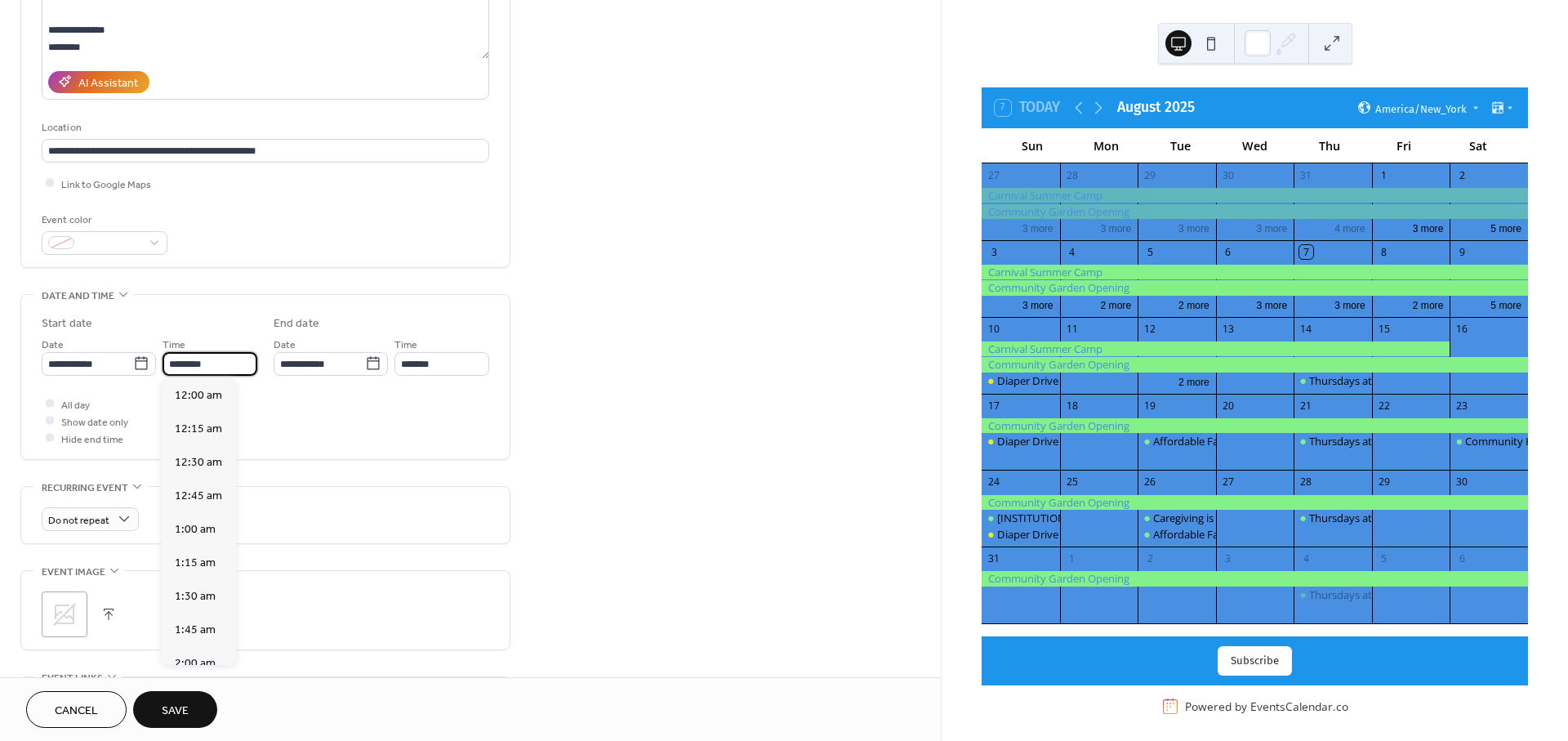 scroll, scrollTop: 1624, scrollLeft: 0, axis: vertical 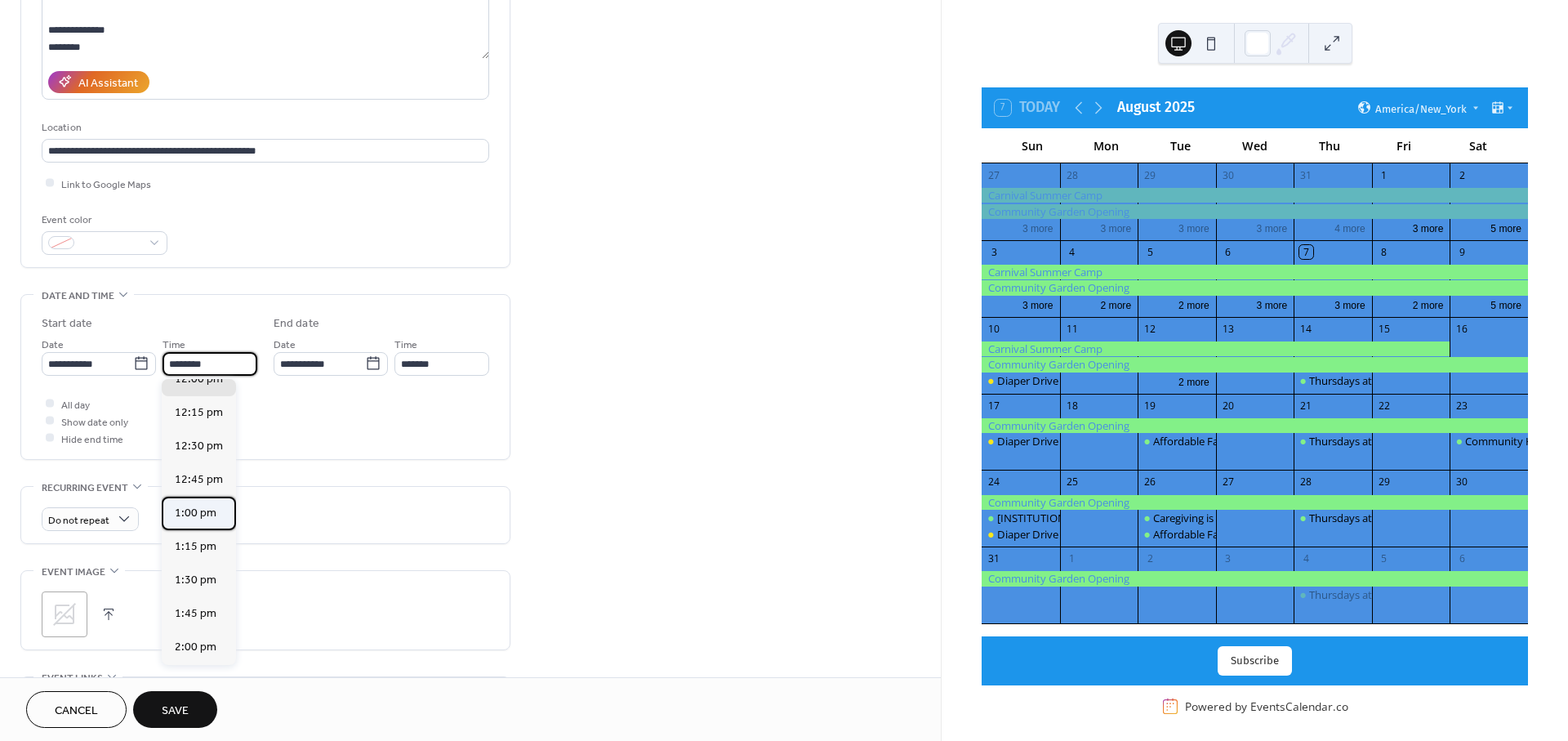 click on "1:00 pm" at bounding box center [195, 513] 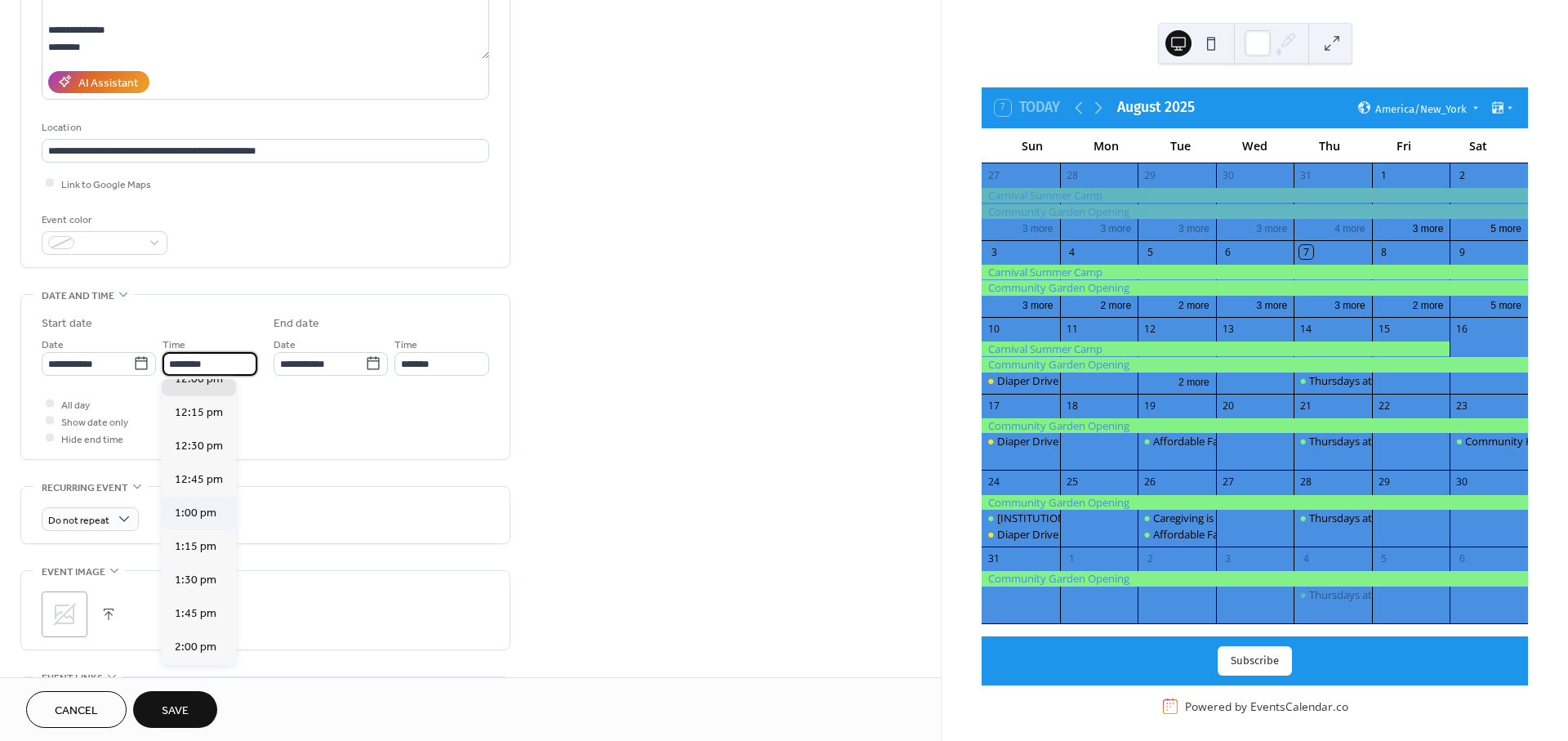type on "*******" 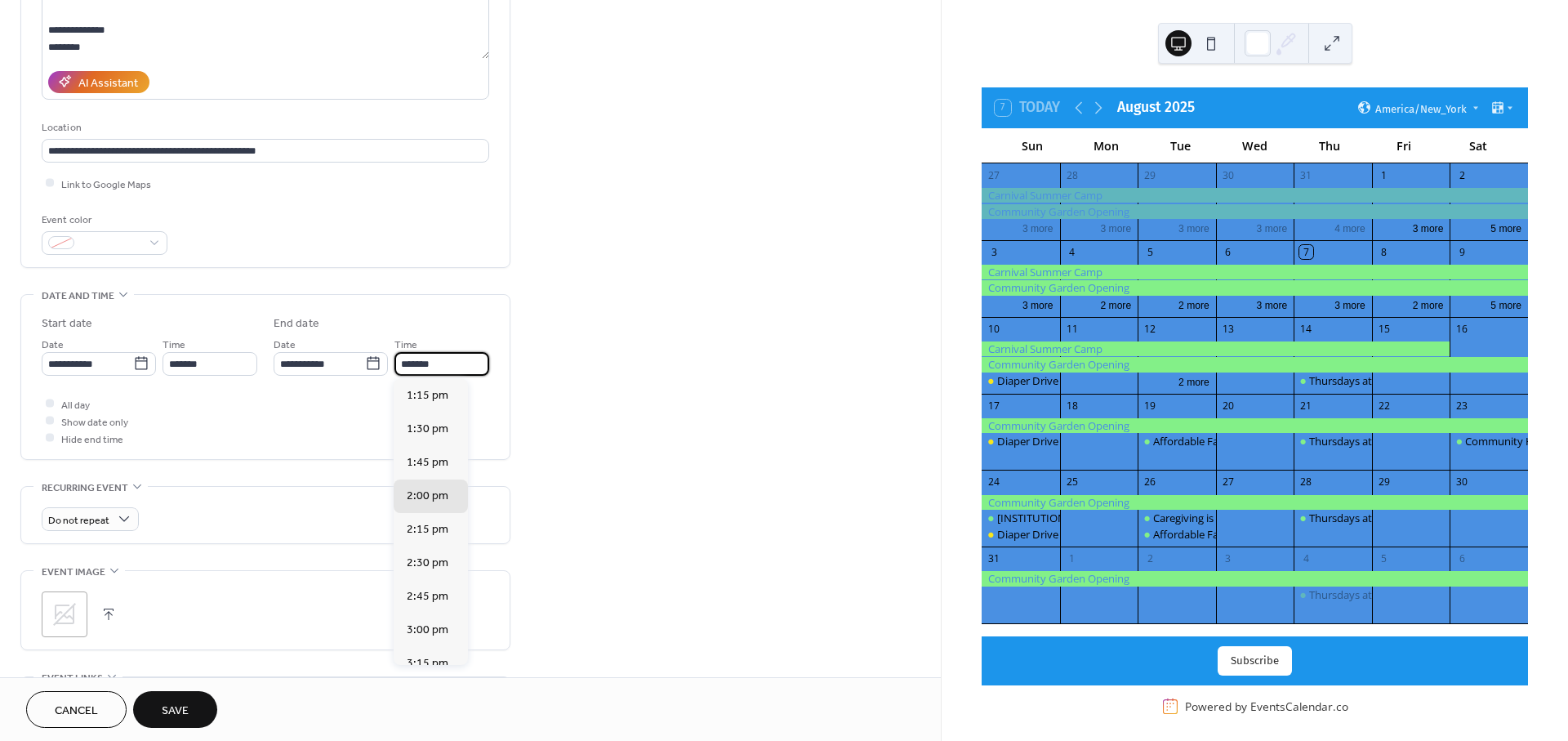 click on "*******" at bounding box center (442, 364) 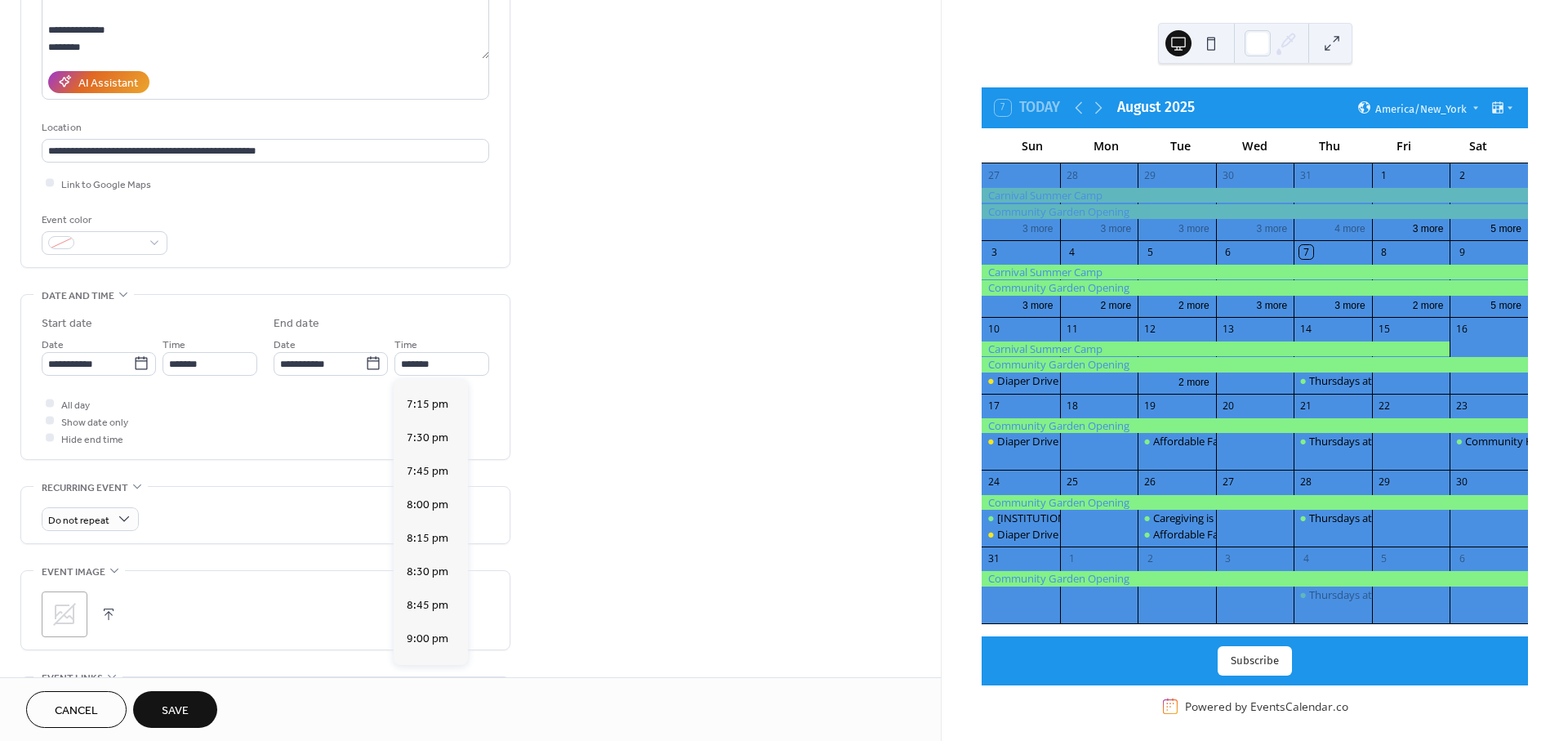 scroll, scrollTop: 776, scrollLeft: 0, axis: vertical 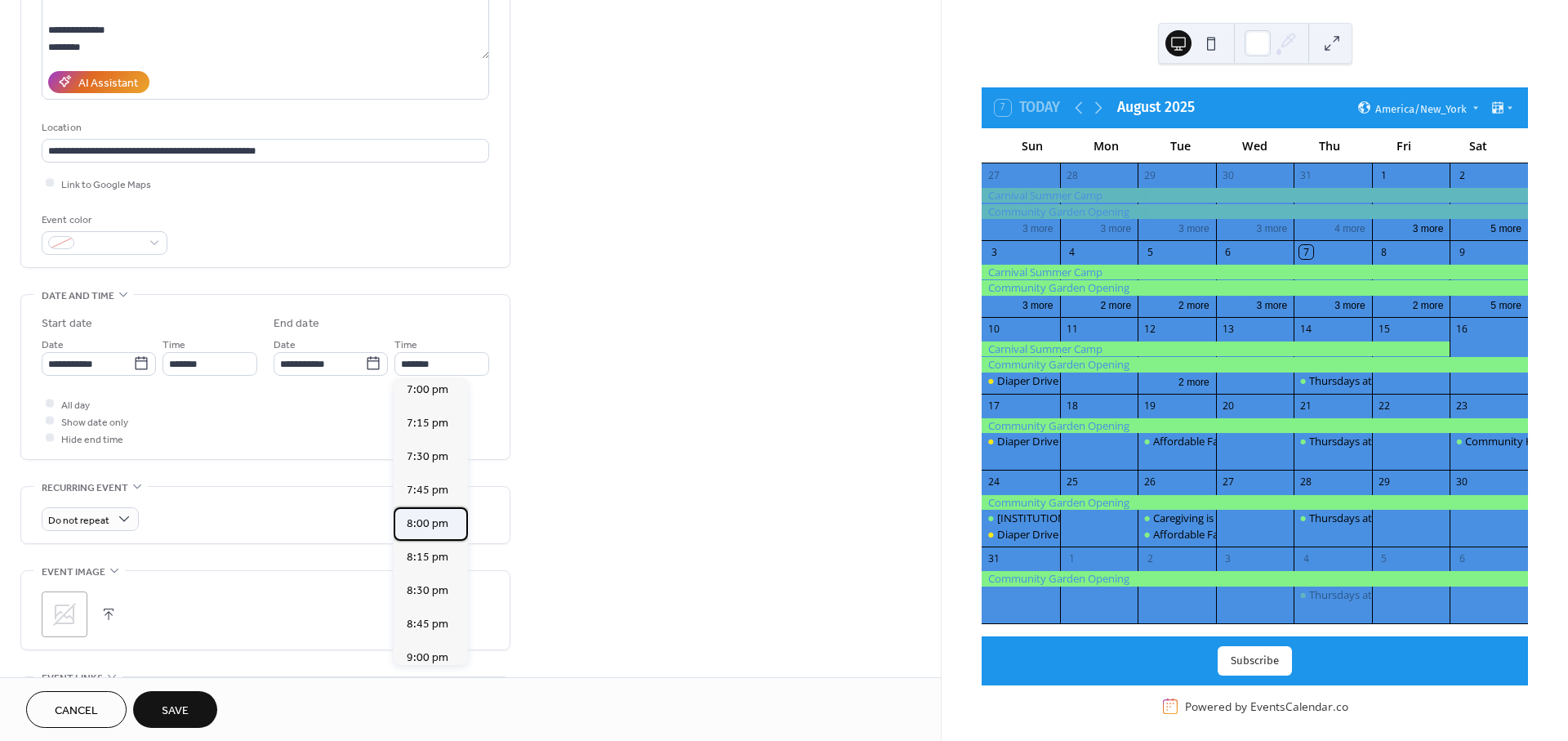 click on "8:00 pm" at bounding box center (427, 524) 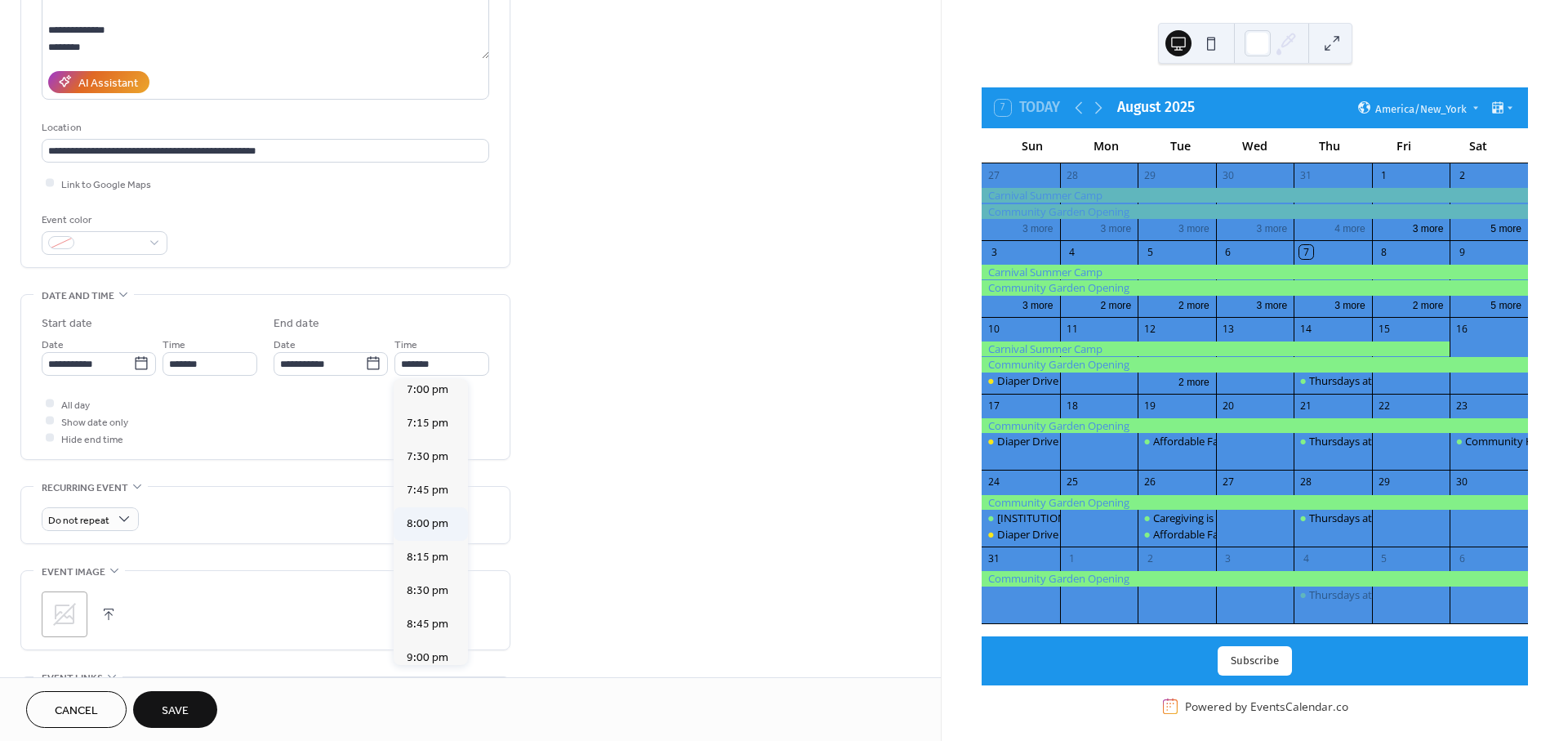 type on "*******" 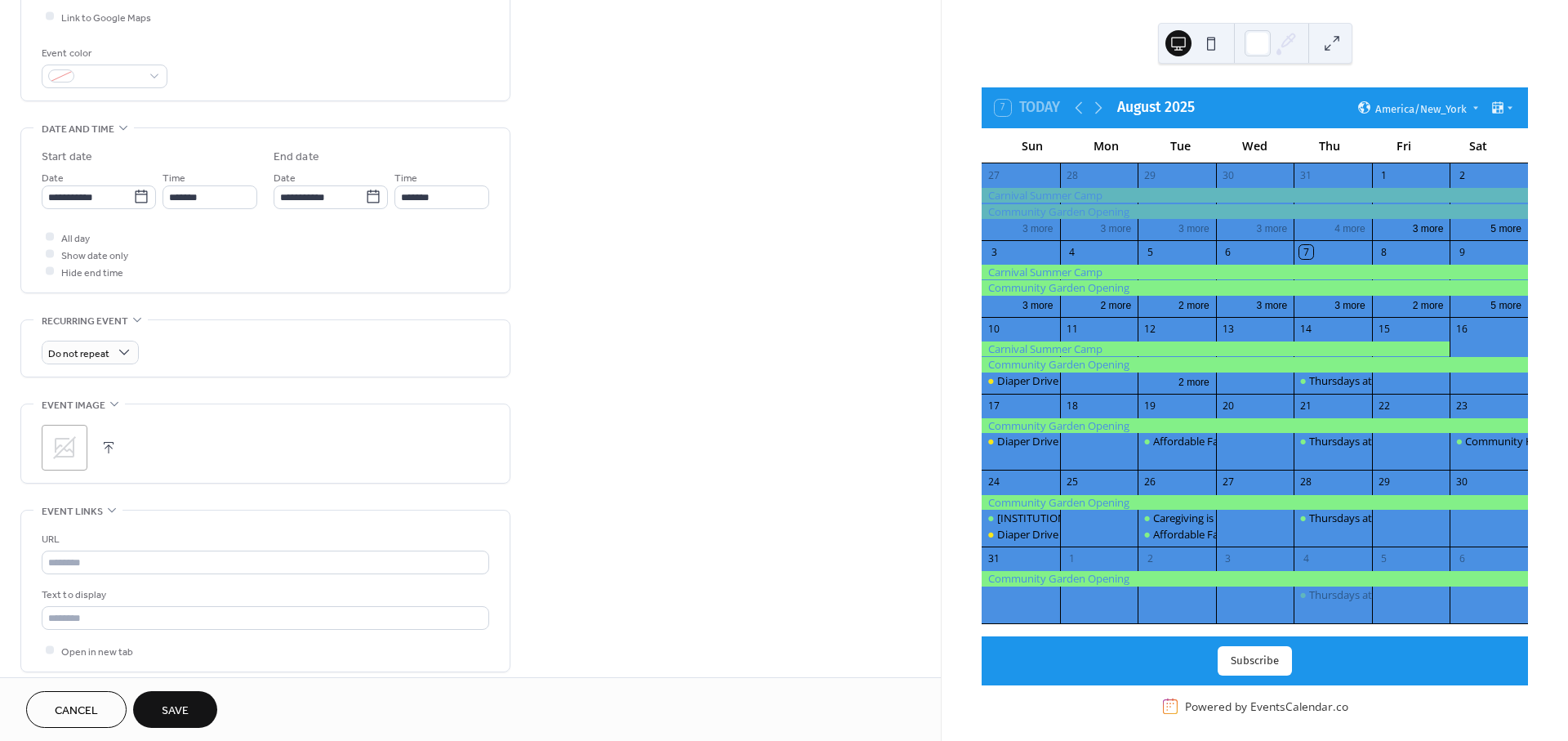 scroll, scrollTop: 616, scrollLeft: 0, axis: vertical 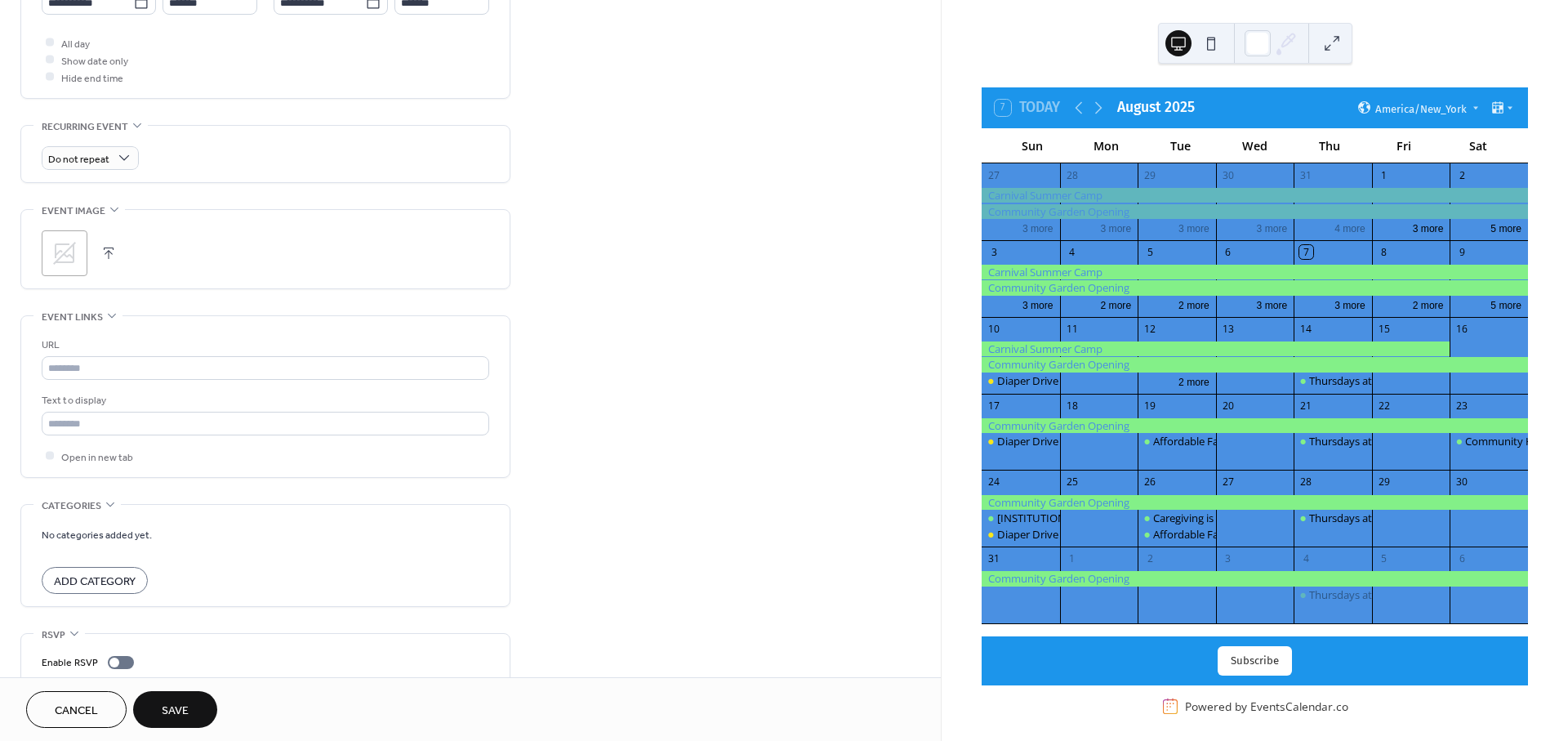 drag, startPoint x: 708, startPoint y: 402, endPoint x: 678, endPoint y: 469, distance: 73.409809 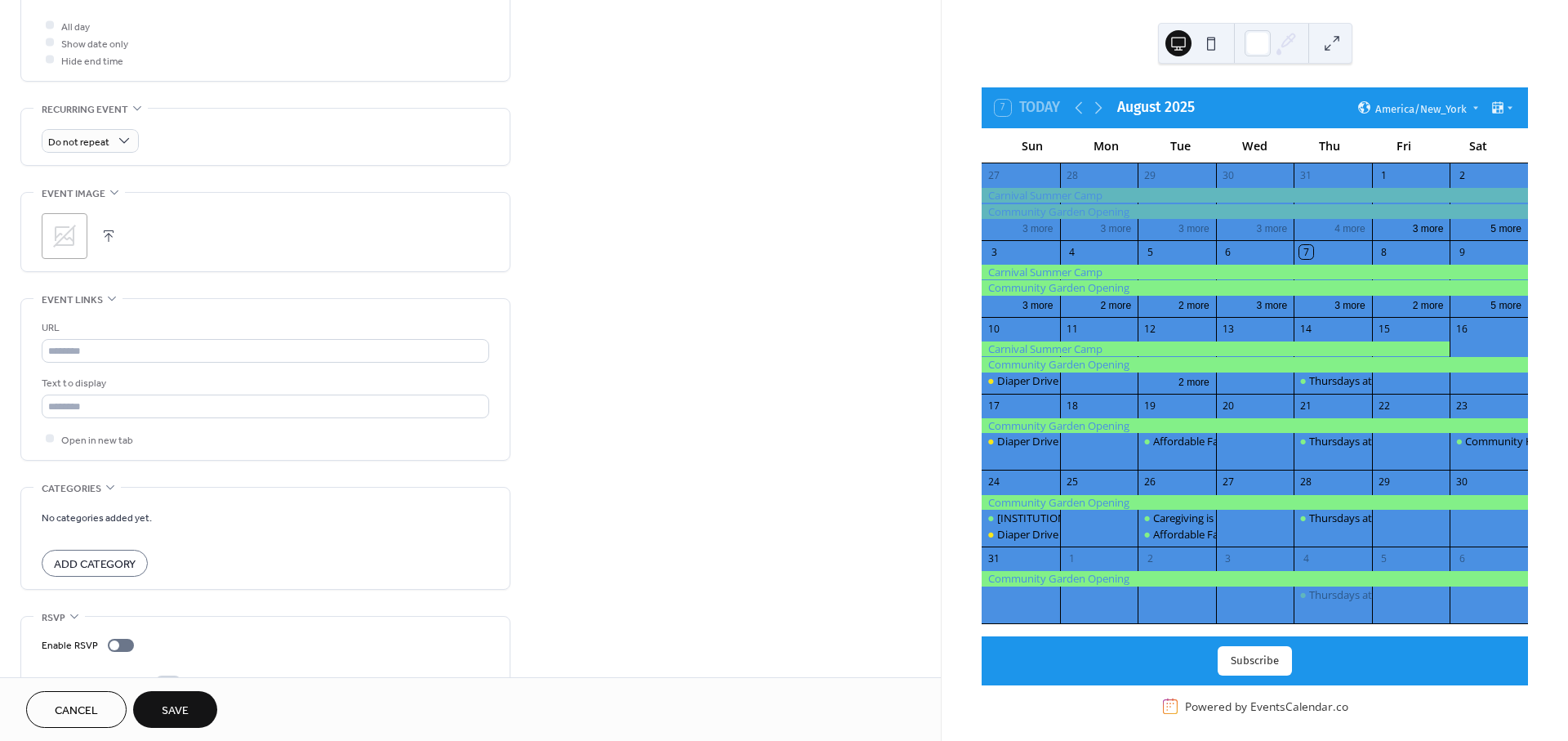 click 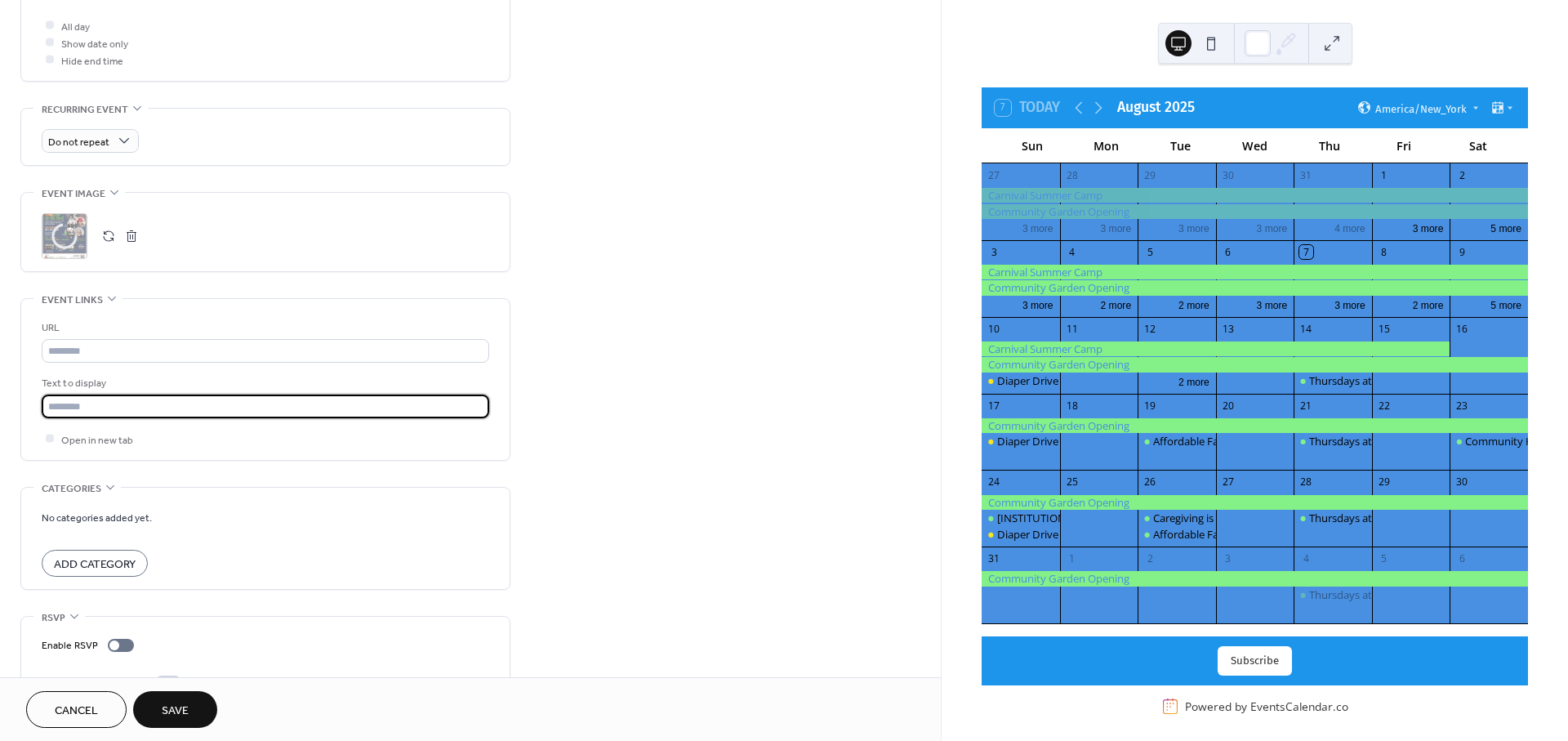 click at bounding box center (265, 406) 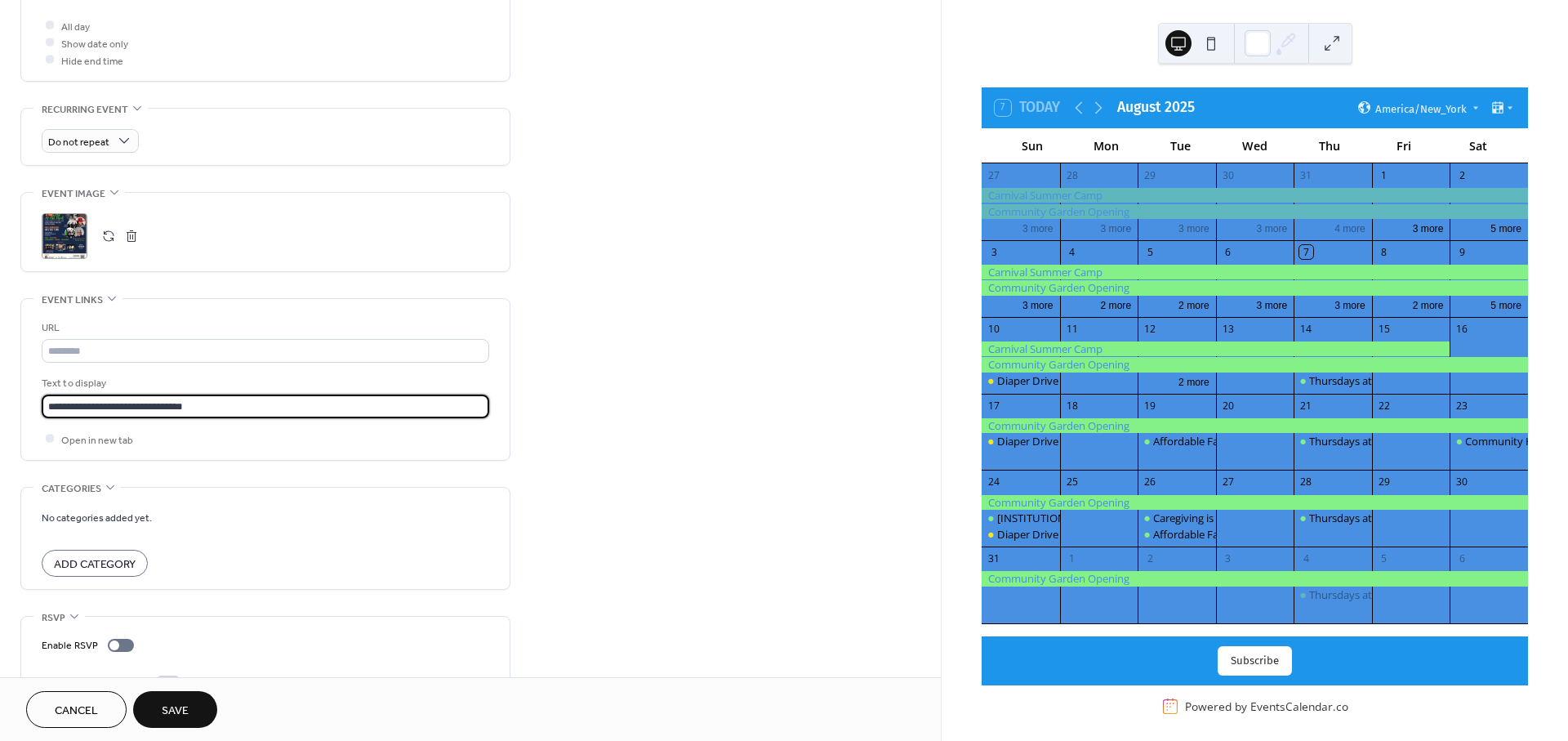 type on "**********" 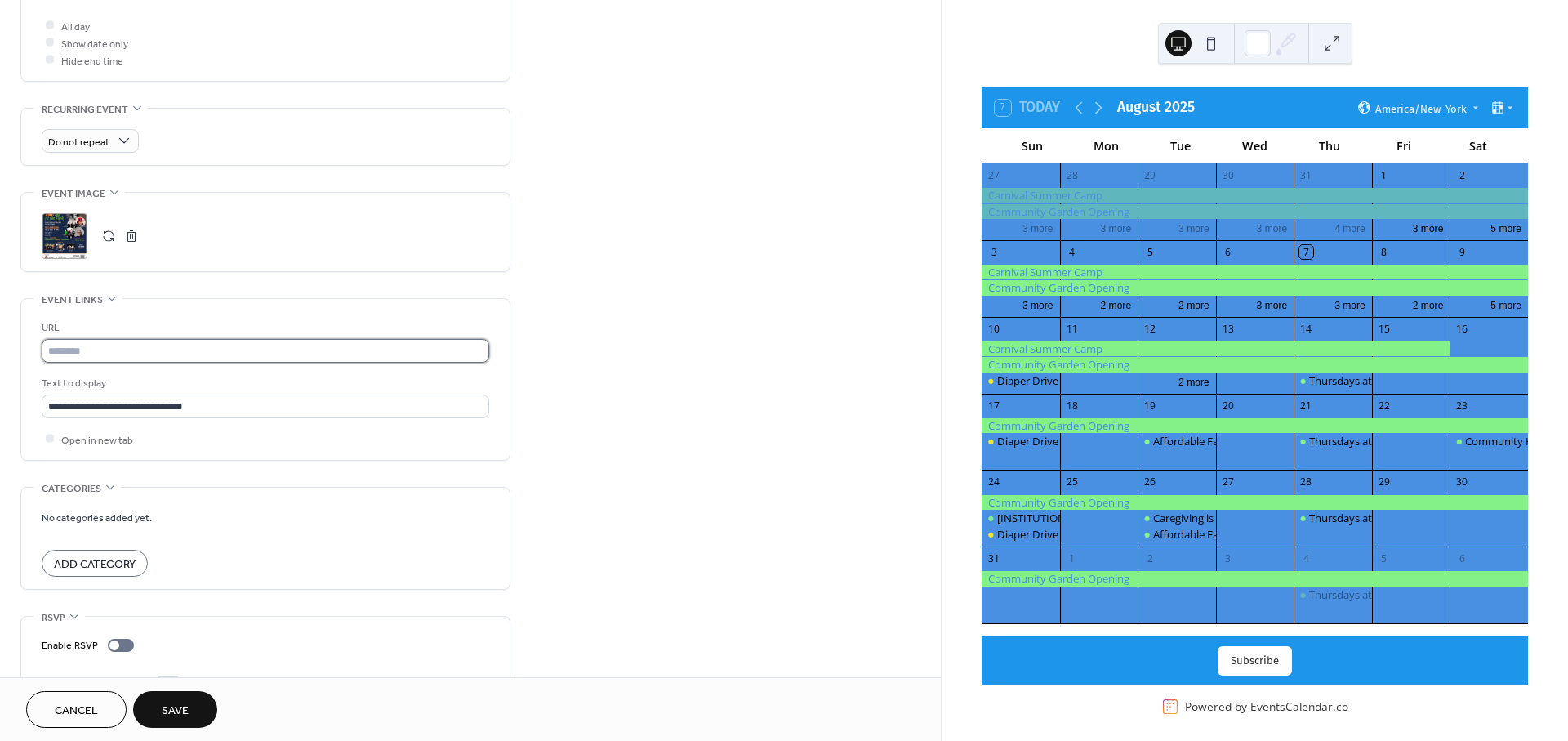 click at bounding box center (265, 350) 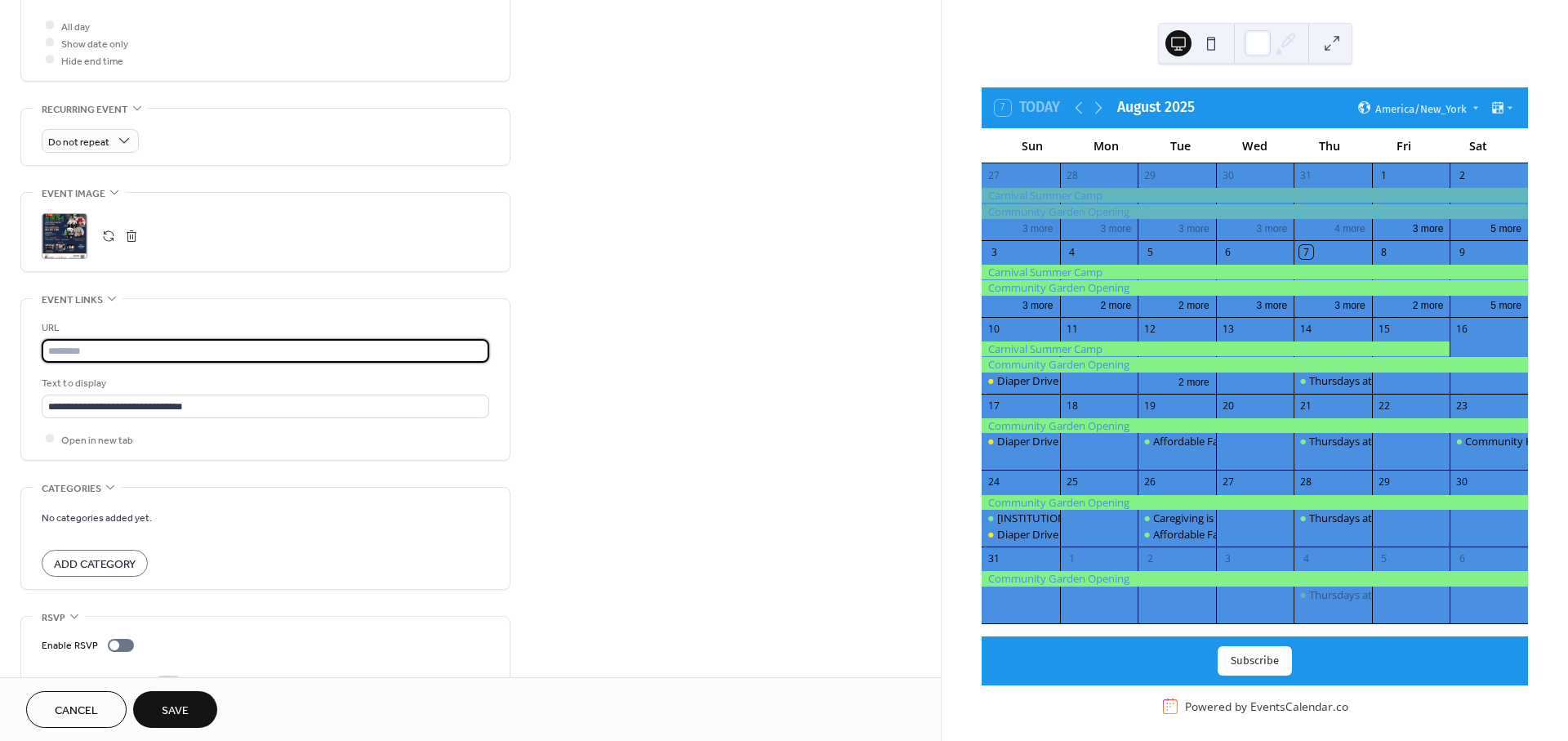 paste on "**********" 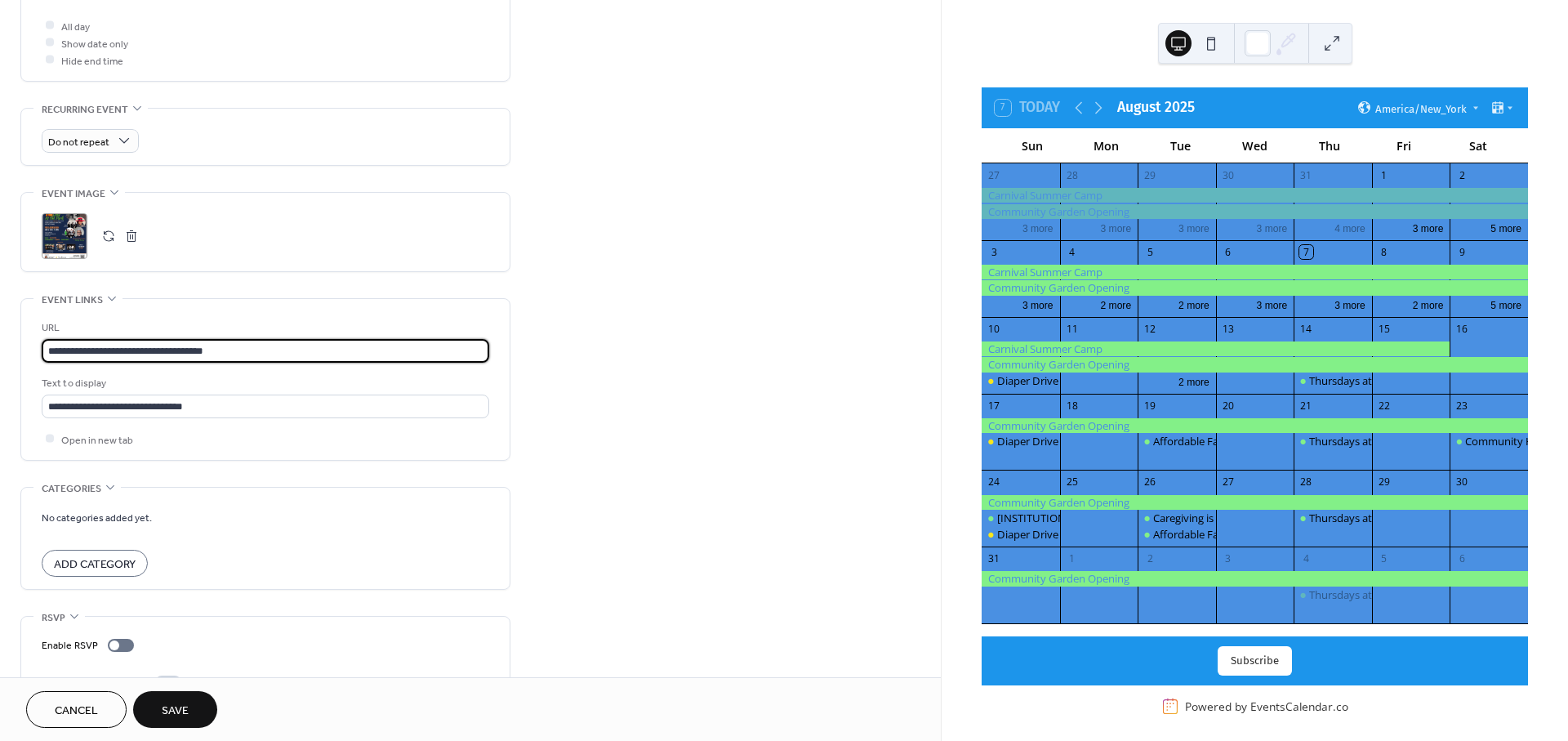 type on "**********" 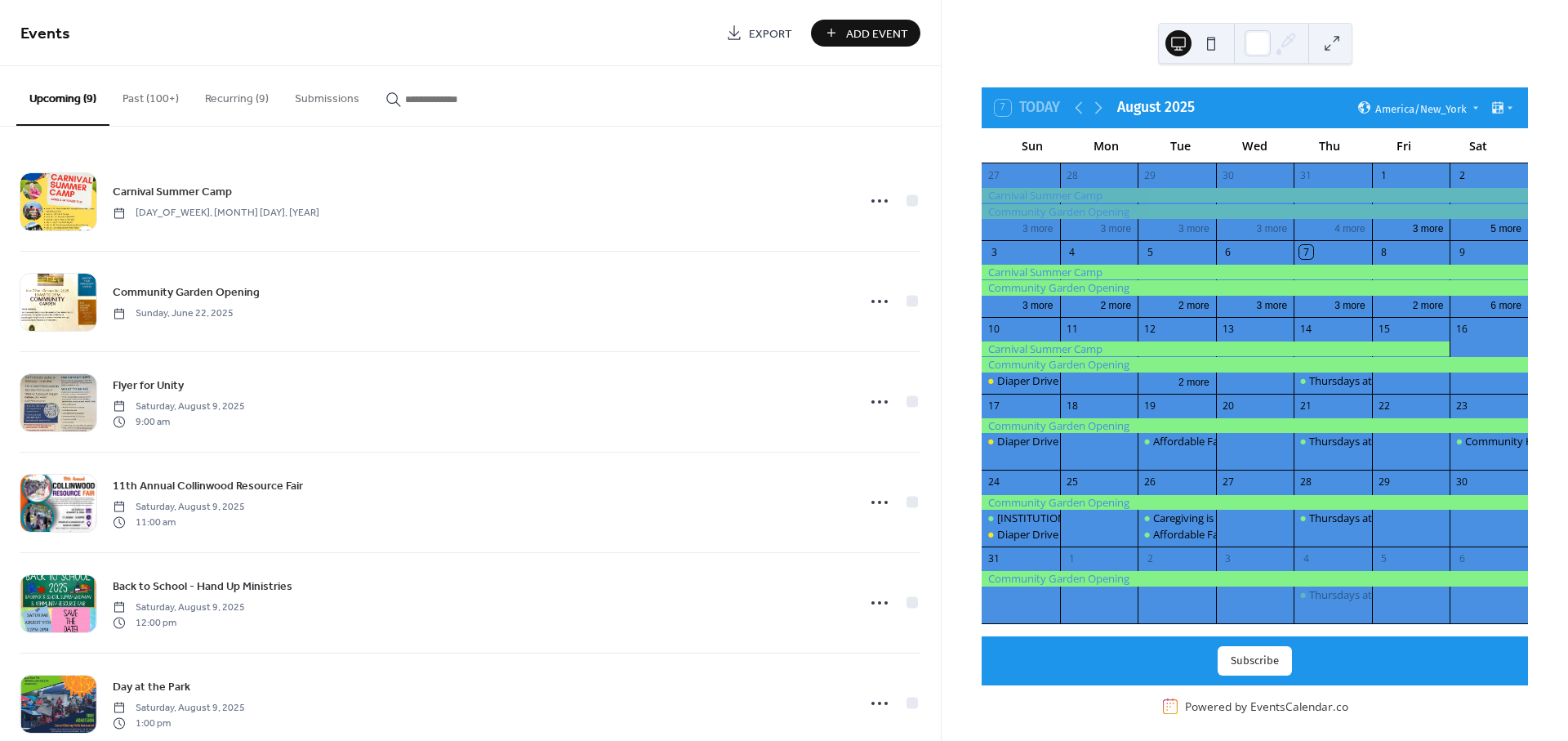 click on "Add Event" at bounding box center (866, 33) 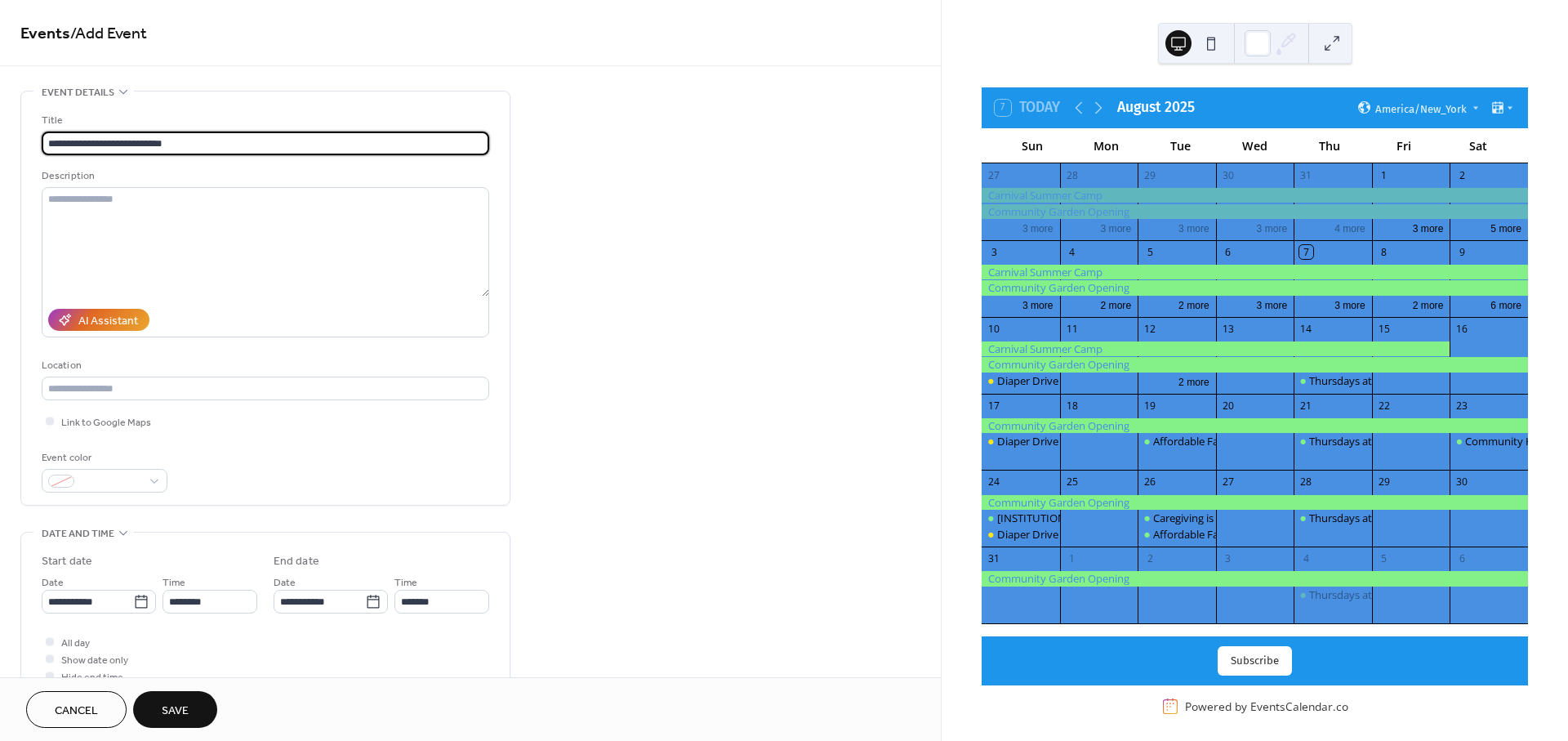type on "**********" 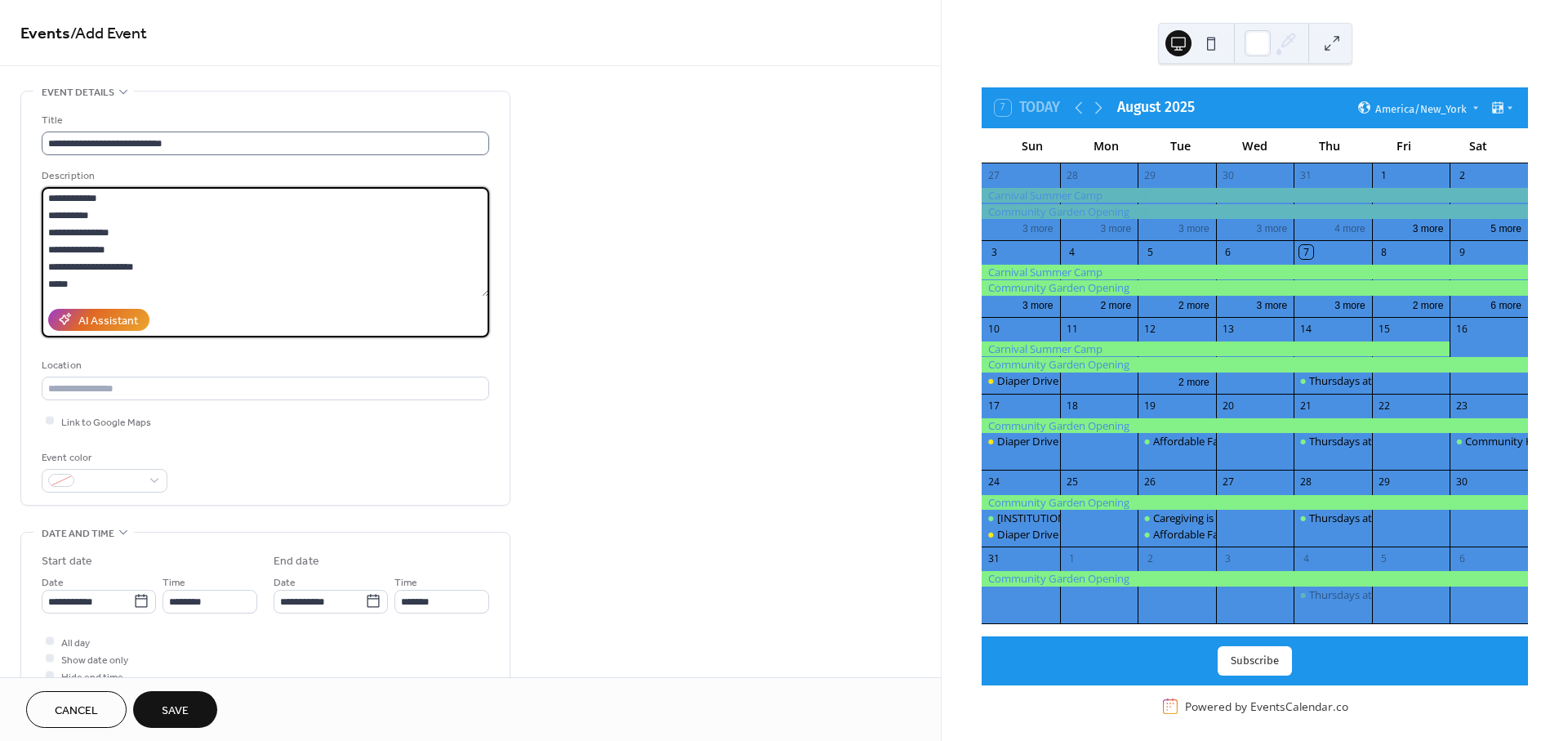 scroll, scrollTop: 1, scrollLeft: 0, axis: vertical 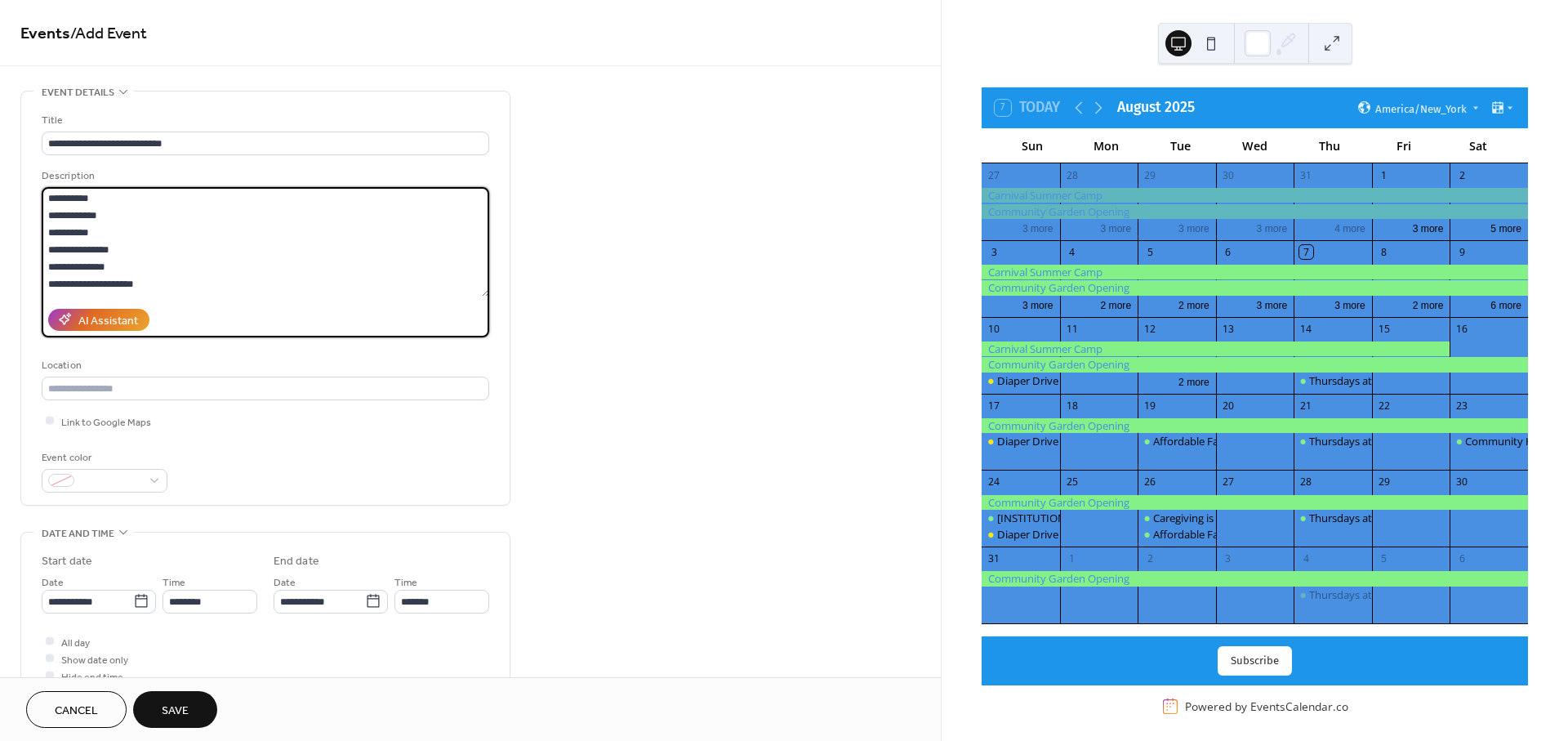 click on "**********" at bounding box center (265, 242) 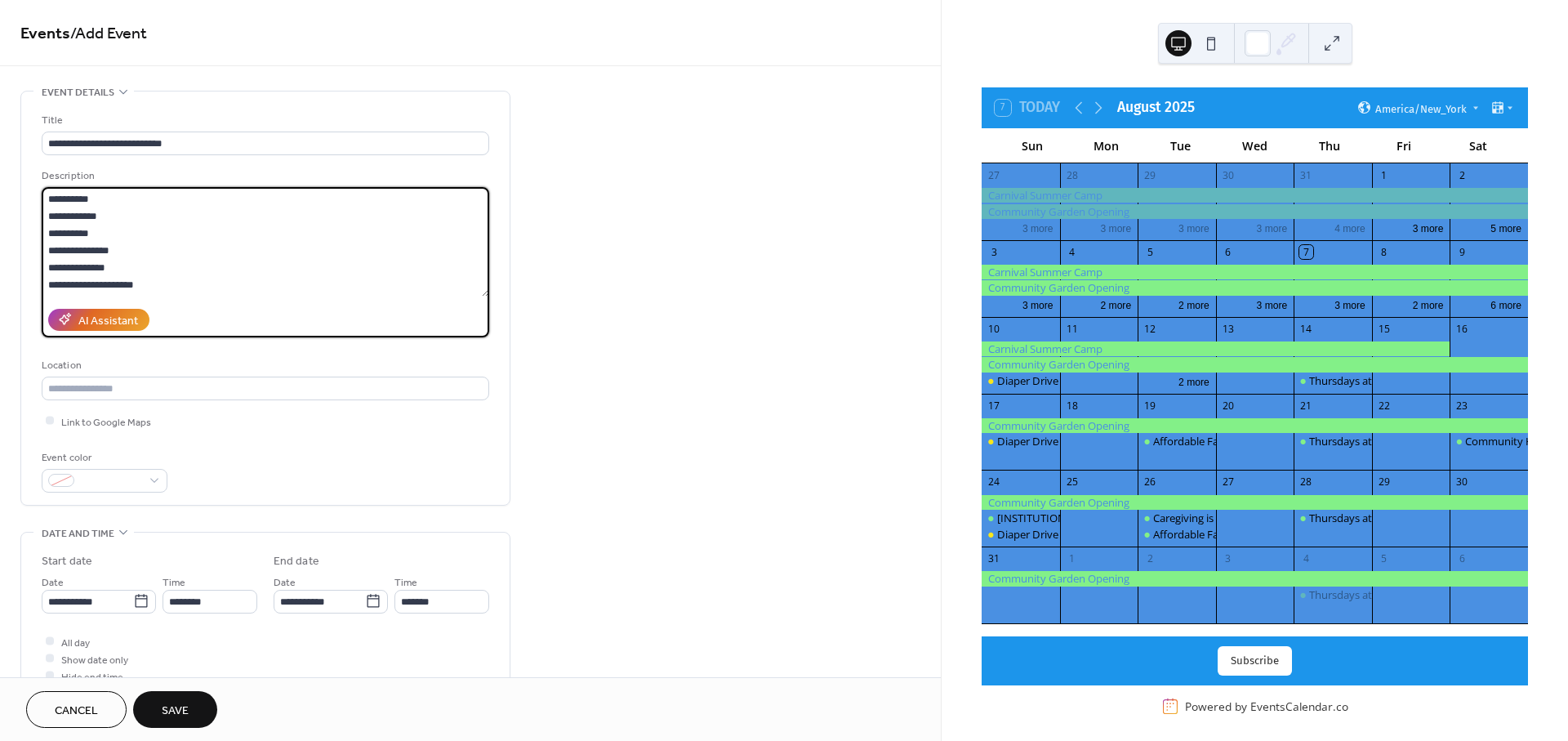 drag, startPoint x: 215, startPoint y: 260, endPoint x: 2, endPoint y: 190, distance: 224.20749 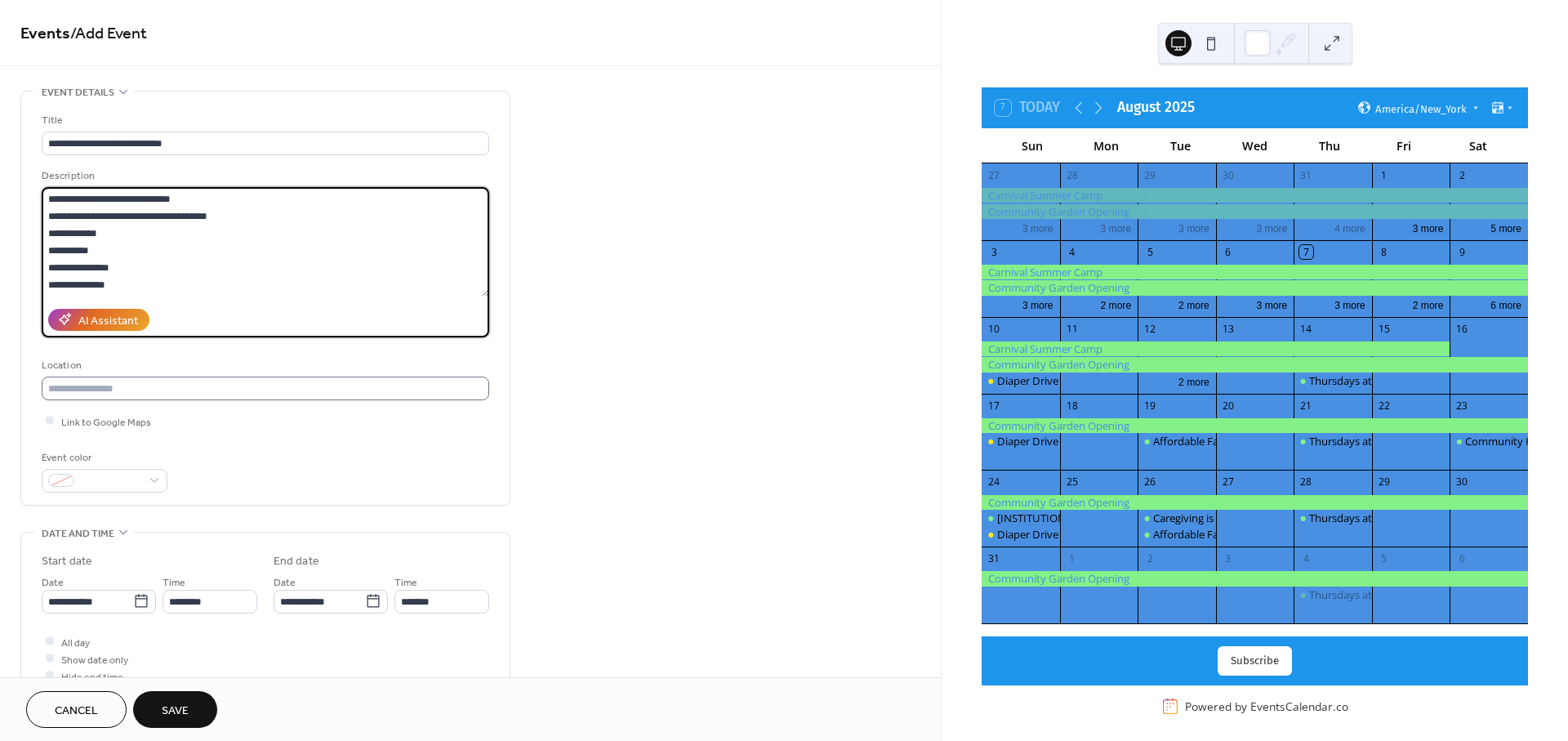 type on "**********" 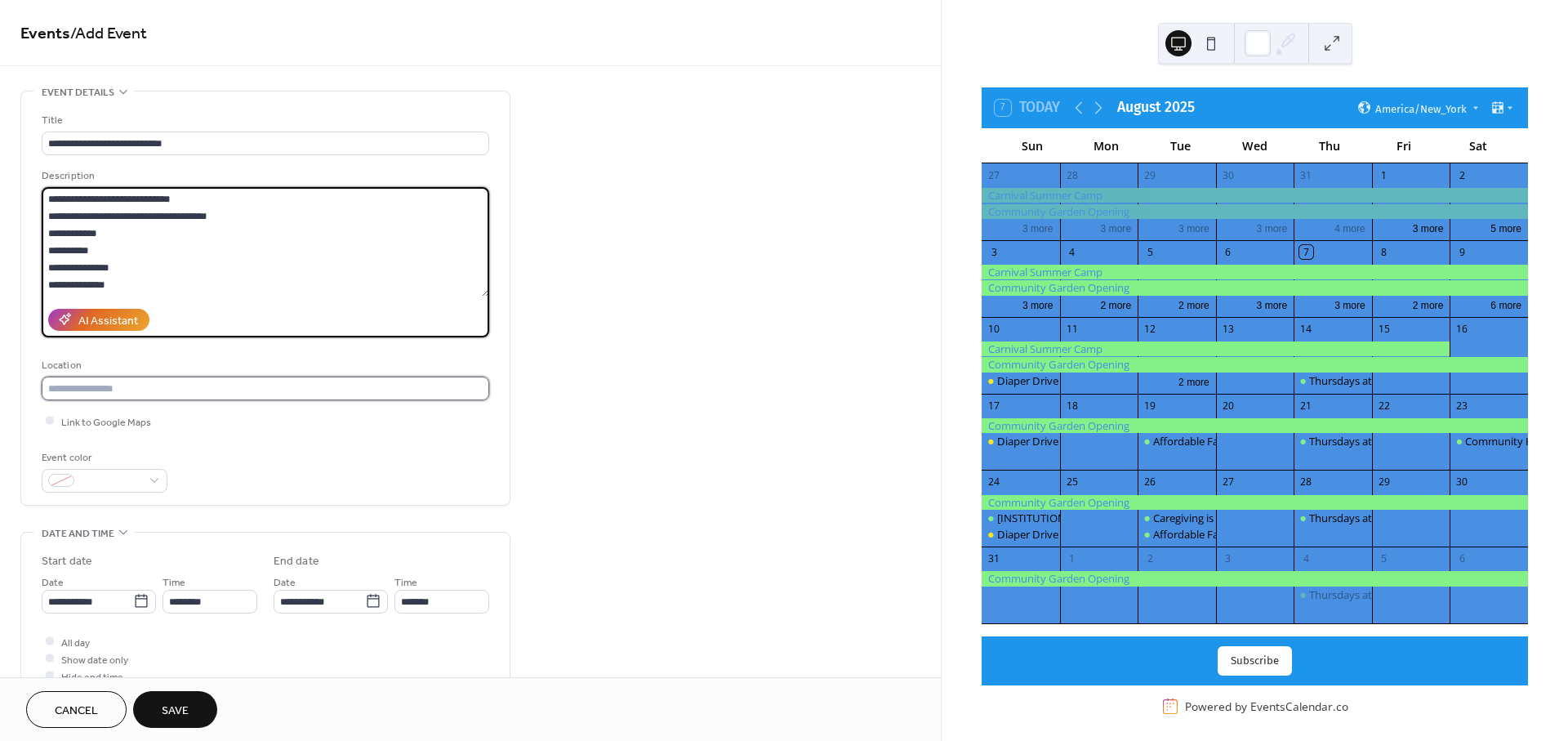 click at bounding box center [265, 388] 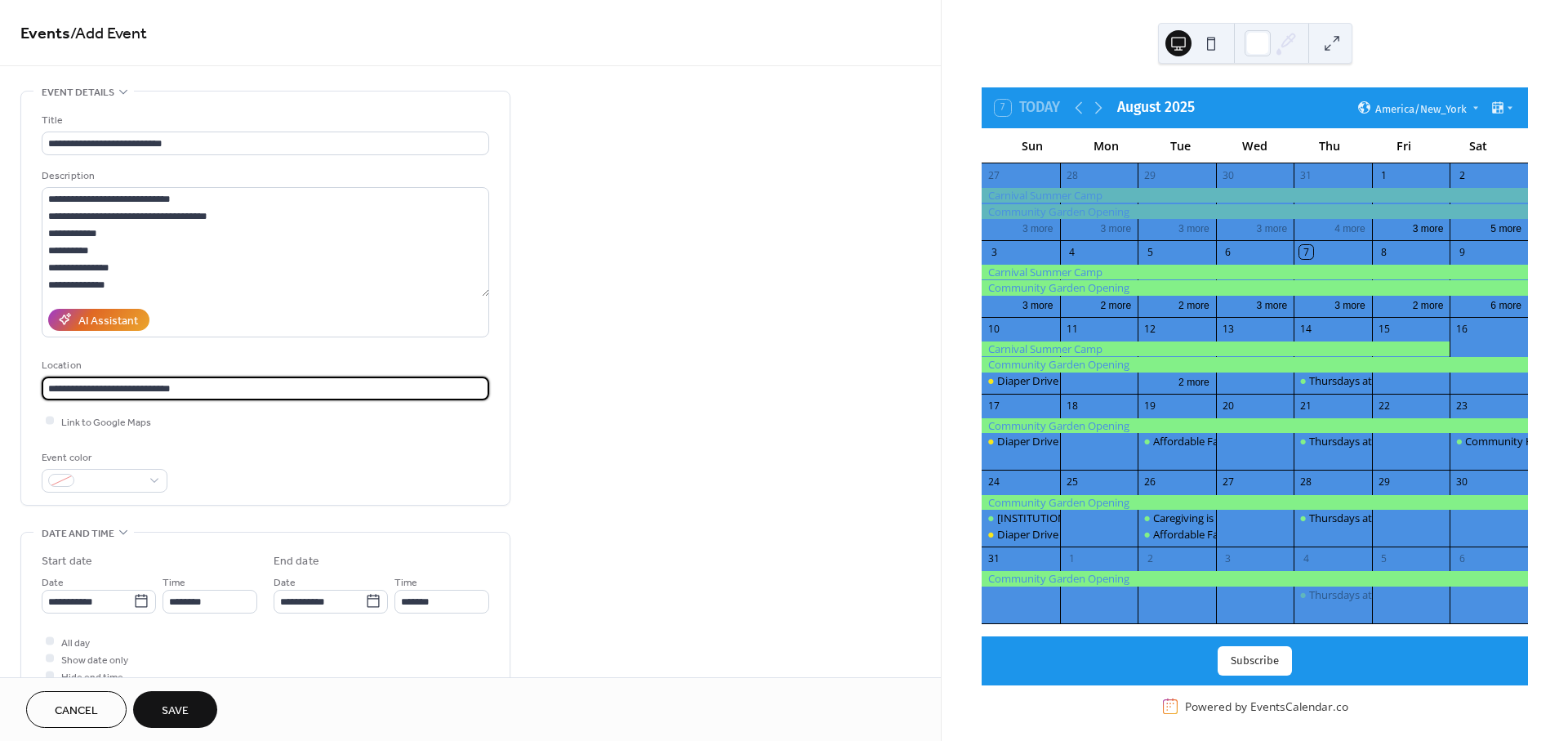 type on "**********" 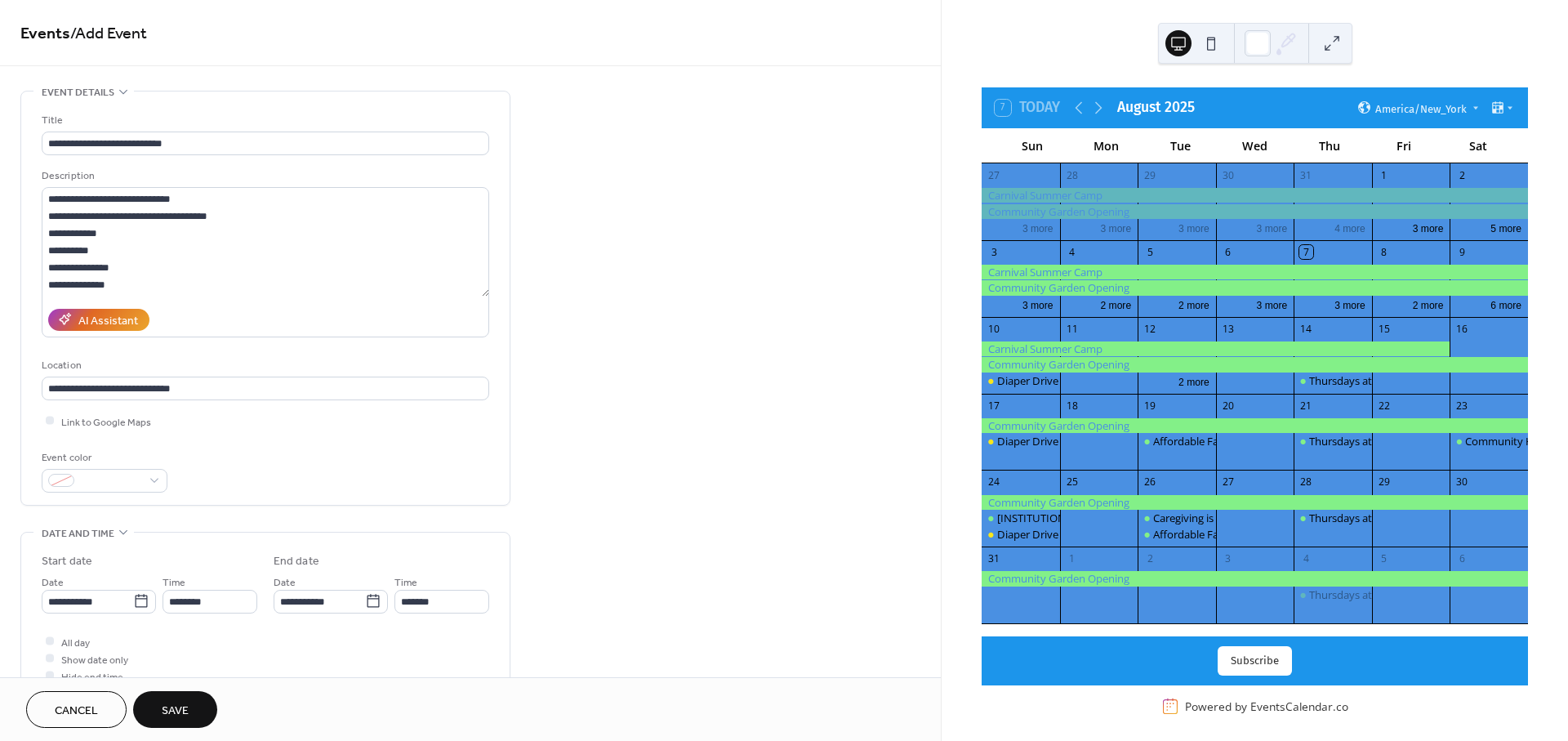drag, startPoint x: 252, startPoint y: 504, endPoint x: 212, endPoint y: 561, distance: 69.63476 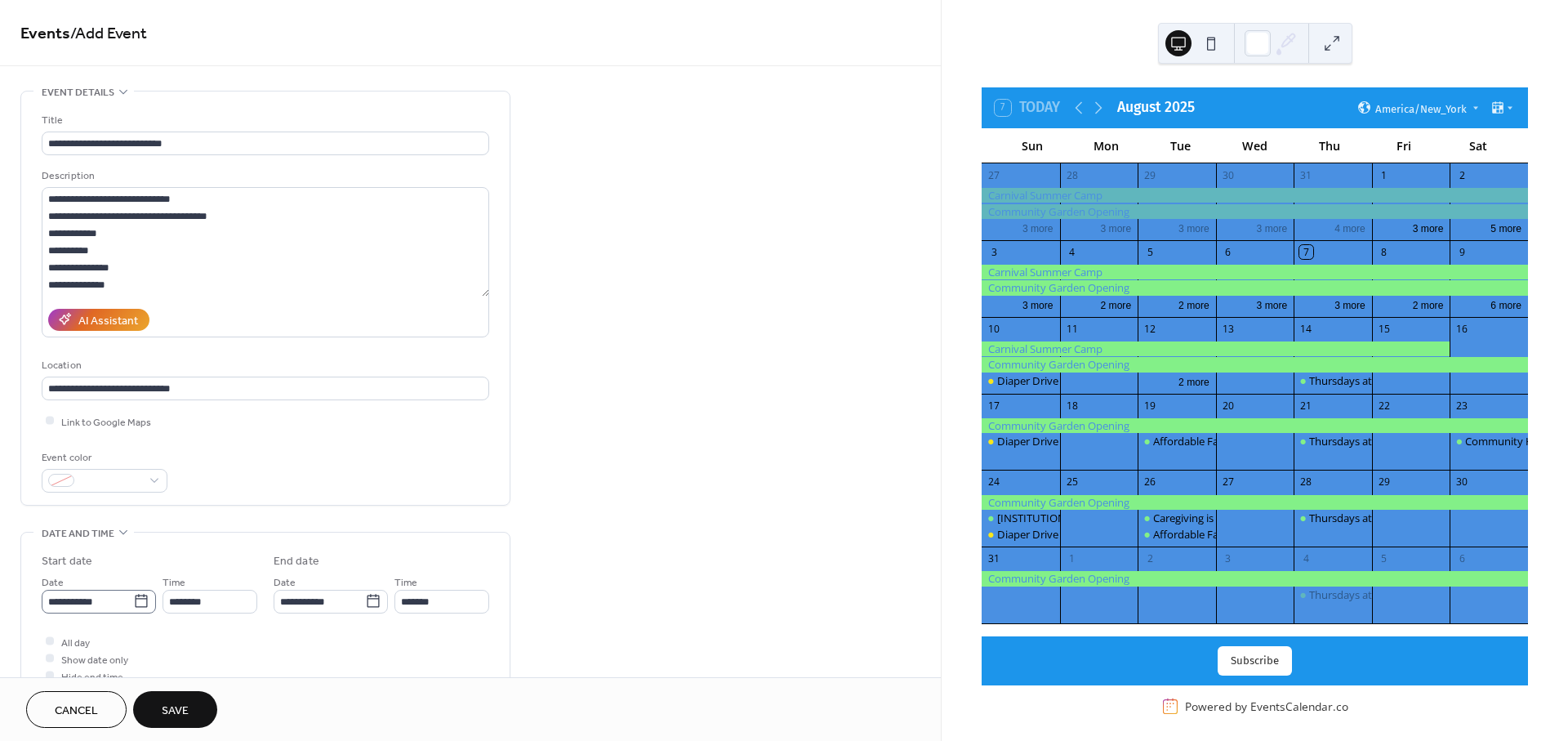 click 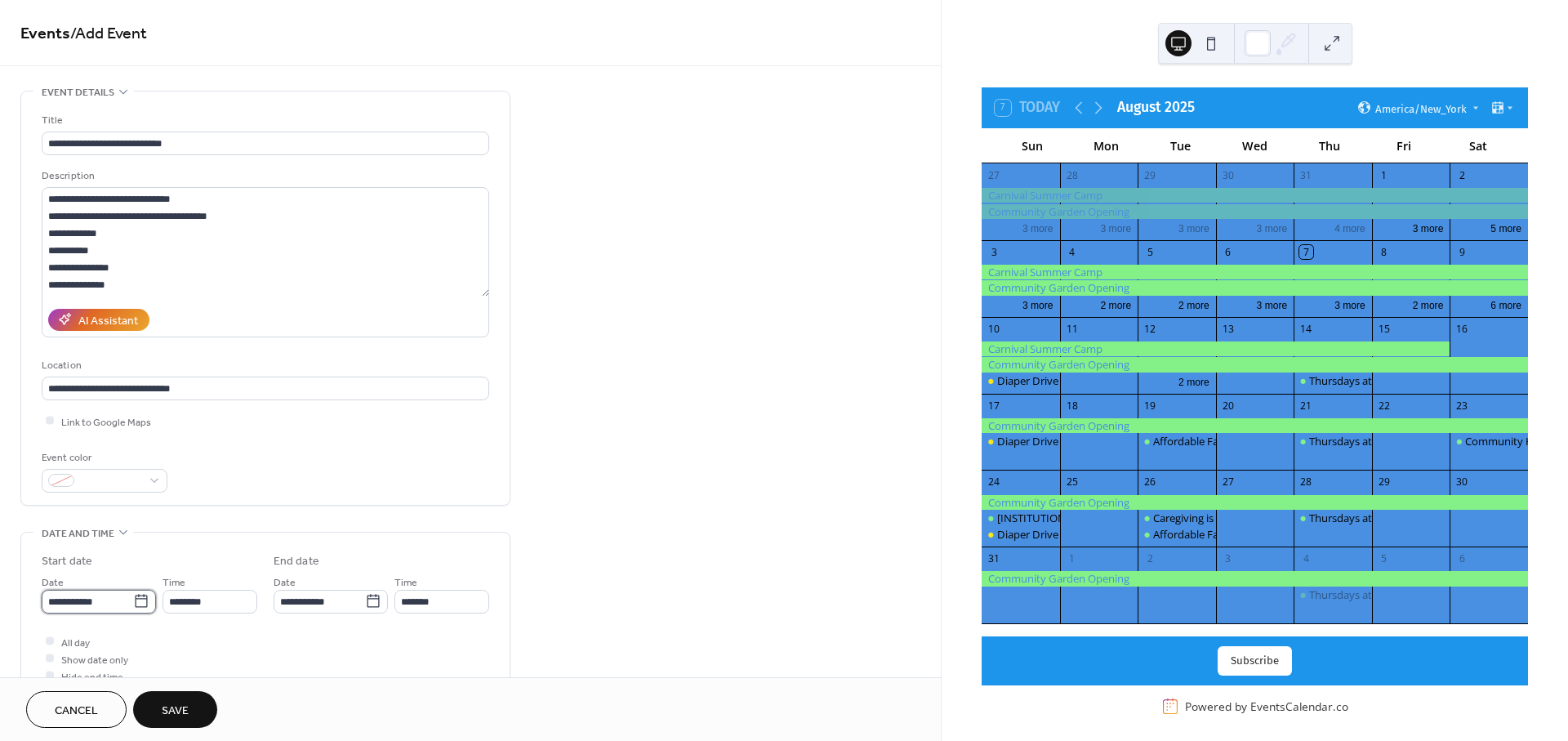 click on "**********" at bounding box center [87, 601] 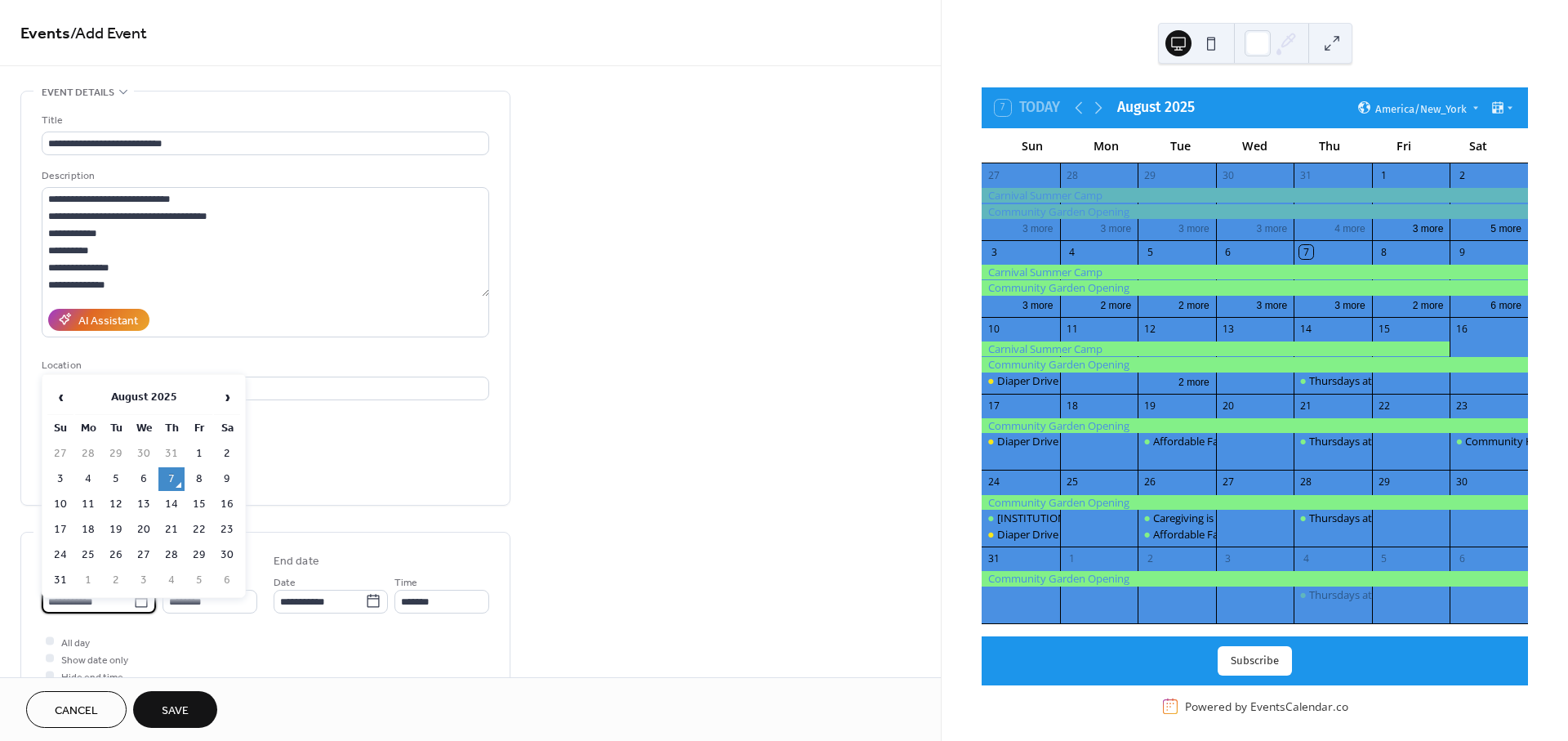 click on "10" at bounding box center [60, 504] 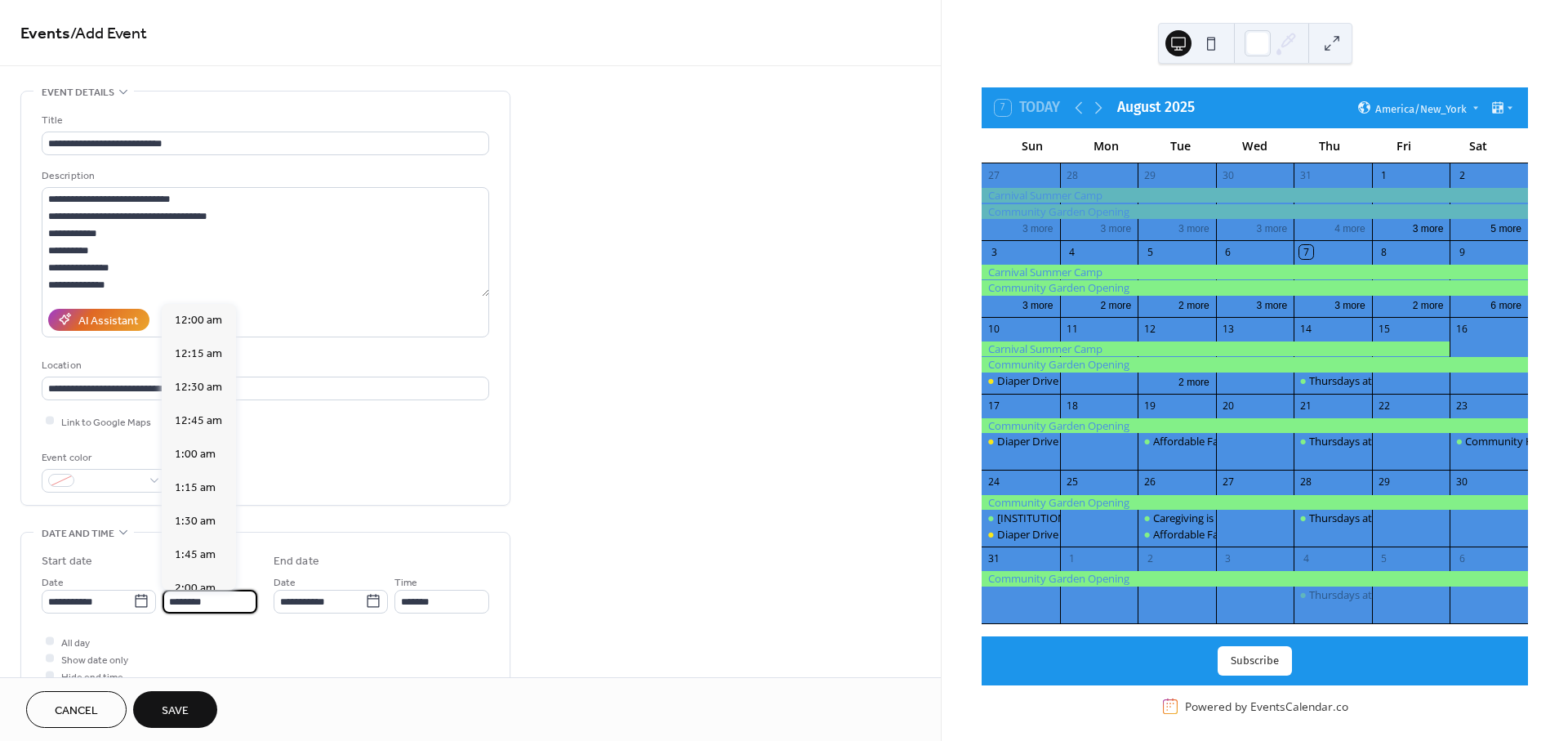 click on "********" at bounding box center [210, 601] 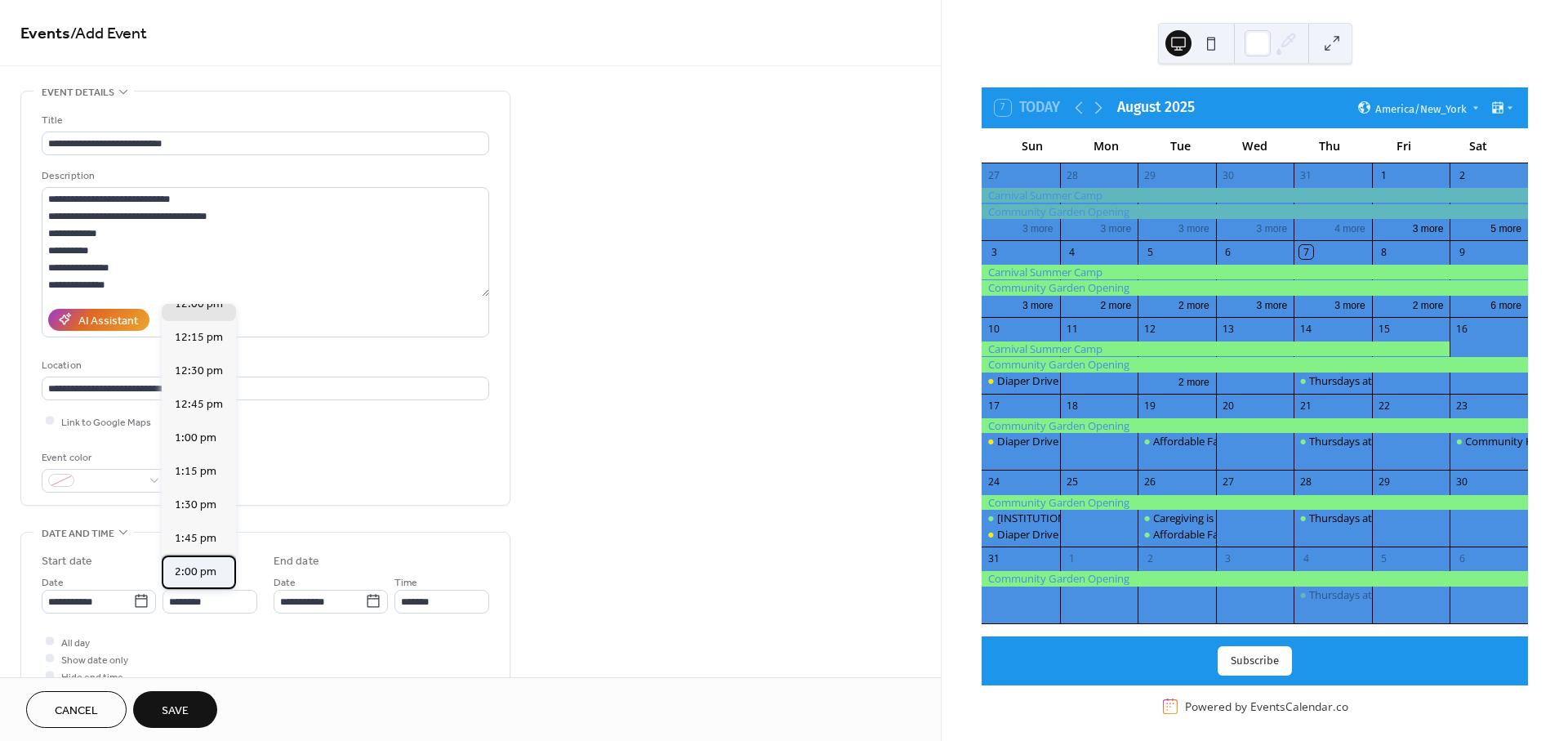 click on "2:00 pm" at bounding box center (195, 572) 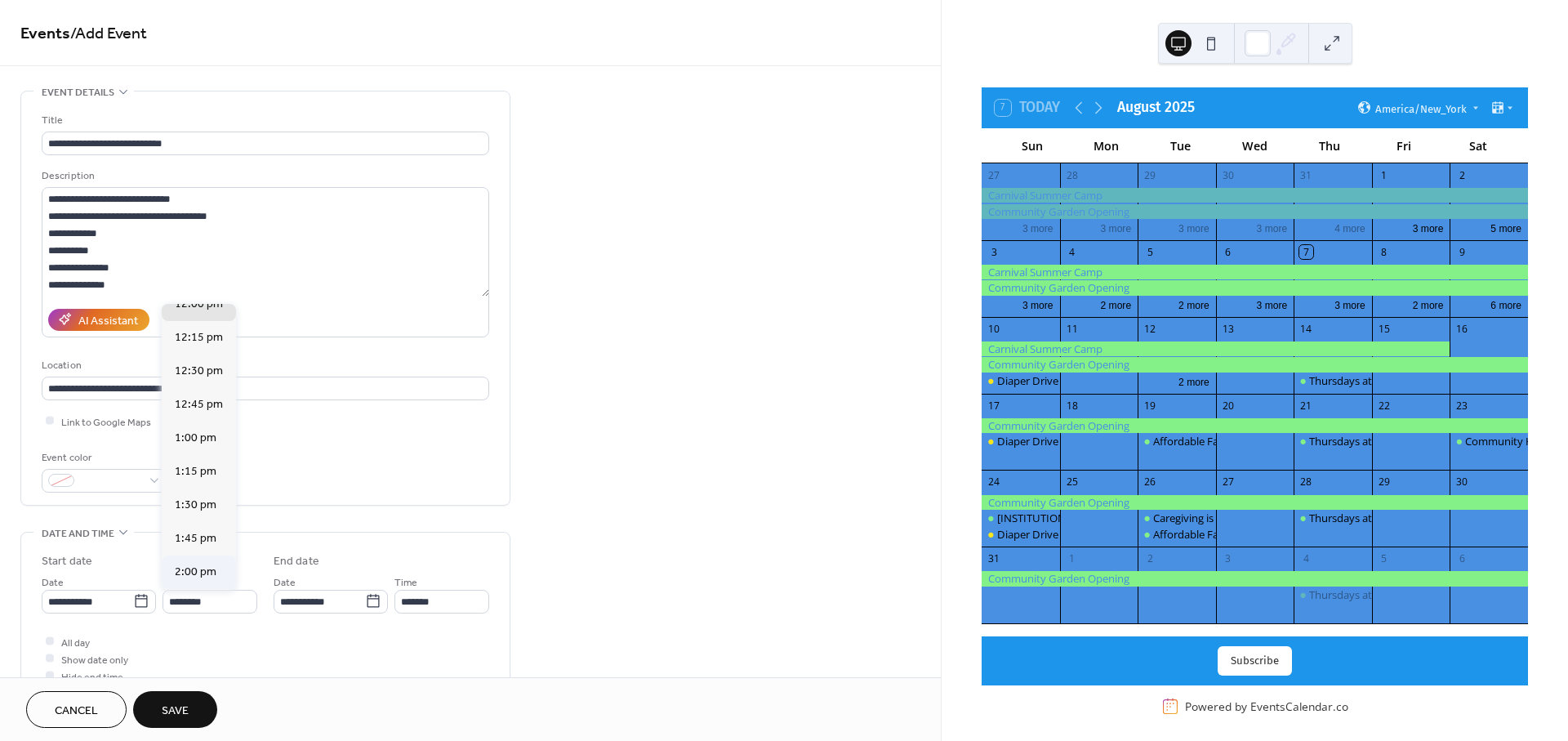 type on "*******" 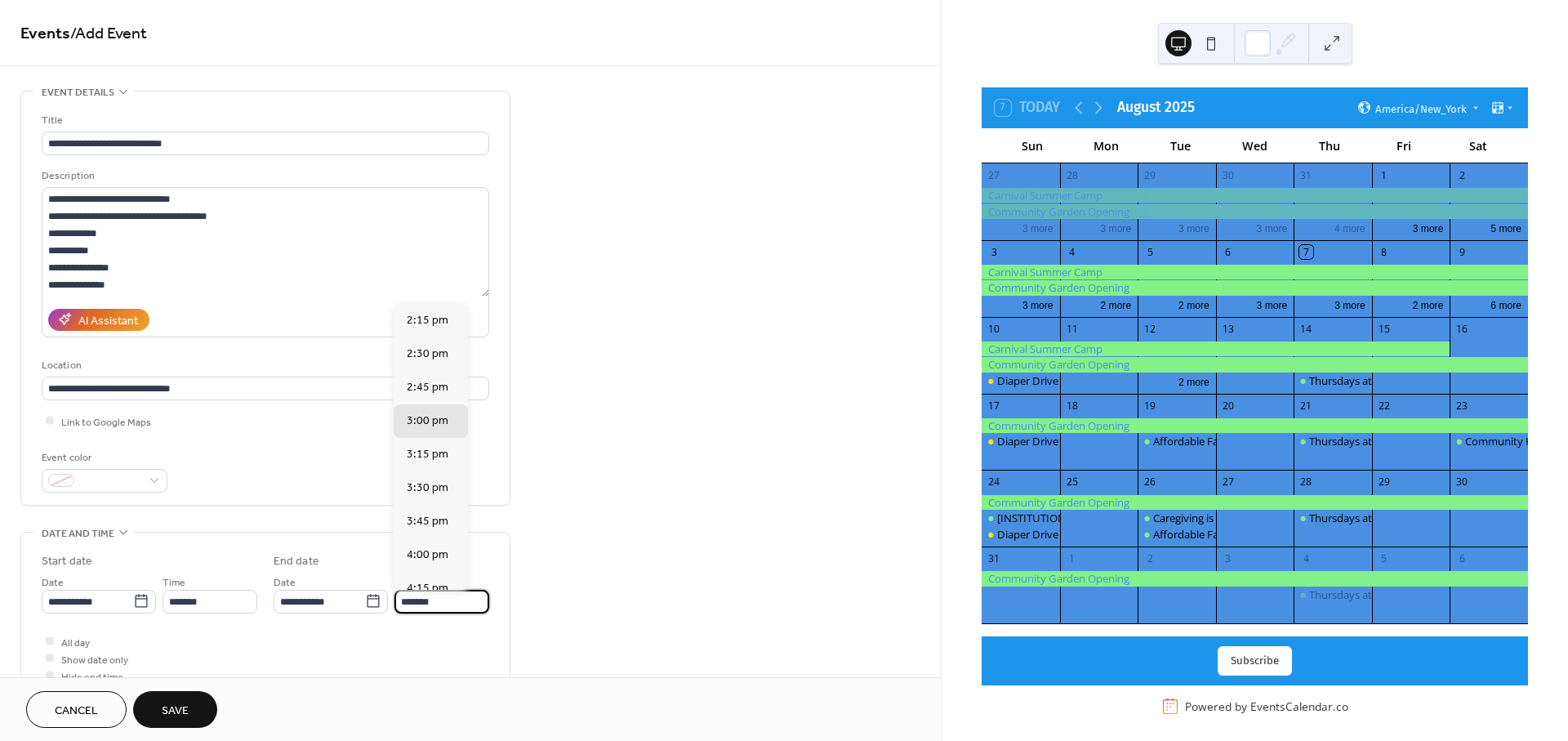 click on "*******" at bounding box center [442, 601] 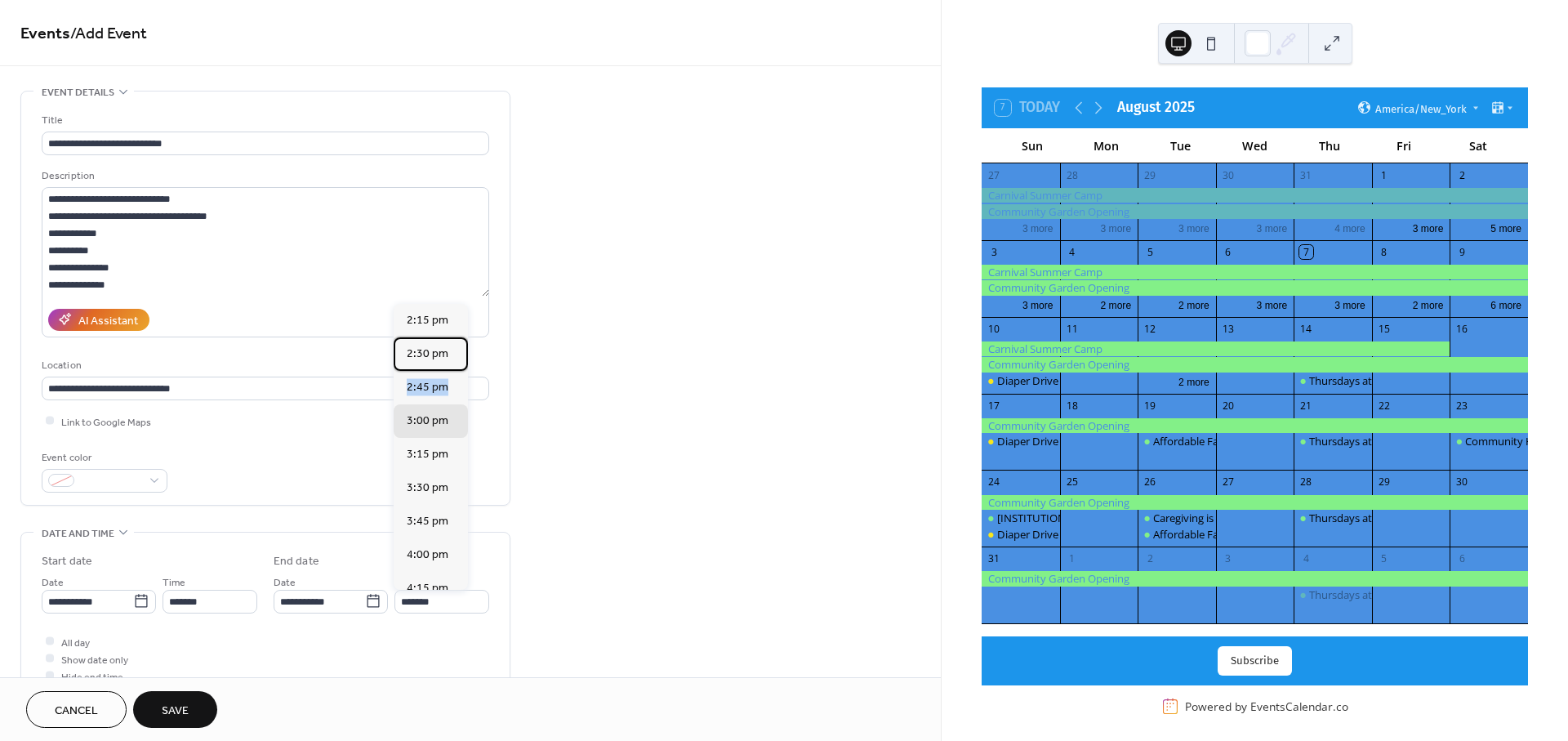 click on "2:15 pm 2:30 pm 2:45 pm 3:00 pm 3:15 pm 3:30 pm 3:45 pm 4:00 pm 4:15 pm 4:30 pm 4:45 pm 5:00 pm 5:15 pm 5:30 pm 5:45 pm 6:00 pm 6:15 pm 6:30 pm 6:45 pm 7:00 pm 7:15 pm 7:30 pm 7:45 pm 8:00 pm 8:15 pm 8:30 pm 8:45 pm 9:00 pm 9:15 pm 9:30 pm 9:45 pm 10:00 pm 10:15 pm 10:30 pm 10:45 pm 11:00 pm 11:15 pm 11:30 pm 11:45 pm" at bounding box center (430, 447) 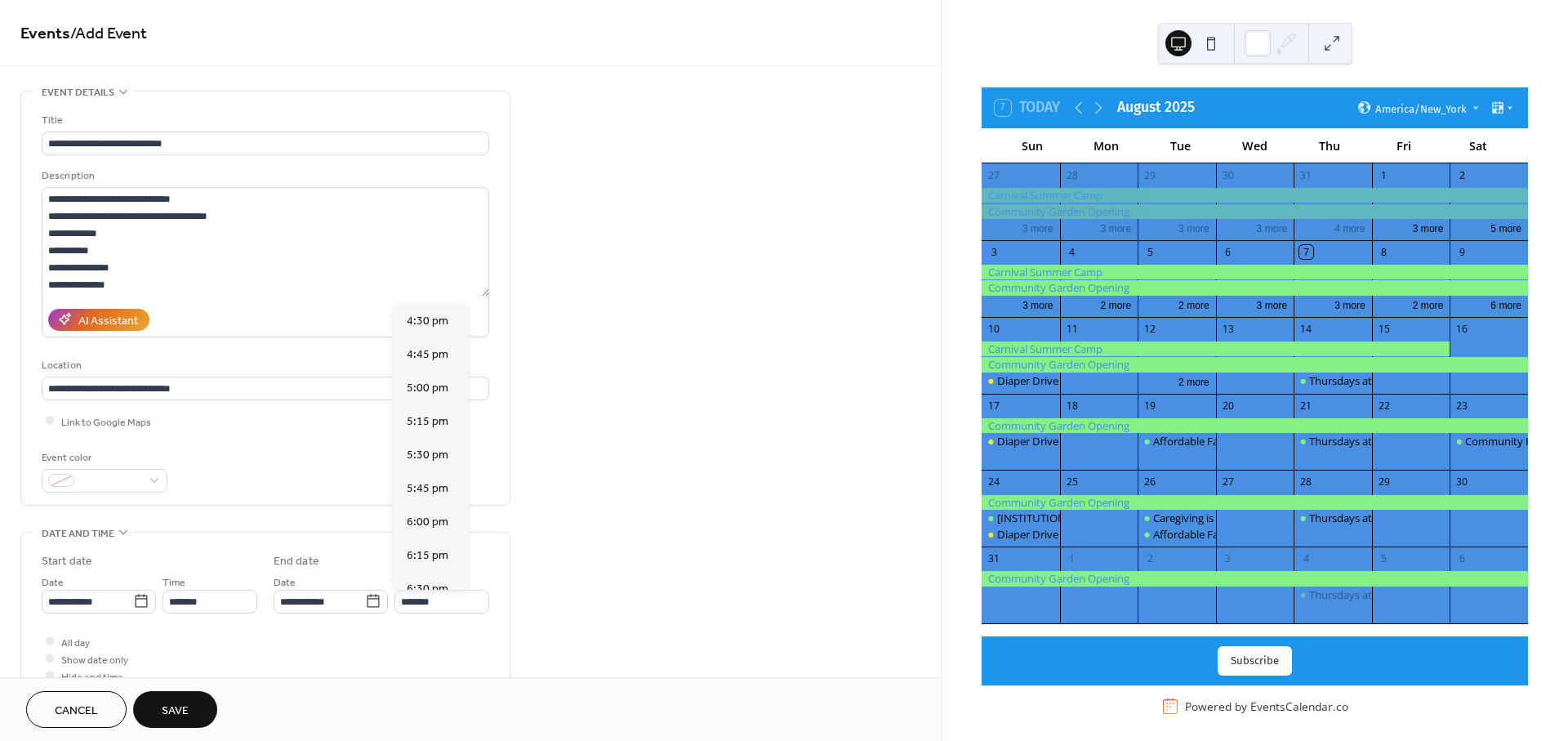 scroll, scrollTop: 314, scrollLeft: 0, axis: vertical 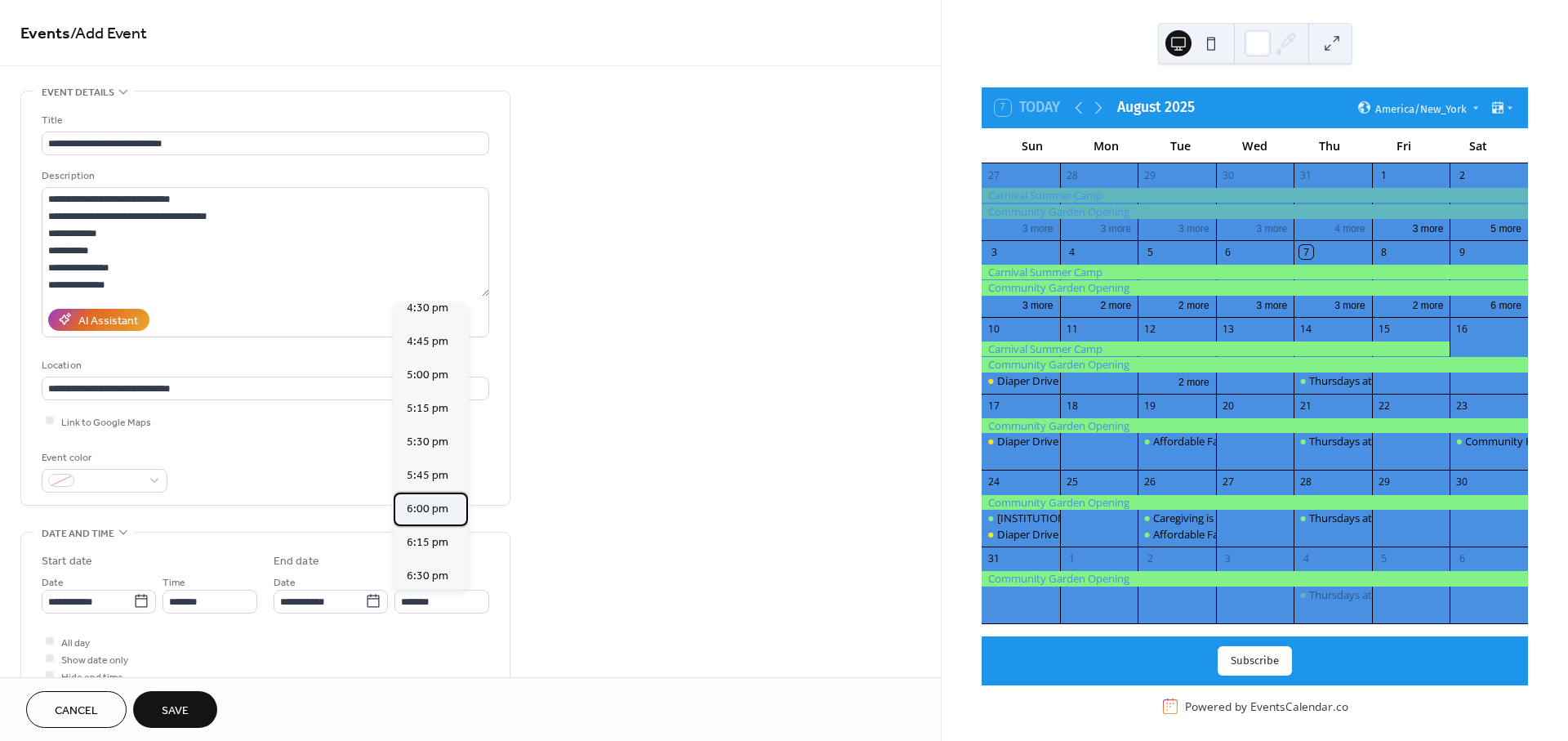 click on "6:00 pm" at bounding box center (427, 509) 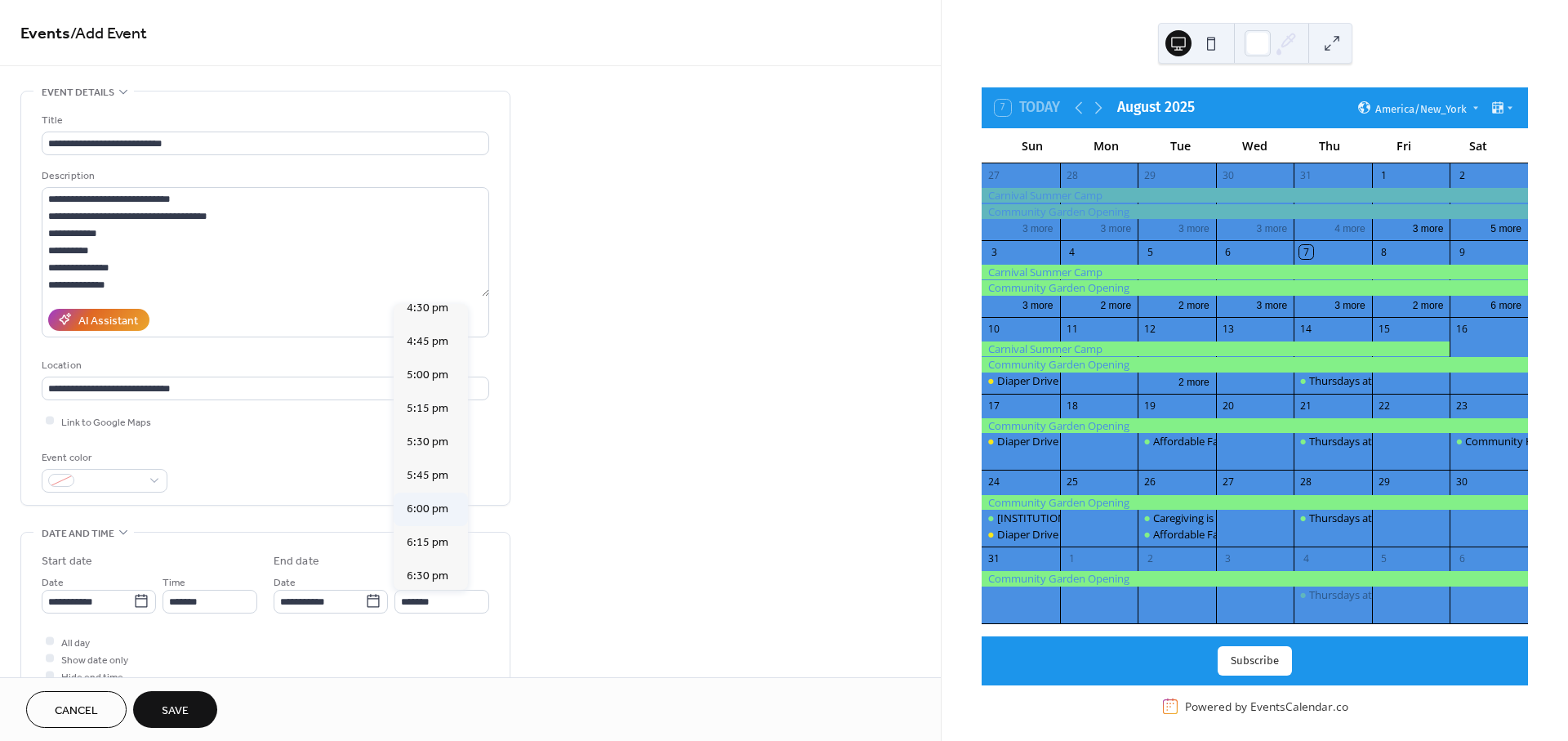 type on "*******" 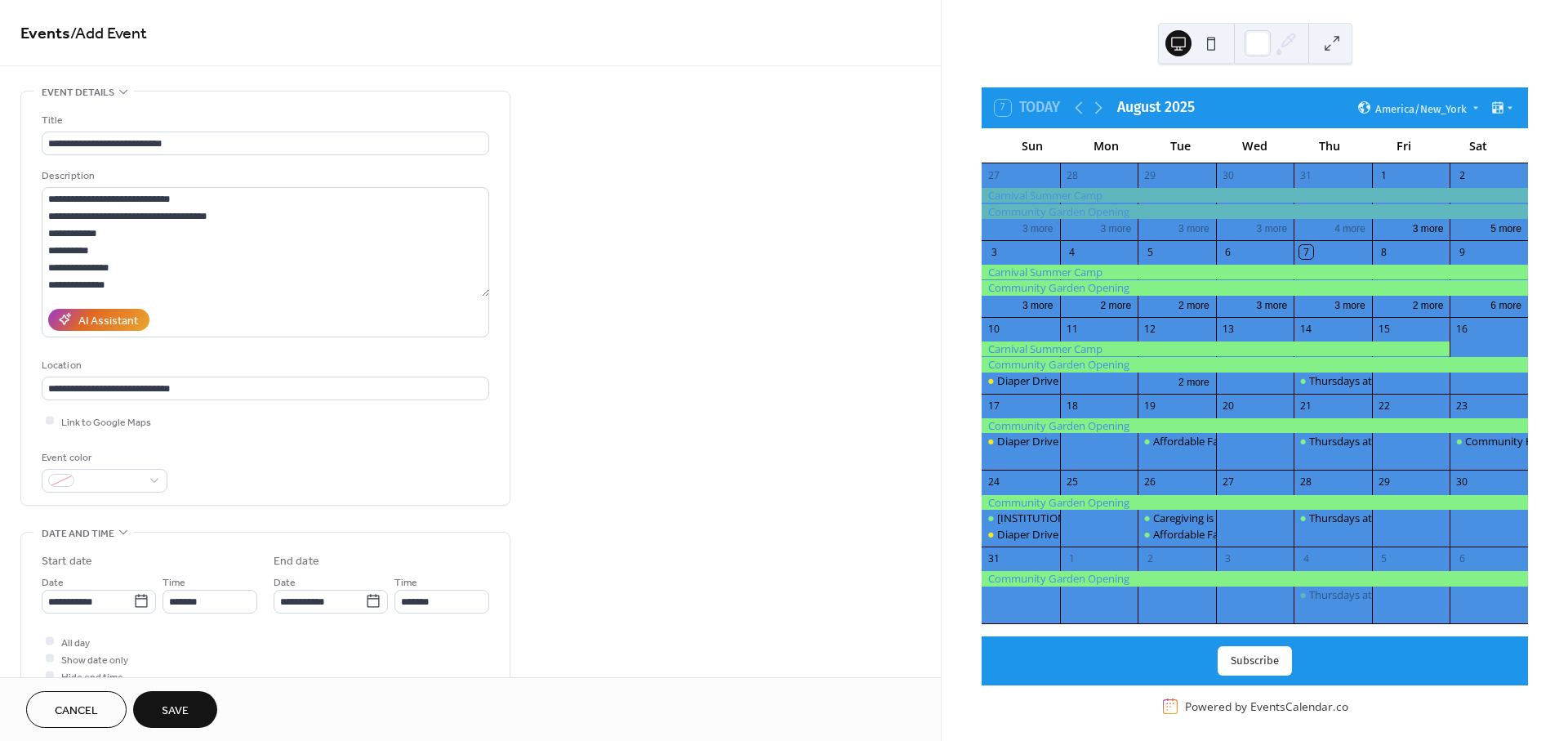click on "**********" at bounding box center (470, 713) 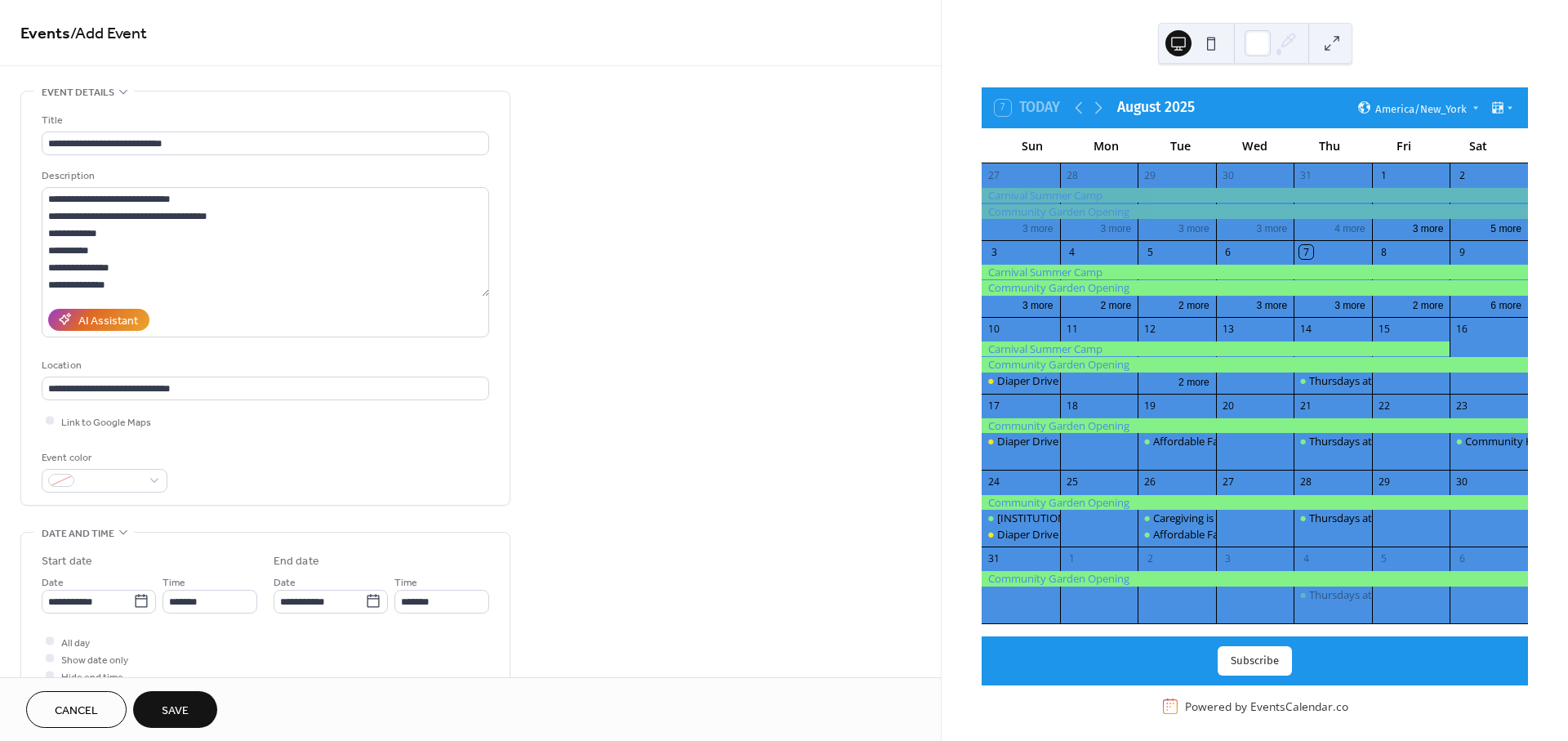 drag, startPoint x: 176, startPoint y: 485, endPoint x: 157, endPoint y: 596, distance: 112.61439 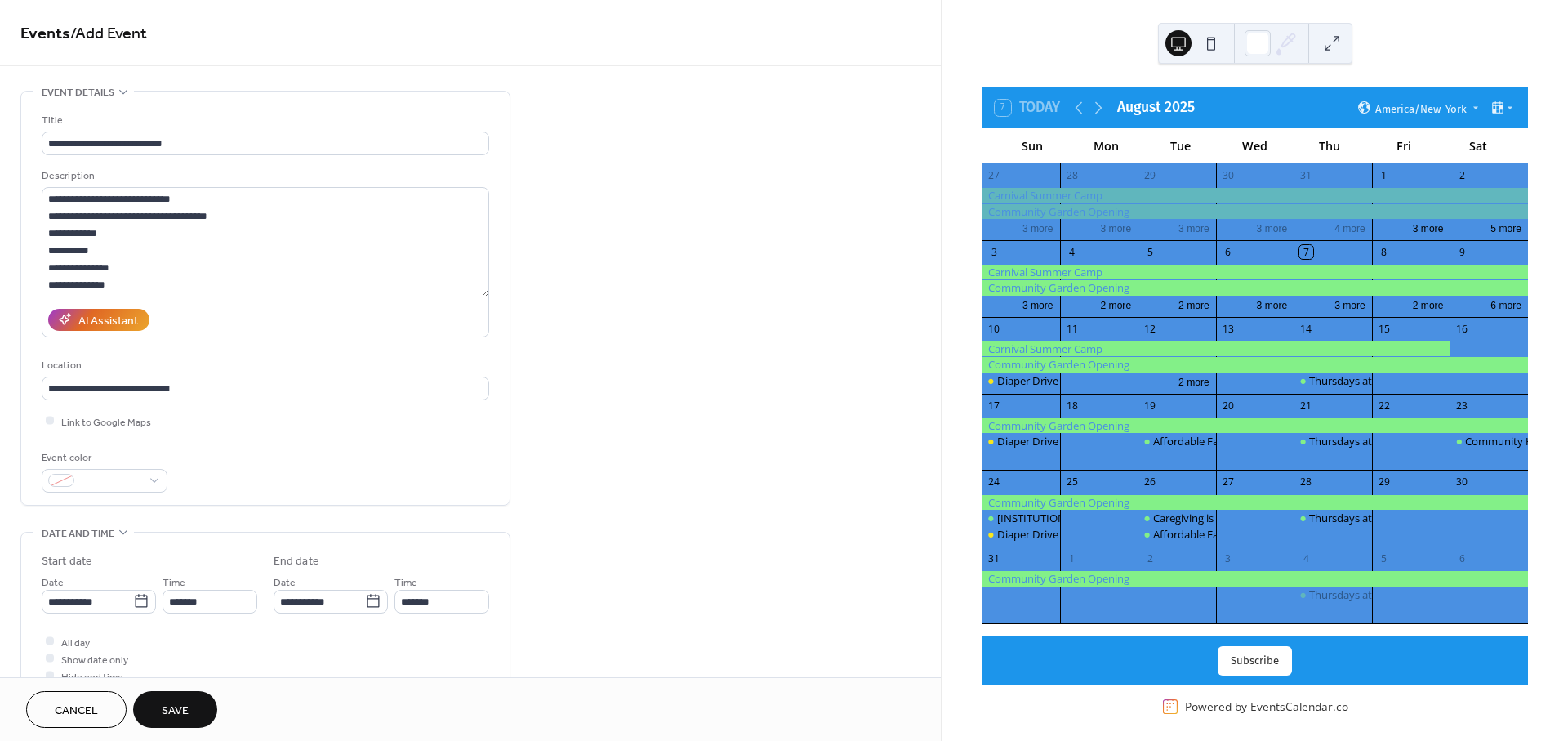 drag, startPoint x: 229, startPoint y: 444, endPoint x: 663, endPoint y: 328, distance: 449.23491 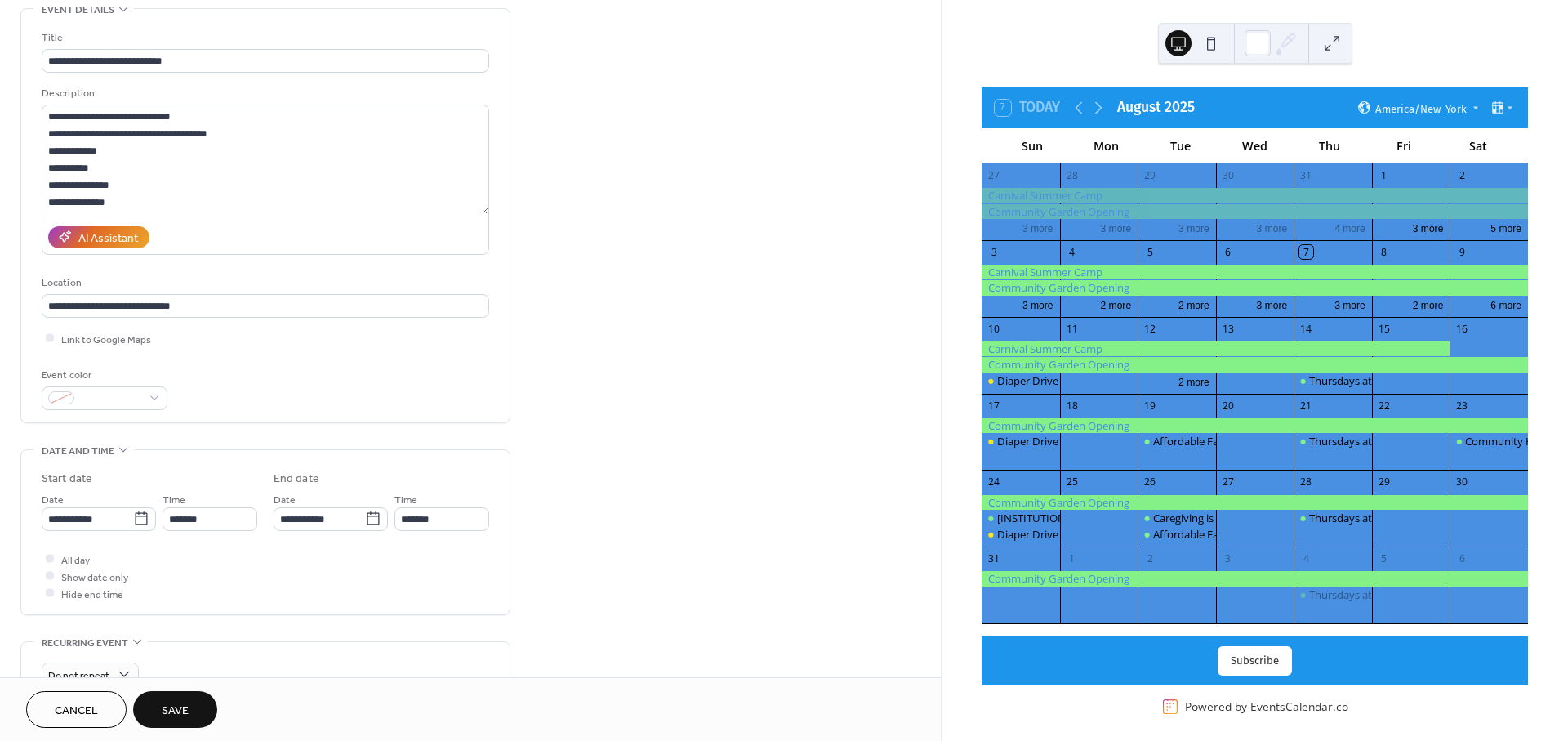scroll, scrollTop: 181, scrollLeft: 0, axis: vertical 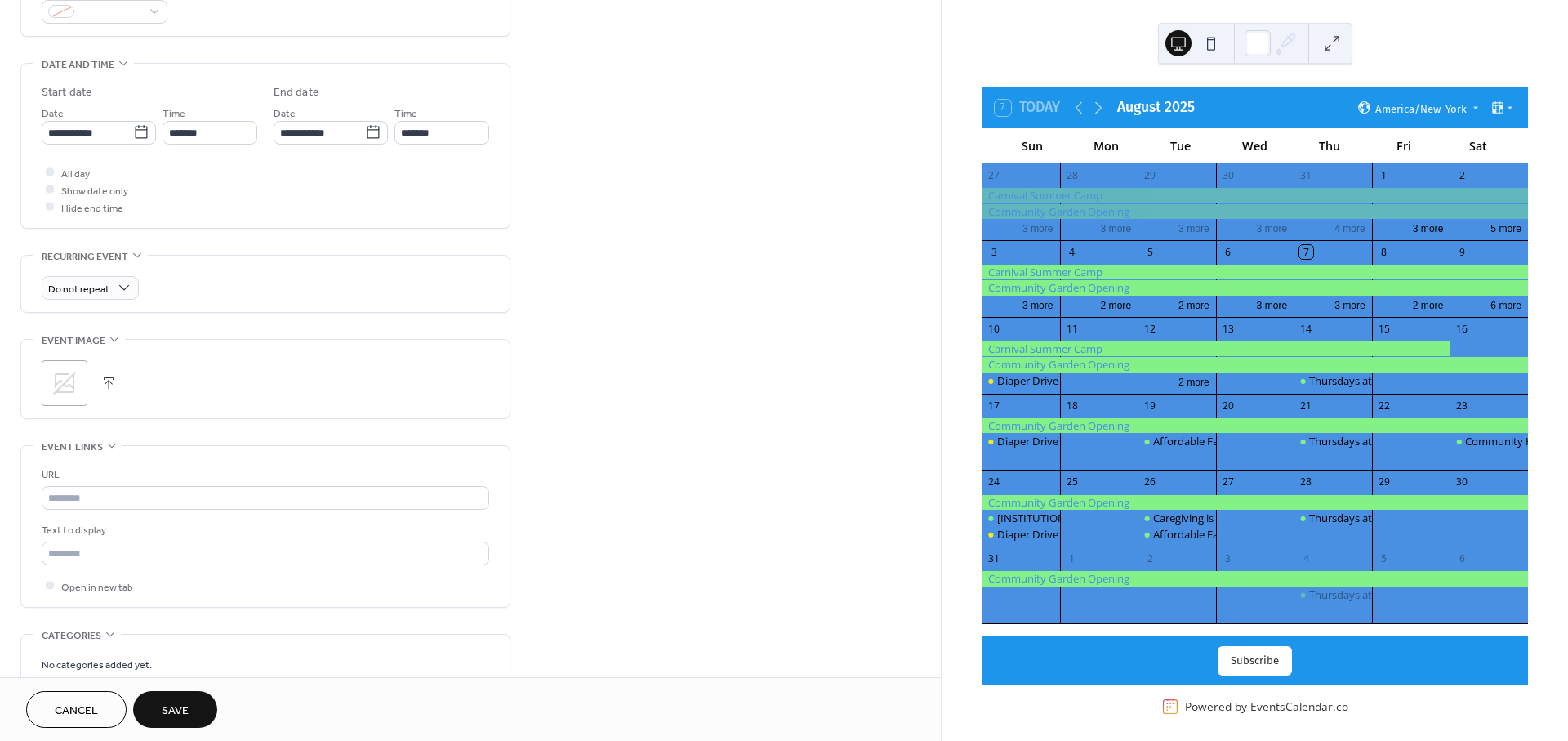 click on ";" at bounding box center (265, 383) 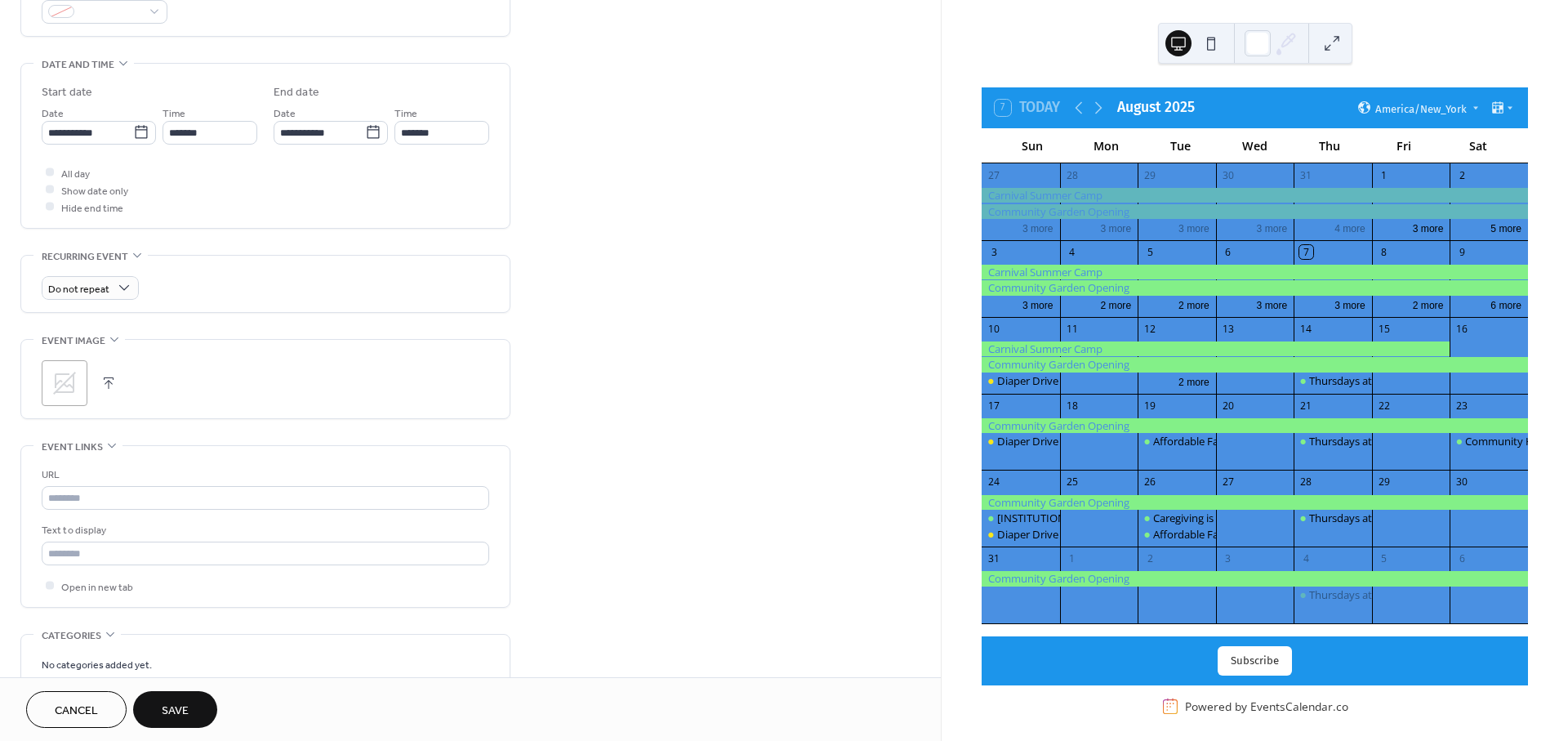 click on ";" at bounding box center (65, 383) 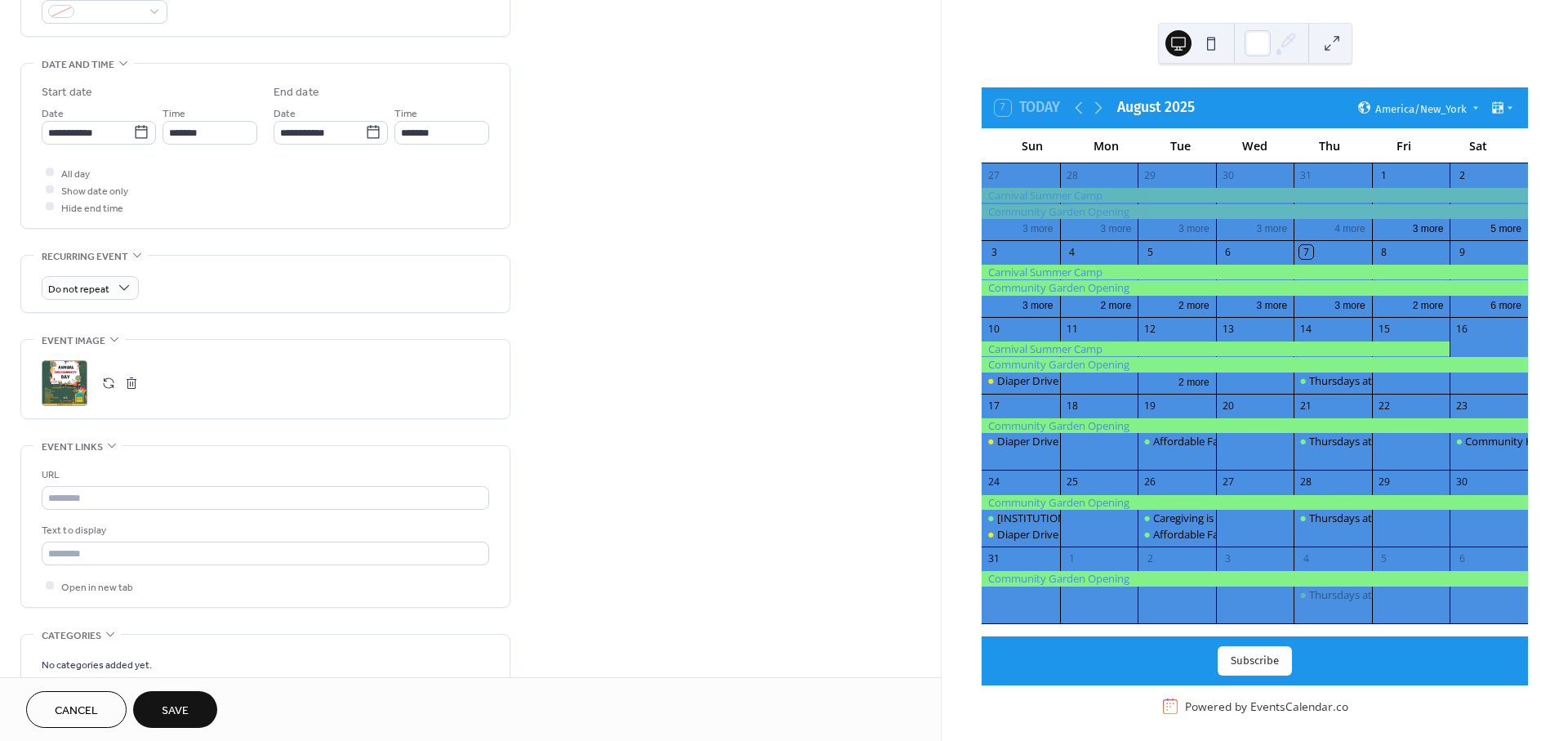 click on "Save" at bounding box center [175, 711] 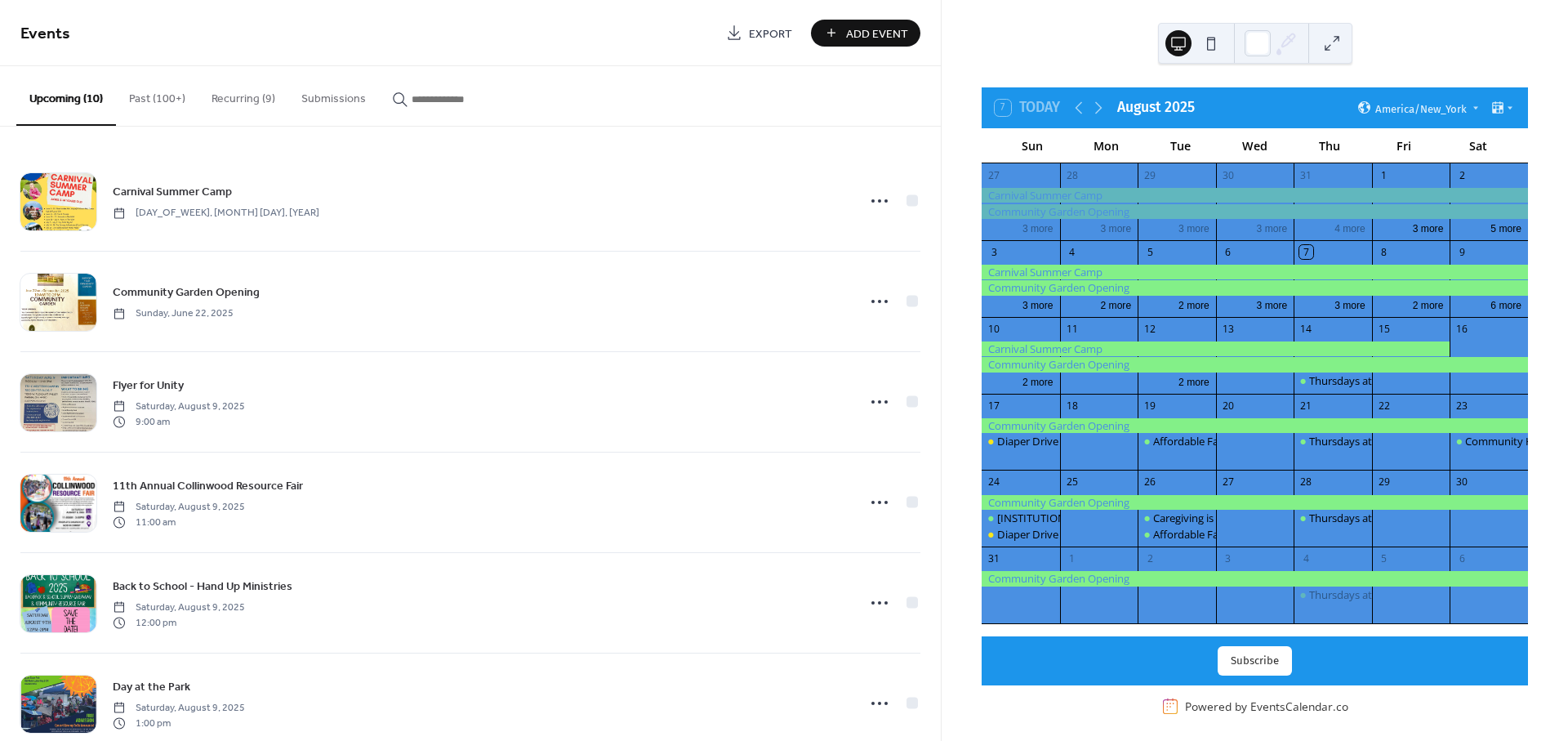 click on "Add Event" at bounding box center [877, 33] 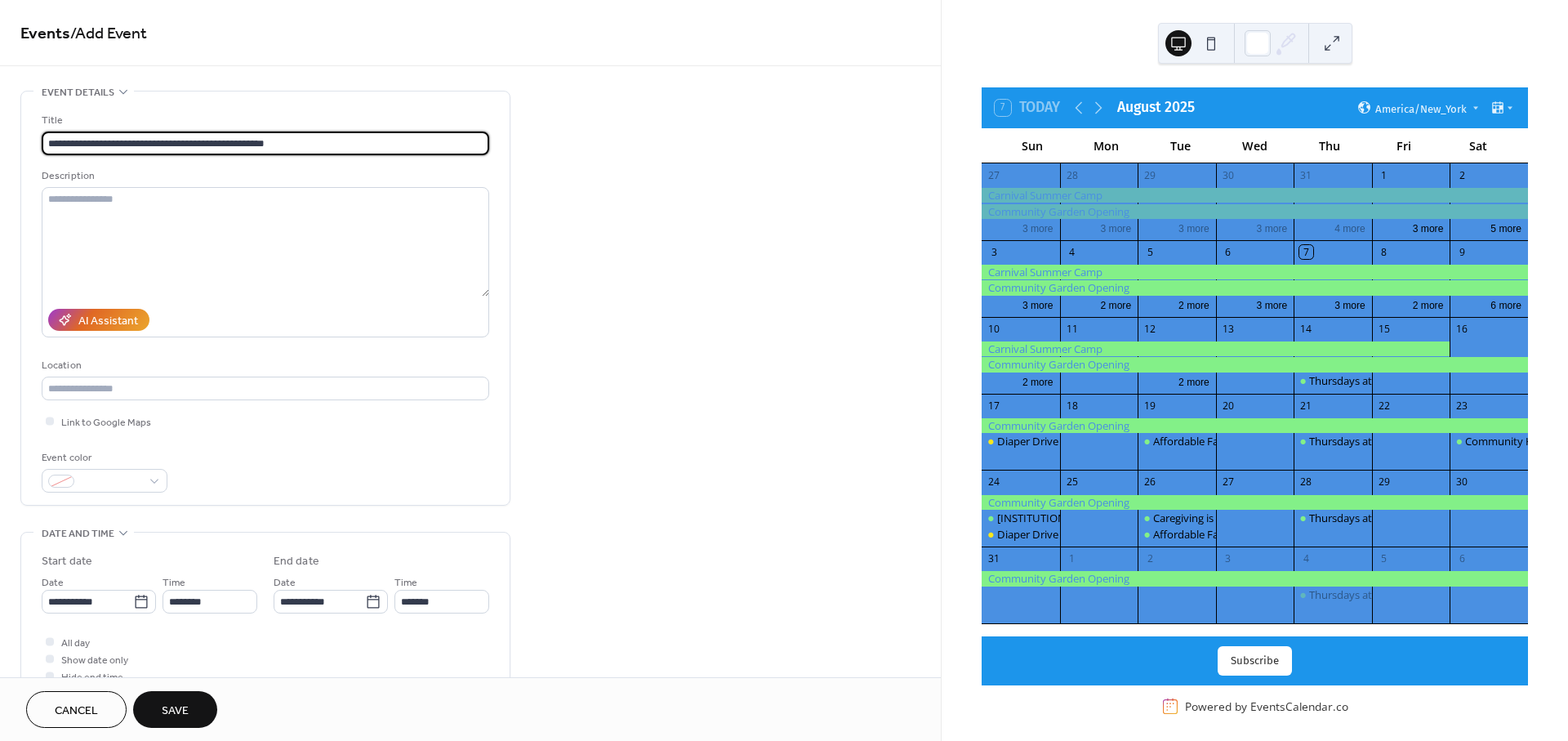 type on "**********" 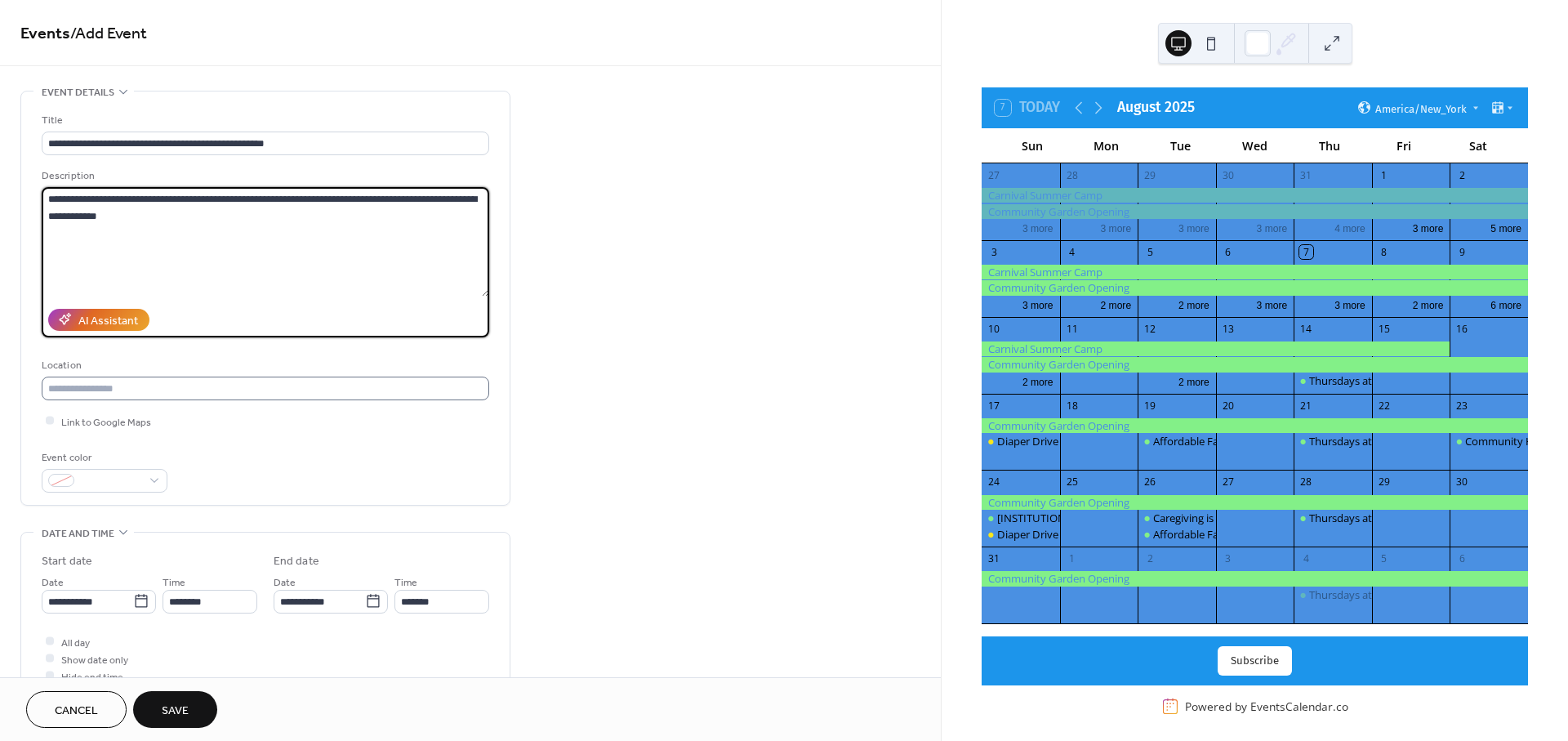 type on "**********" 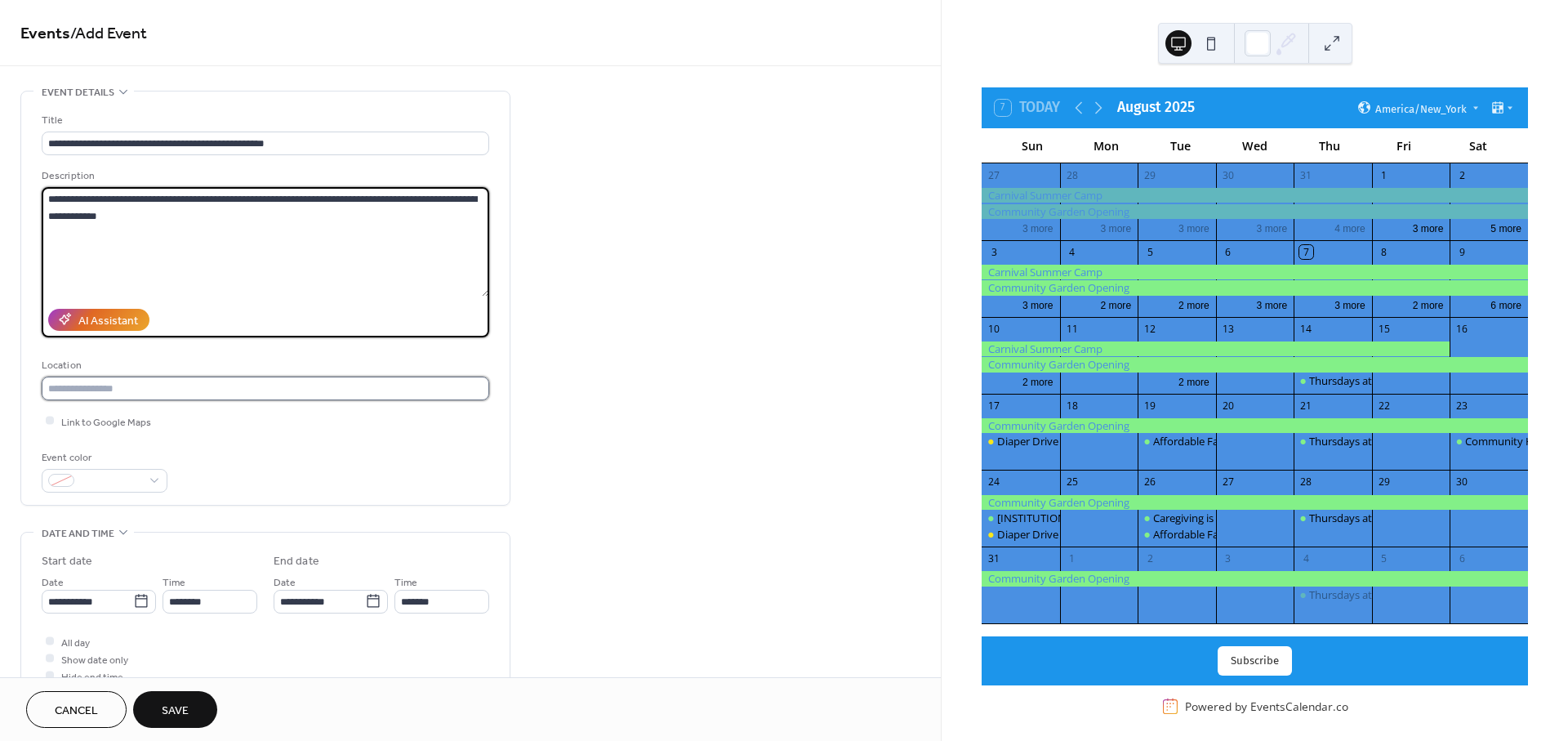 click at bounding box center (265, 388) 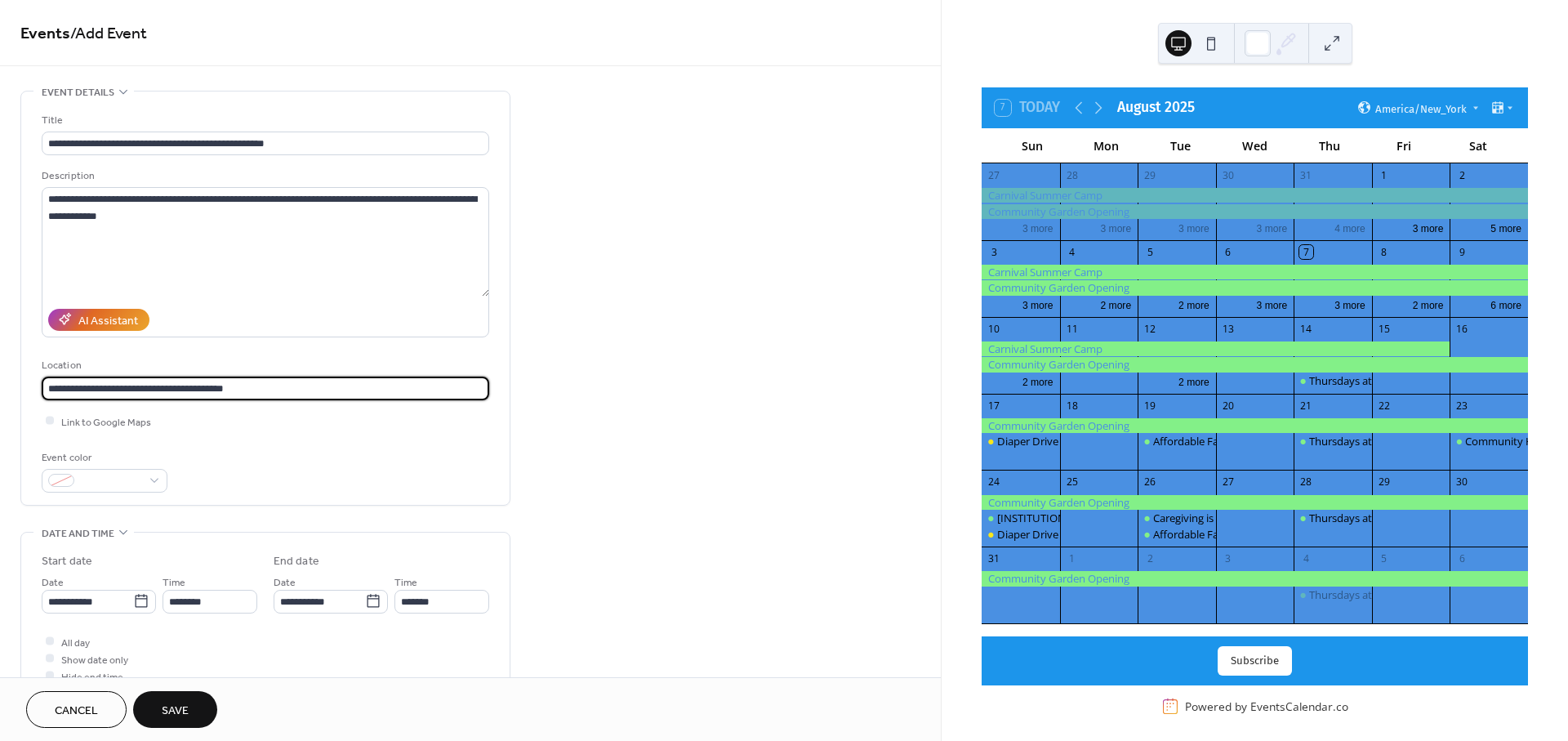 type on "**********" 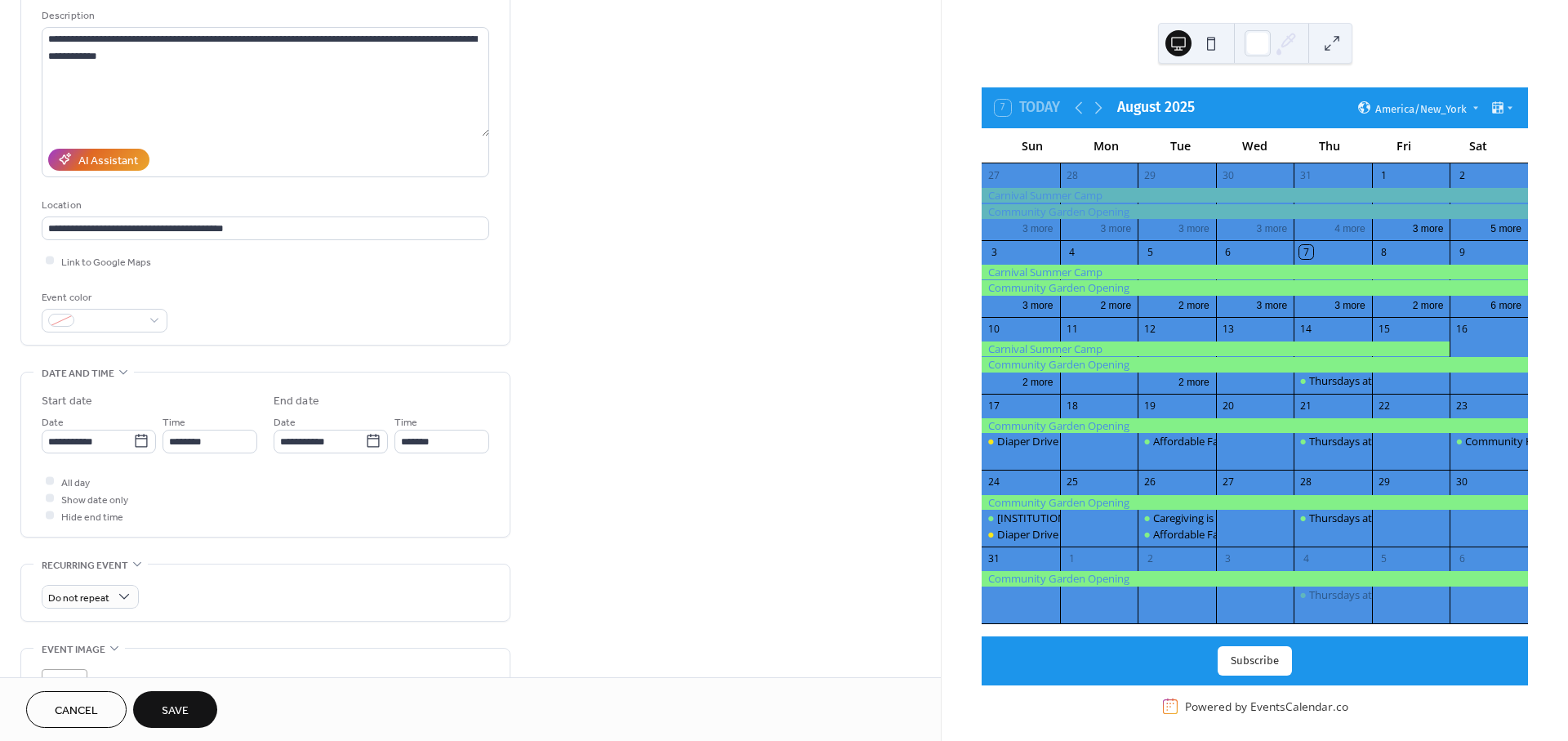 scroll, scrollTop: 241, scrollLeft: 0, axis: vertical 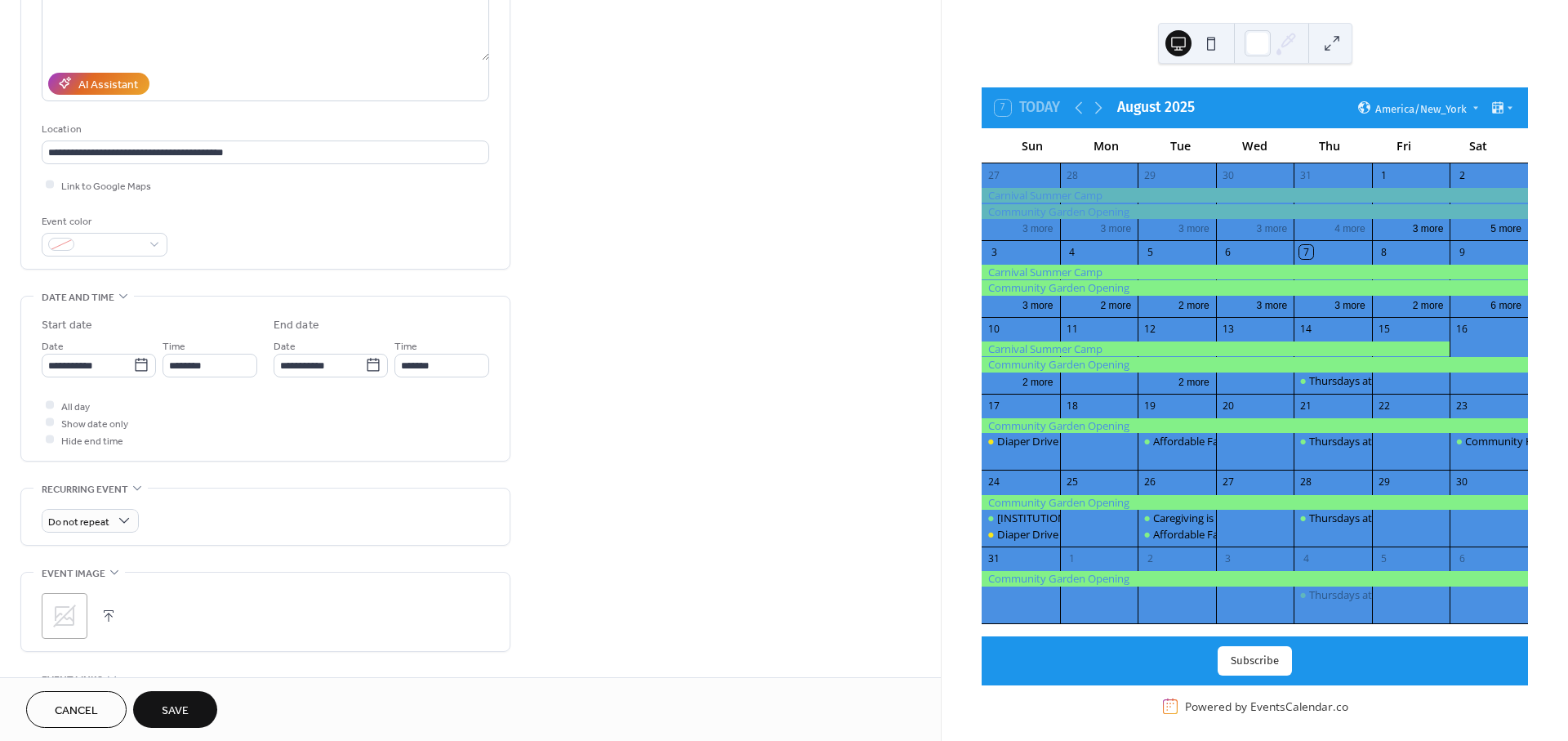 drag, startPoint x: 731, startPoint y: 453, endPoint x: 720, endPoint y: 490, distance: 38.600518 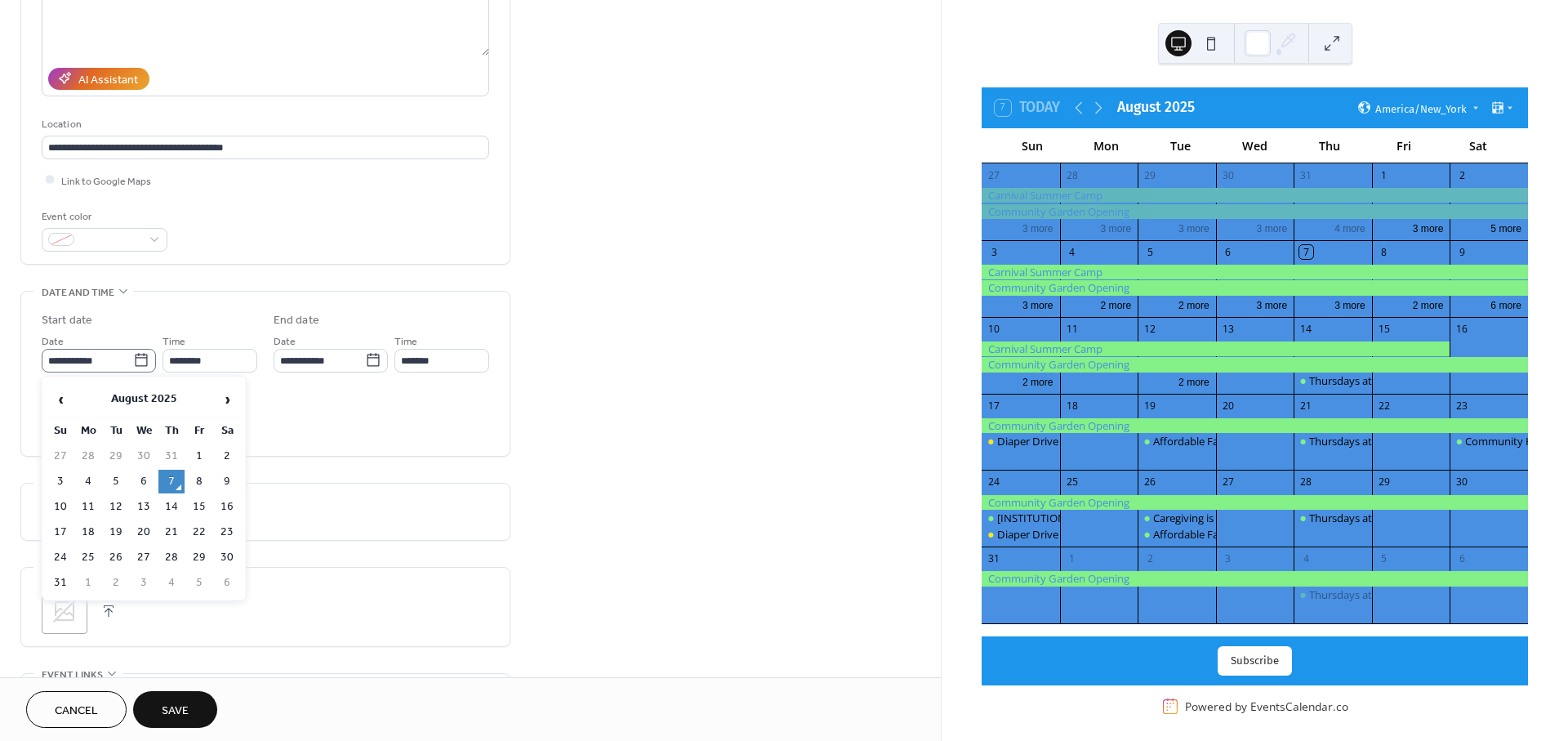 click 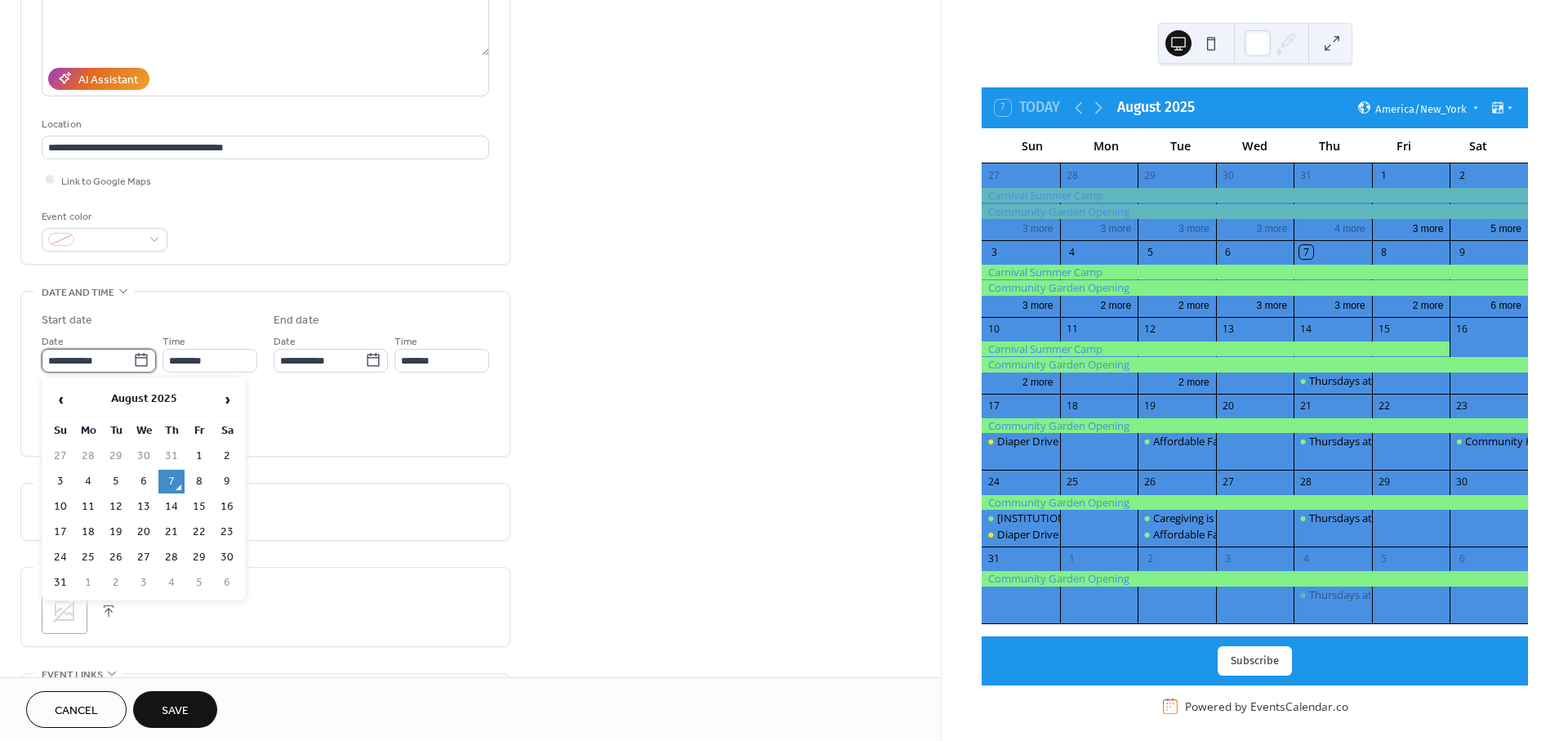 click on "**********" at bounding box center [87, 360] 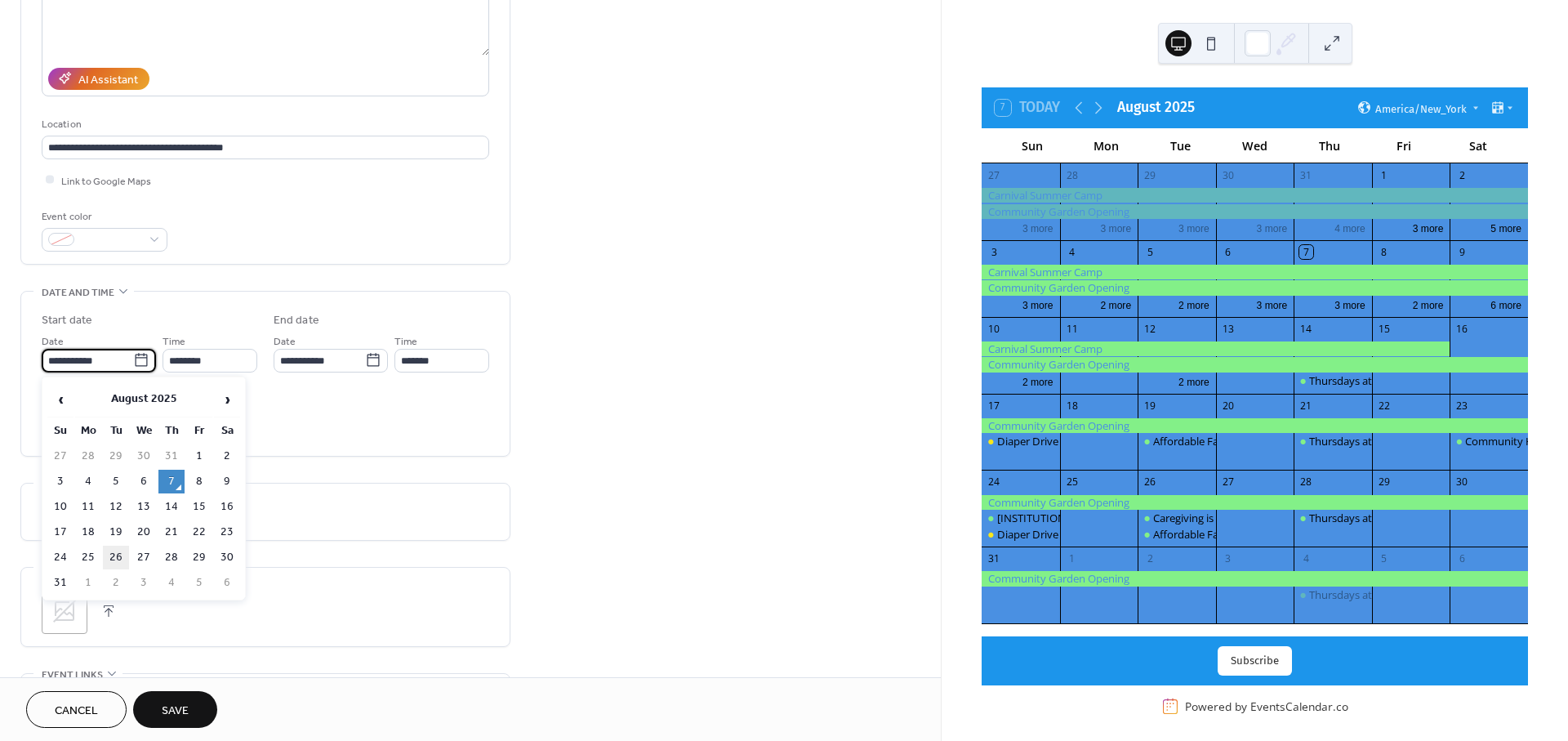 click on "26" at bounding box center [116, 557] 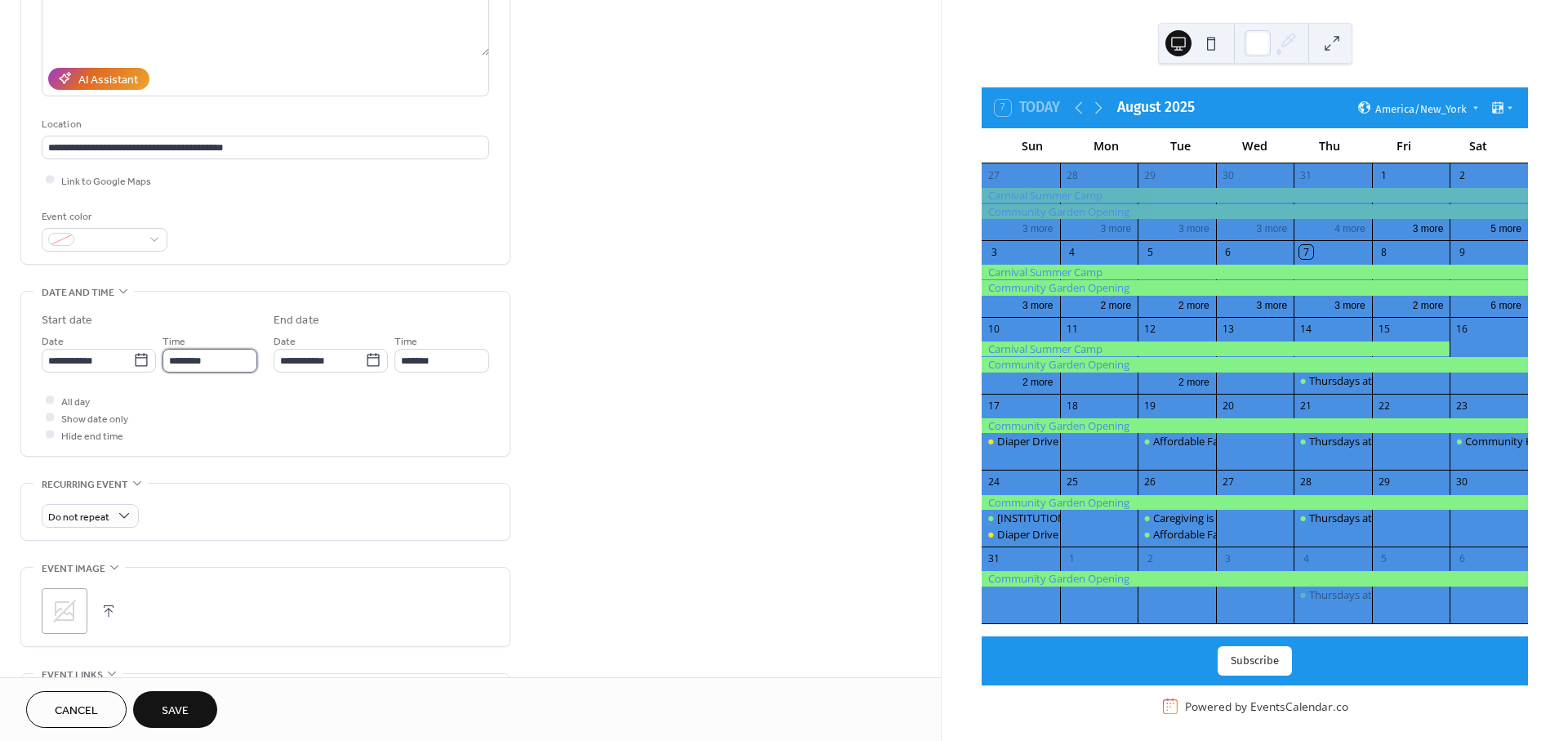click on "********" at bounding box center (210, 360) 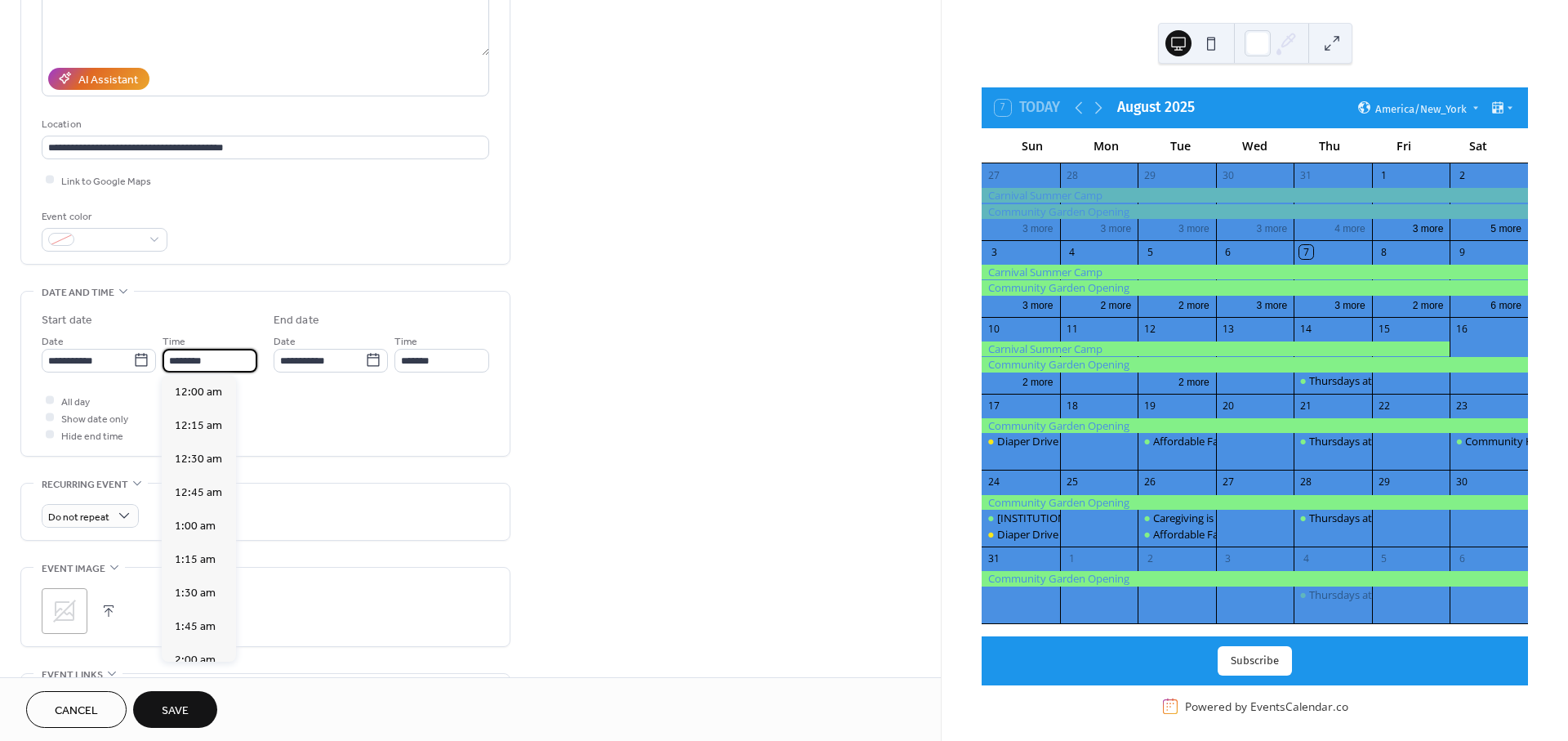 scroll, scrollTop: 1624, scrollLeft: 0, axis: vertical 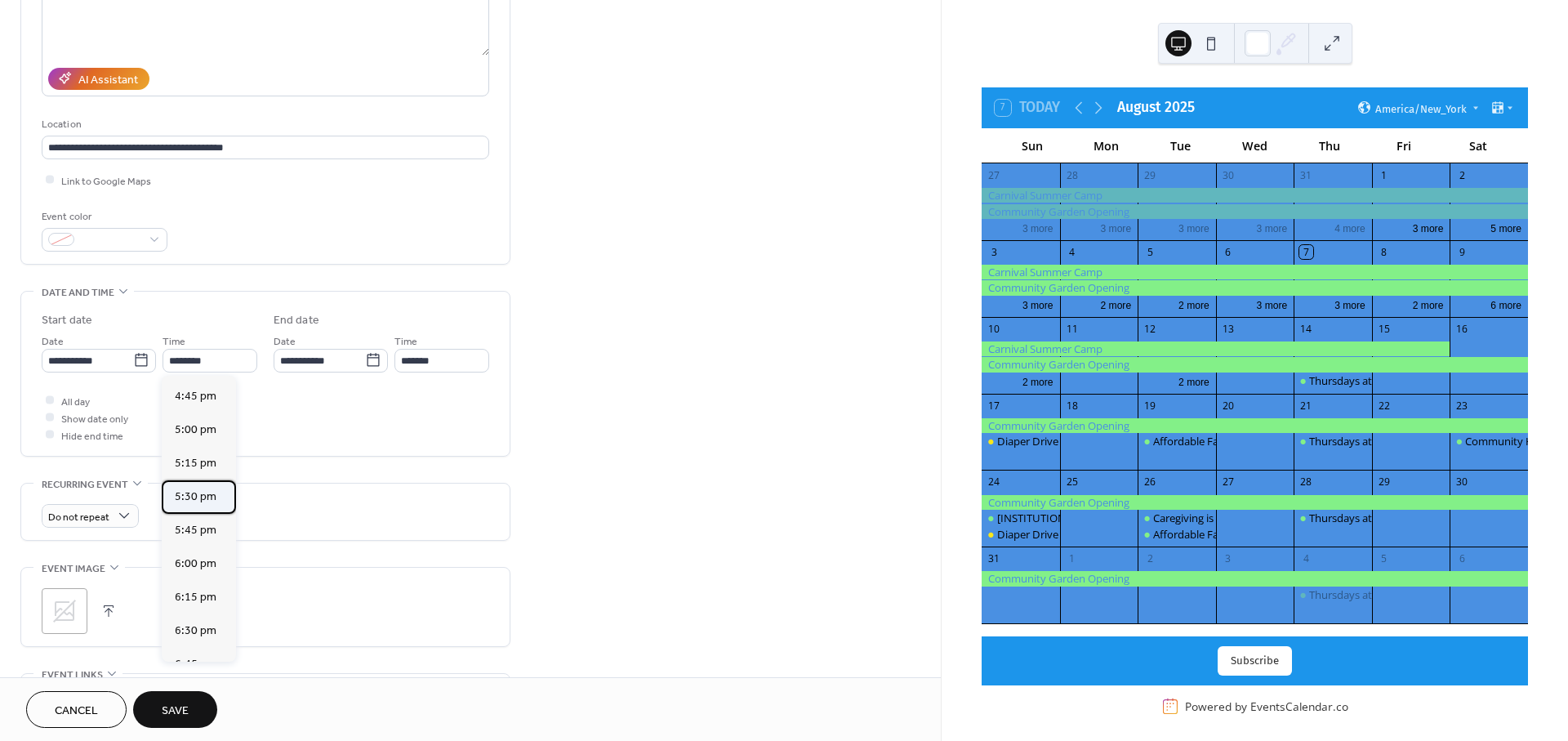 click on "5:30 pm" at bounding box center [195, 496] 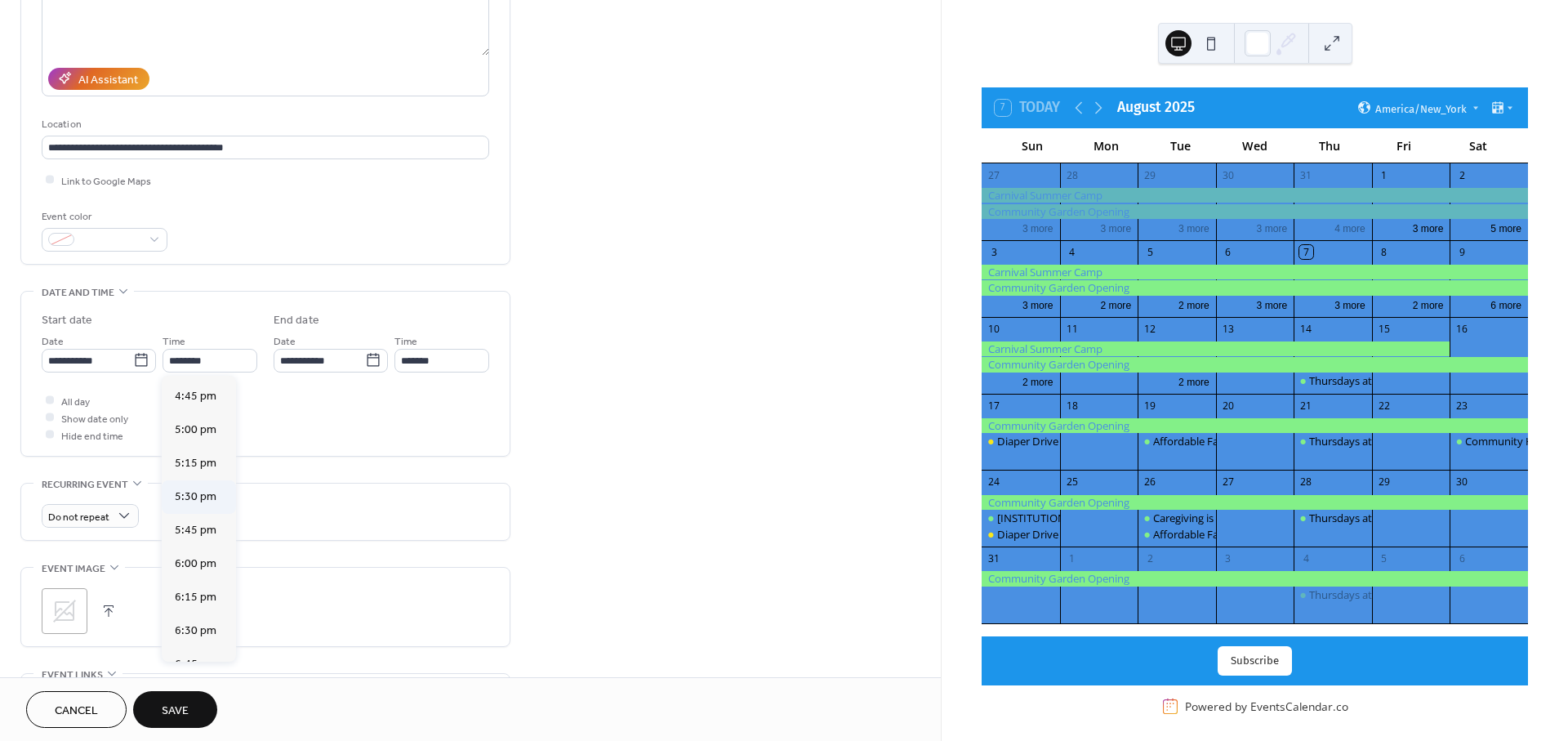 type on "*******" 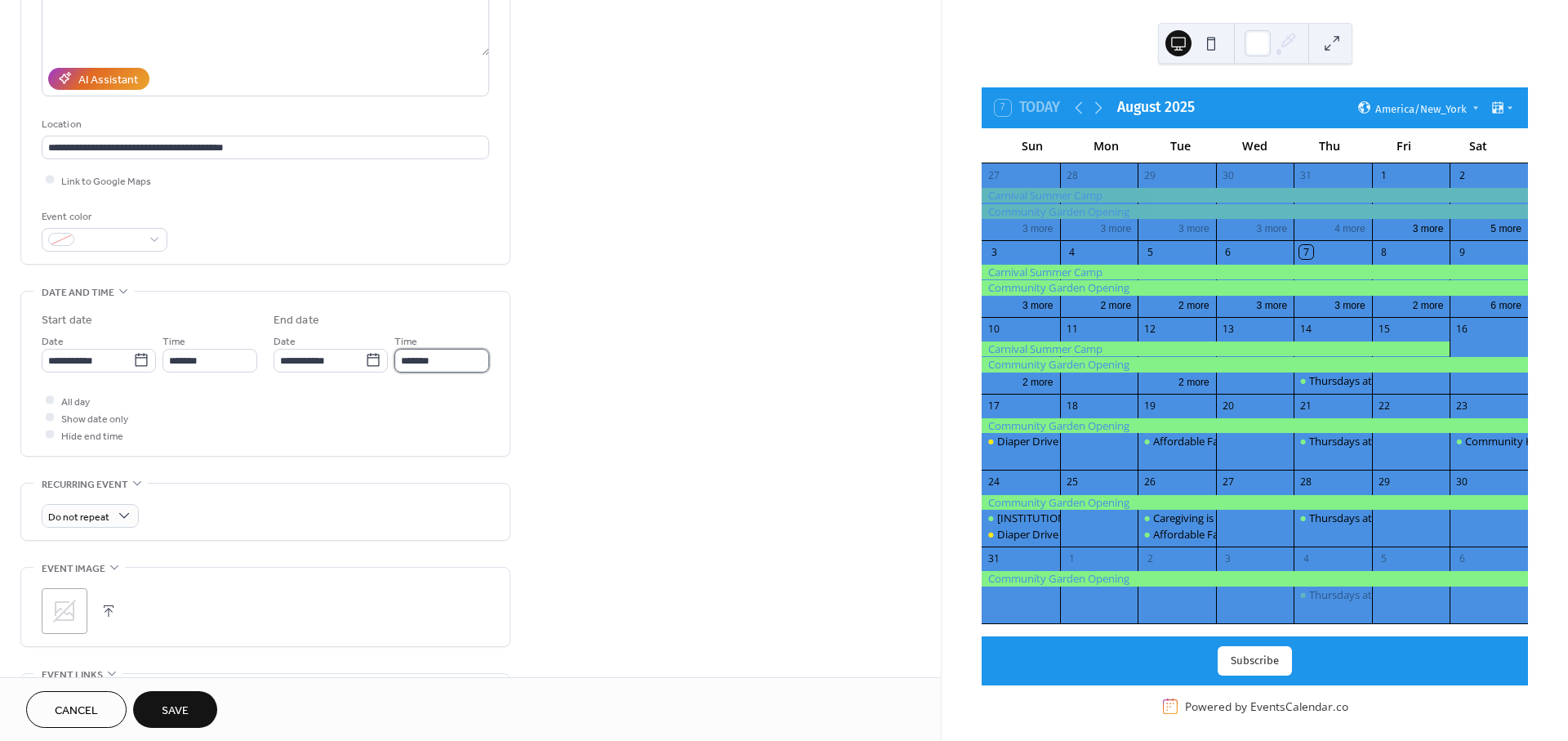 click on "*******" at bounding box center [442, 360] 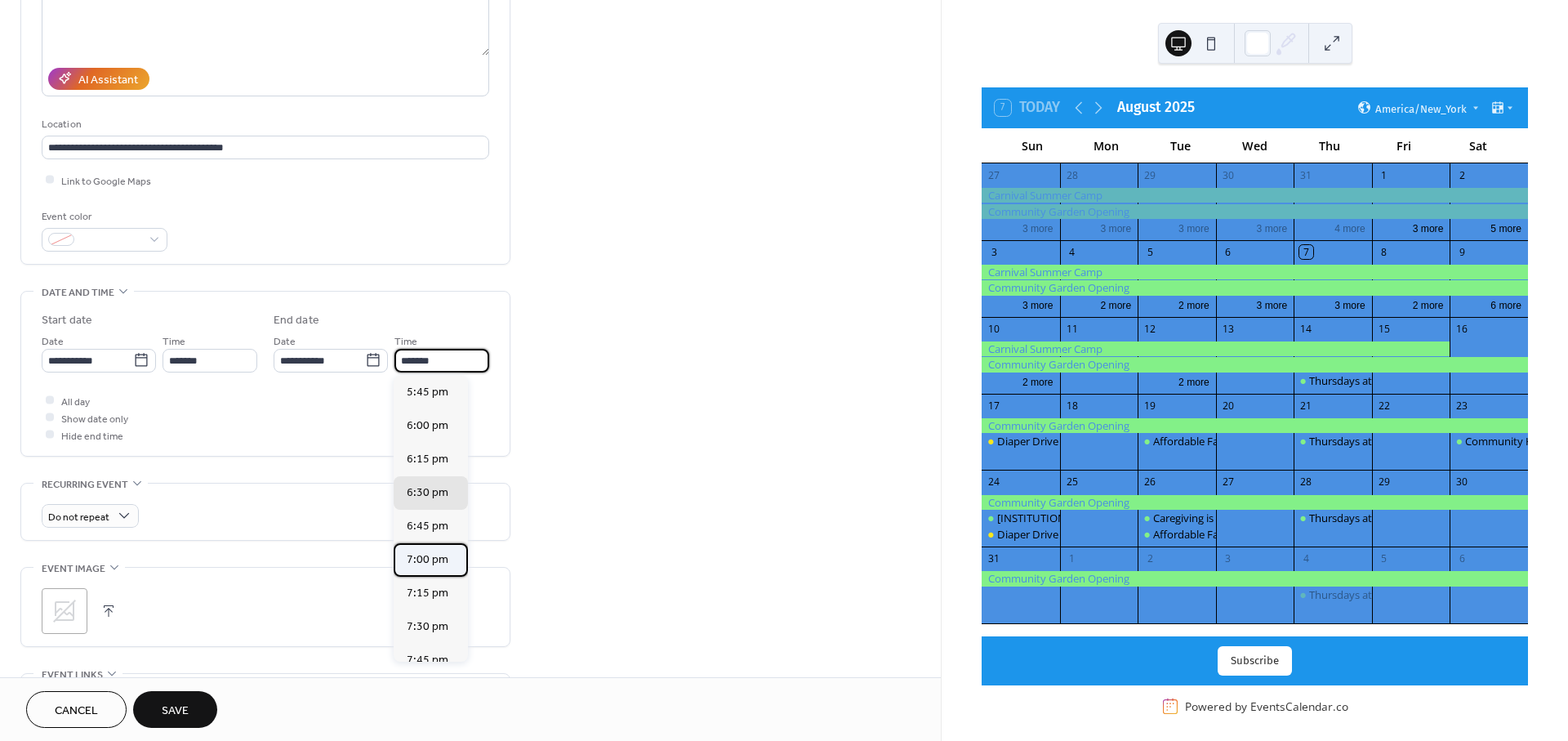 click on "7:00 pm" at bounding box center (427, 559) 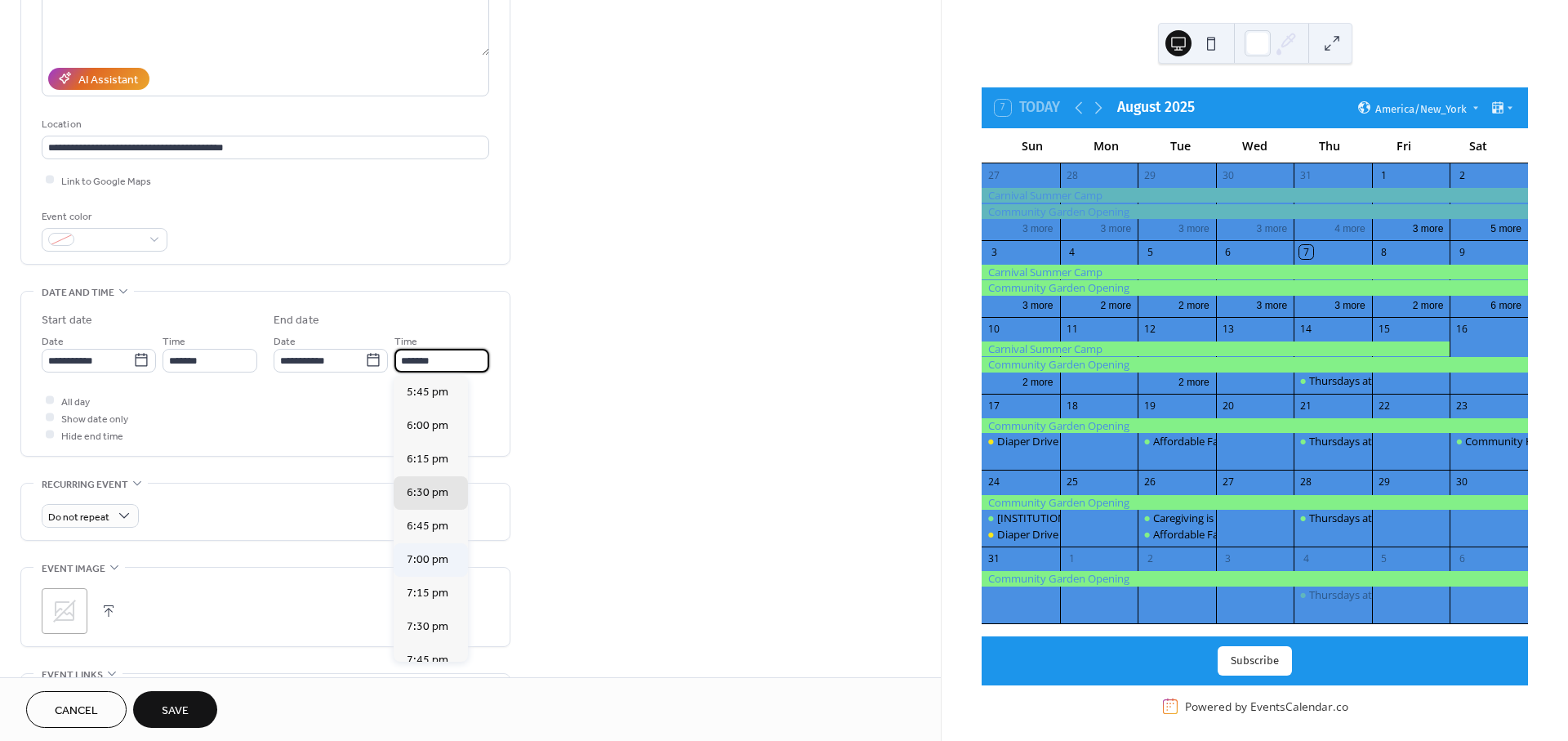 type on "*******" 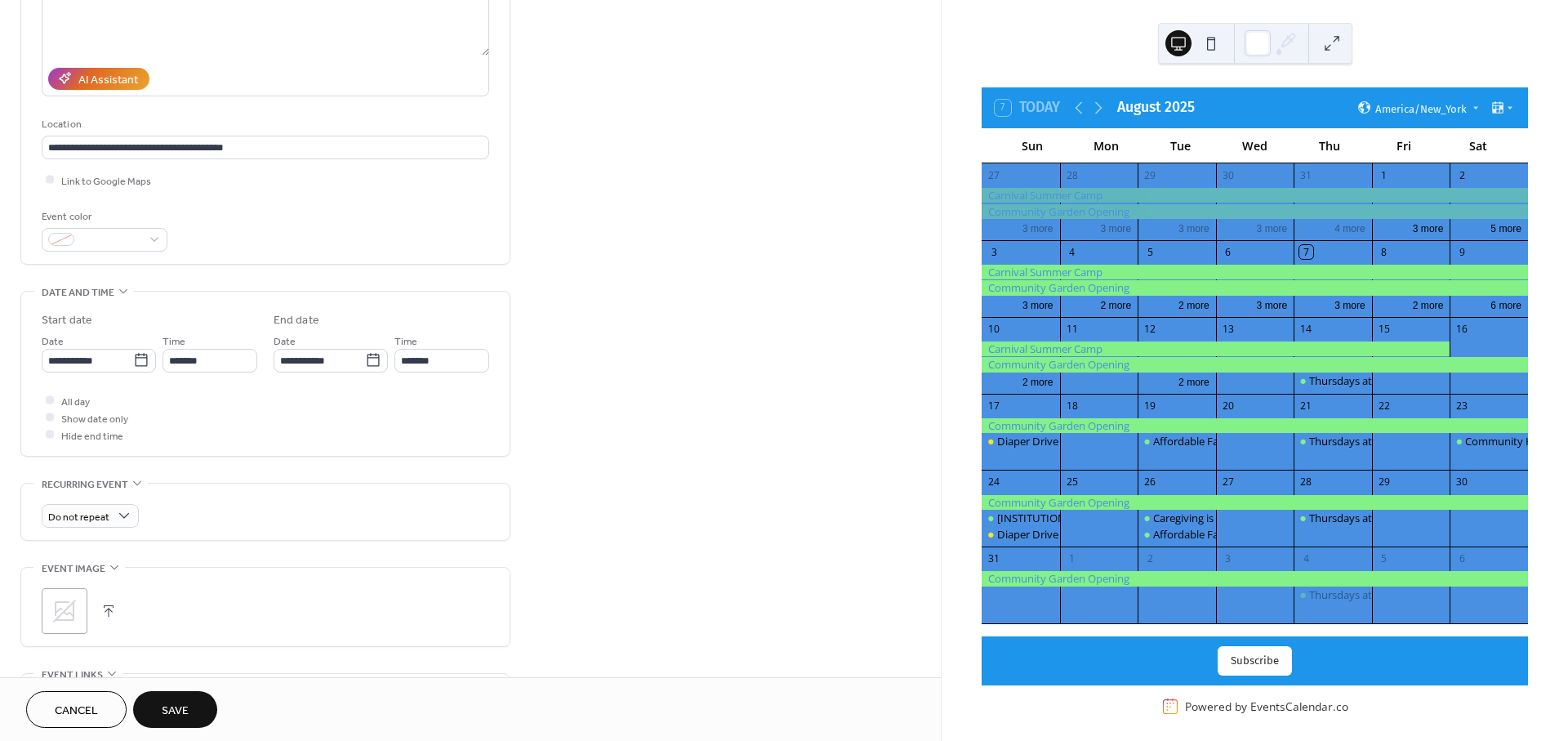 click 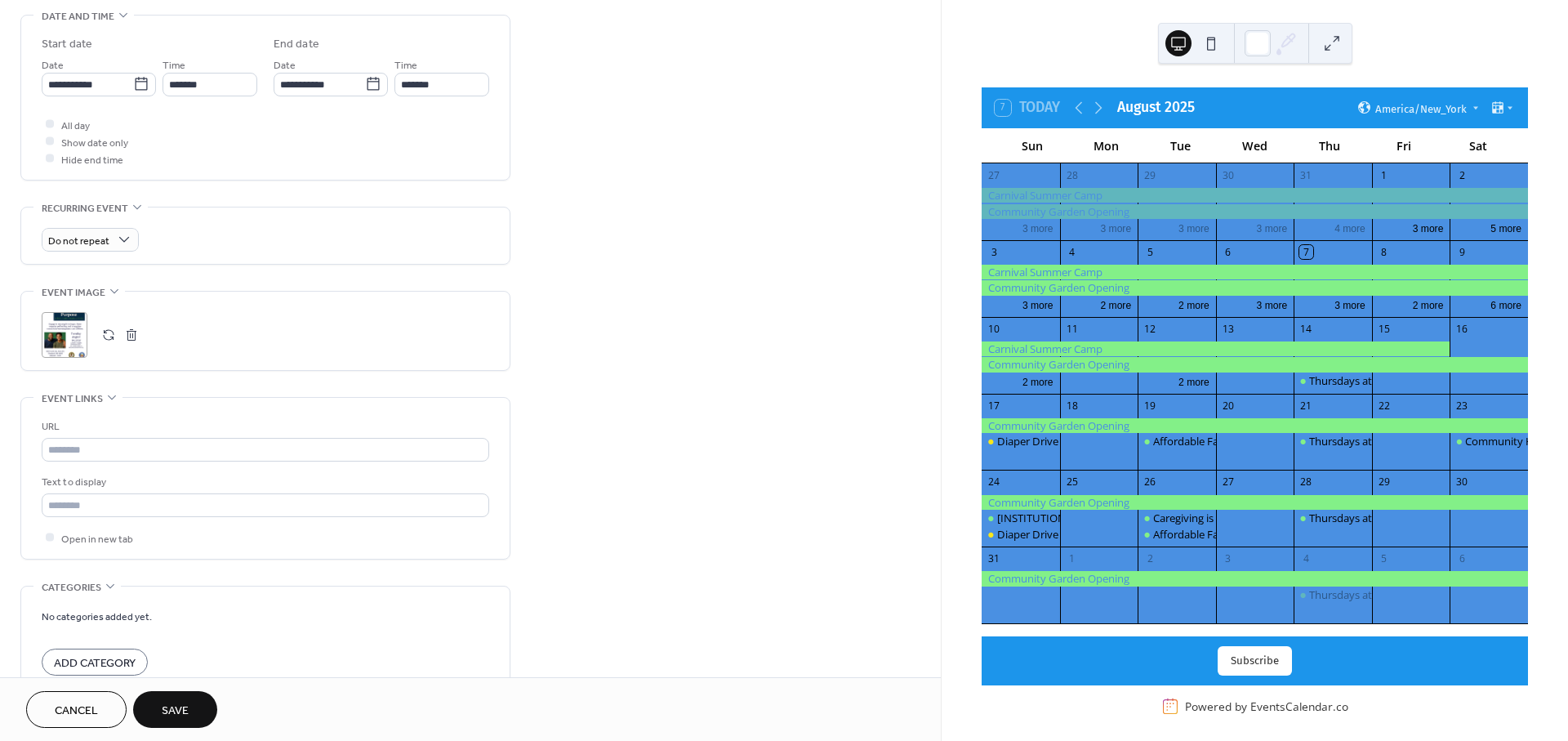 drag, startPoint x: 348, startPoint y: 645, endPoint x: 265, endPoint y: 582, distance: 104.20173 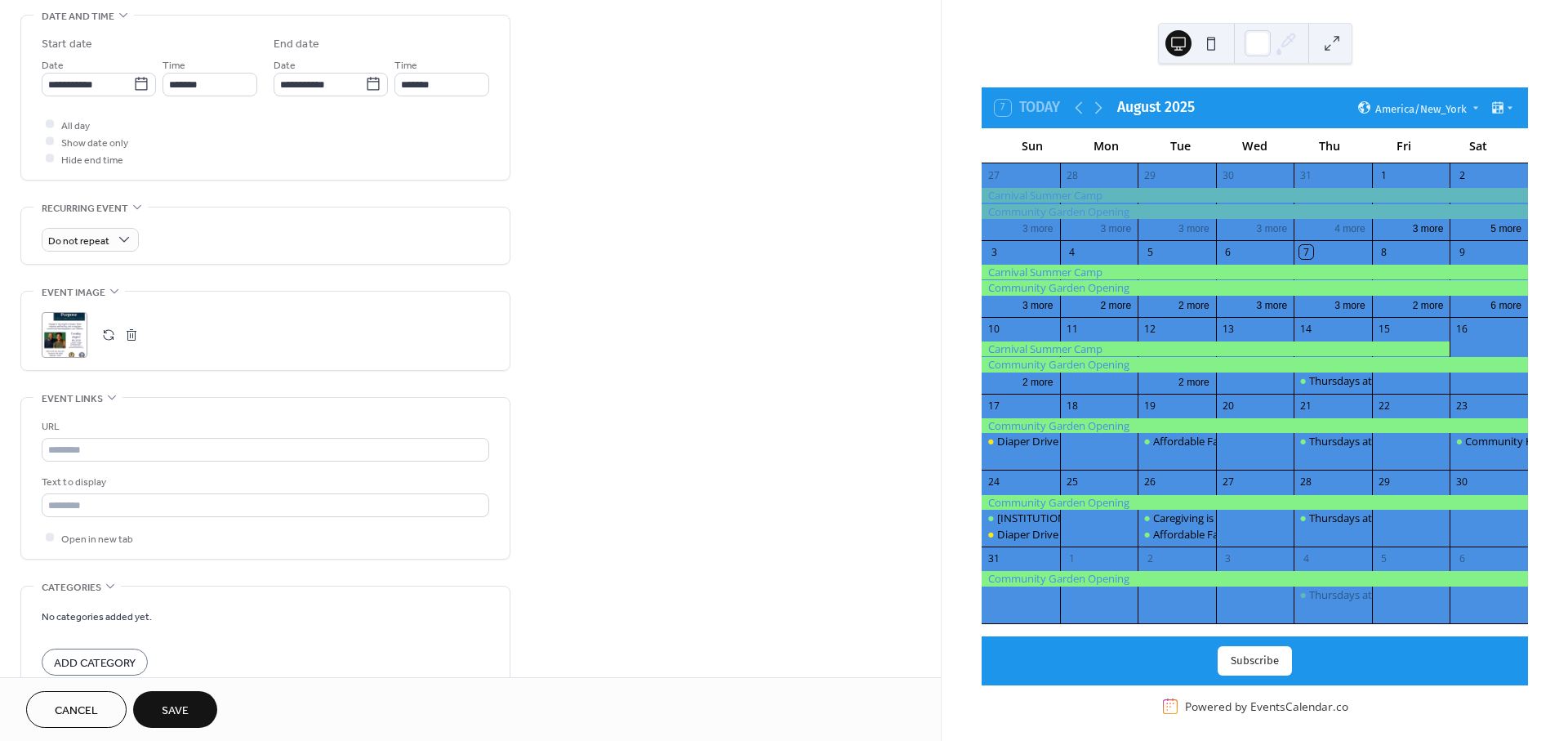 scroll, scrollTop: 610, scrollLeft: 0, axis: vertical 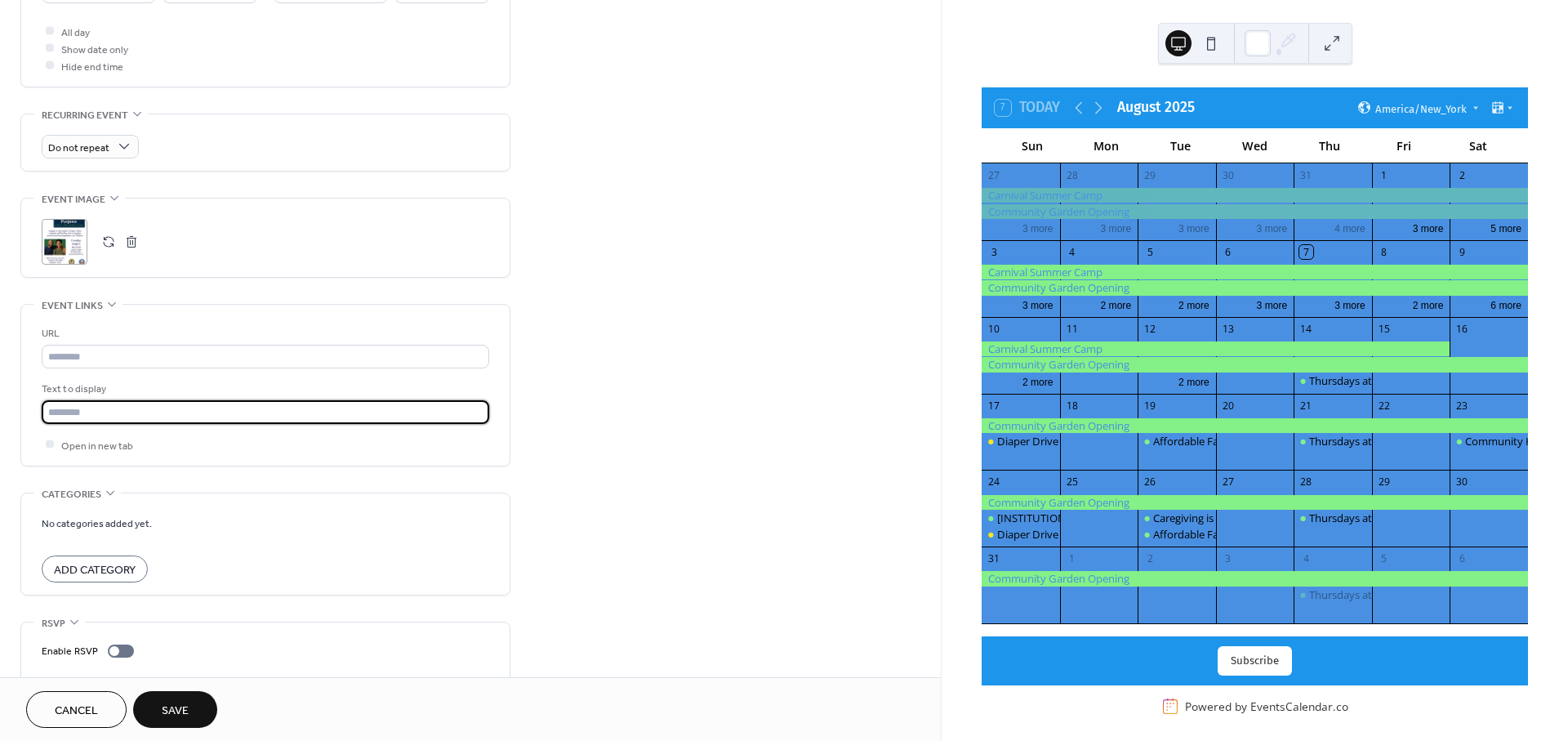 click at bounding box center [265, 412] 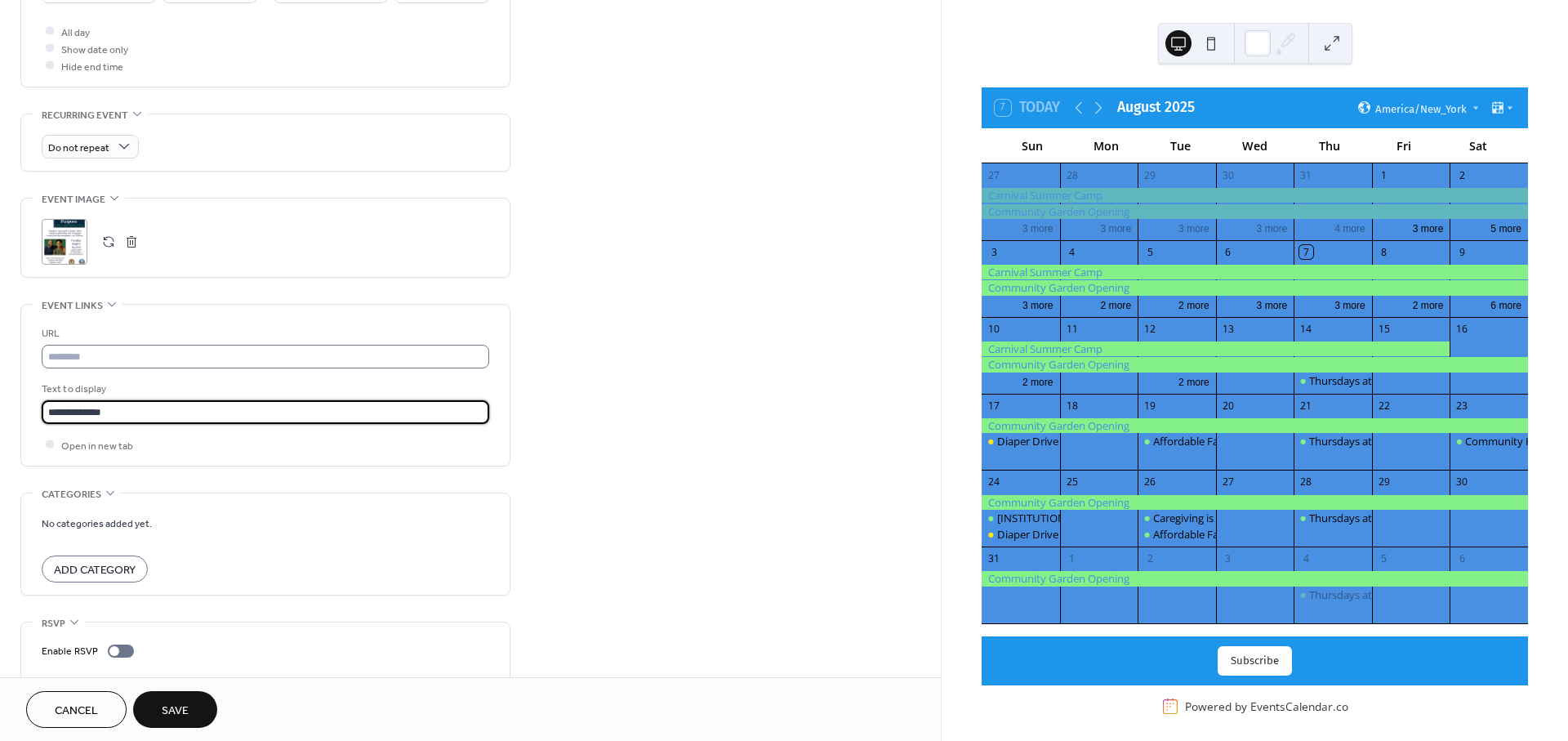 type on "**********" 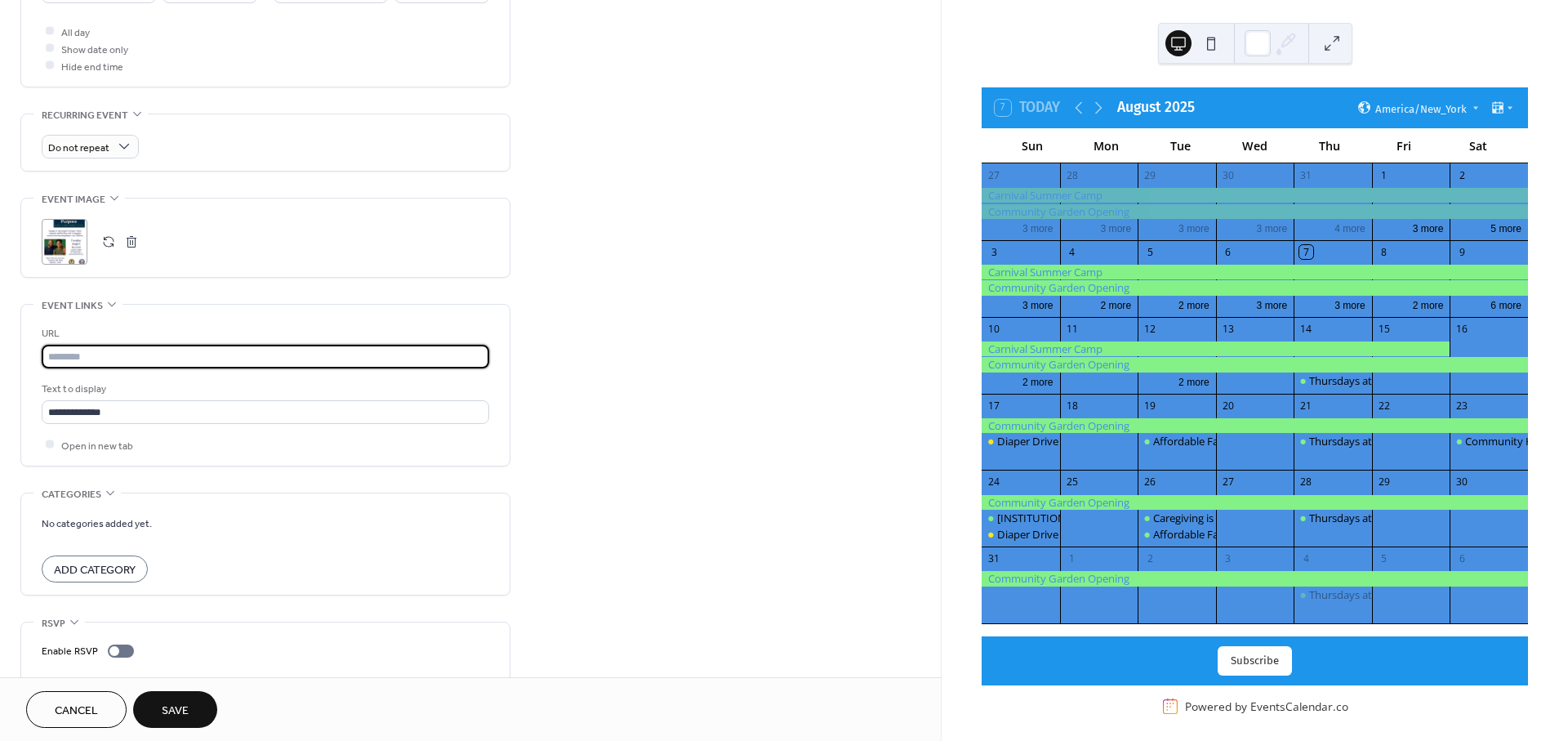 click at bounding box center (265, 356) 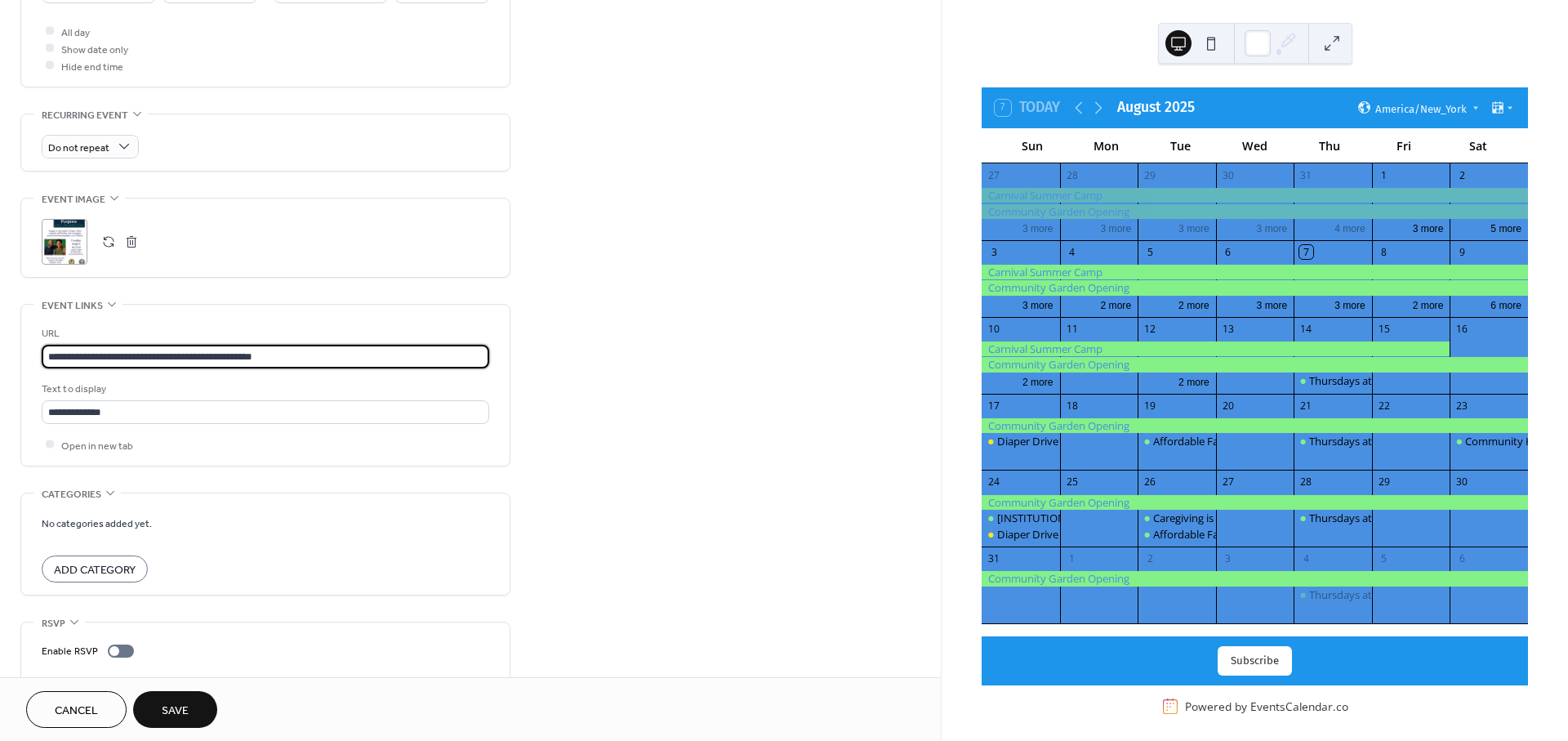 type on "**********" 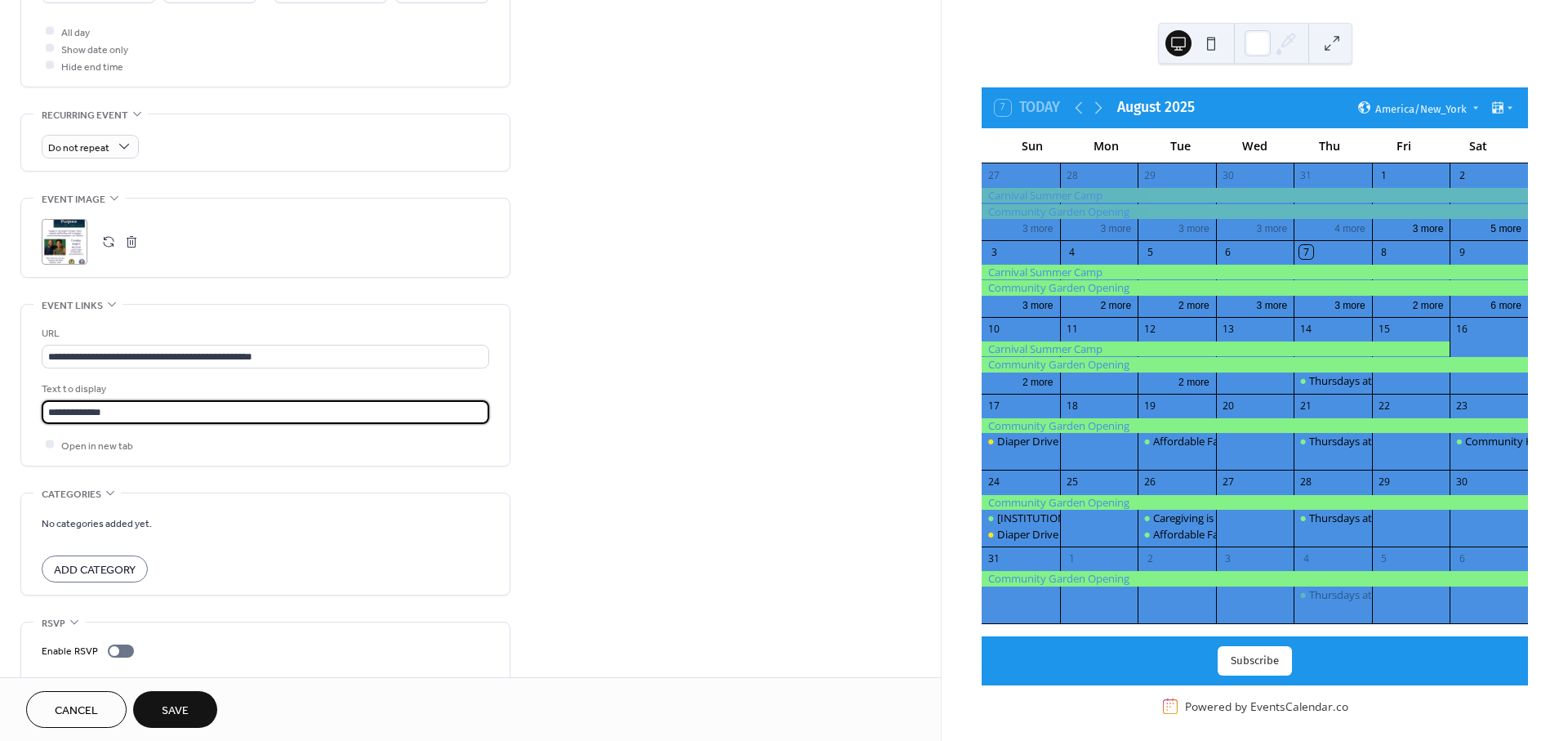 click on "Save" at bounding box center [175, 711] 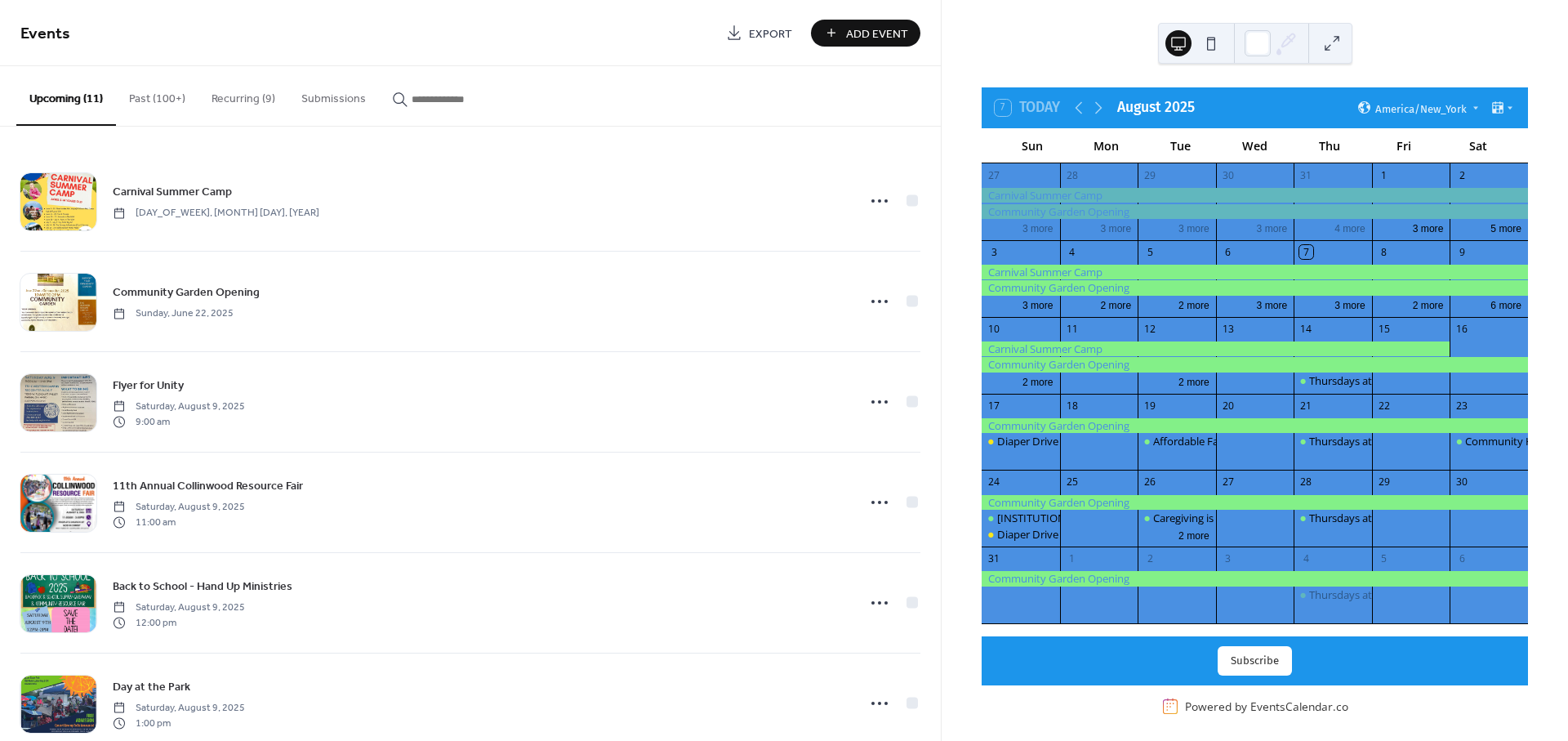 drag, startPoint x: 1540, startPoint y: 259, endPoint x: 1362, endPoint y: 544, distance: 336.01934 